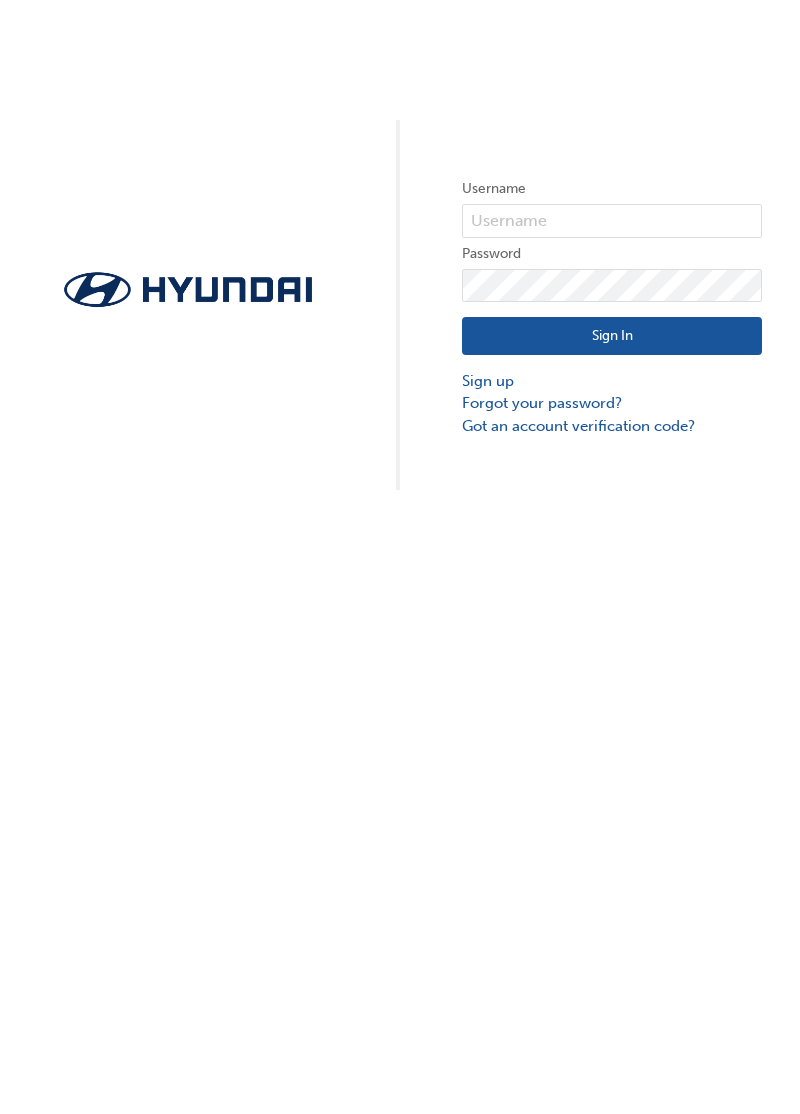 scroll, scrollTop: 0, scrollLeft: 0, axis: both 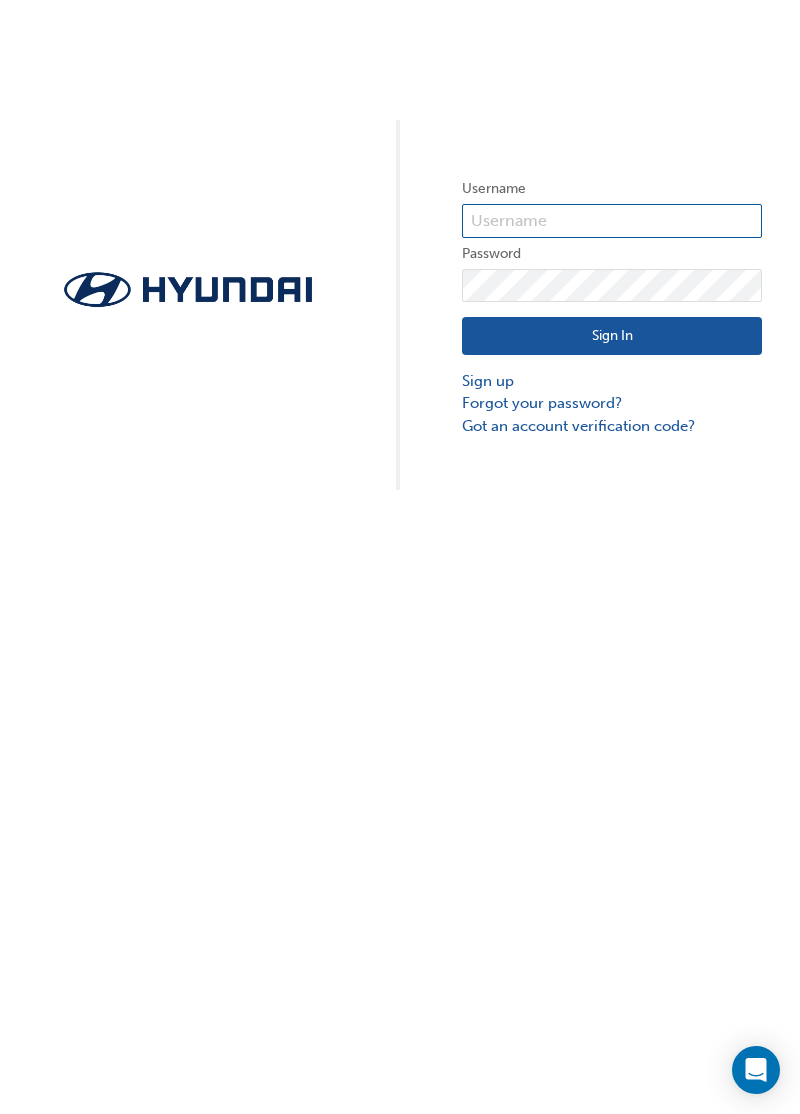 click at bounding box center [612, 221] 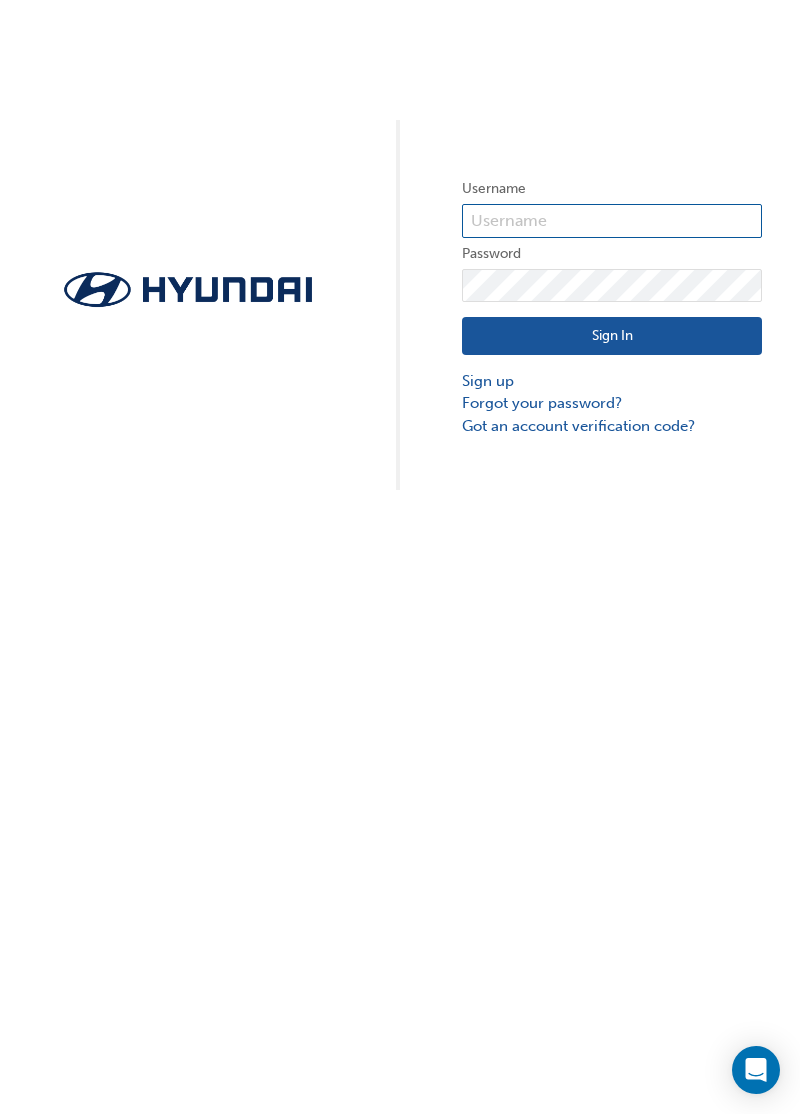 type on "[PERSON_NAME][EMAIL_ADDRESS][PERSON_NAME][DOMAIN_NAME]" 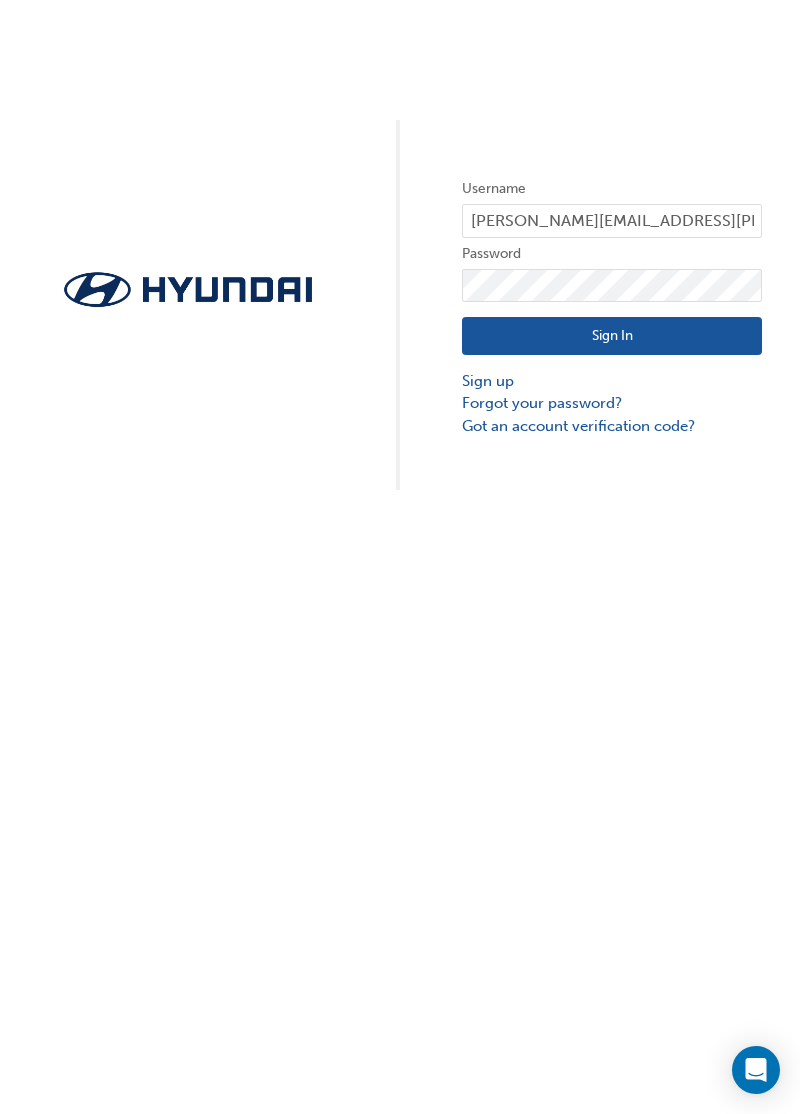 click on "Sign In" at bounding box center [612, 336] 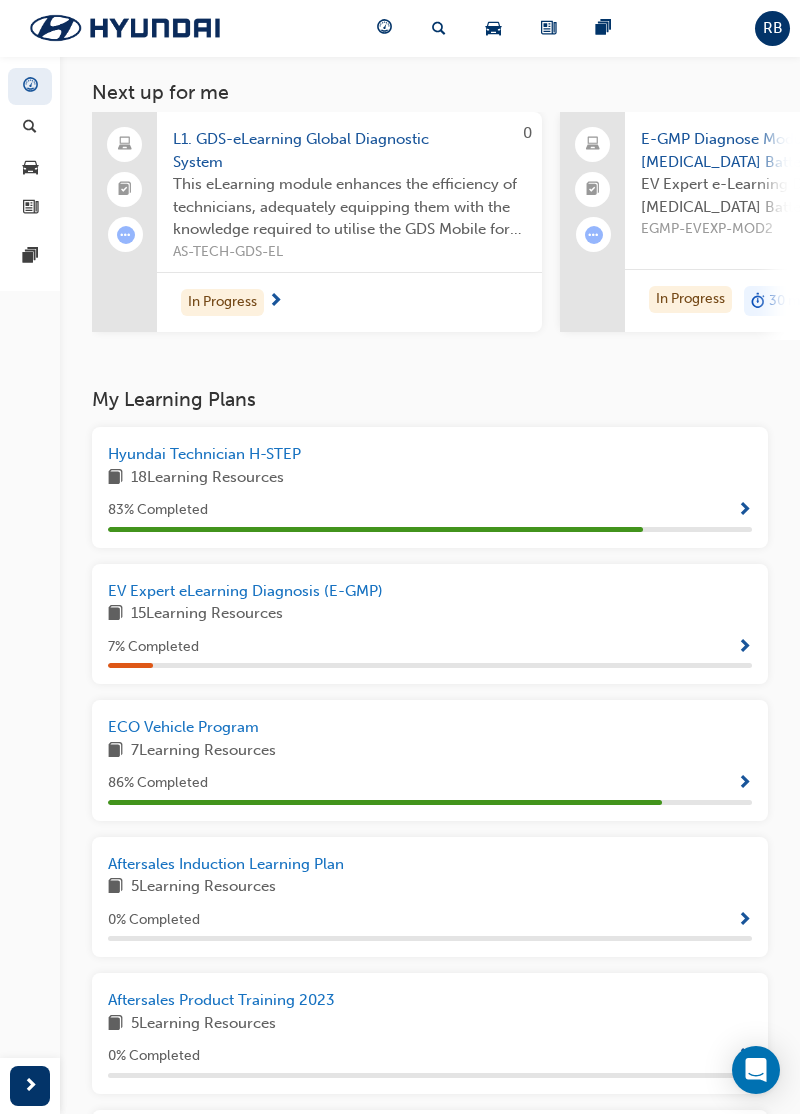 scroll, scrollTop: 0, scrollLeft: 0, axis: both 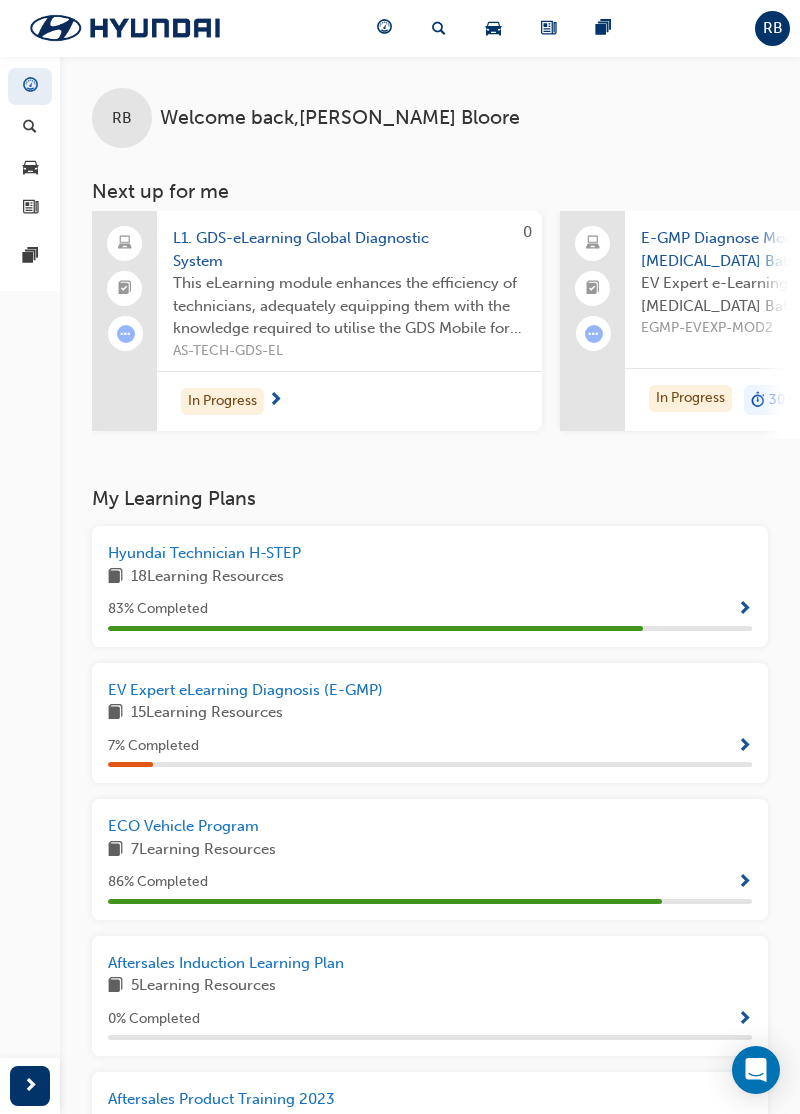 click on "In Progress" at bounding box center [222, 401] 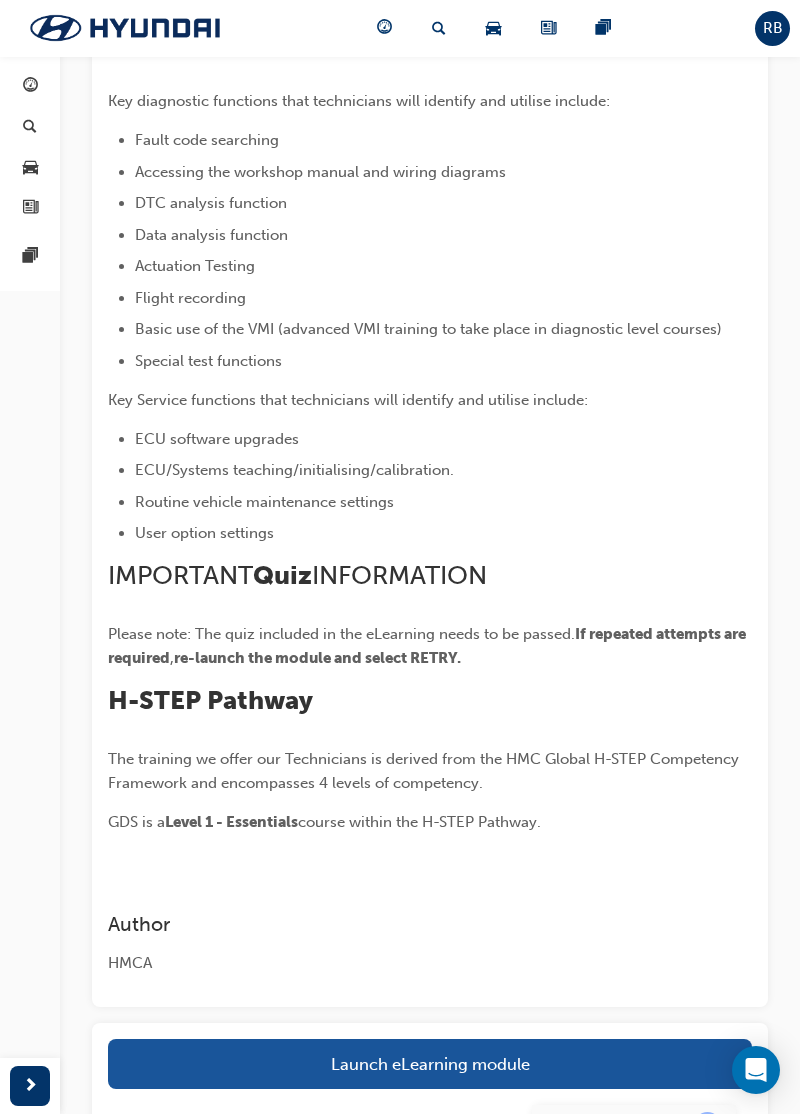 scroll, scrollTop: 641, scrollLeft: 0, axis: vertical 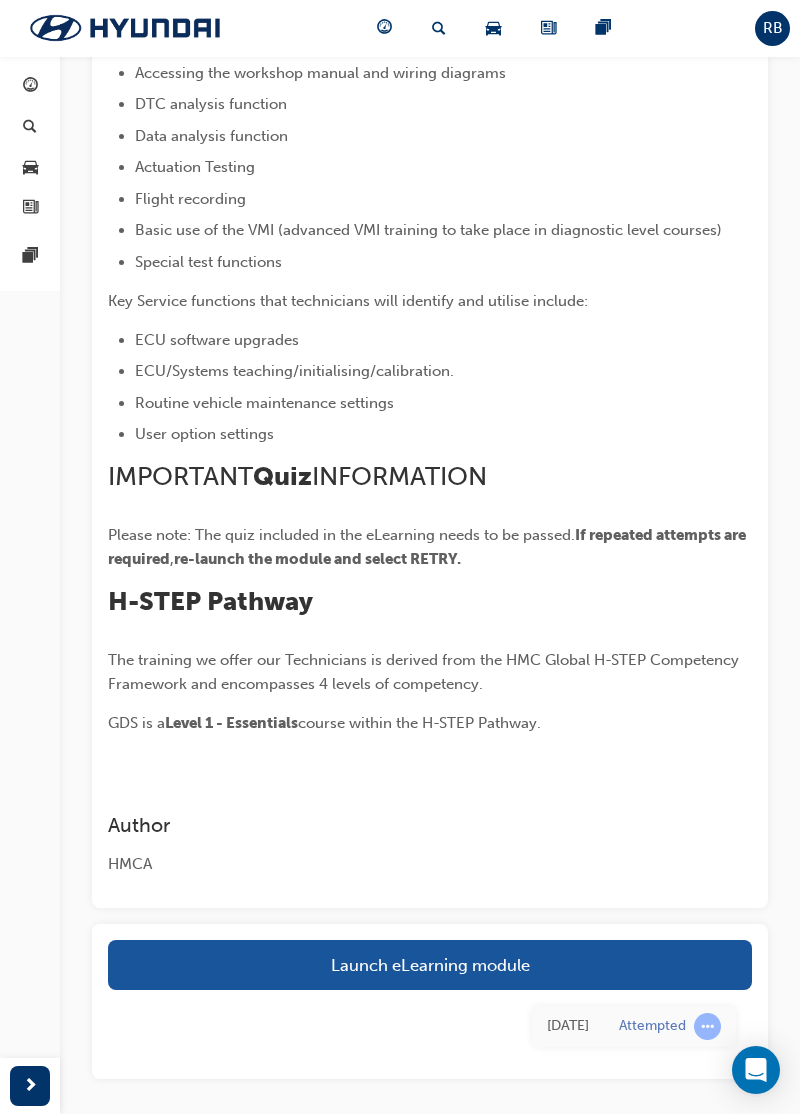 click on "Launch eLearning module" at bounding box center [430, 965] 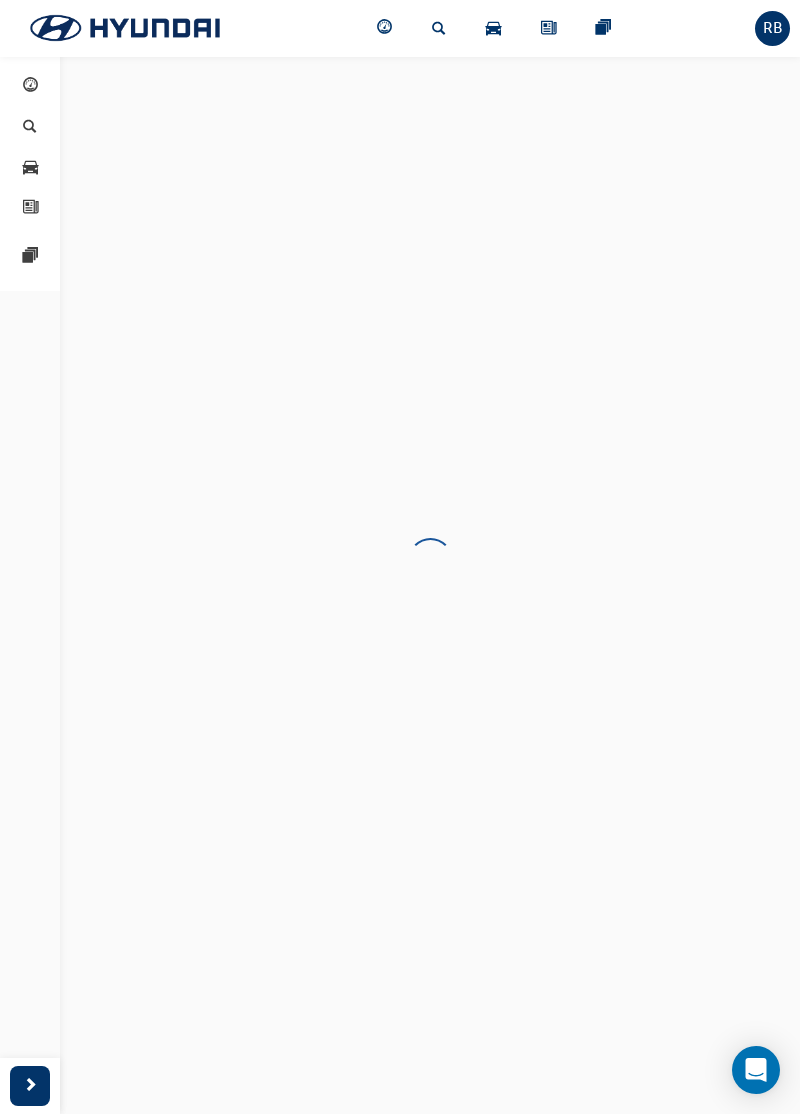 scroll, scrollTop: 0, scrollLeft: 0, axis: both 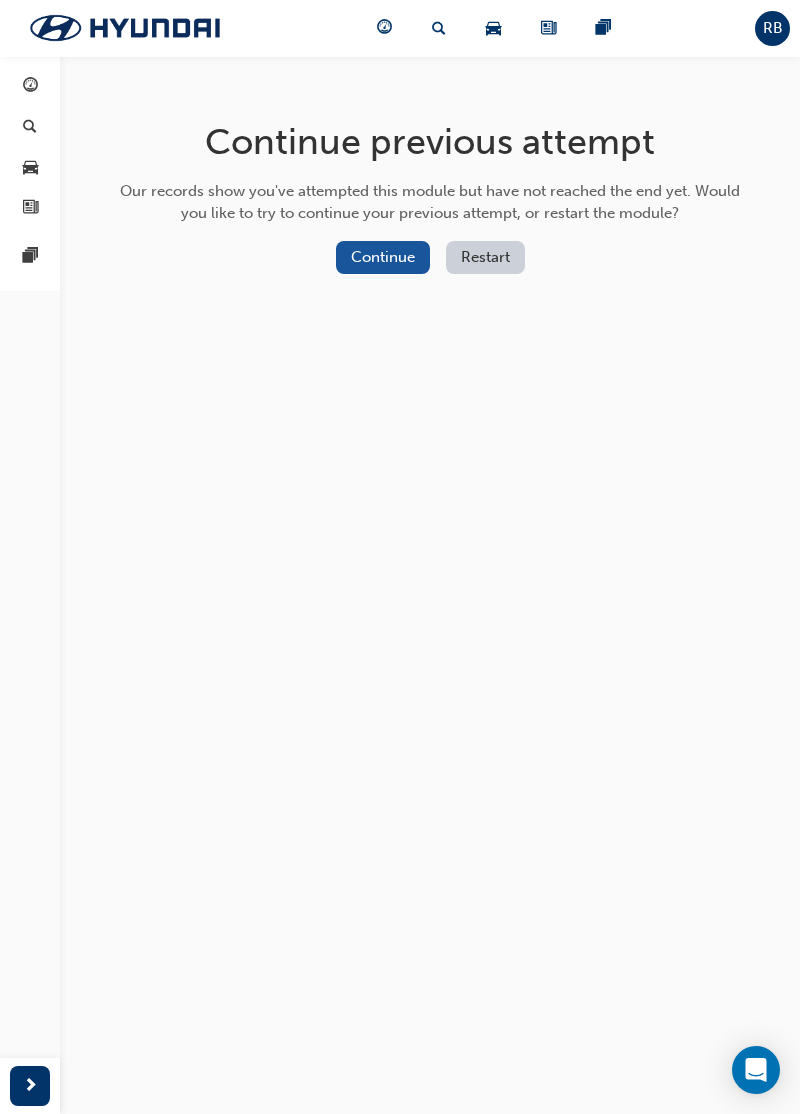click on "Continue" at bounding box center [383, 257] 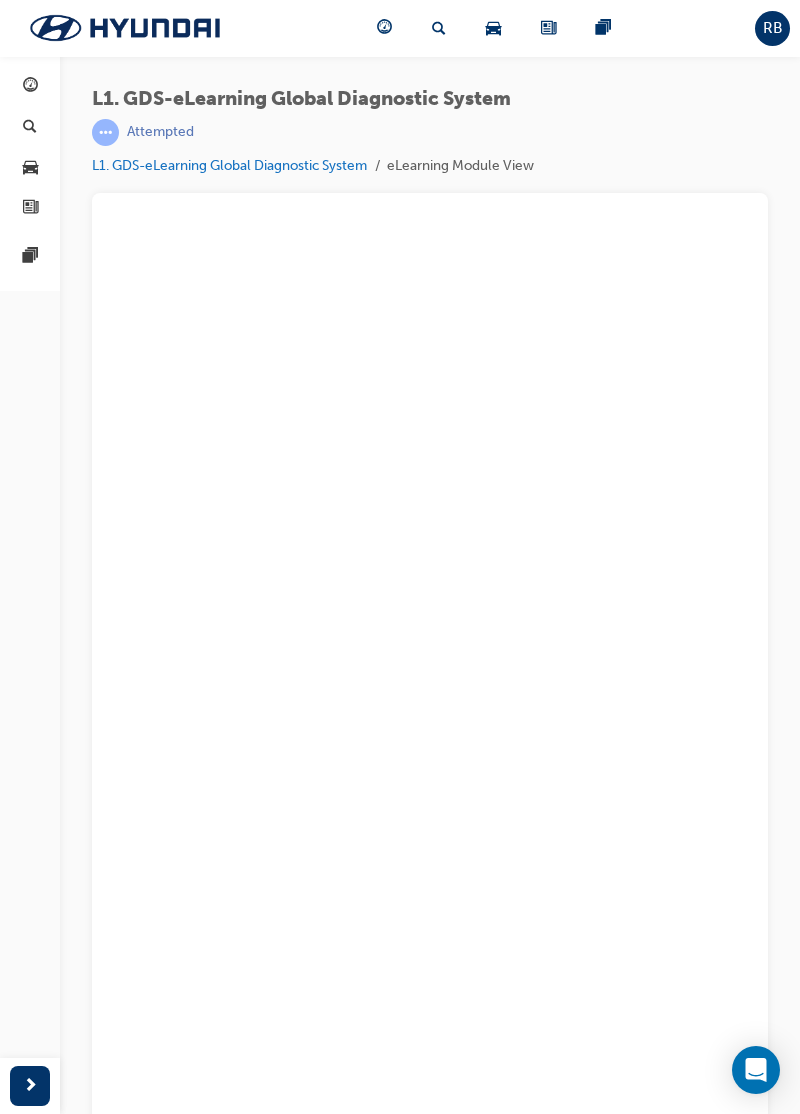 scroll, scrollTop: 0, scrollLeft: 0, axis: both 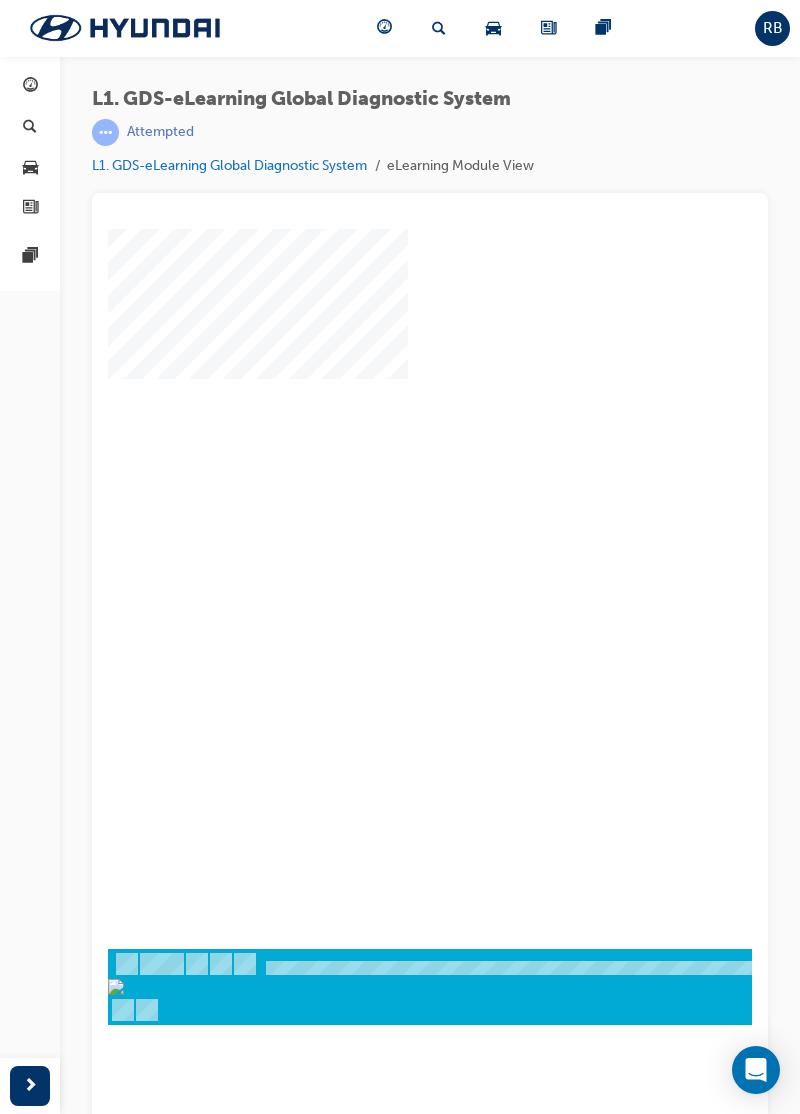click at bounding box center [372, 531] 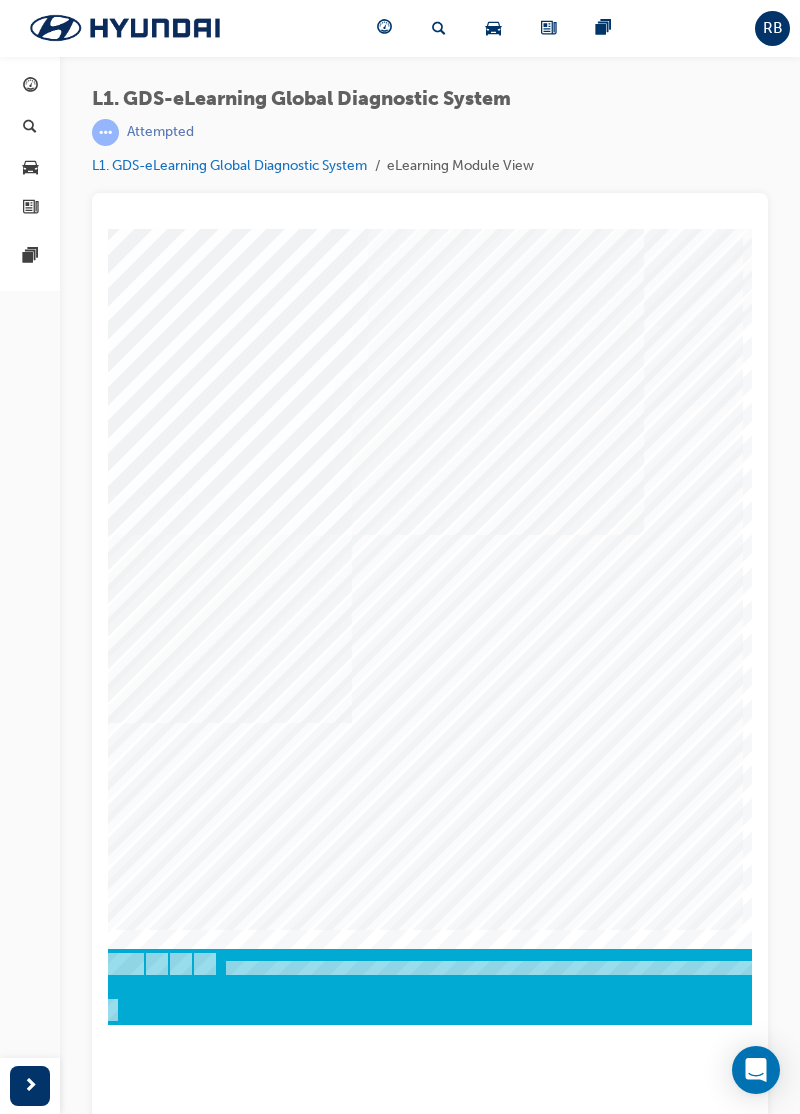 scroll, scrollTop: 0, scrollLeft: 0, axis: both 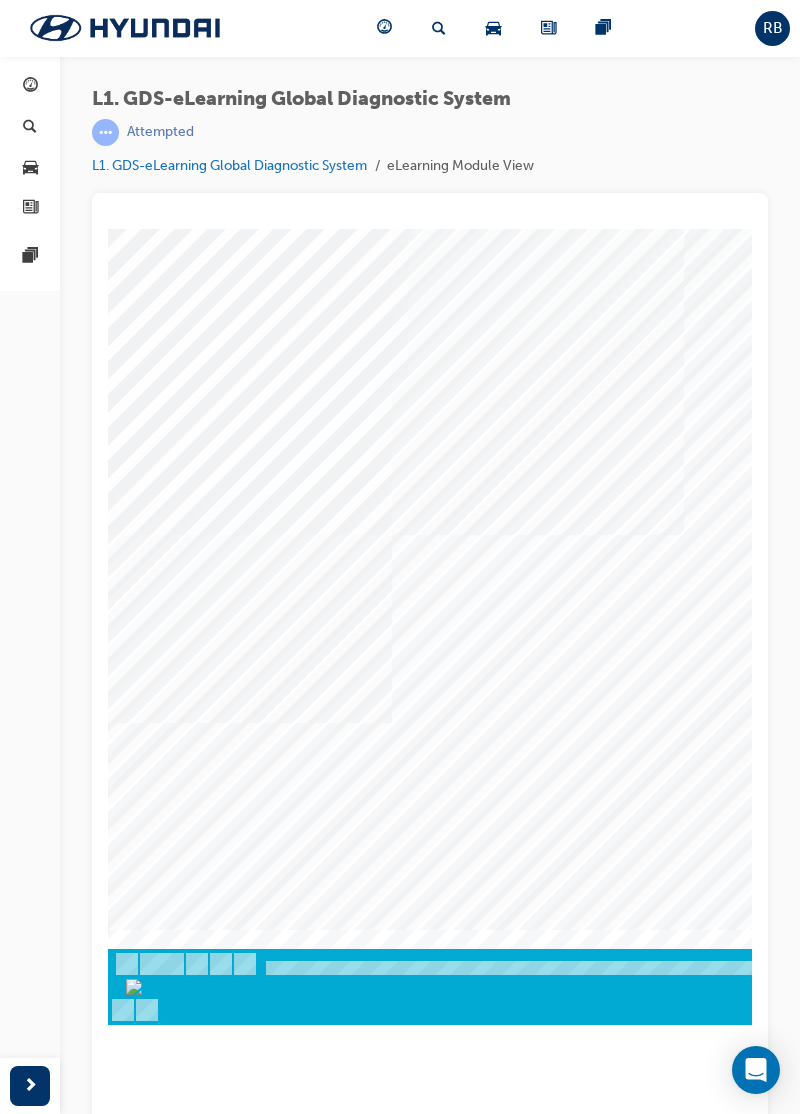 click at bounding box center (178, 1149) 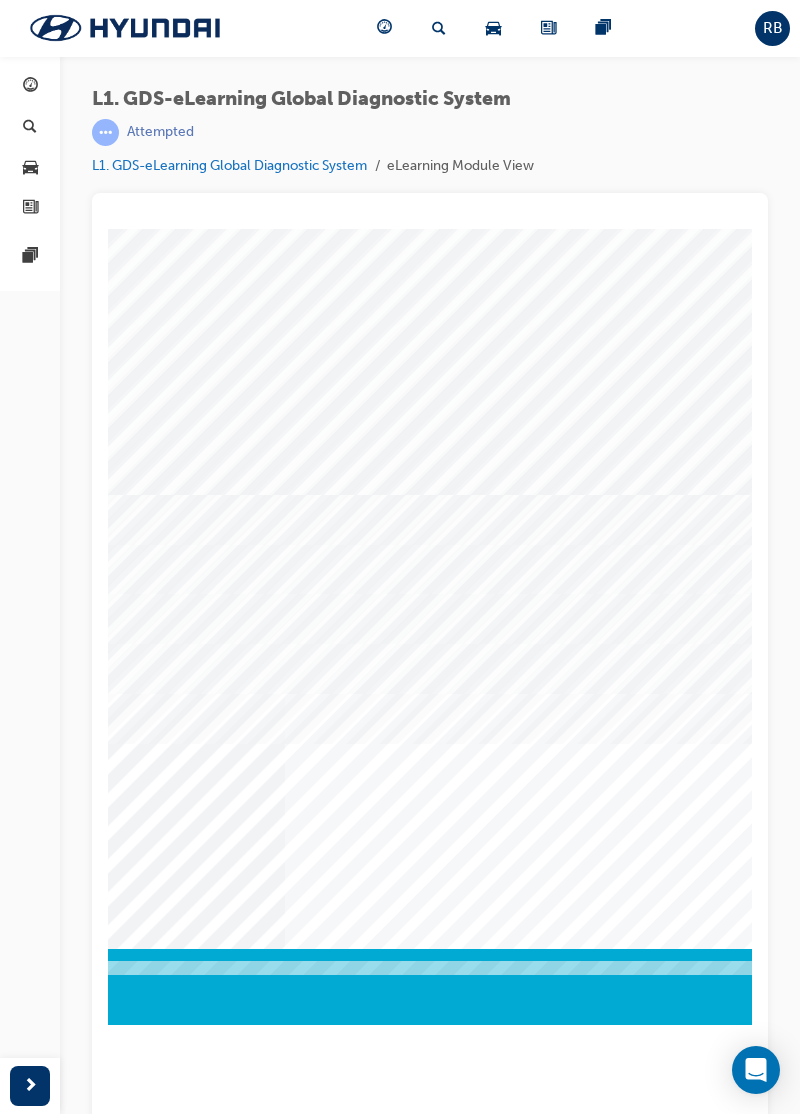 scroll, scrollTop: 0, scrollLeft: 716, axis: horizontal 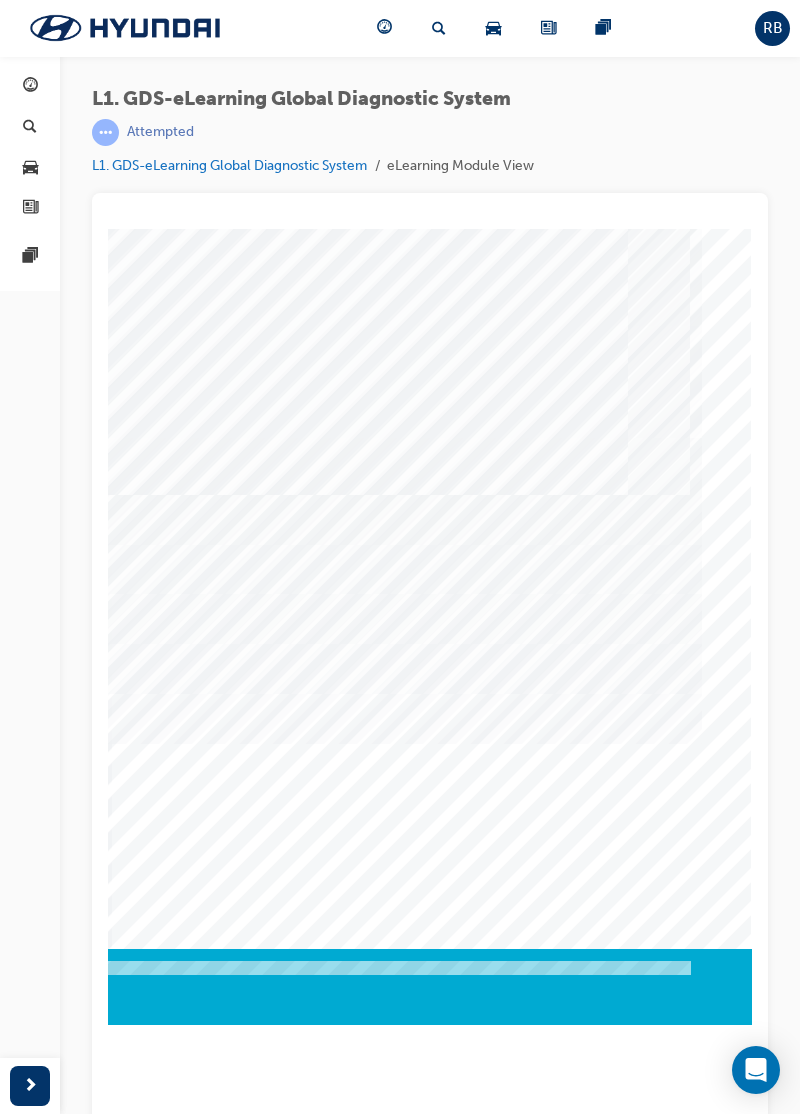 click at bounding box center (-248, 1309) 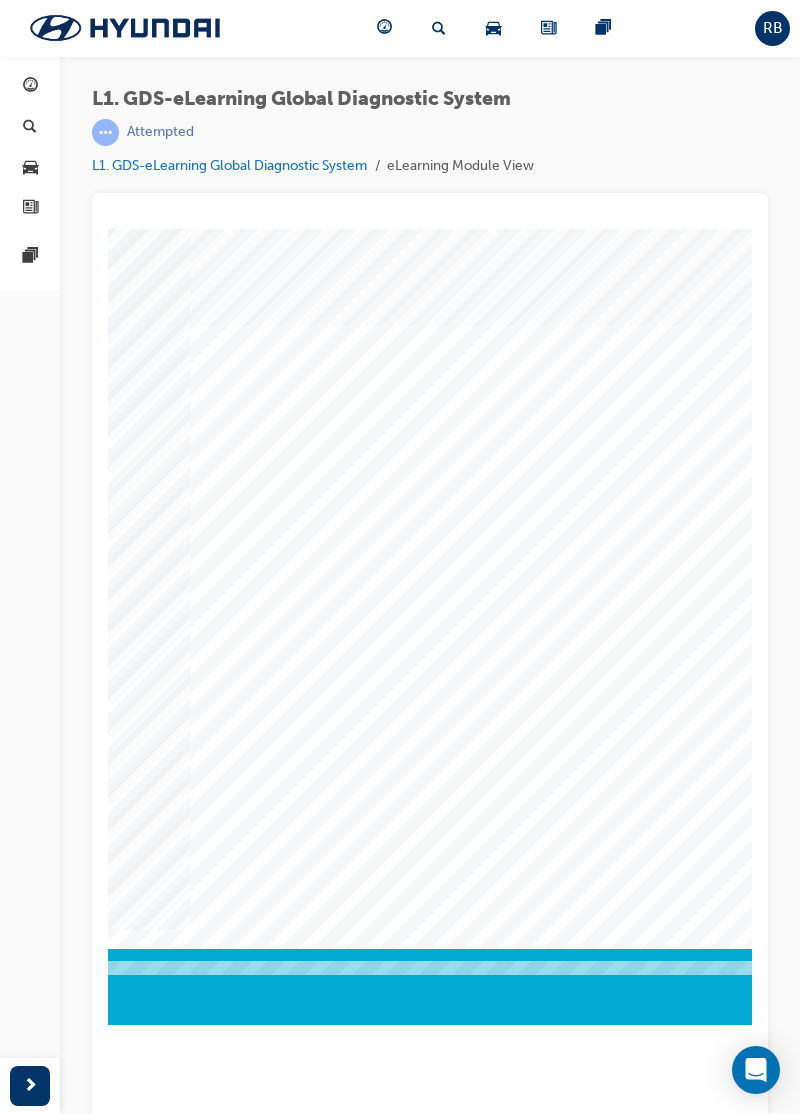 scroll, scrollTop: 0, scrollLeft: 716, axis: horizontal 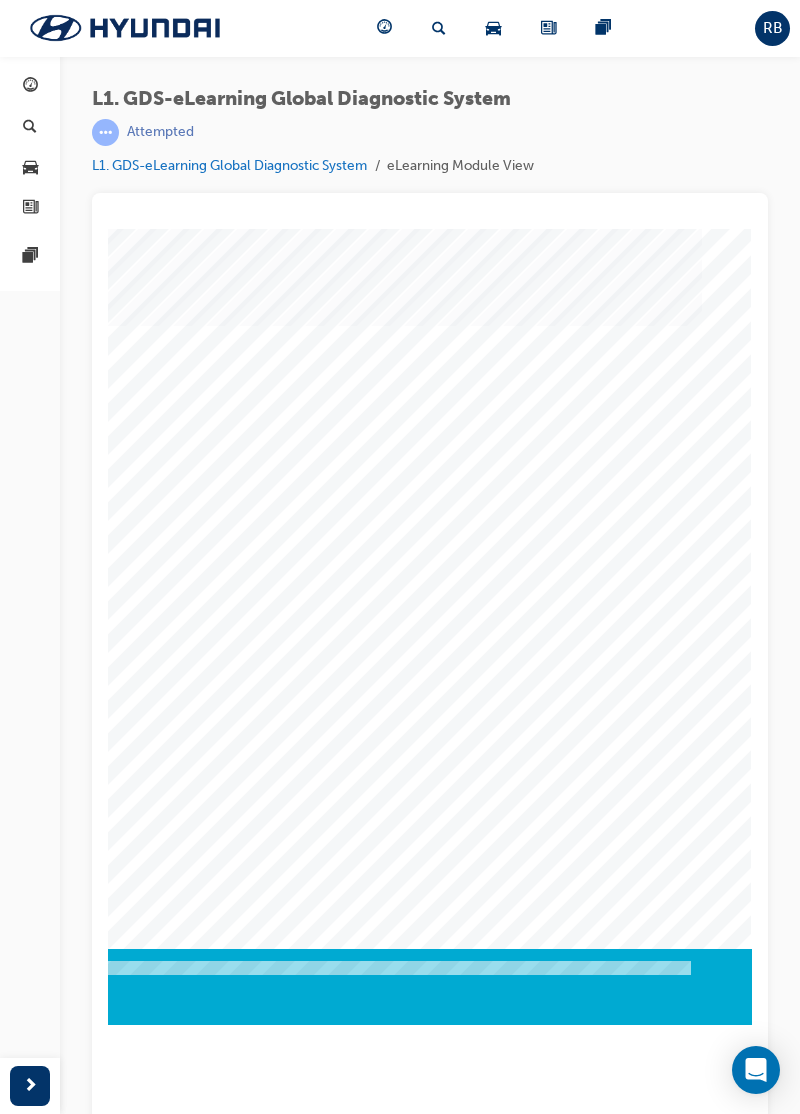 click at bounding box center [-538, 1194] 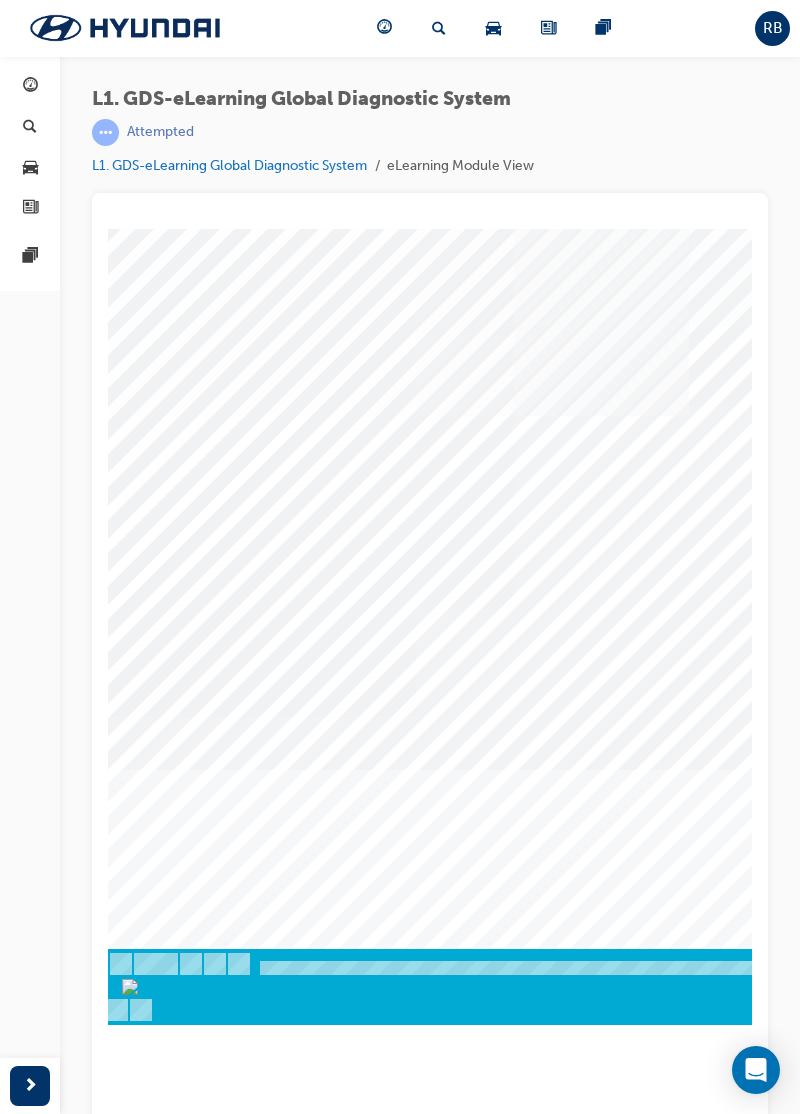 scroll, scrollTop: 0, scrollLeft: 0, axis: both 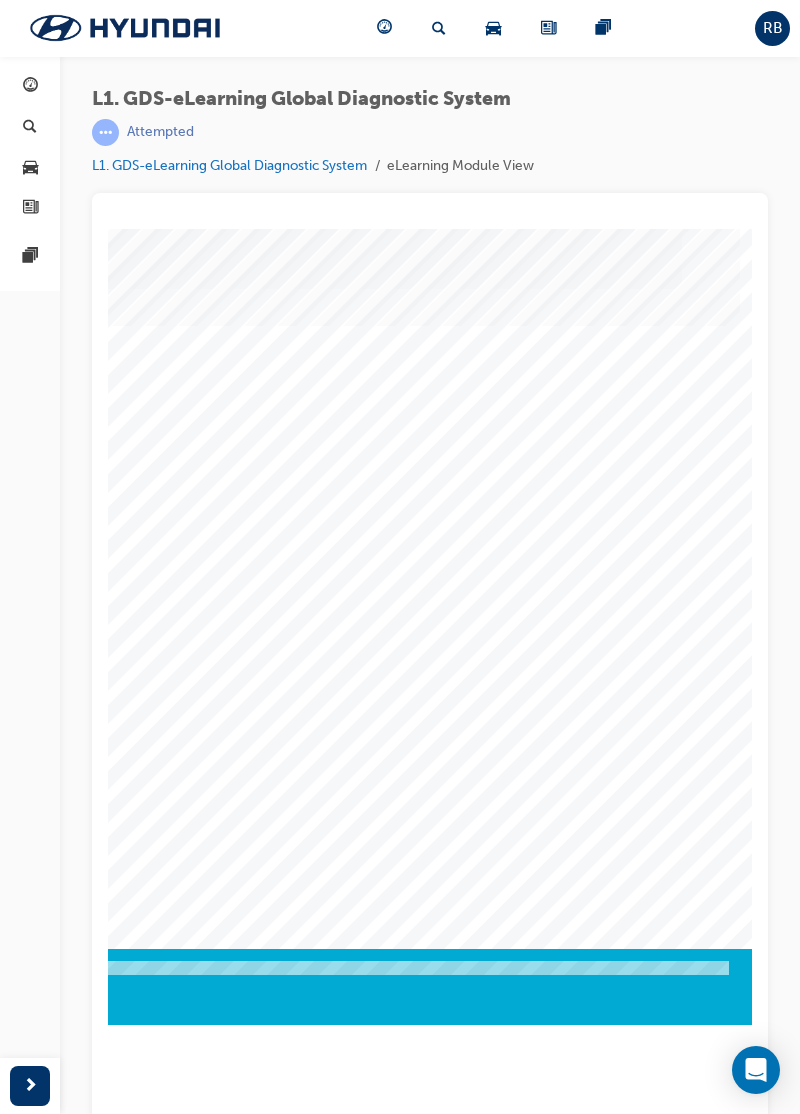click at bounding box center (-500, 1382) 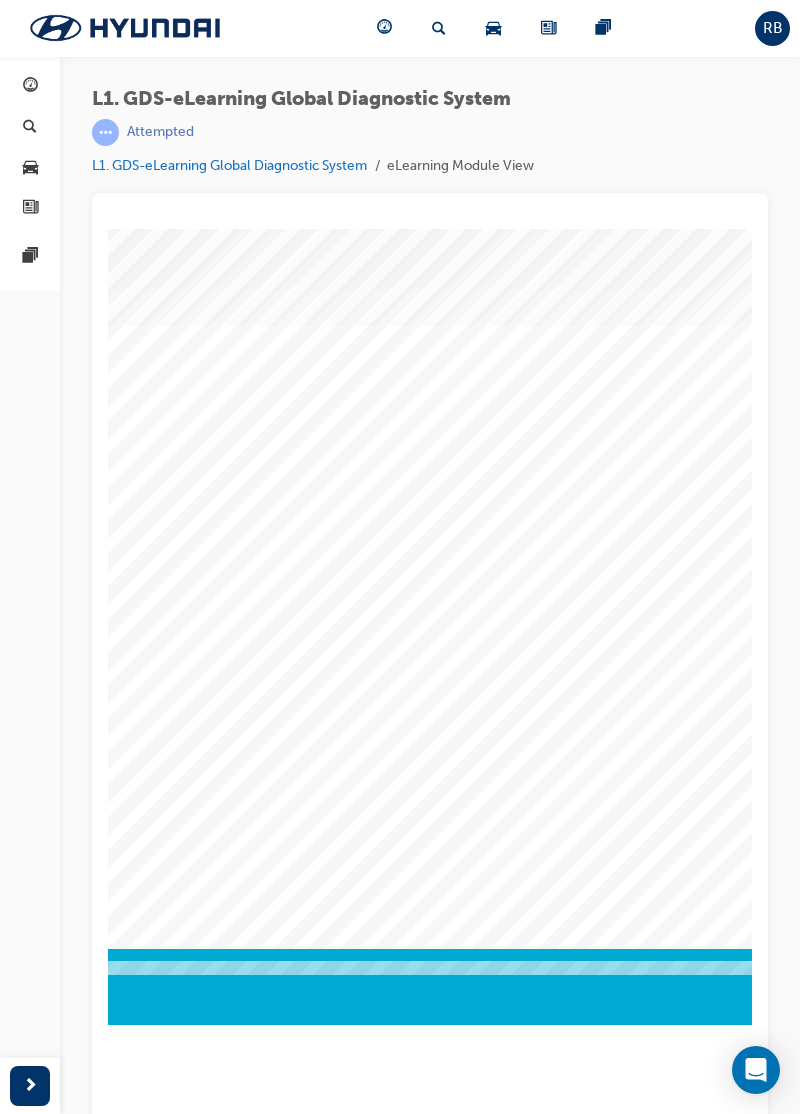 scroll, scrollTop: 0, scrollLeft: 716, axis: horizontal 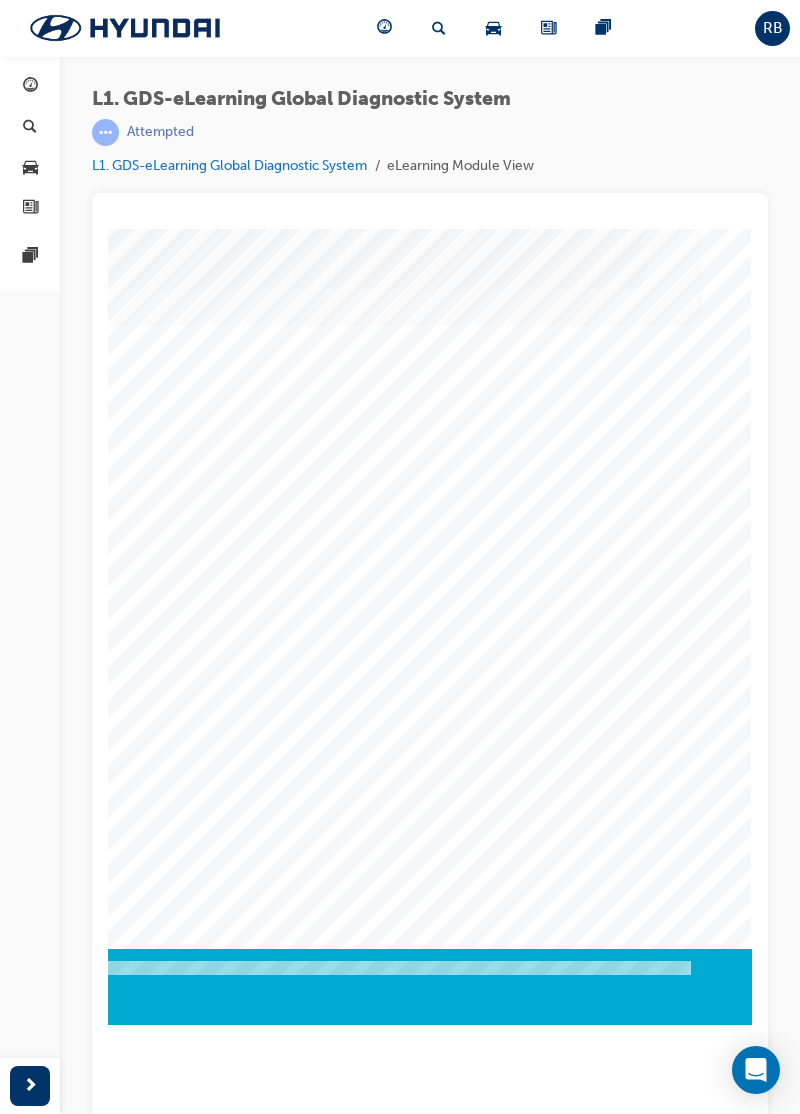 click at bounding box center [-538, 1076] 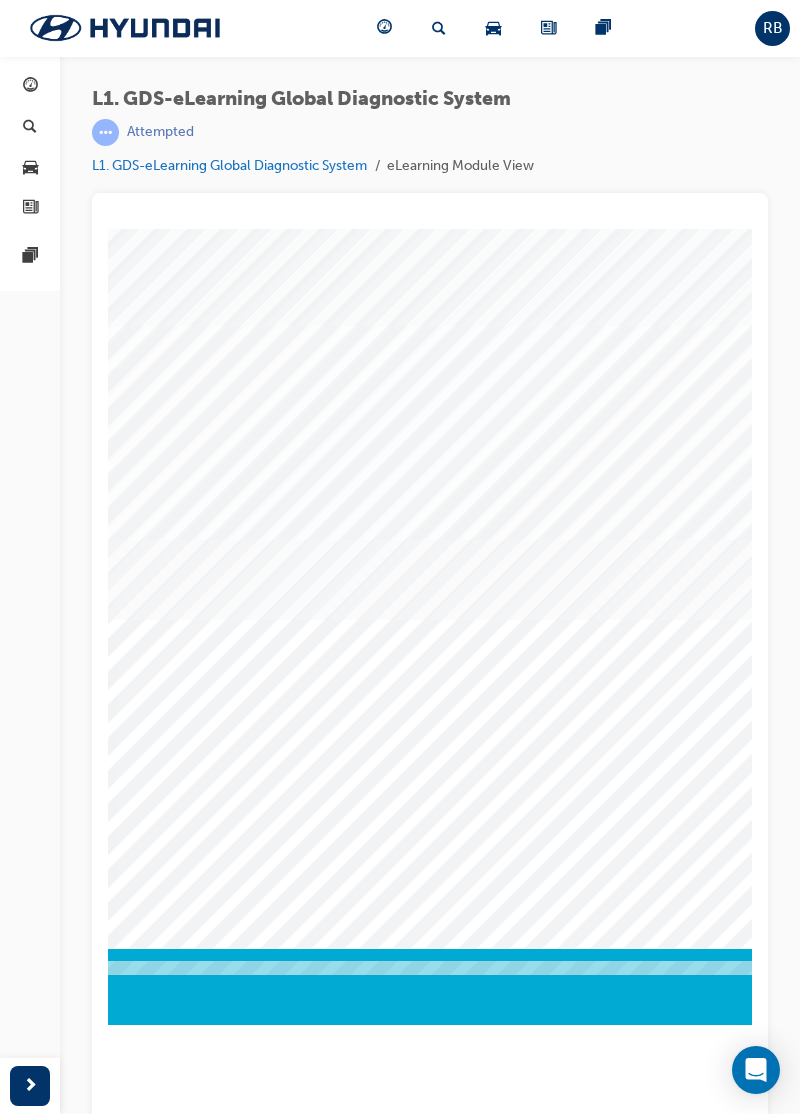 scroll, scrollTop: 0, scrollLeft: 0, axis: both 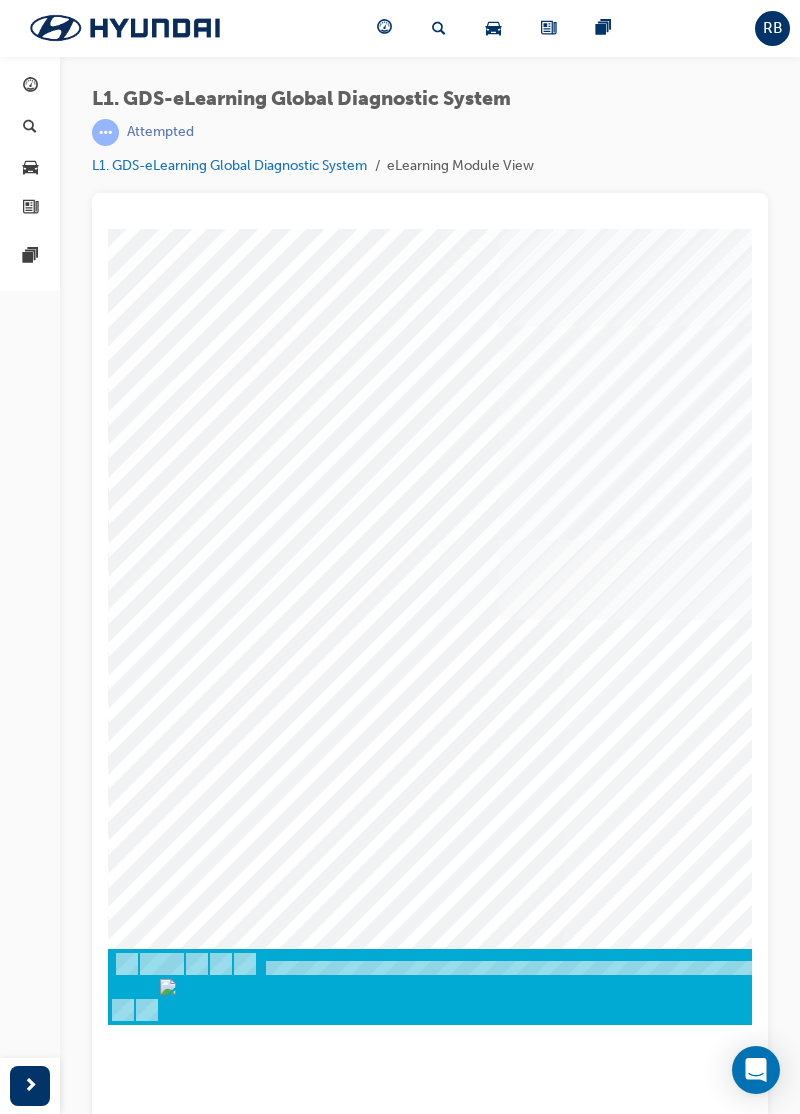 click at bounding box center [233, 2597] 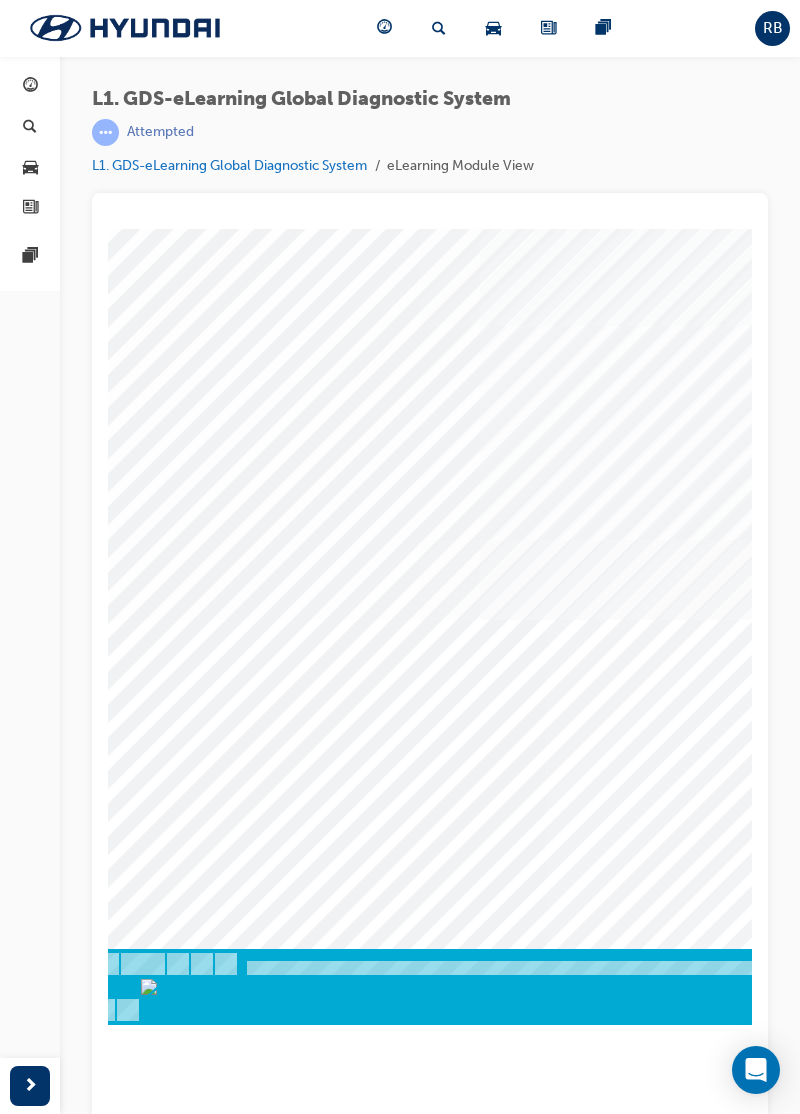 scroll, scrollTop: 0, scrollLeft: 0, axis: both 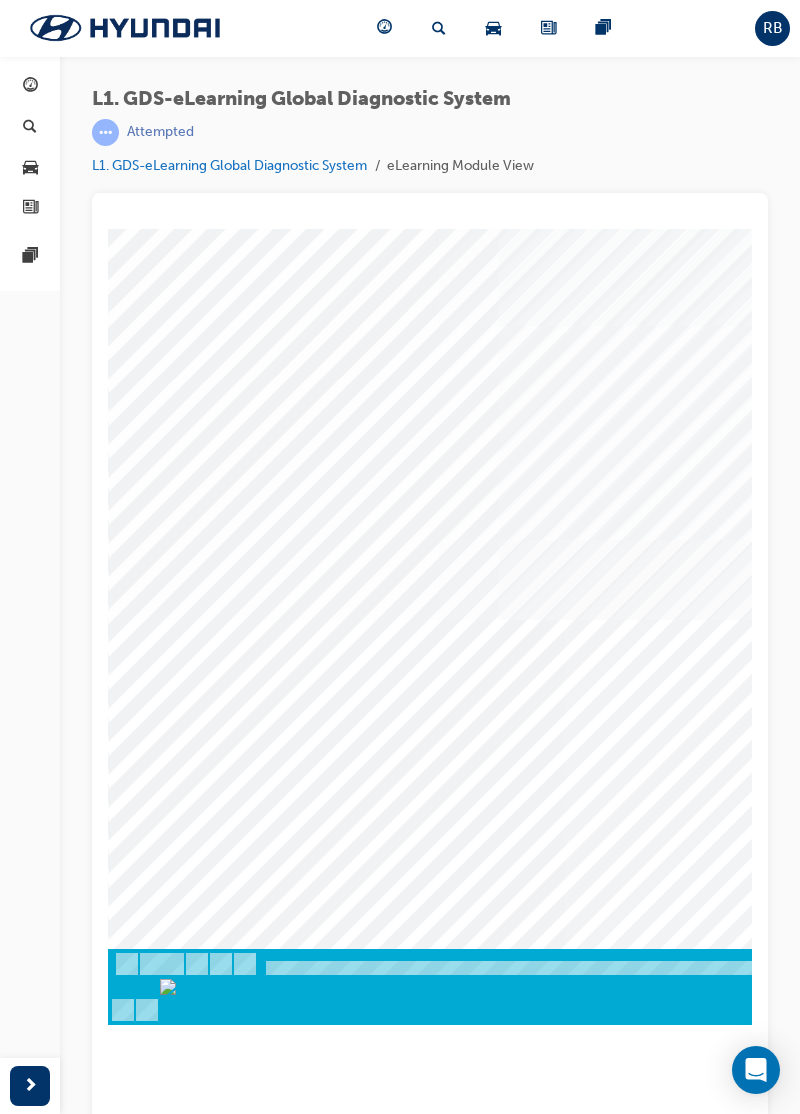 click at bounding box center [233, 2657] 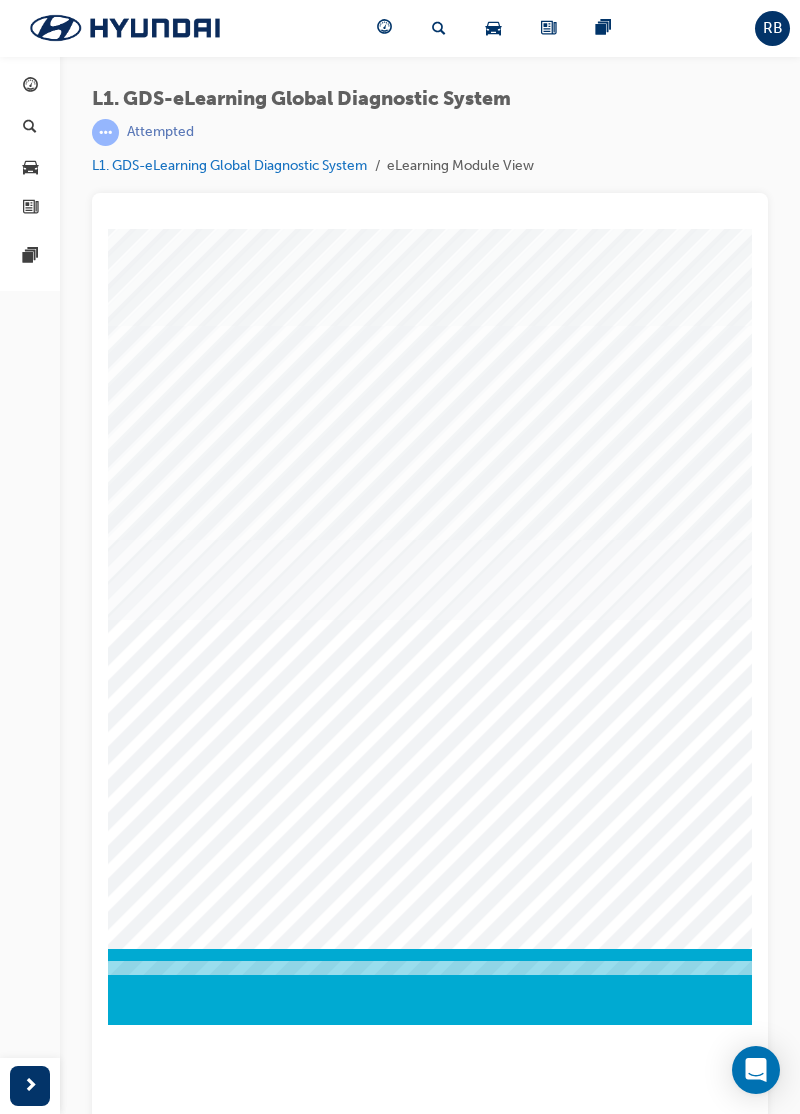 scroll, scrollTop: 0, scrollLeft: 716, axis: horizontal 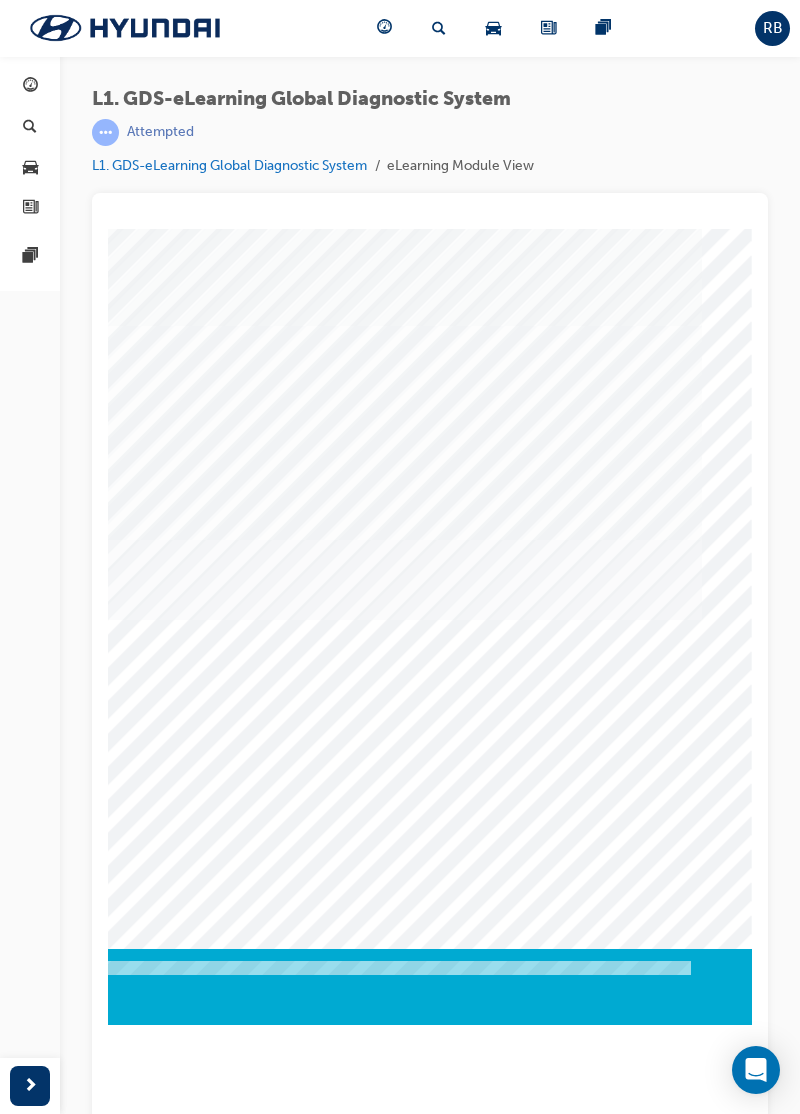 click at bounding box center (-538, 2754) 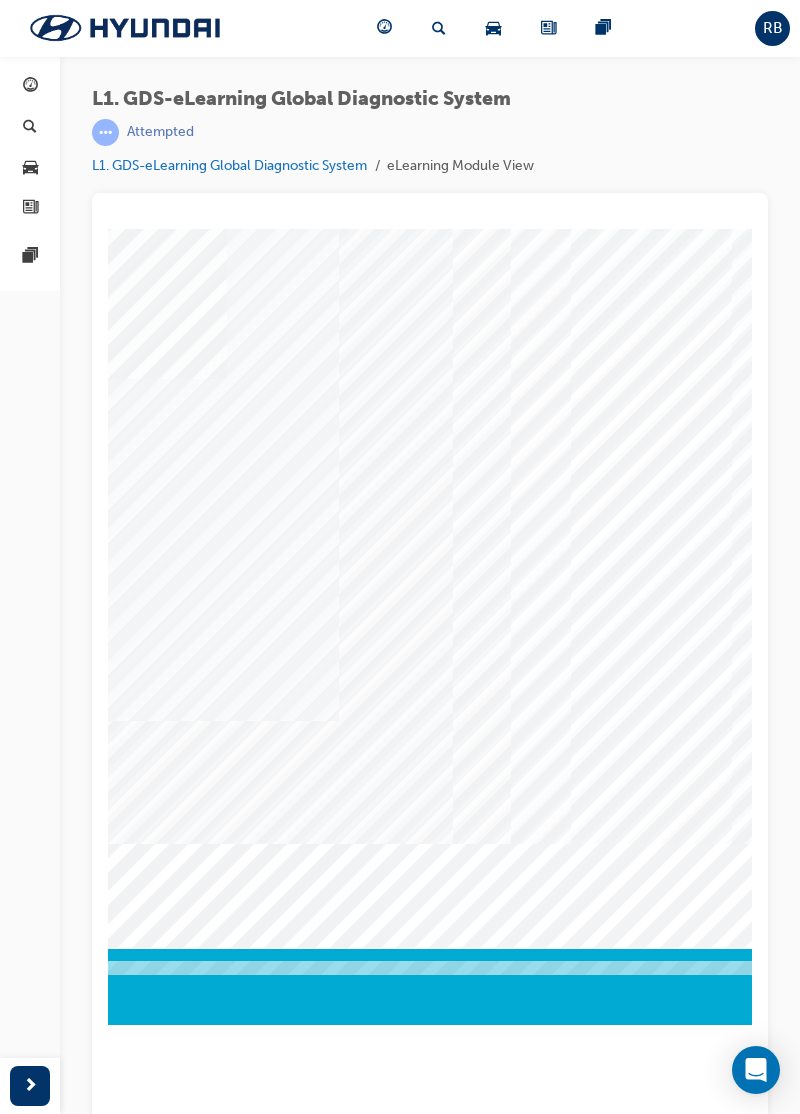 scroll, scrollTop: 0, scrollLeft: 182, axis: horizontal 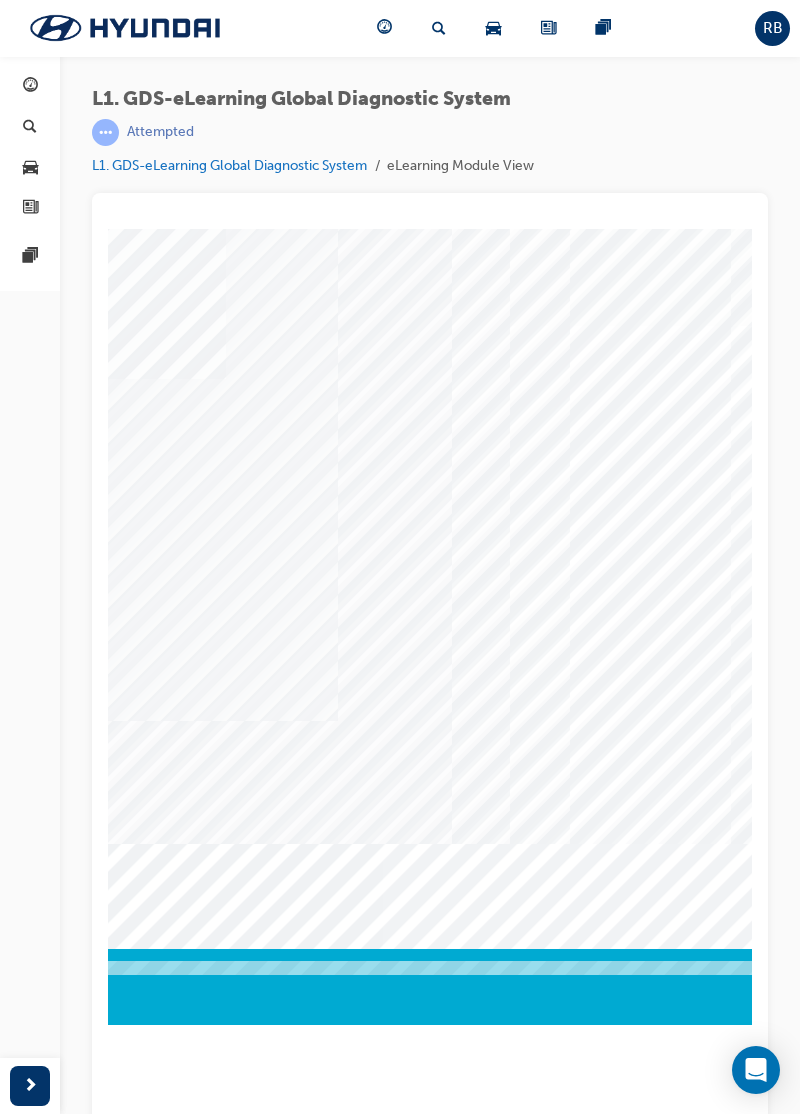 click at bounding box center (-49, 6739) 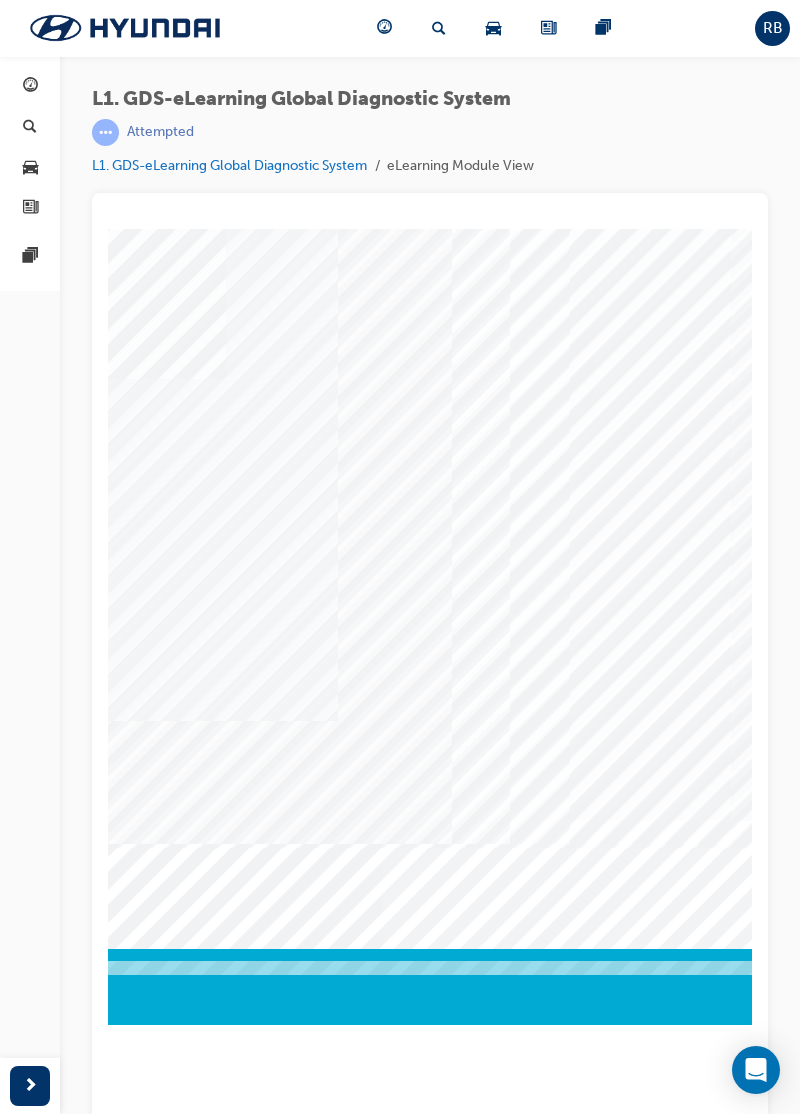 click at bounding box center [-49, 6789] 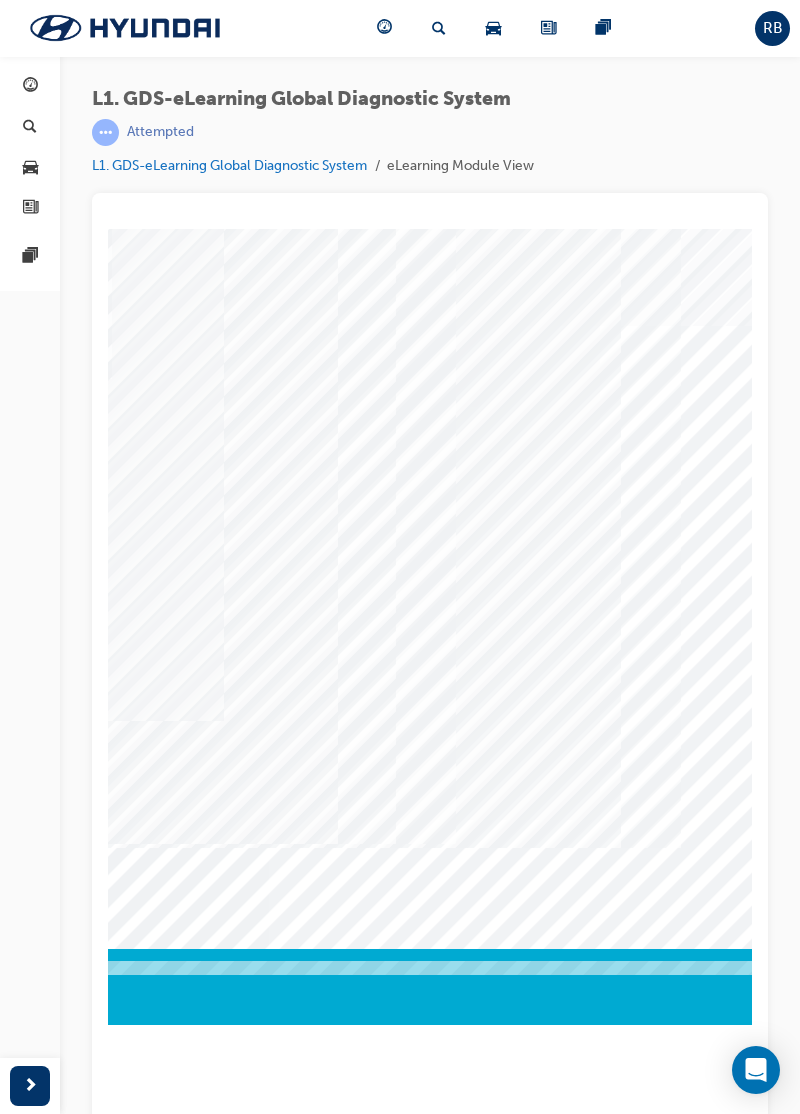 scroll, scrollTop: 0, scrollLeft: 297, axis: horizontal 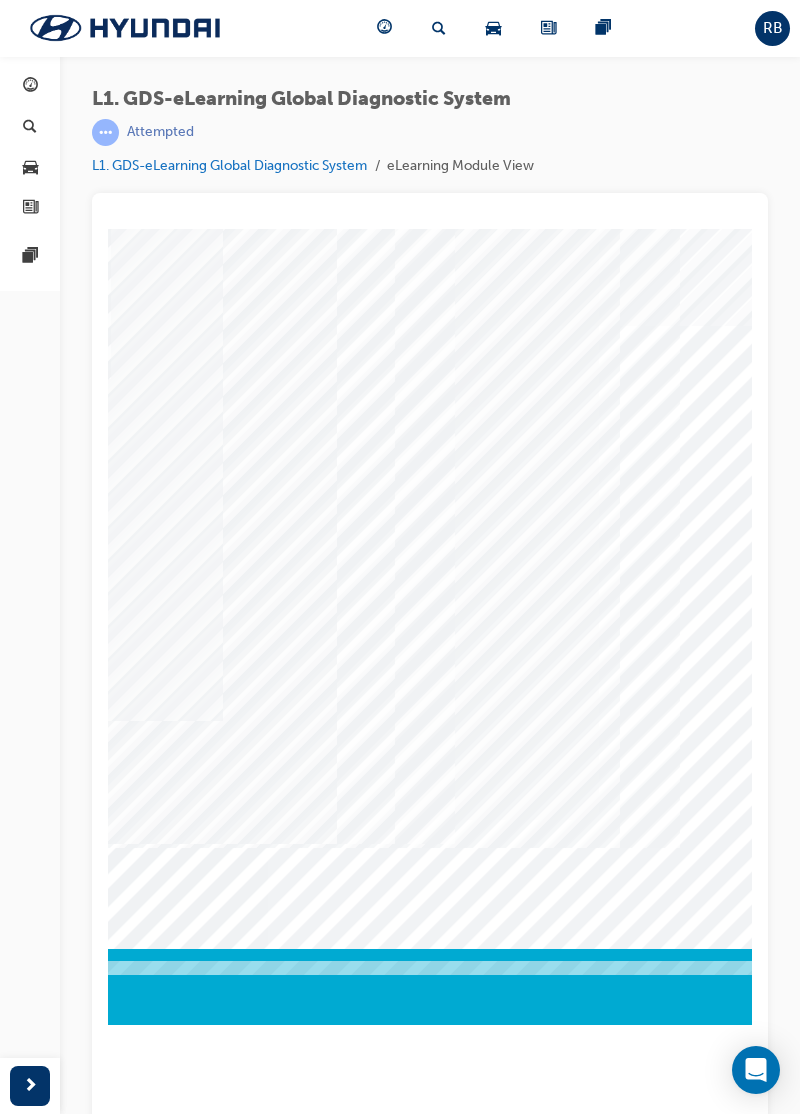 click at bounding box center [-164, 6839] 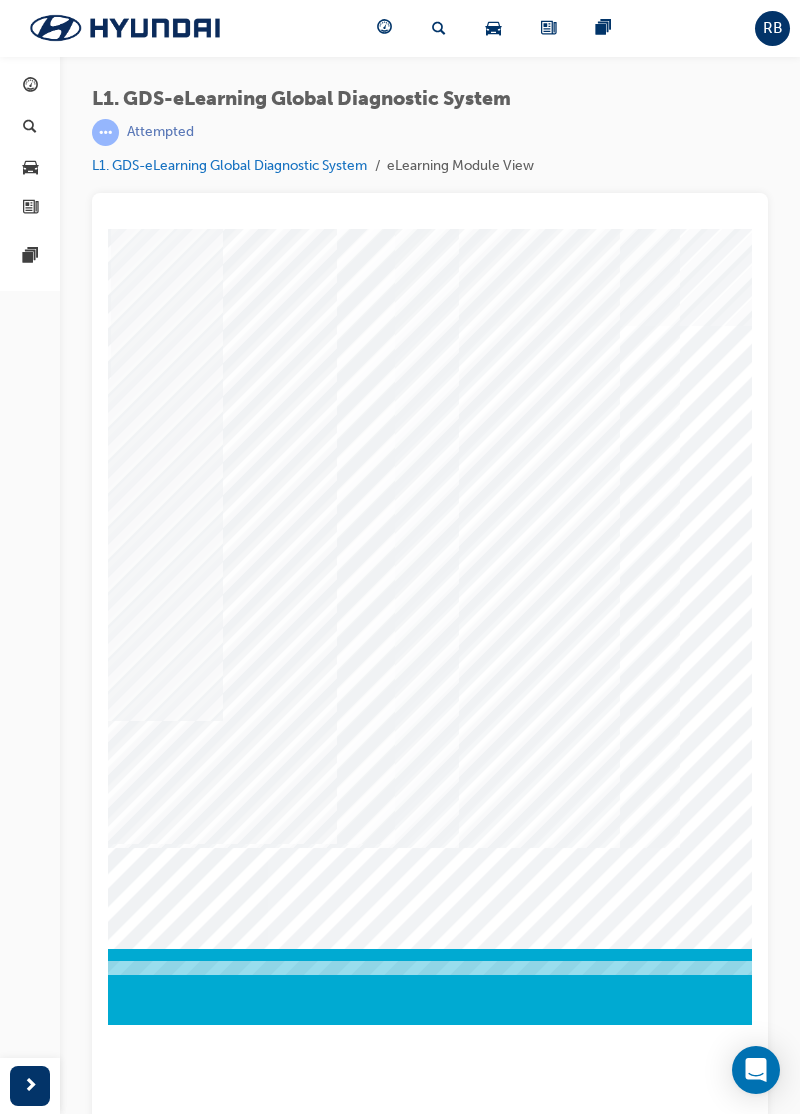 click at bounding box center [-164, 6889] 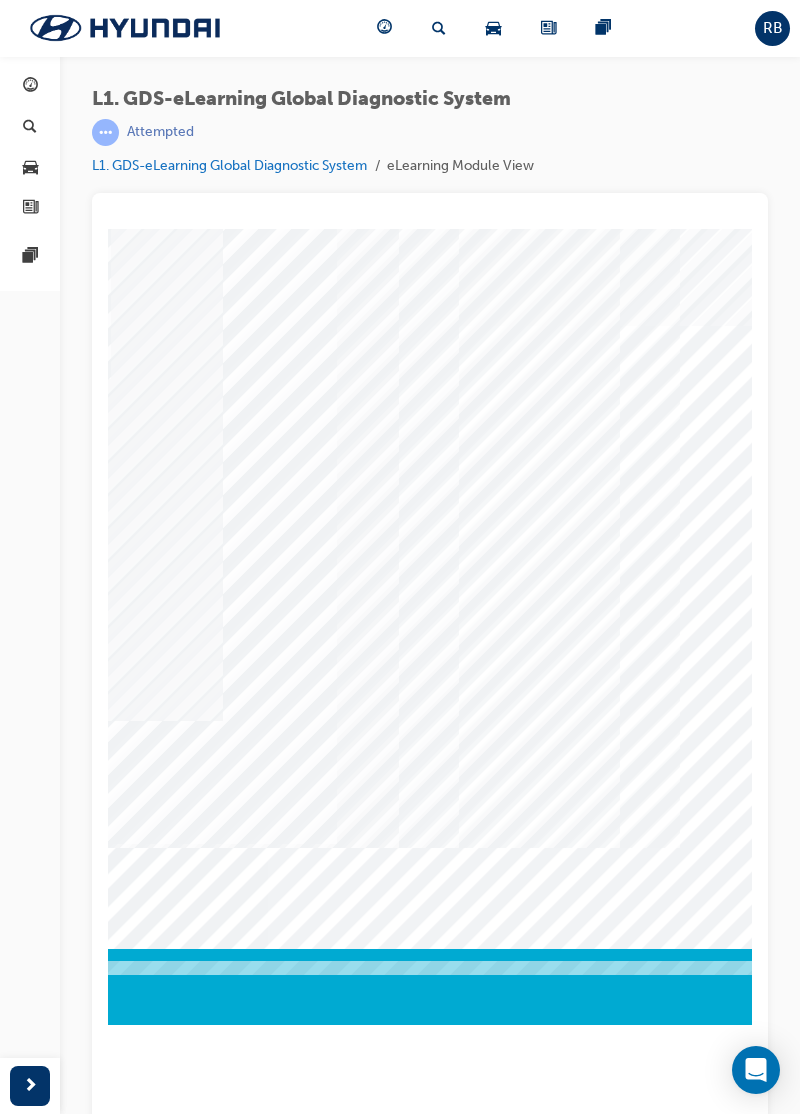 click at bounding box center [-164, 6939] 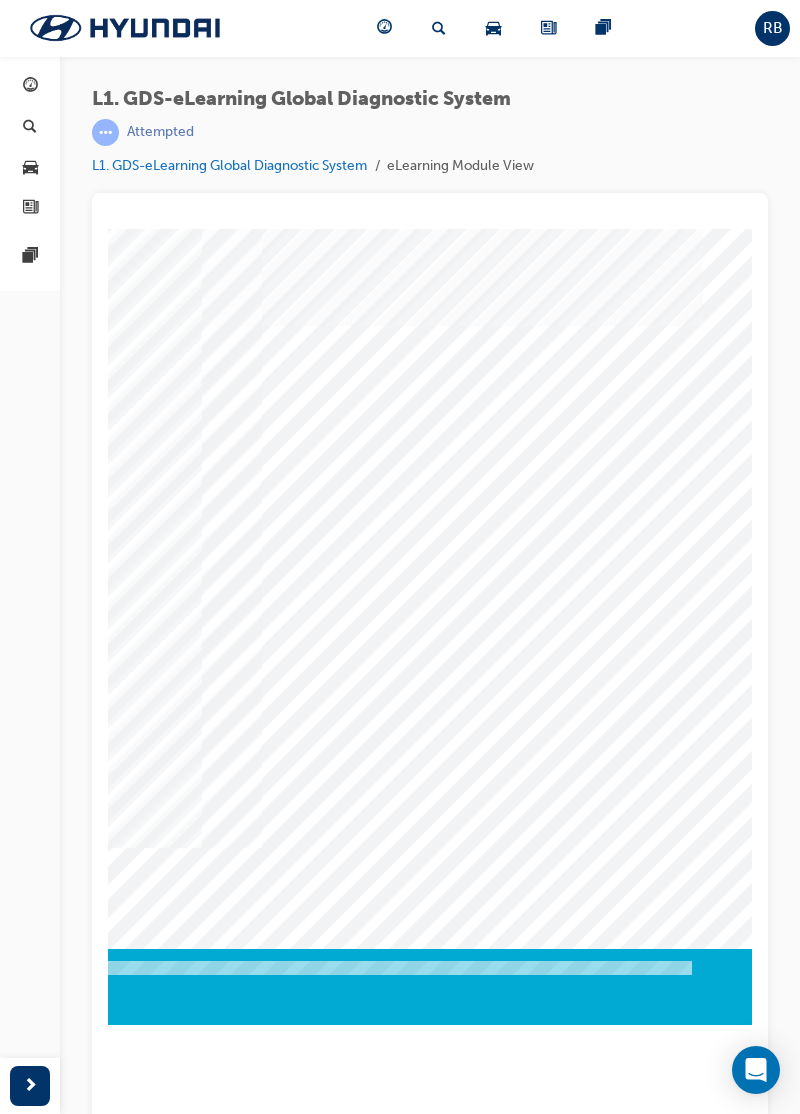 scroll, scrollTop: 0, scrollLeft: 716, axis: horizontal 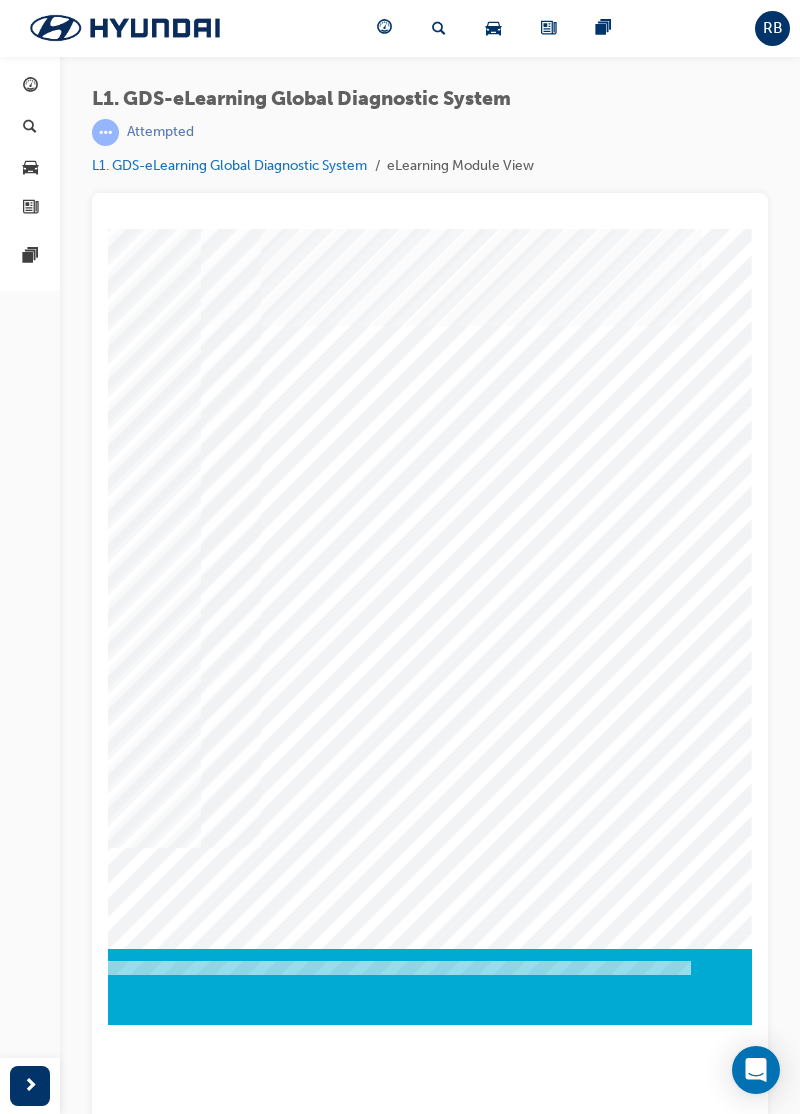 click at bounding box center [-538, 4098] 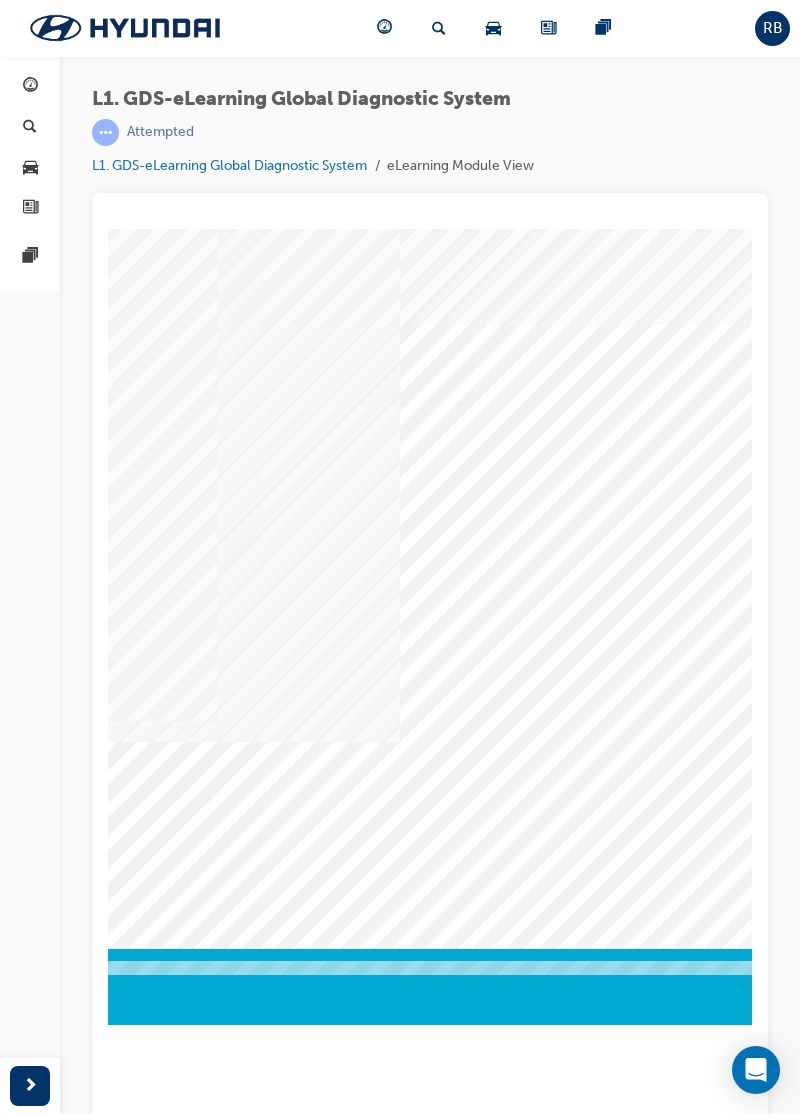 scroll, scrollTop: 0, scrollLeft: 304, axis: horizontal 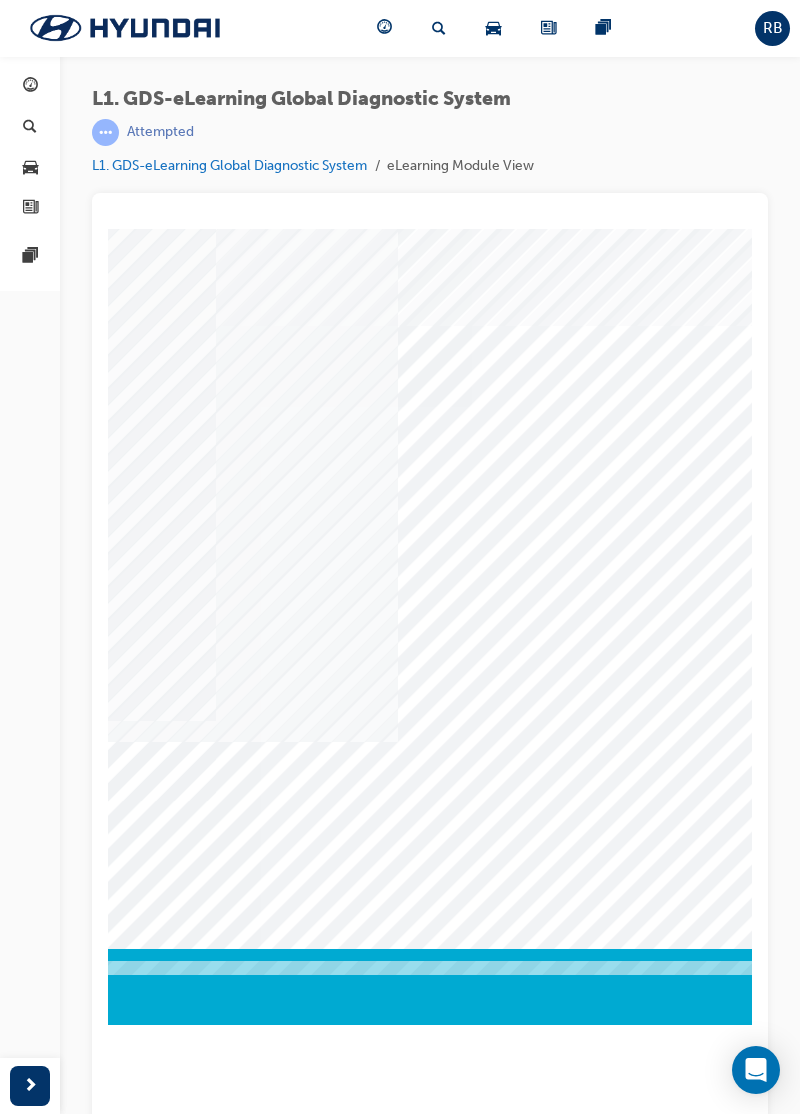click at bounding box center [-171, 5209] 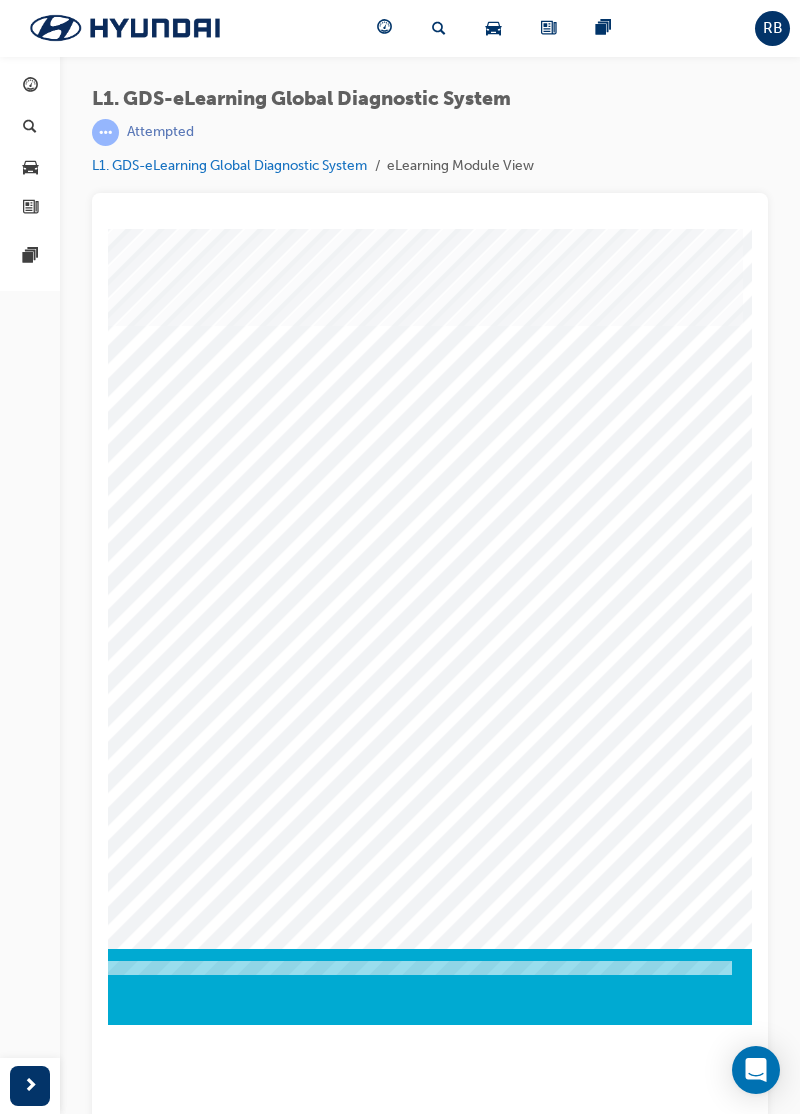 scroll, scrollTop: 0, scrollLeft: 676, axis: horizontal 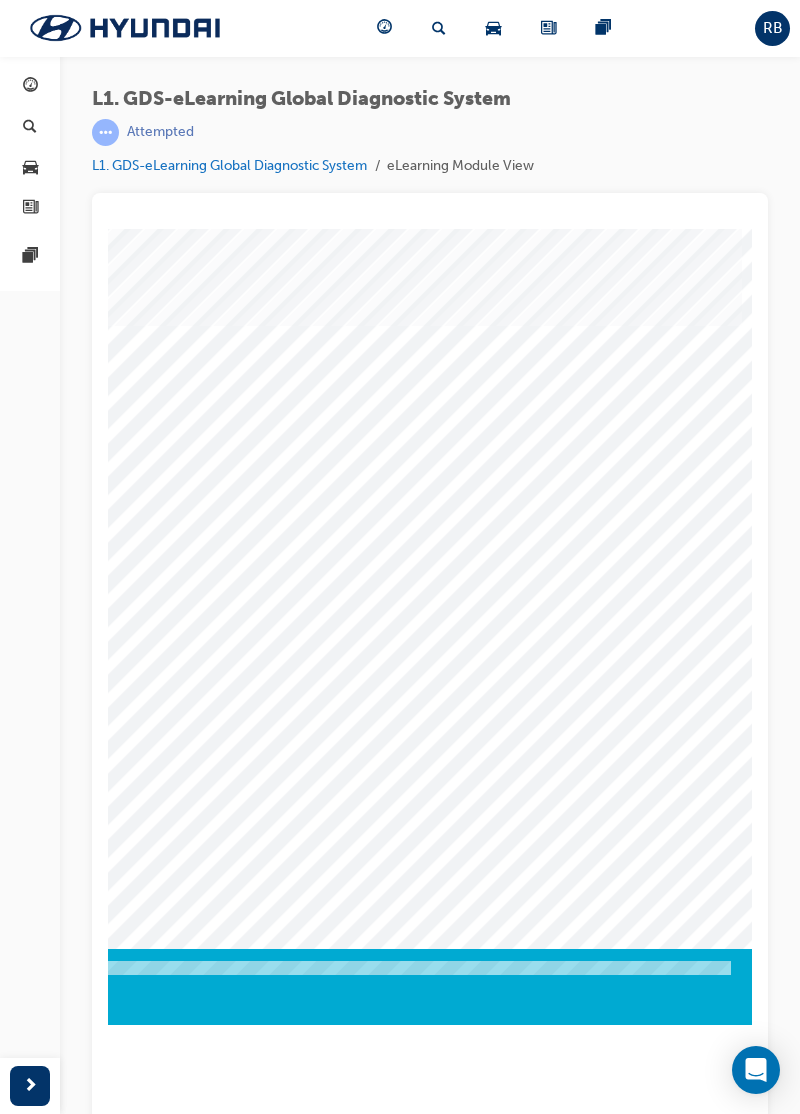 click at bounding box center (-543, 7473) 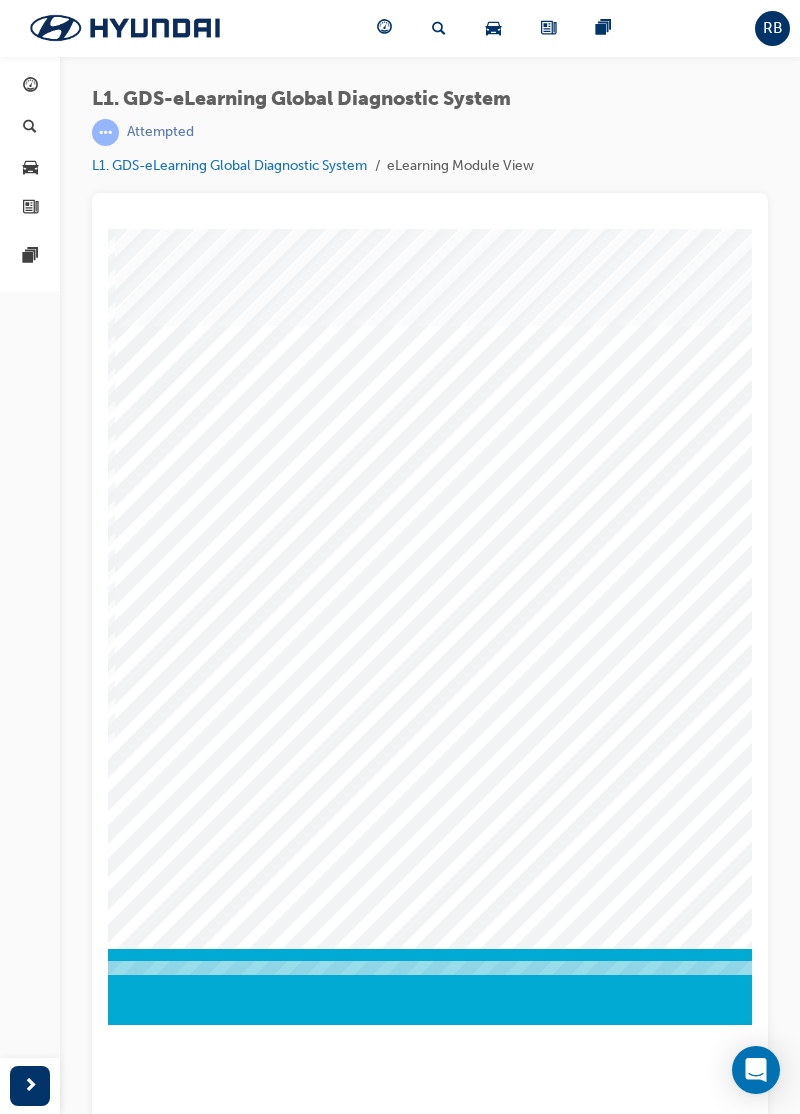 scroll, scrollTop: 0, scrollLeft: 594, axis: horizontal 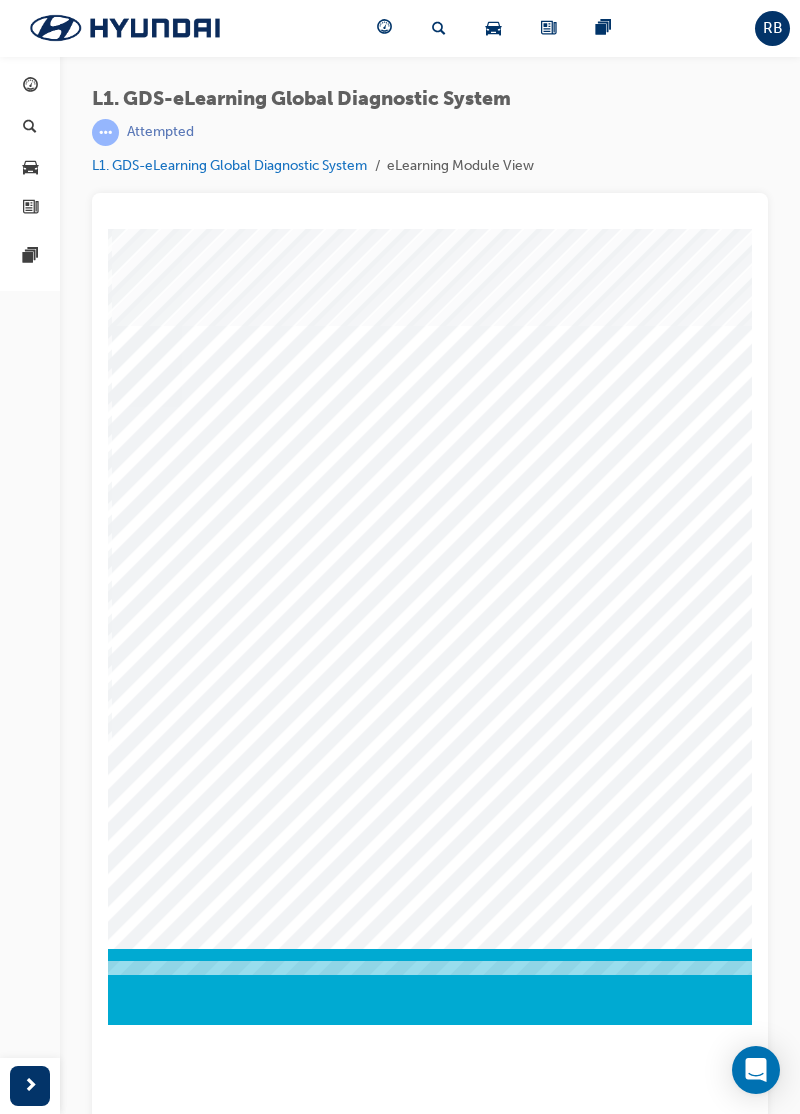 click at bounding box center (-461, 7573) 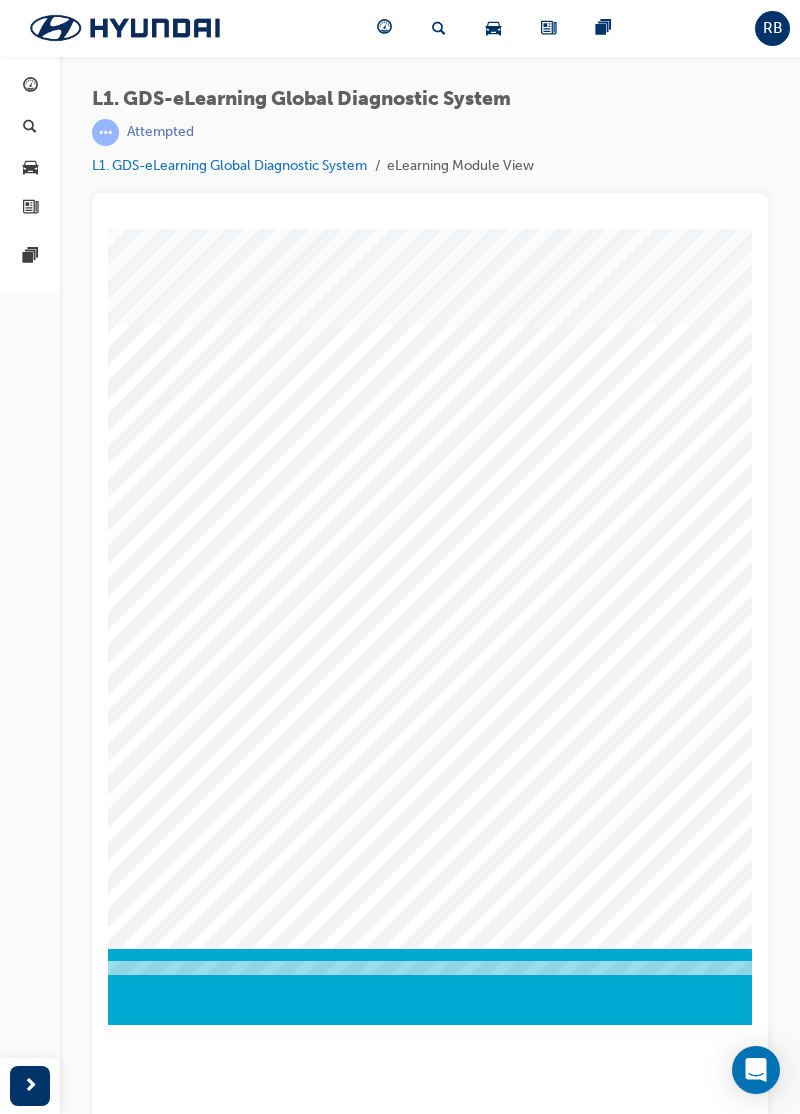 scroll, scrollTop: 0, scrollLeft: 716, axis: horizontal 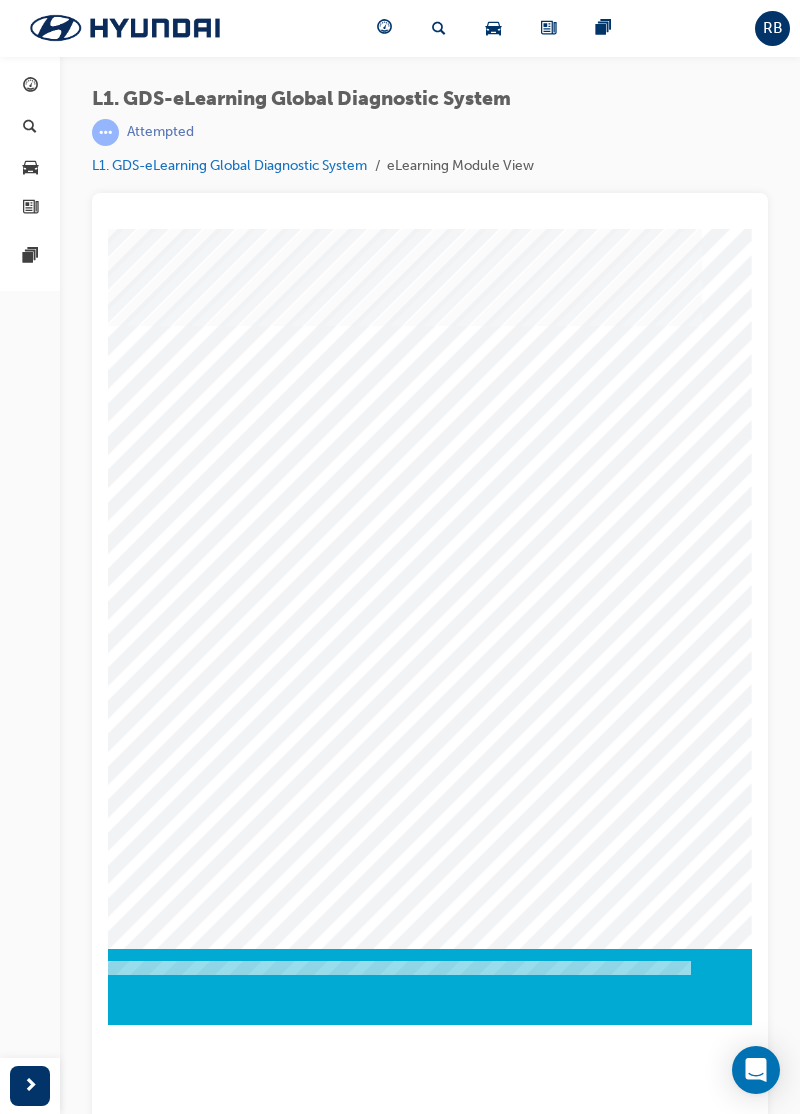 click at bounding box center [-538, 4098] 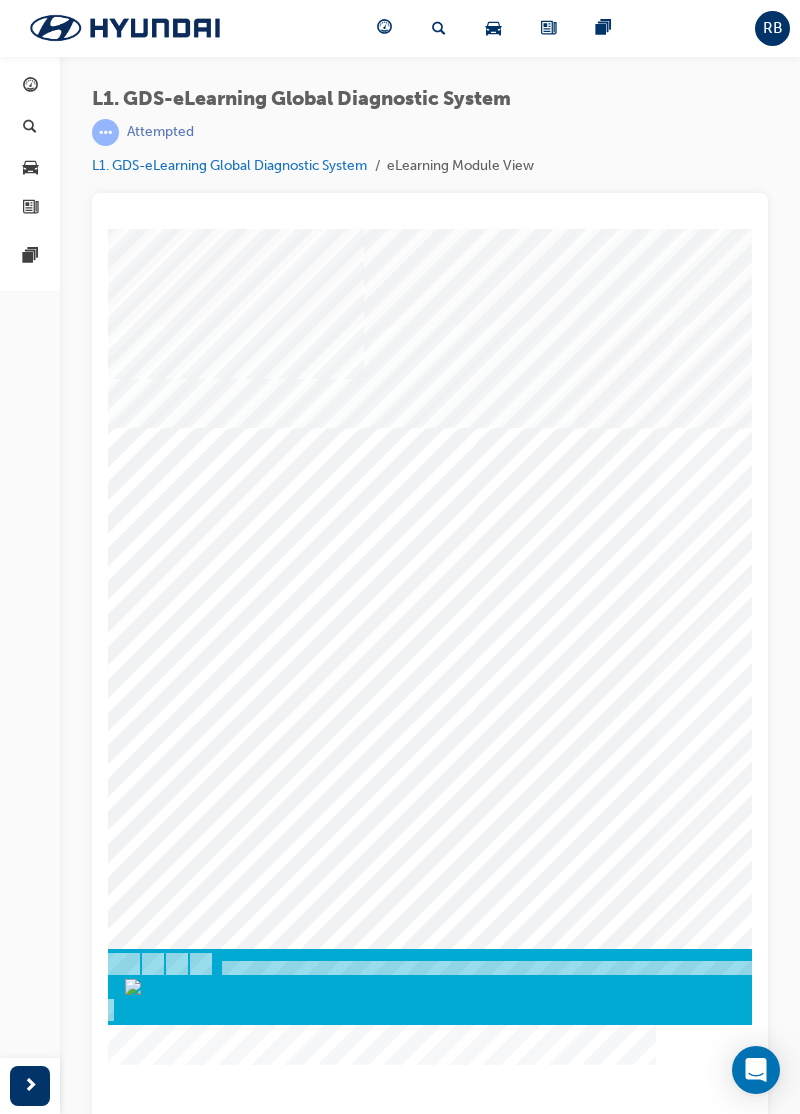 scroll, scrollTop: 0, scrollLeft: 130, axis: horizontal 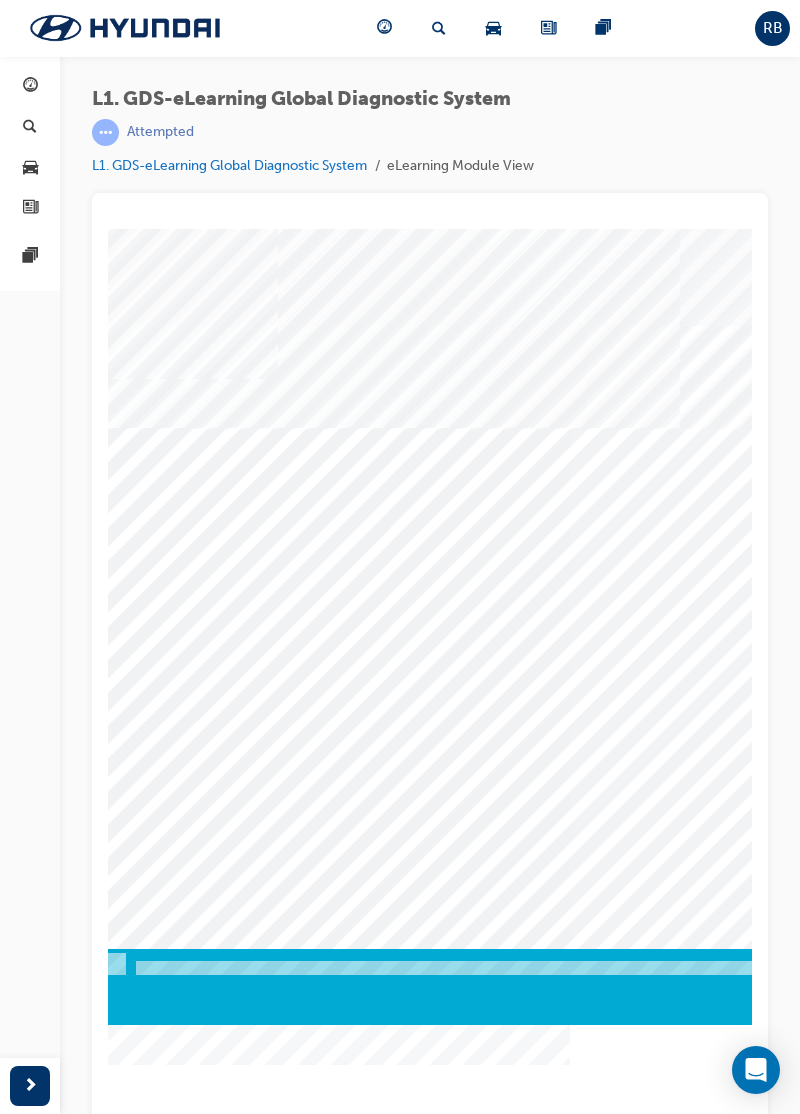 click at bounding box center [3, 5749] 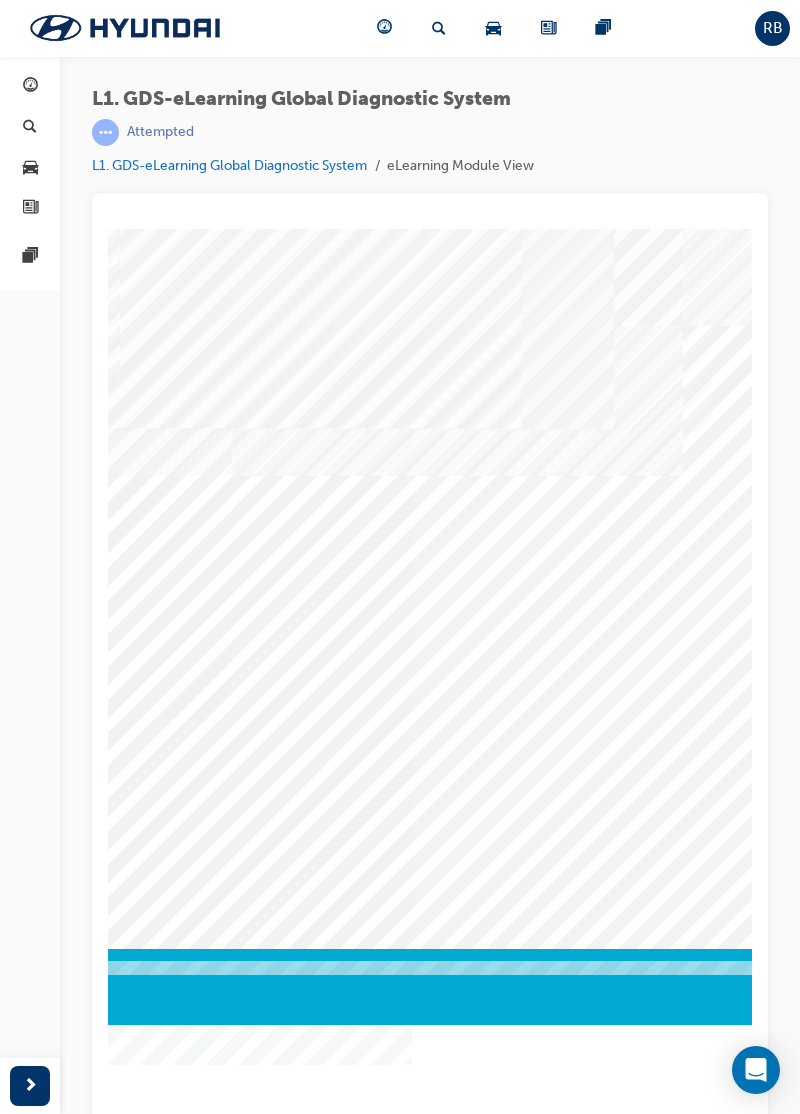 scroll, scrollTop: 0, scrollLeft: 288, axis: horizontal 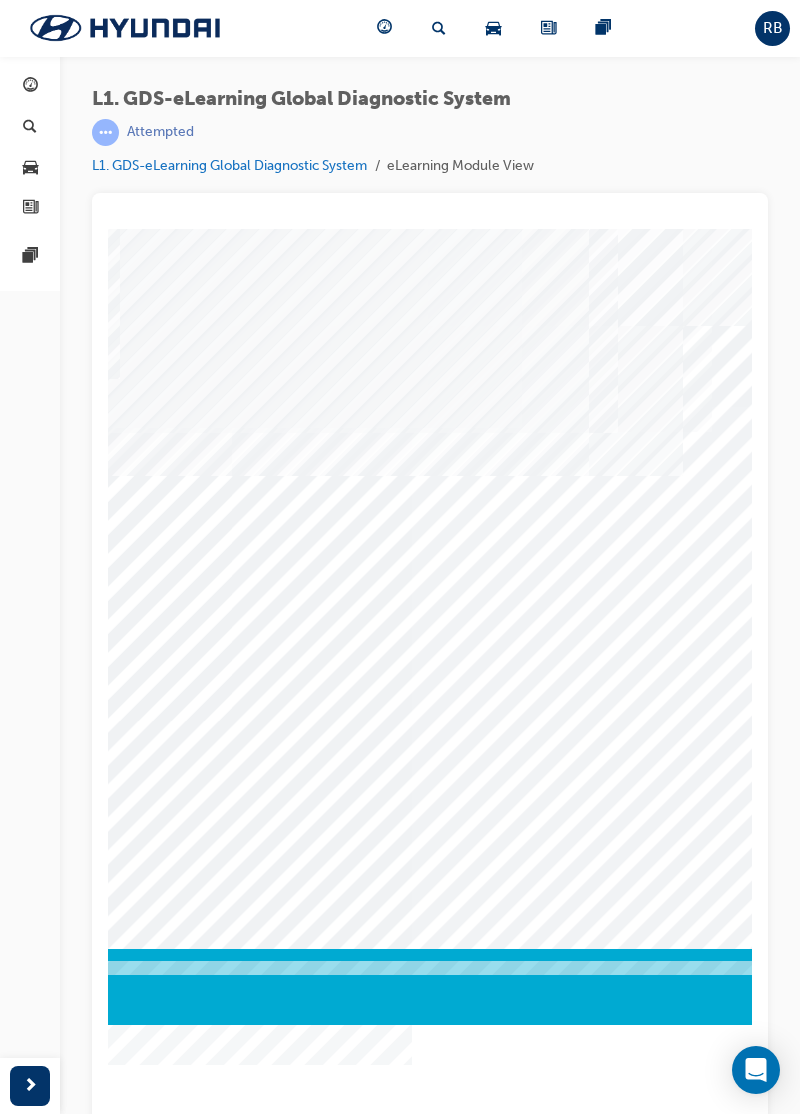 click at bounding box center [-155, 9420] 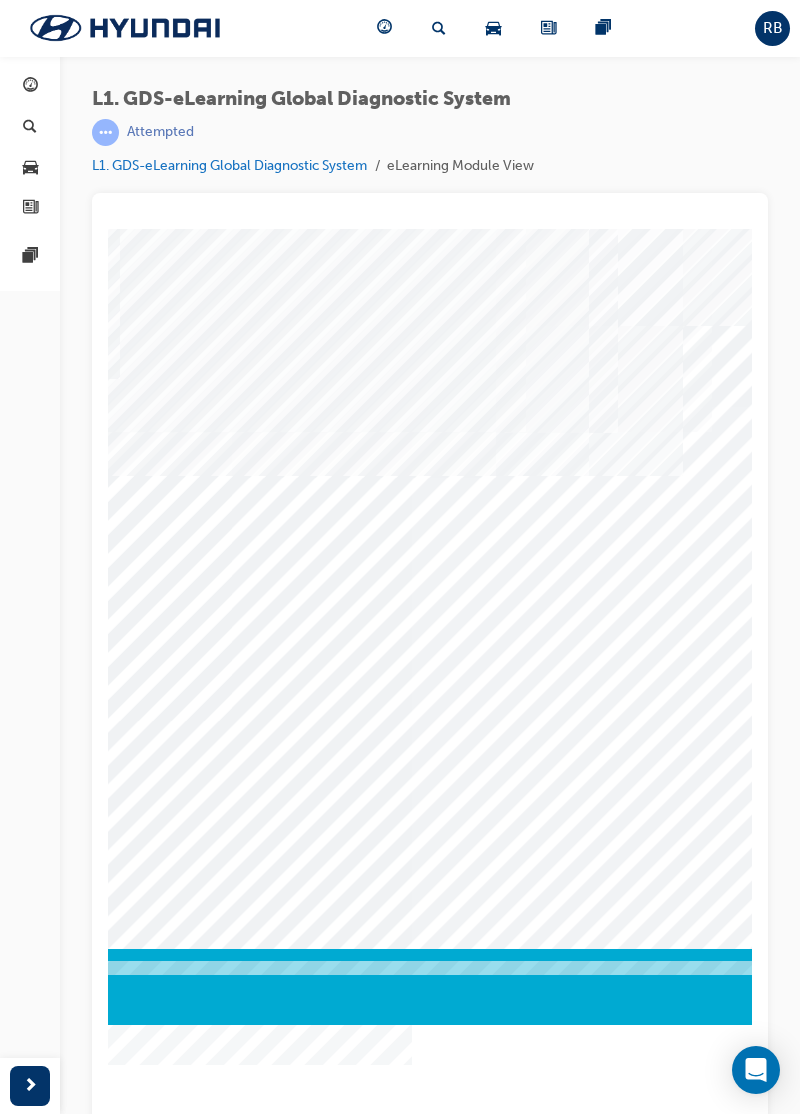 click at bounding box center (-155, 7899) 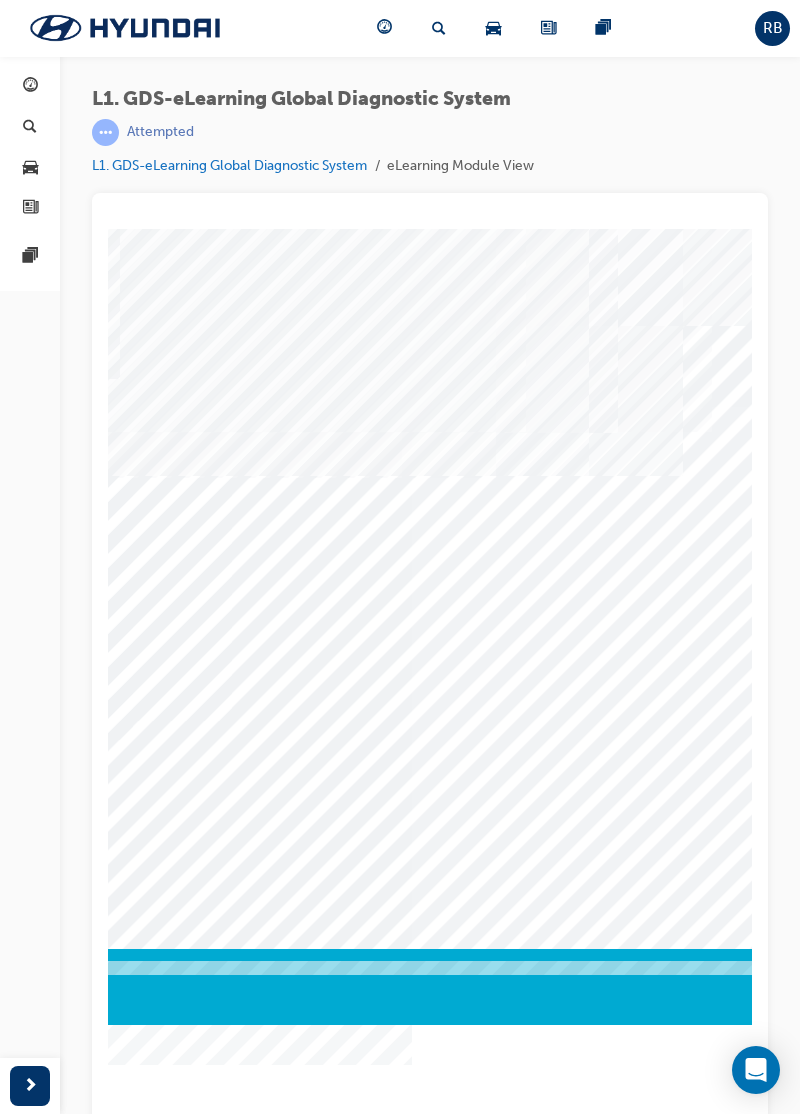click at bounding box center (-155, 7949) 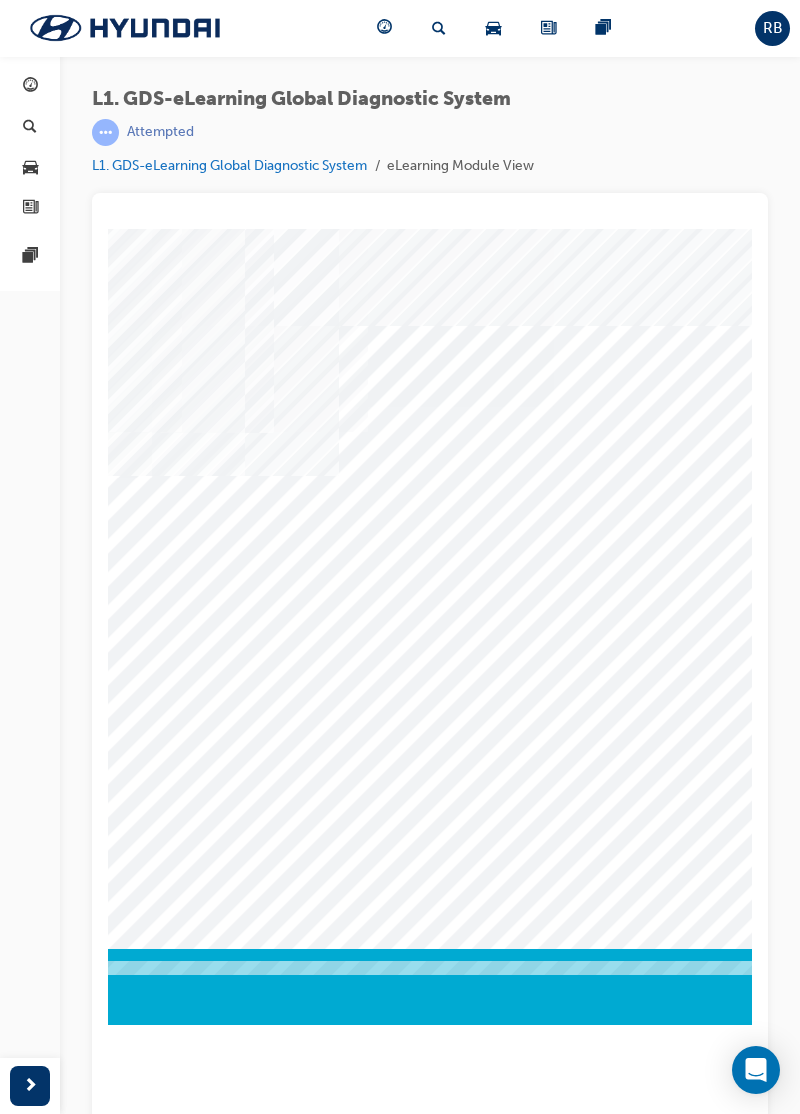 scroll, scrollTop: 0, scrollLeft: 716, axis: horizontal 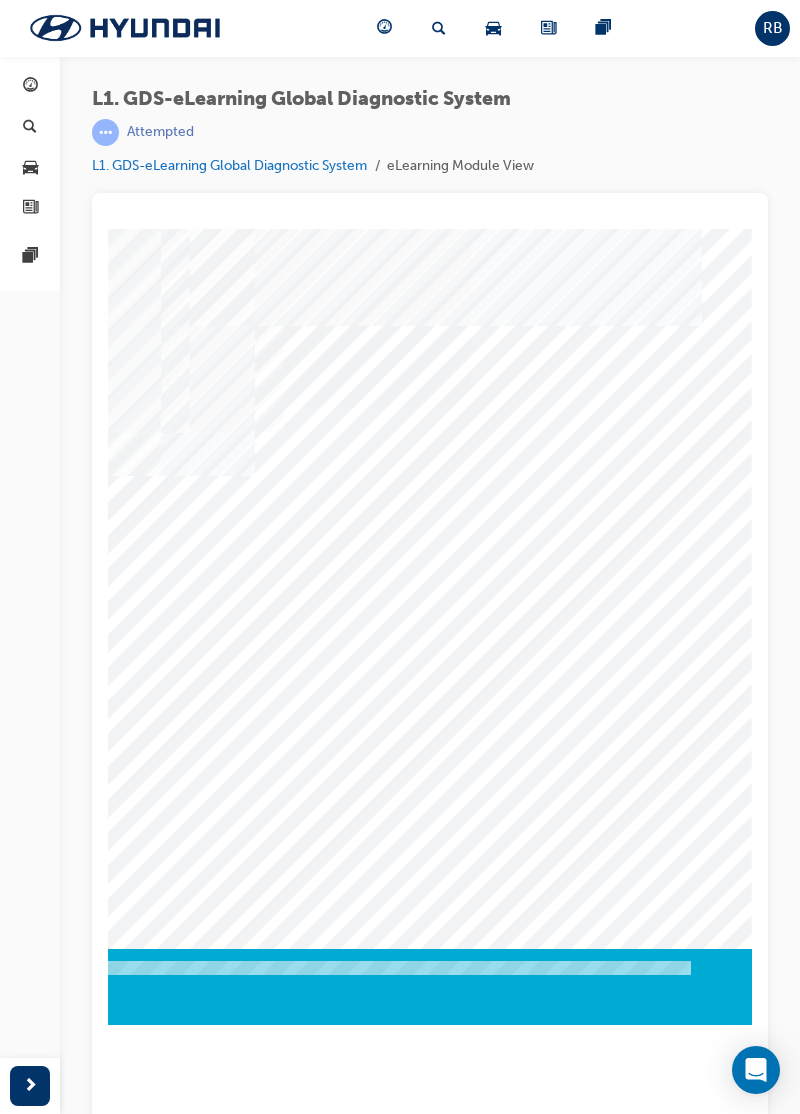 click at bounding box center (-538, 7851) 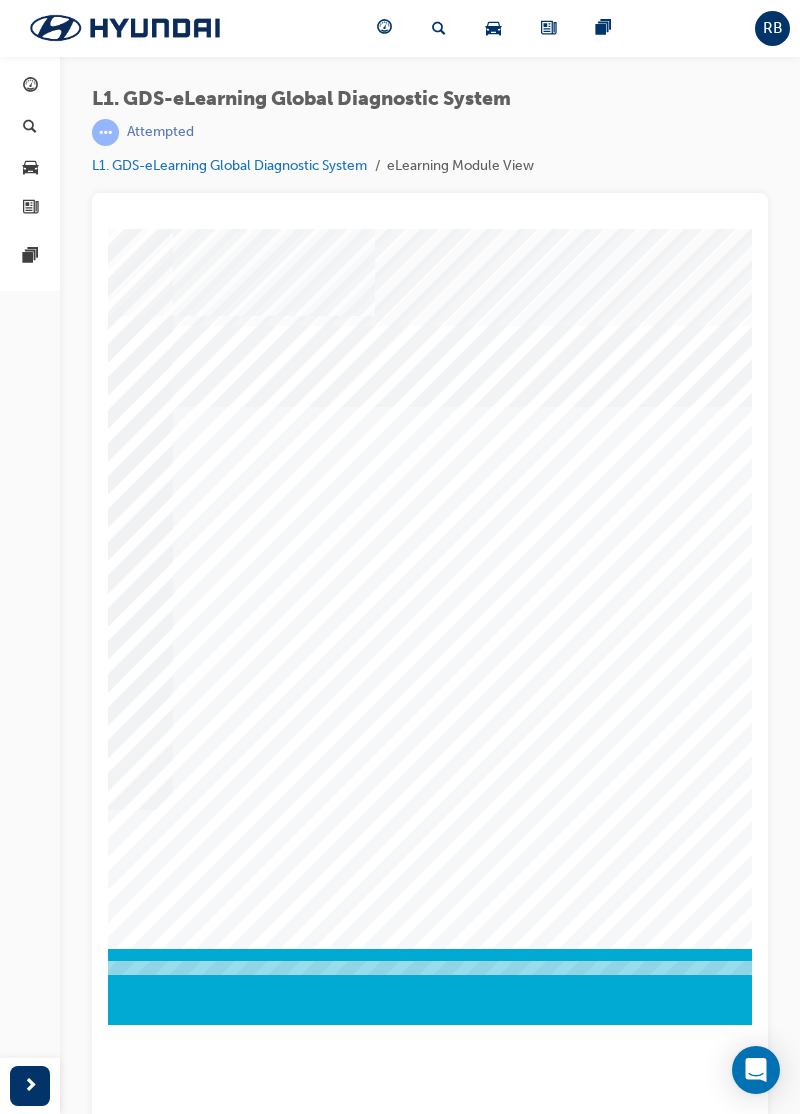 scroll, scrollTop: 0, scrollLeft: 0, axis: both 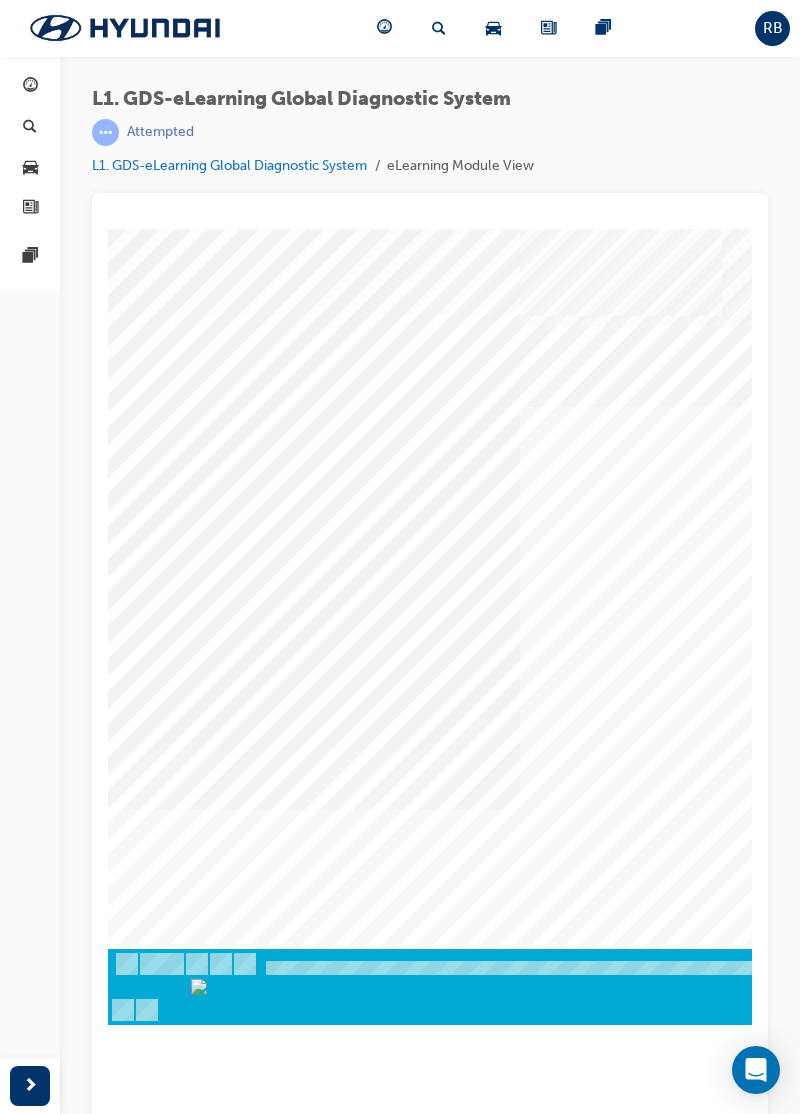 click at bounding box center [314, 2880] 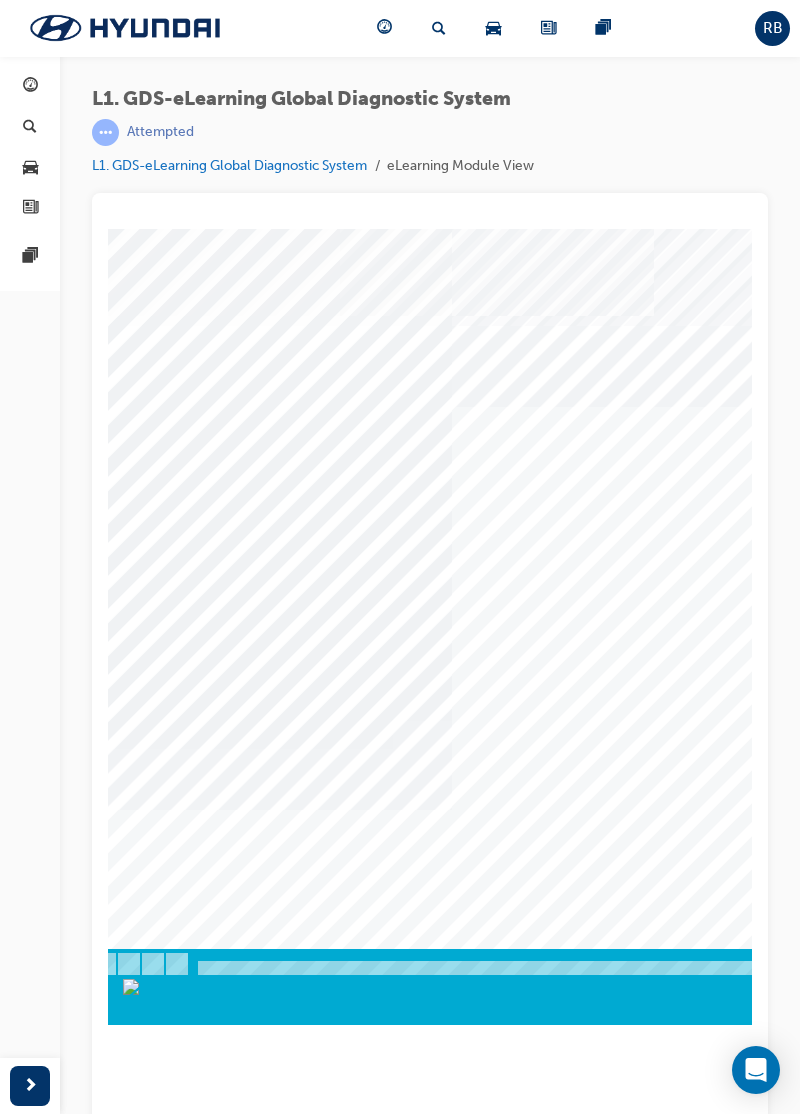 scroll, scrollTop: 0, scrollLeft: 0, axis: both 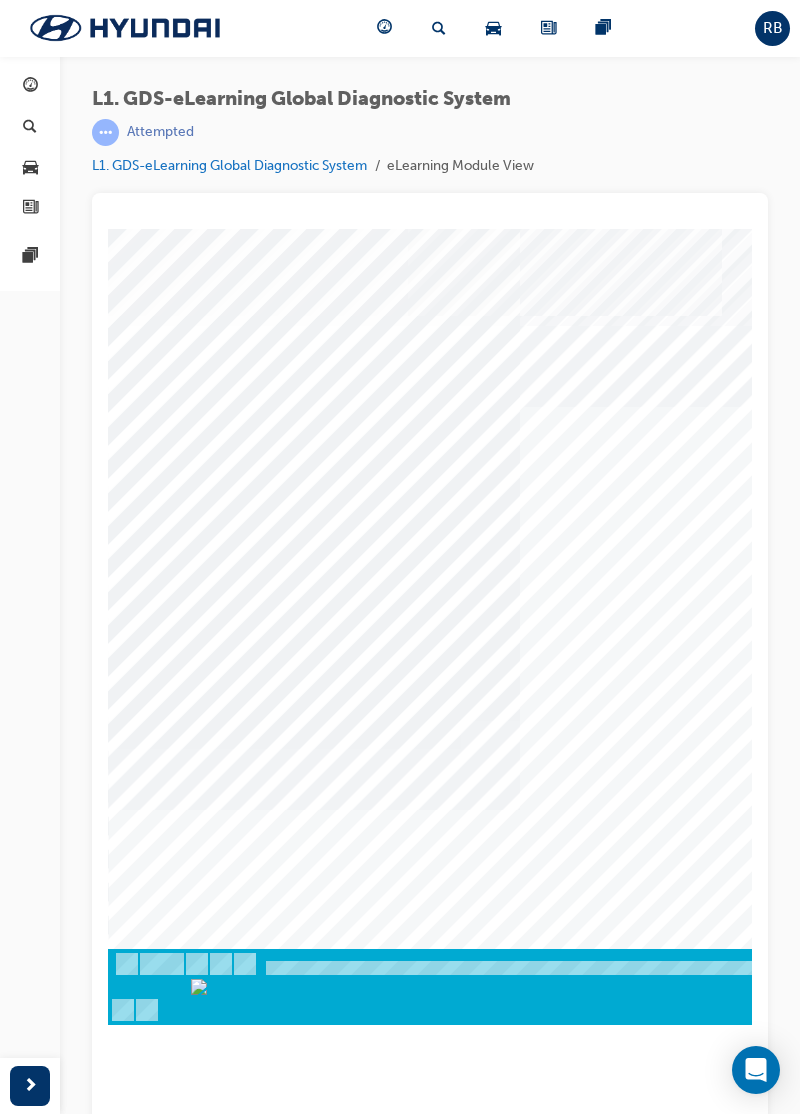click at bounding box center [314, 2880] 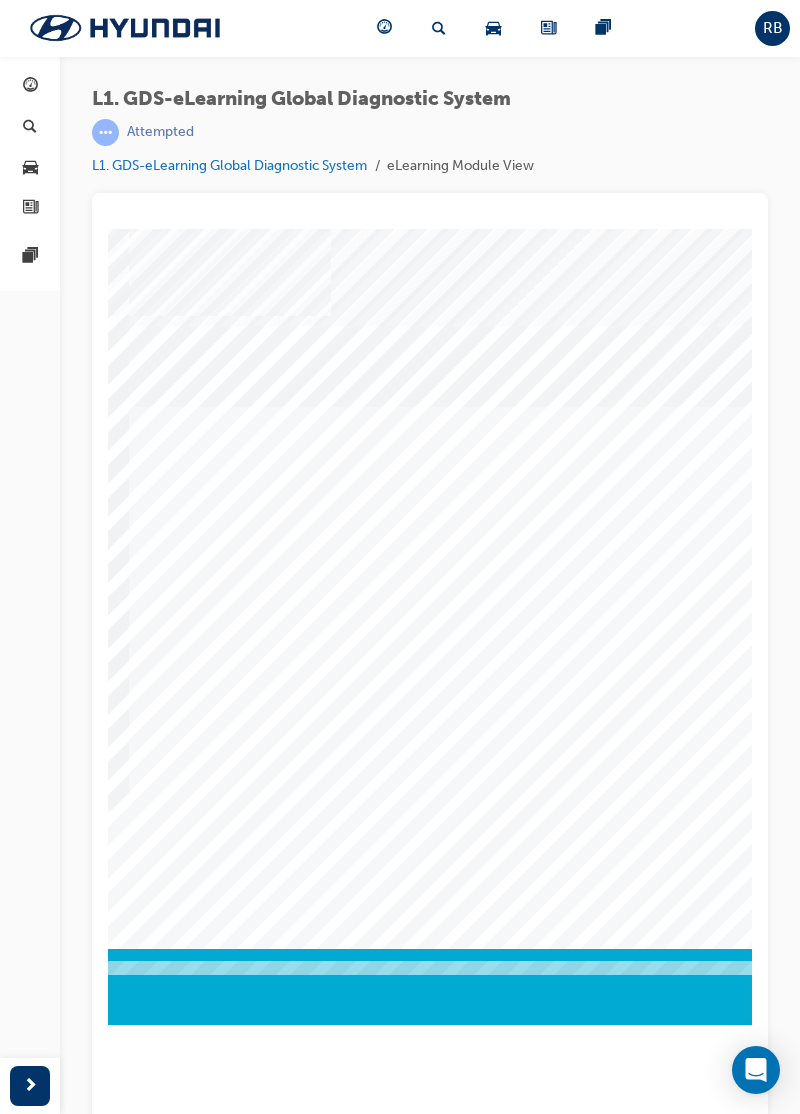 scroll, scrollTop: 0, scrollLeft: 392, axis: horizontal 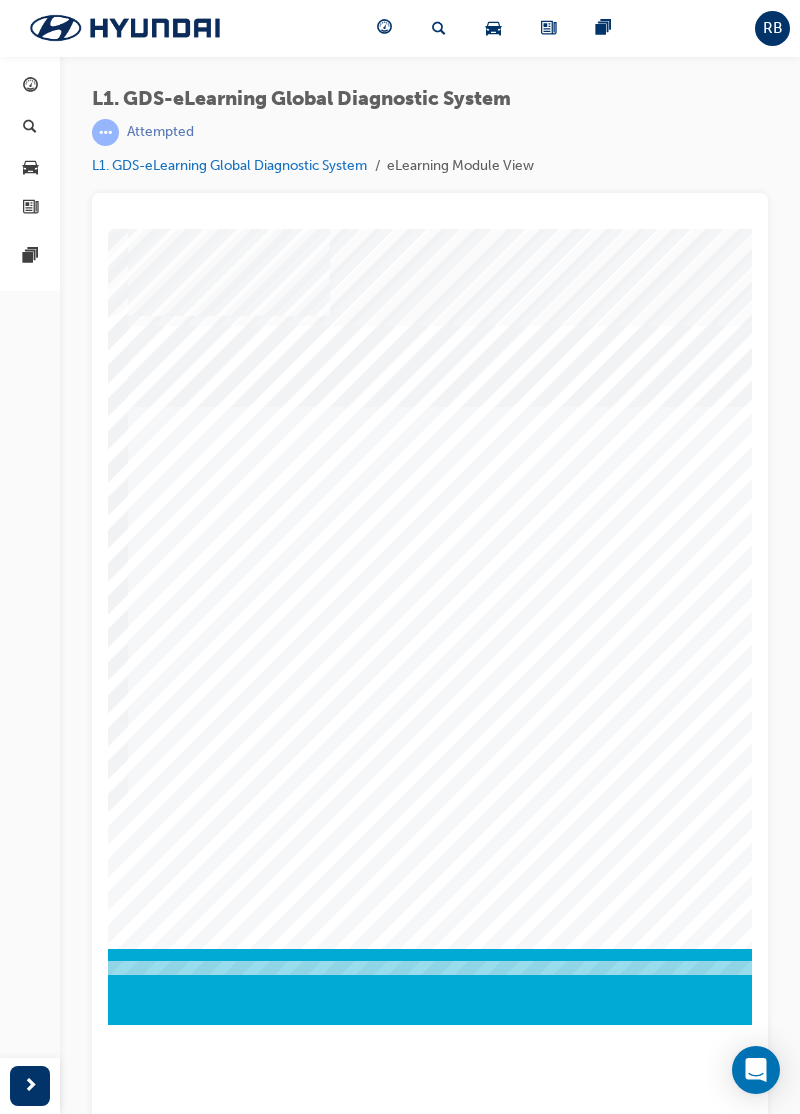 click at bounding box center [-78, 4637] 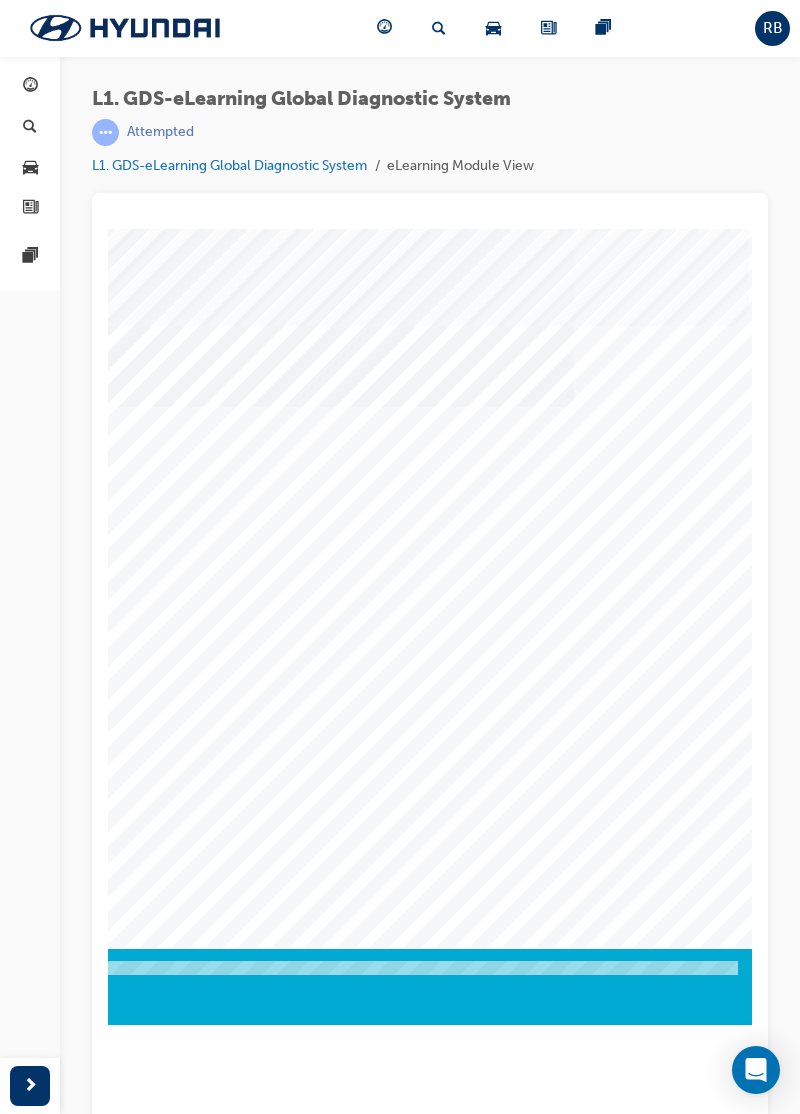 scroll, scrollTop: 0, scrollLeft: 716, axis: horizontal 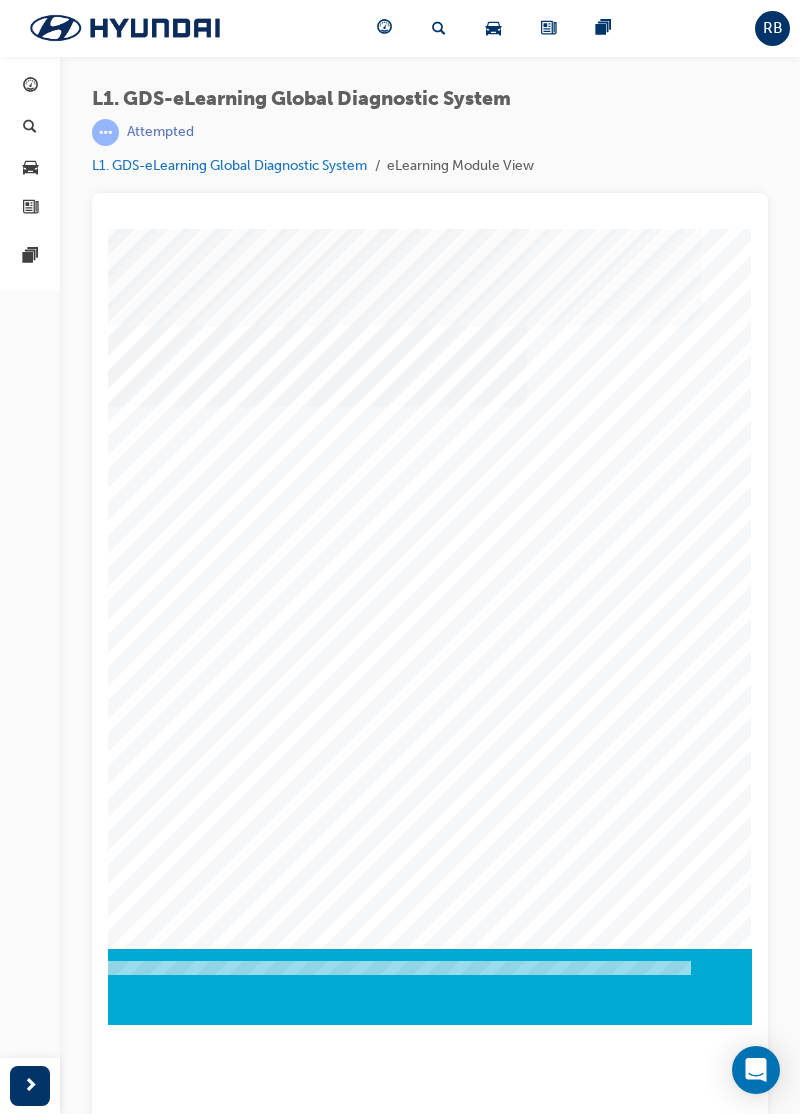 click at bounding box center (-538, 3768) 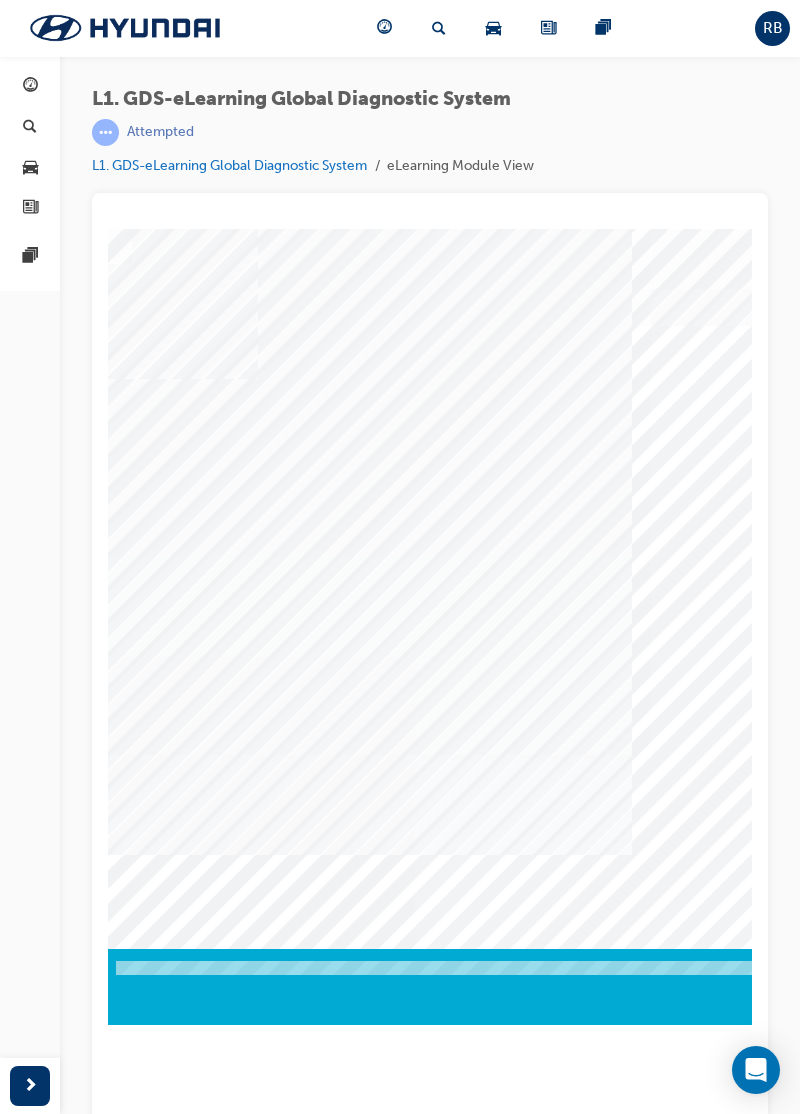 scroll, scrollTop: 0, scrollLeft: 0, axis: both 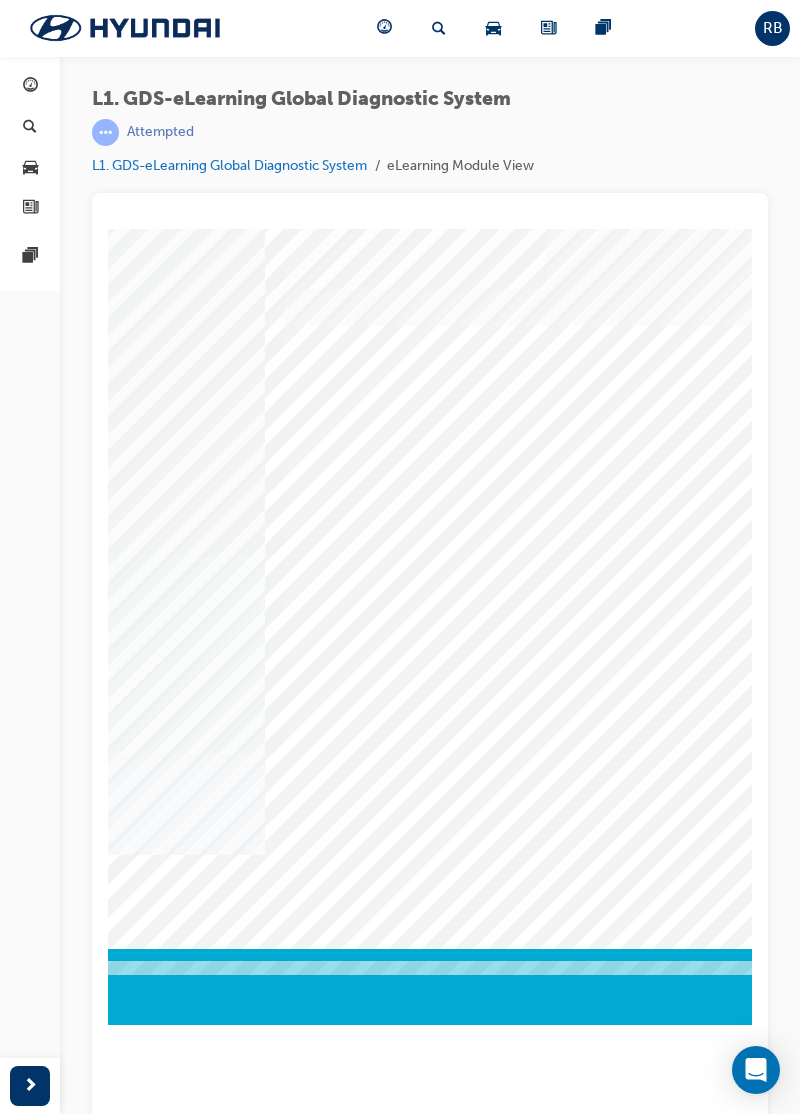 click at bounding box center [-233, 3246] 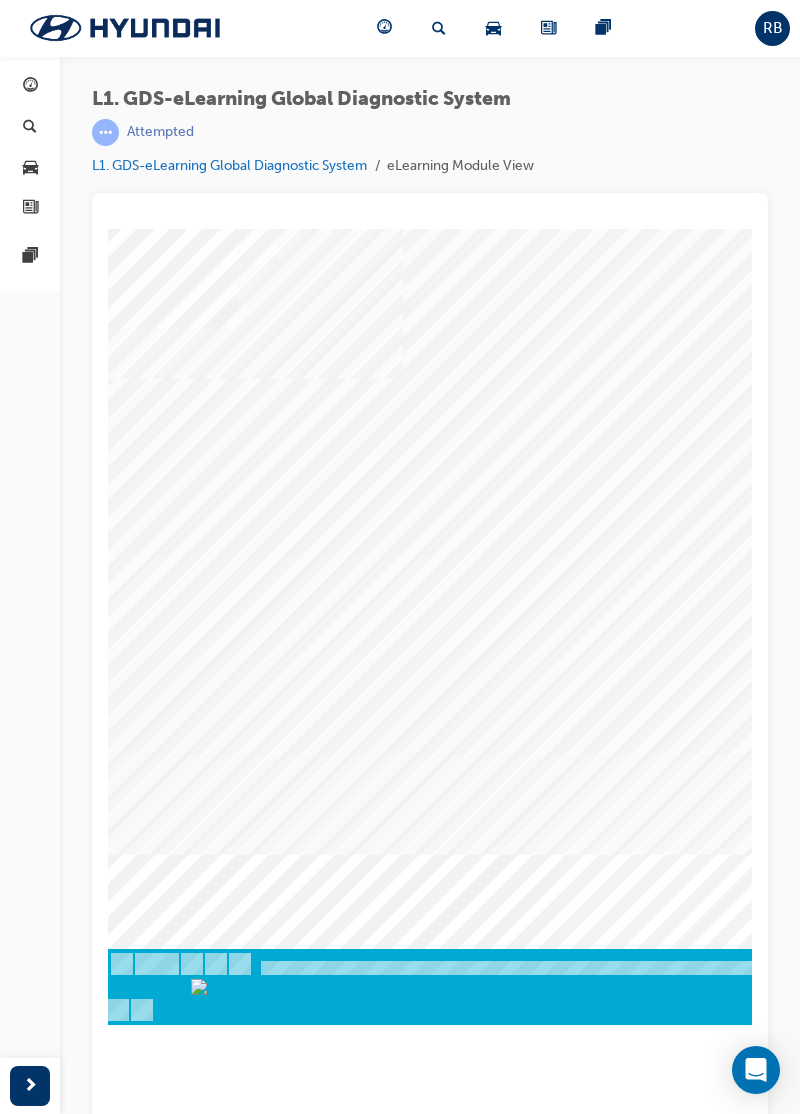 scroll, scrollTop: 0, scrollLeft: 0, axis: both 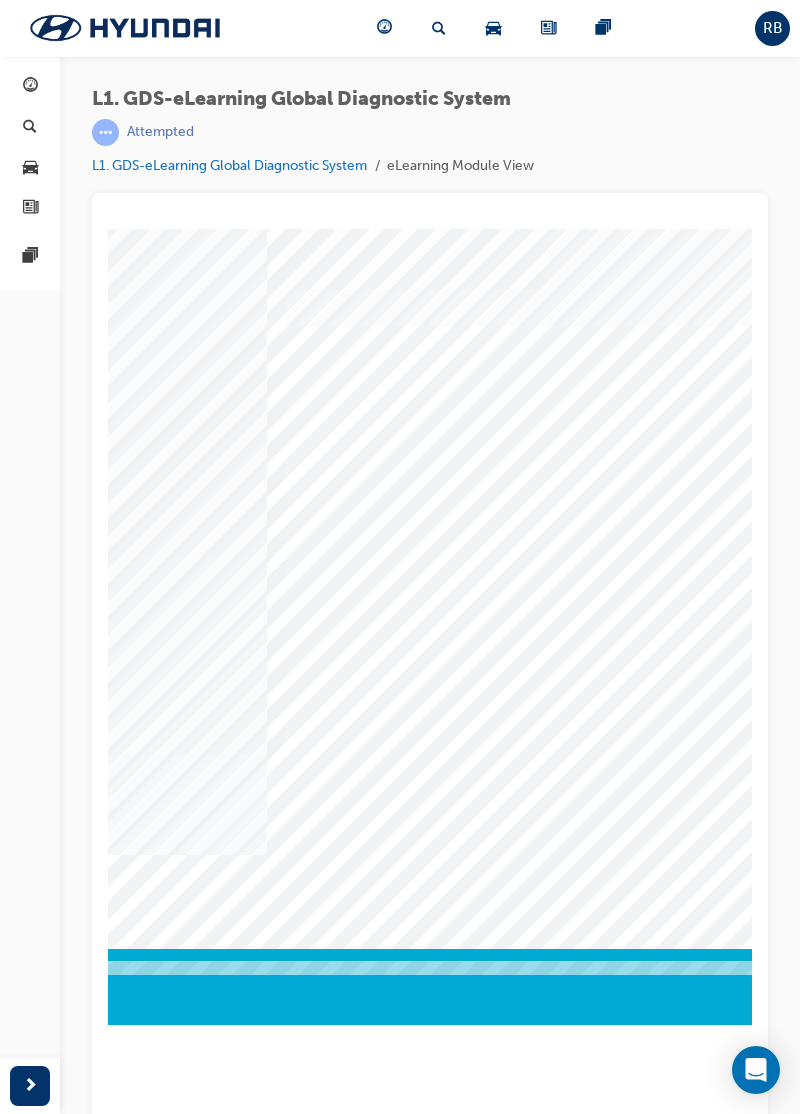 click at bounding box center [-354, 3733] 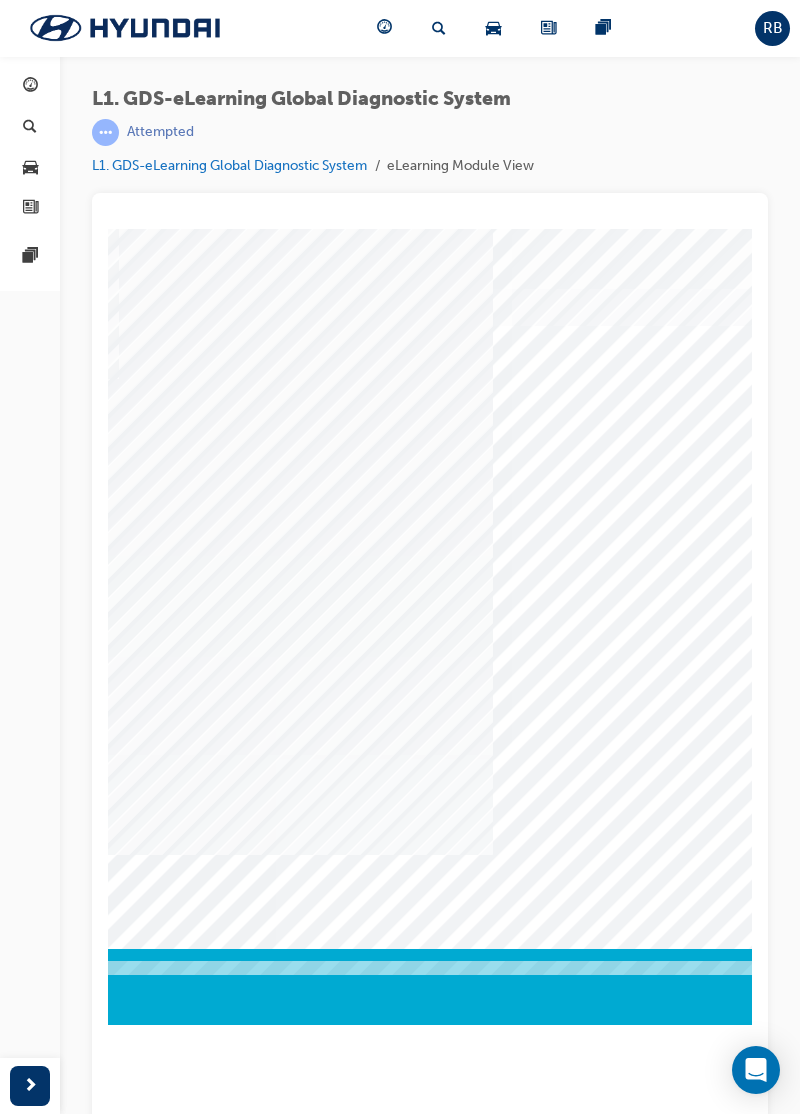 scroll, scrollTop: 0, scrollLeft: 0, axis: both 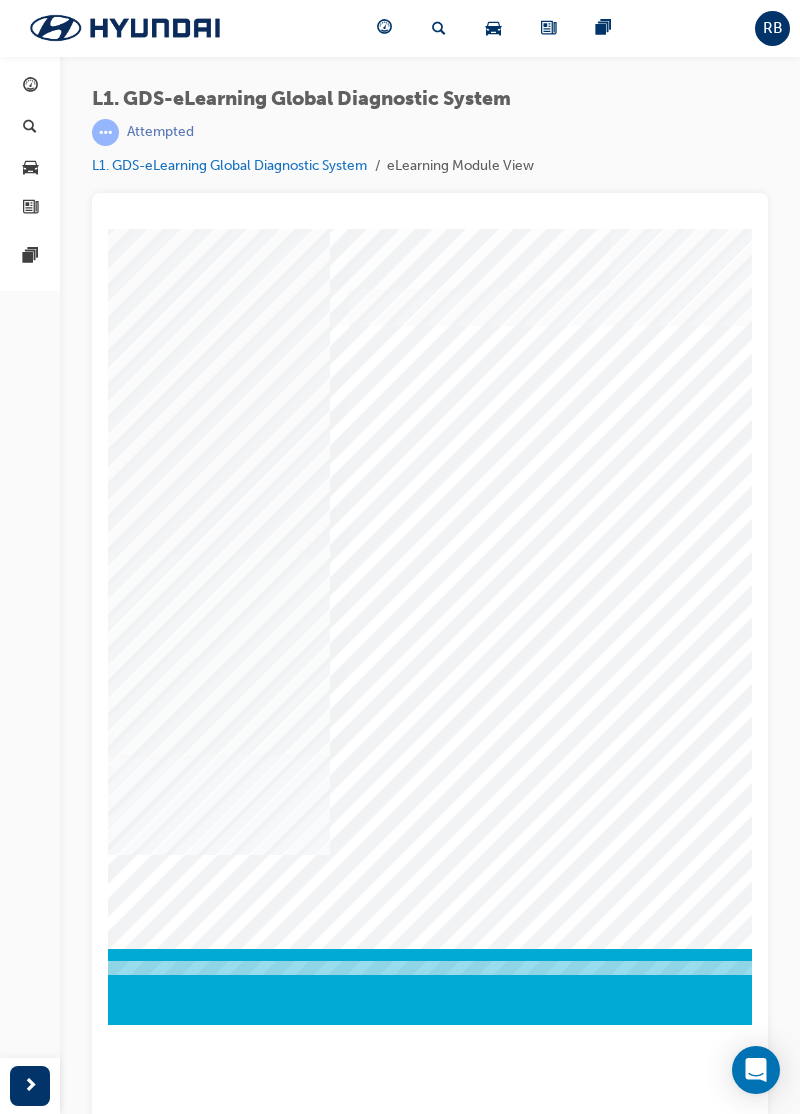 click at bounding box center (-291, 5676) 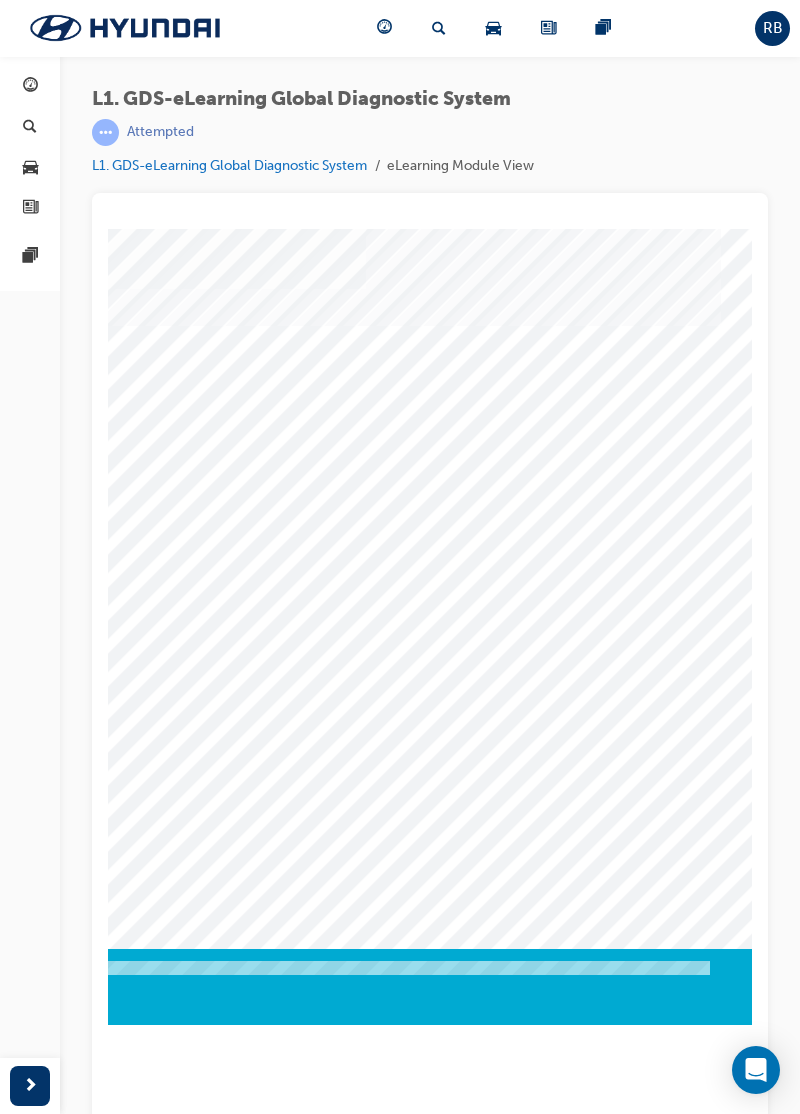 scroll, scrollTop: 0, scrollLeft: 694, axis: horizontal 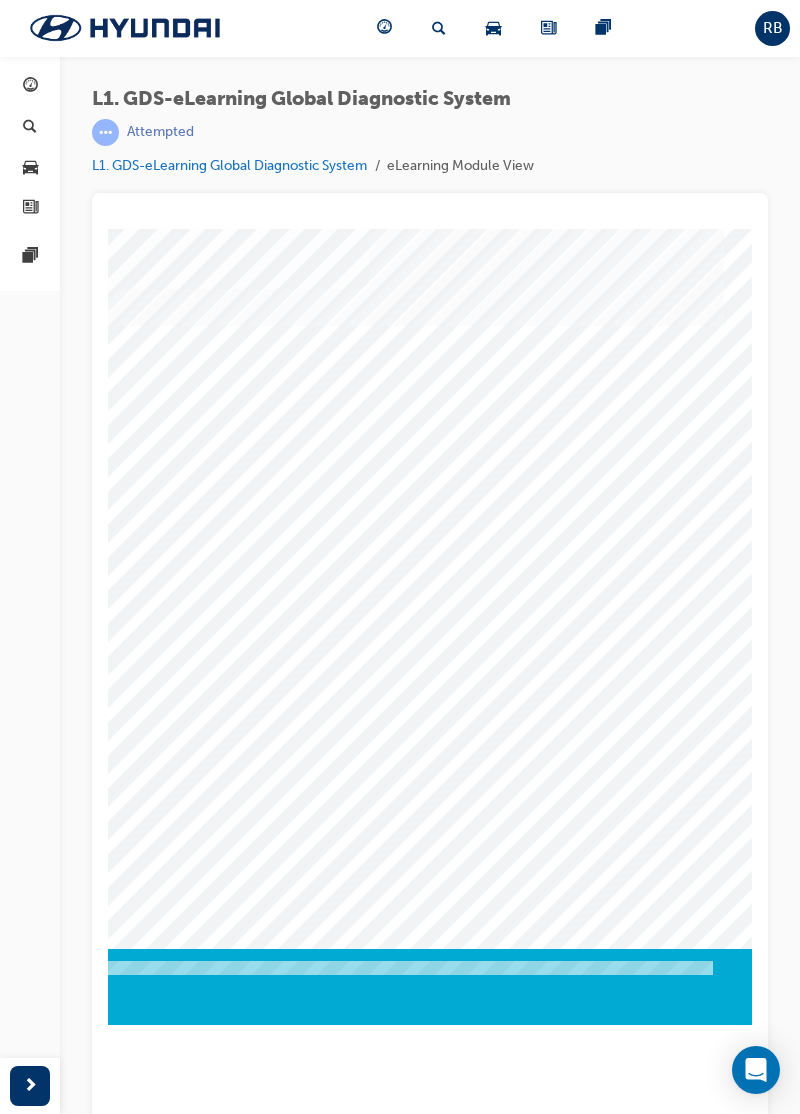 click at bounding box center (-410, 3362) 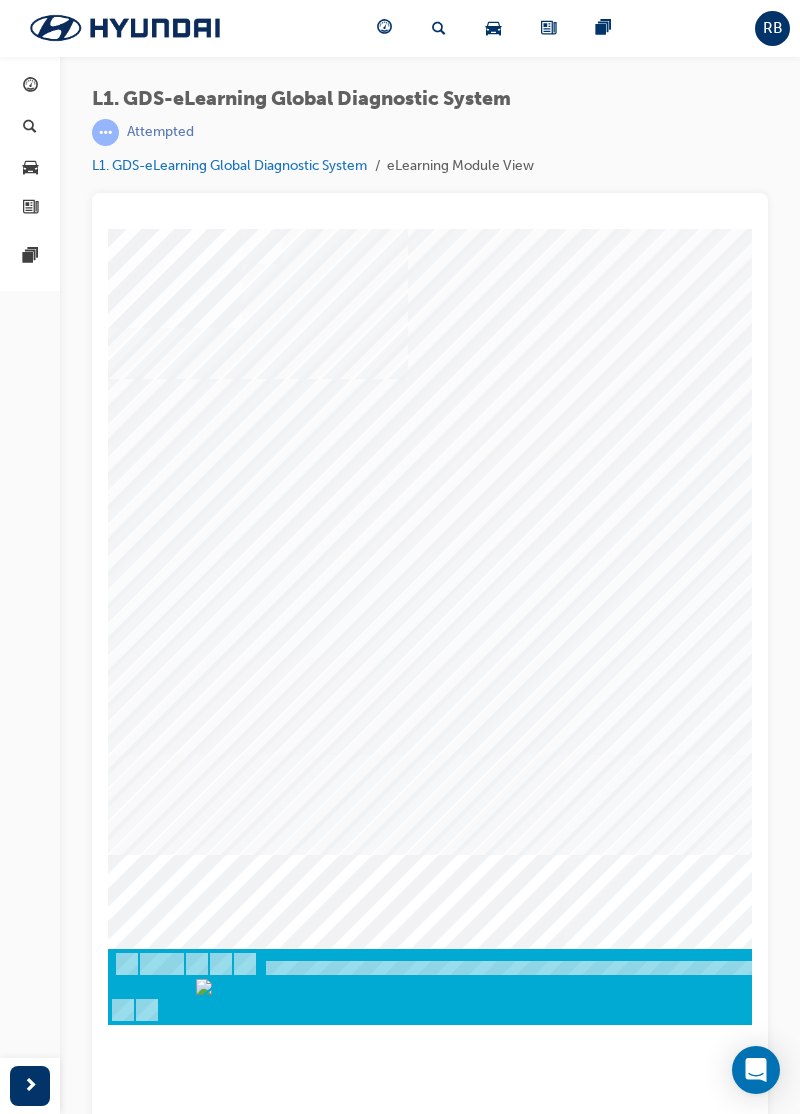 scroll, scrollTop: 0, scrollLeft: 1, axis: horizontal 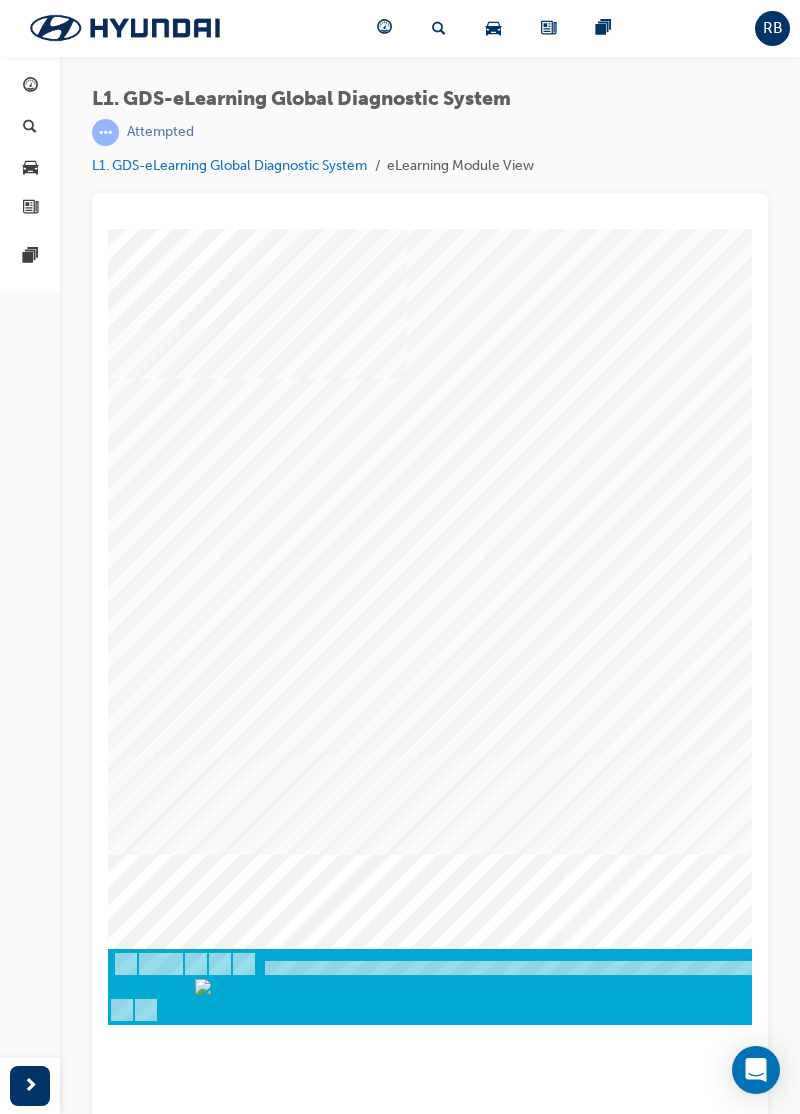 click at bounding box center [177, 2413] 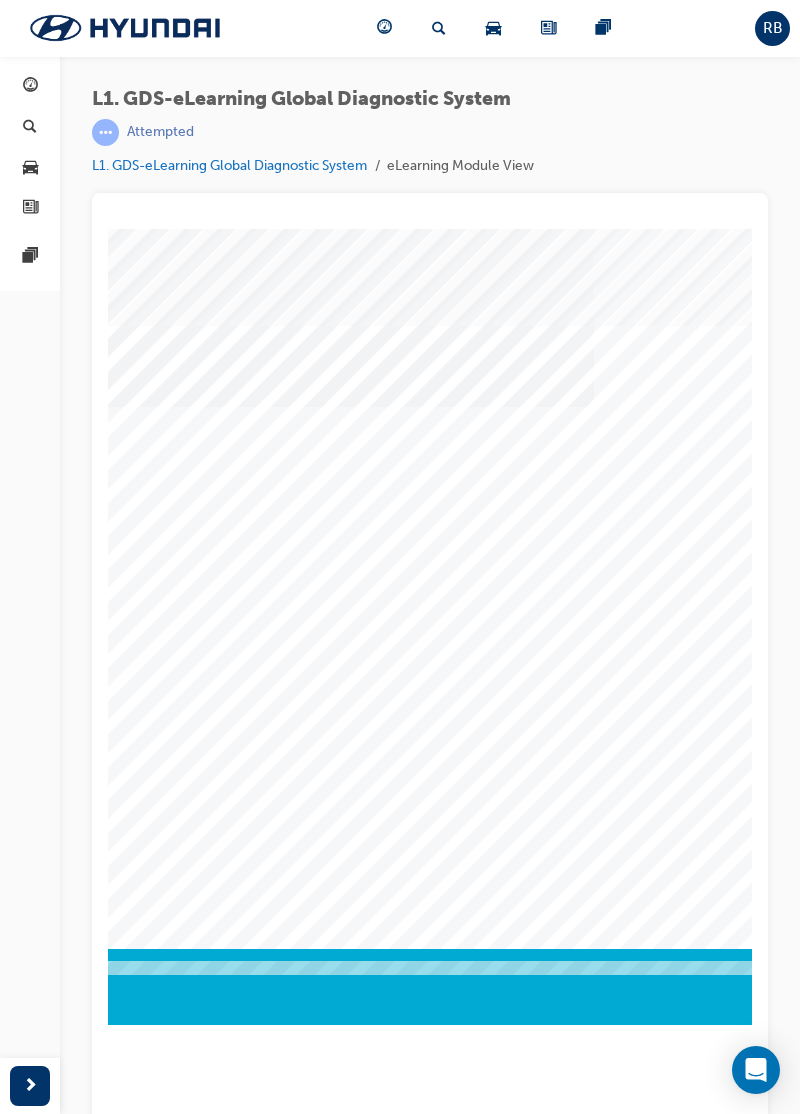 scroll, scrollTop: 0, scrollLeft: 716, axis: horizontal 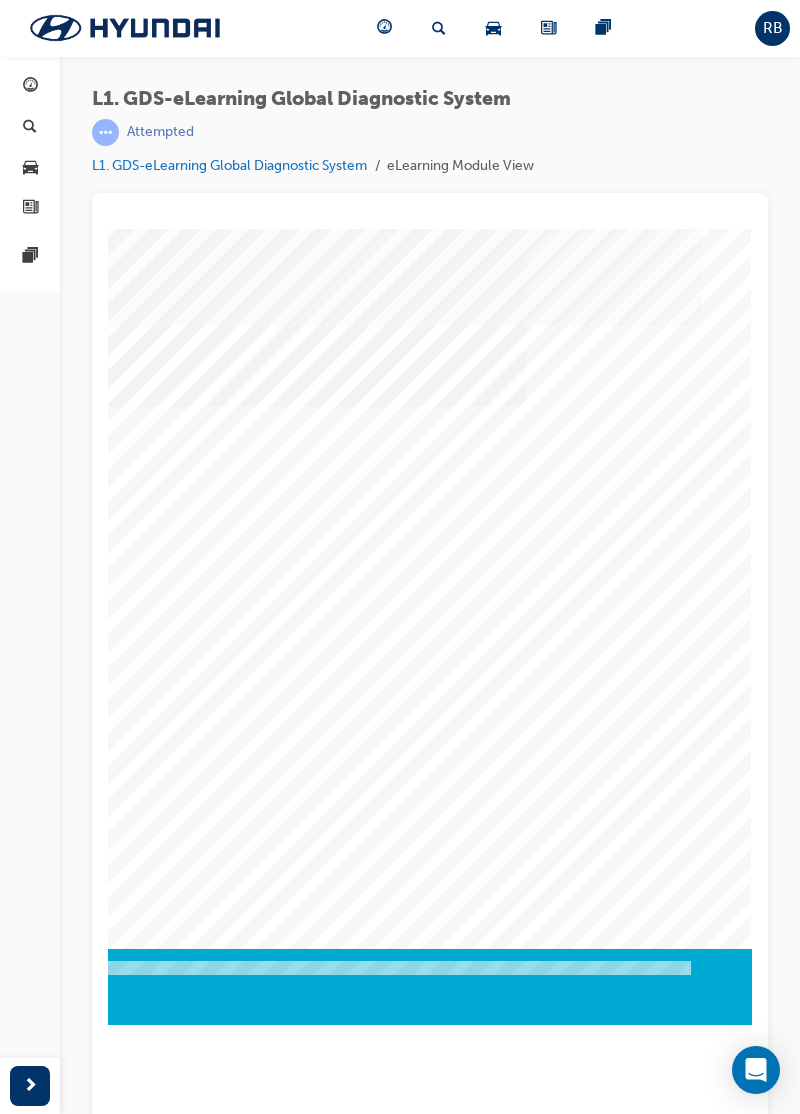click at bounding box center (-538, 3668) 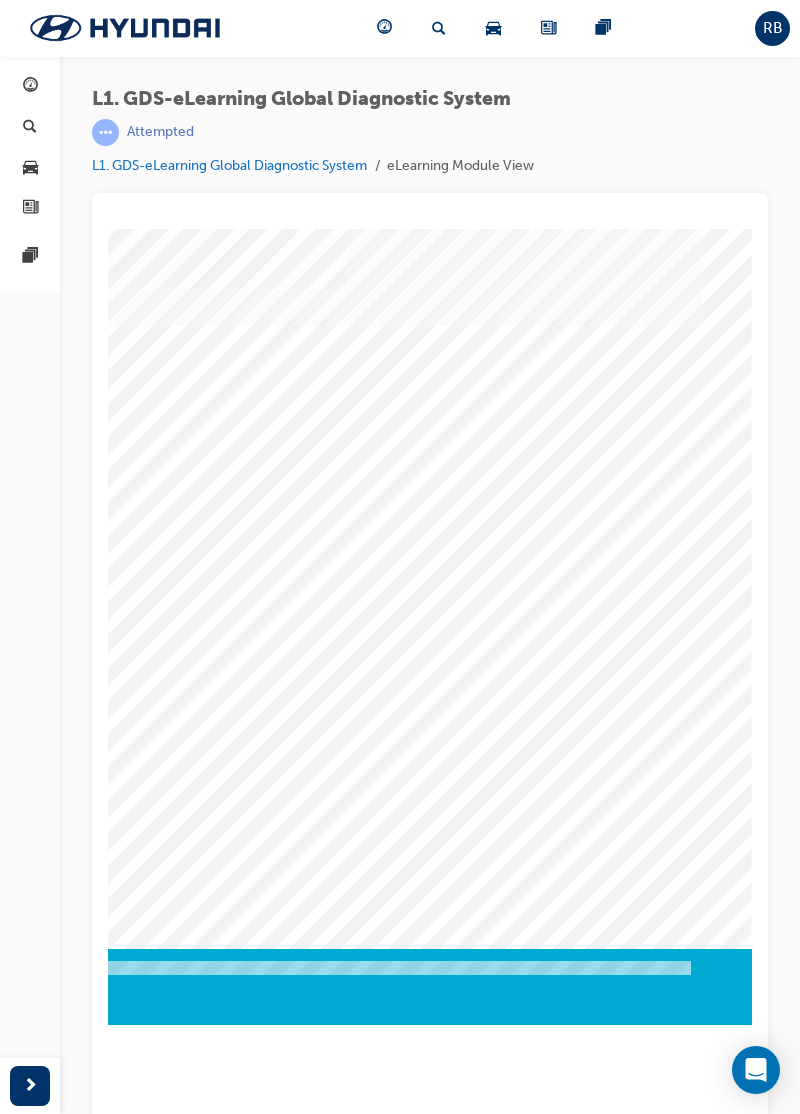 scroll, scrollTop: 0, scrollLeft: 0, axis: both 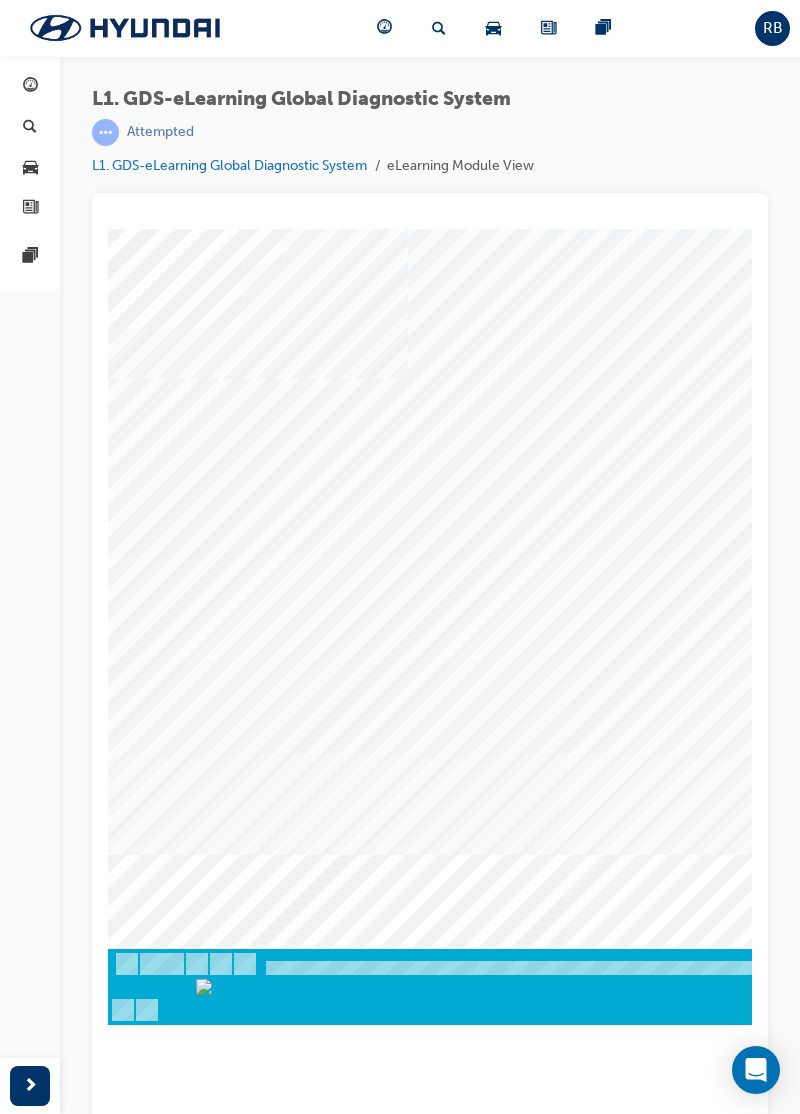 click at bounding box center [178, 2413] 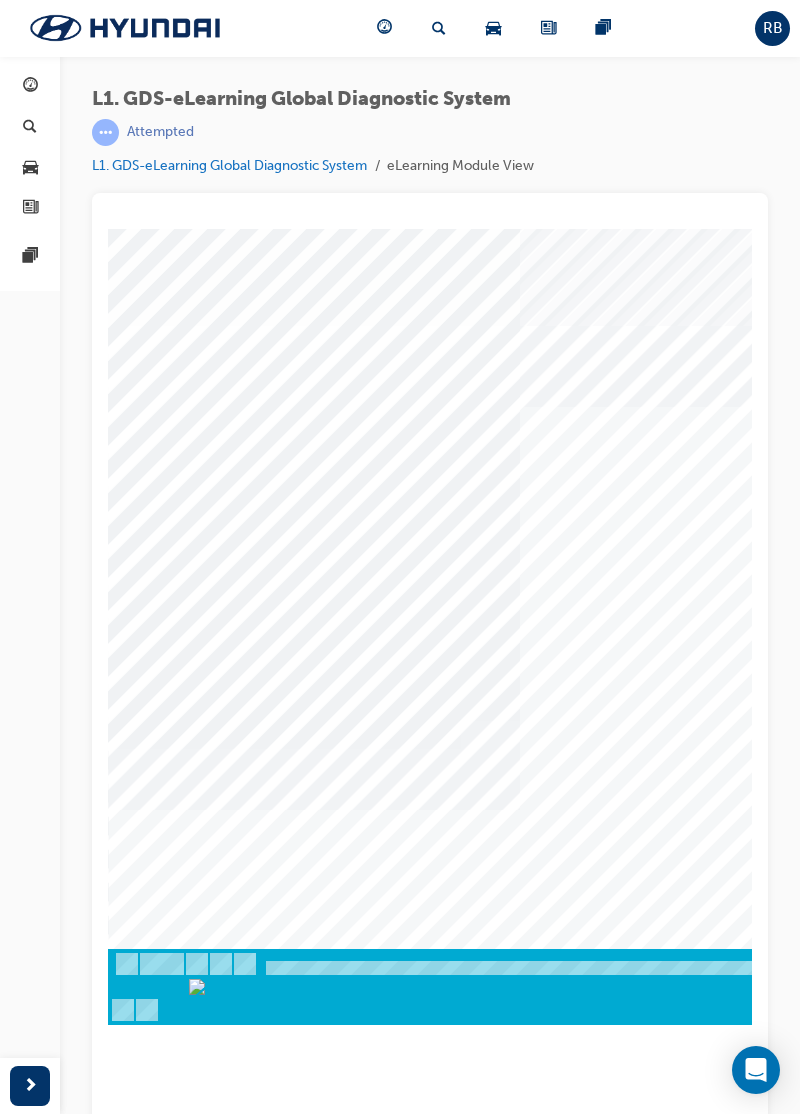 click at bounding box center [178, 1149] 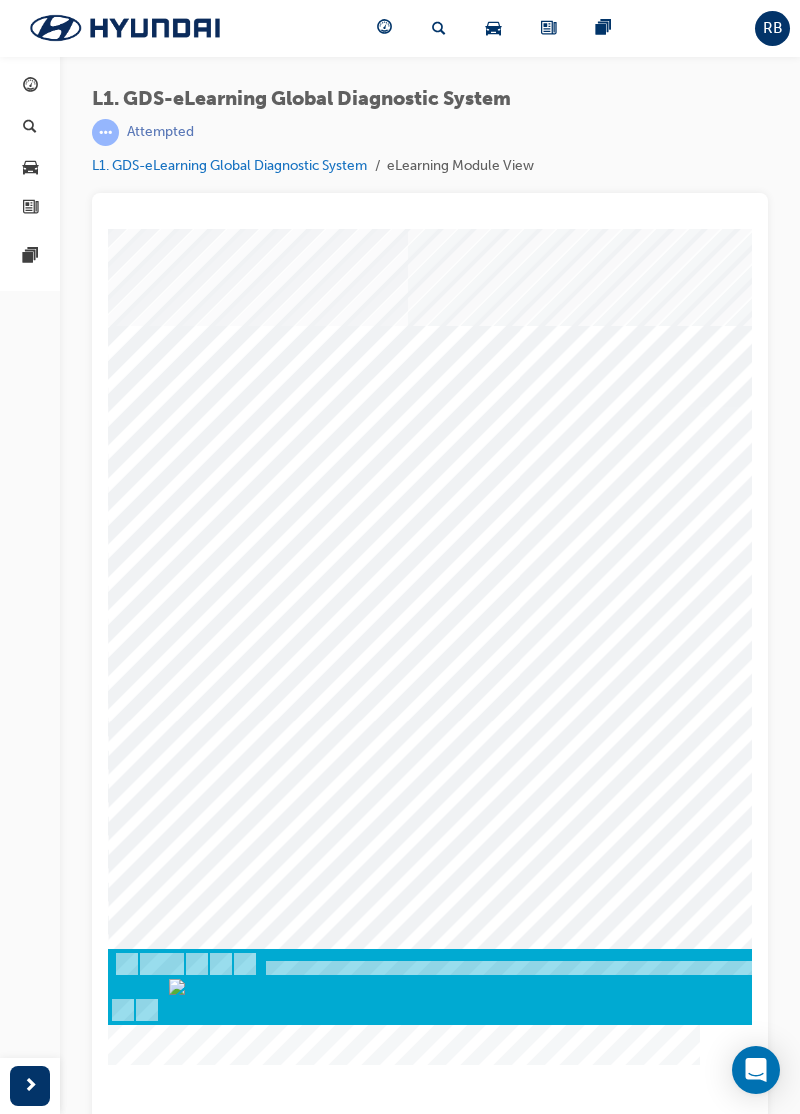 click at bounding box center (178, 8835) 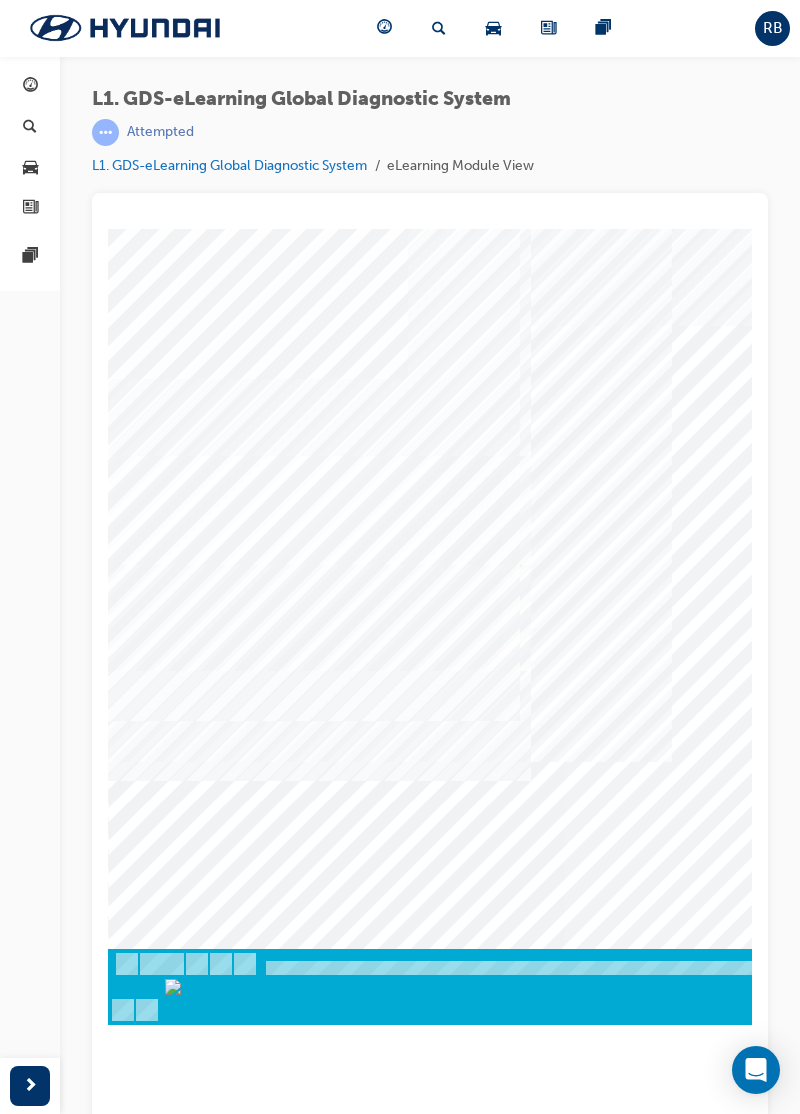 click at bounding box center [178, 2591] 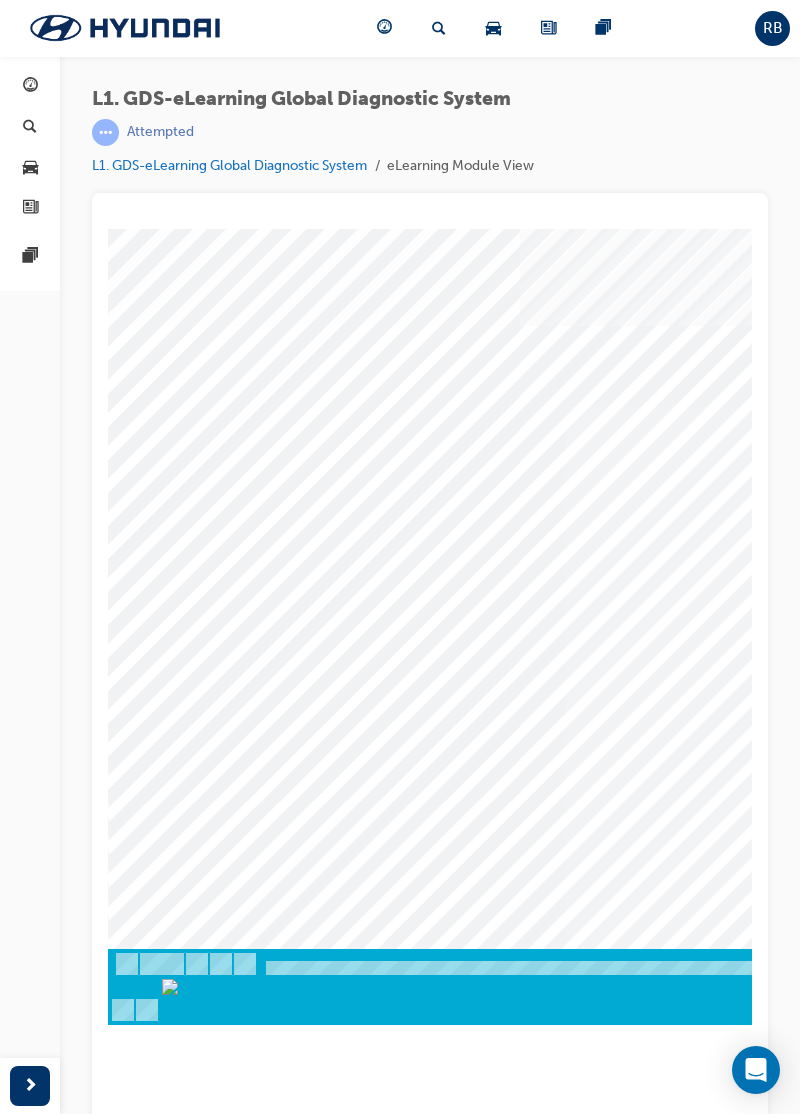 click at bounding box center (178, 2591) 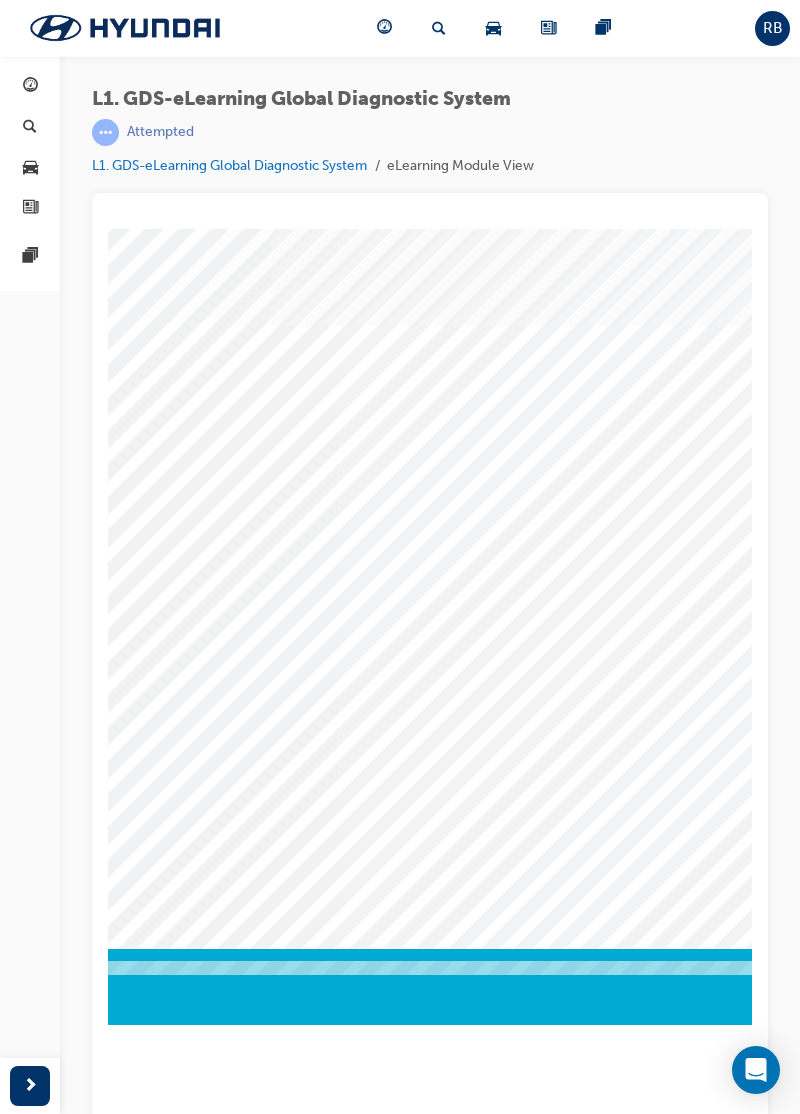 scroll, scrollTop: 0, scrollLeft: 0, axis: both 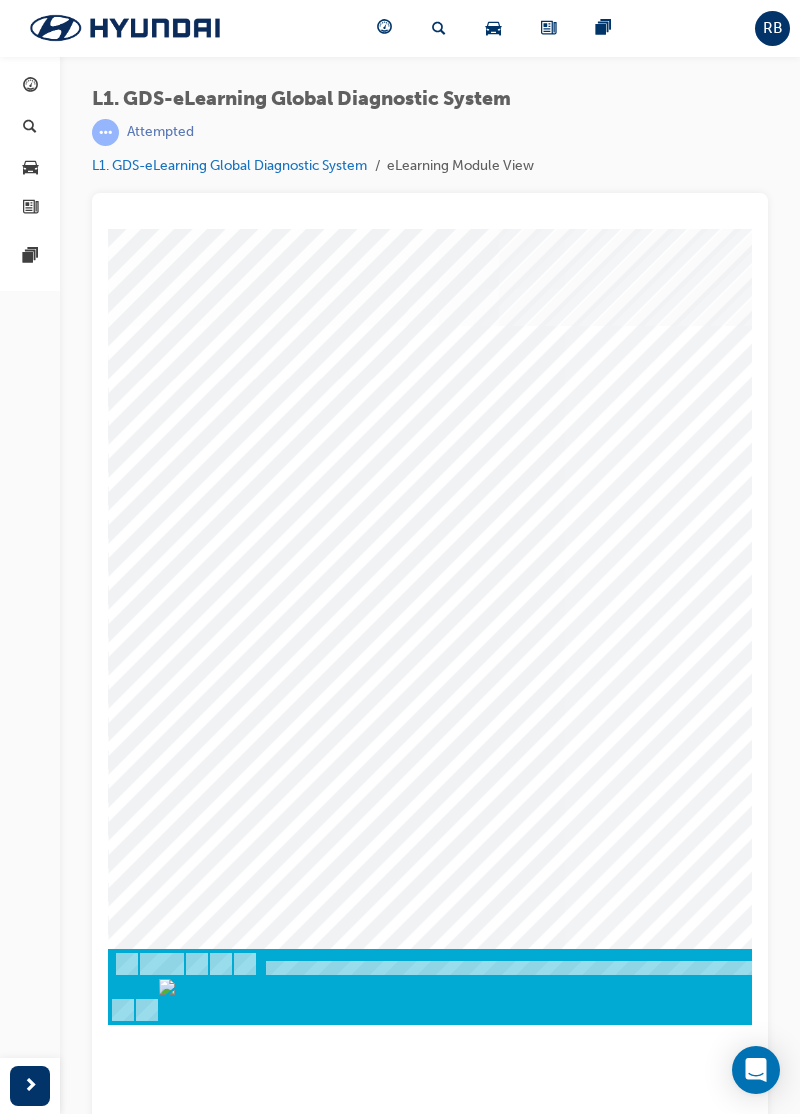 click at bounding box center (178, 2589) 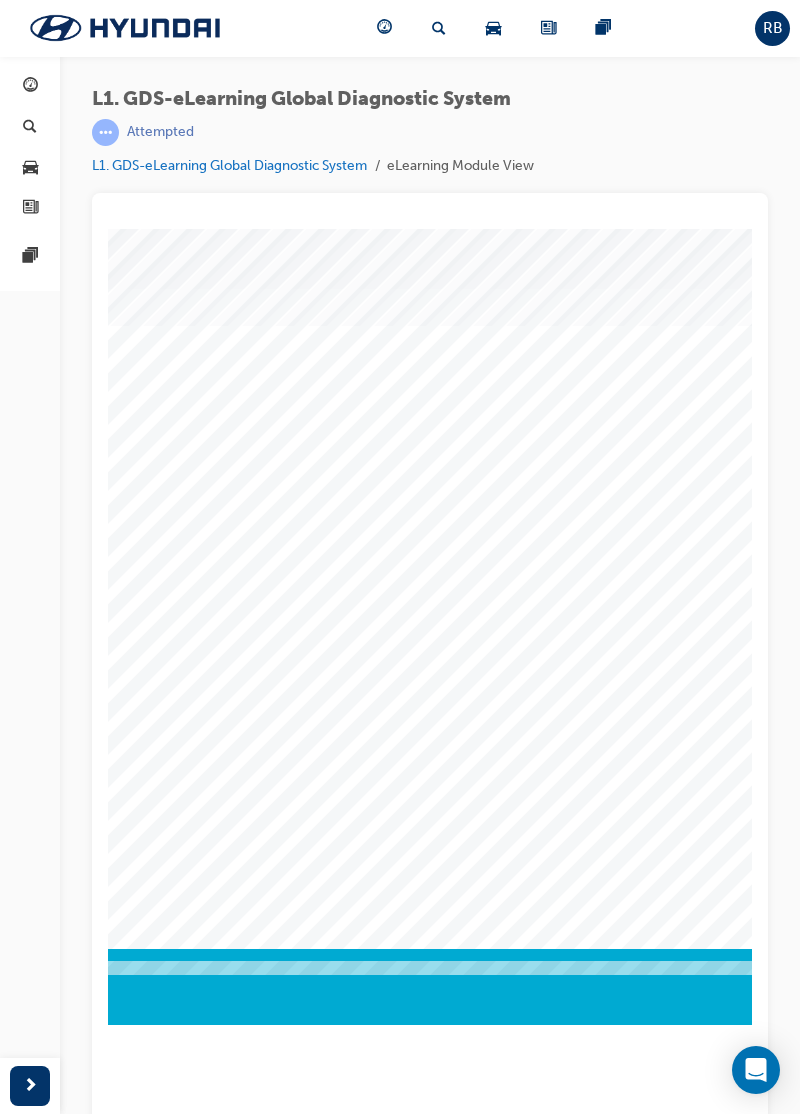 scroll, scrollTop: 0, scrollLeft: 716, axis: horizontal 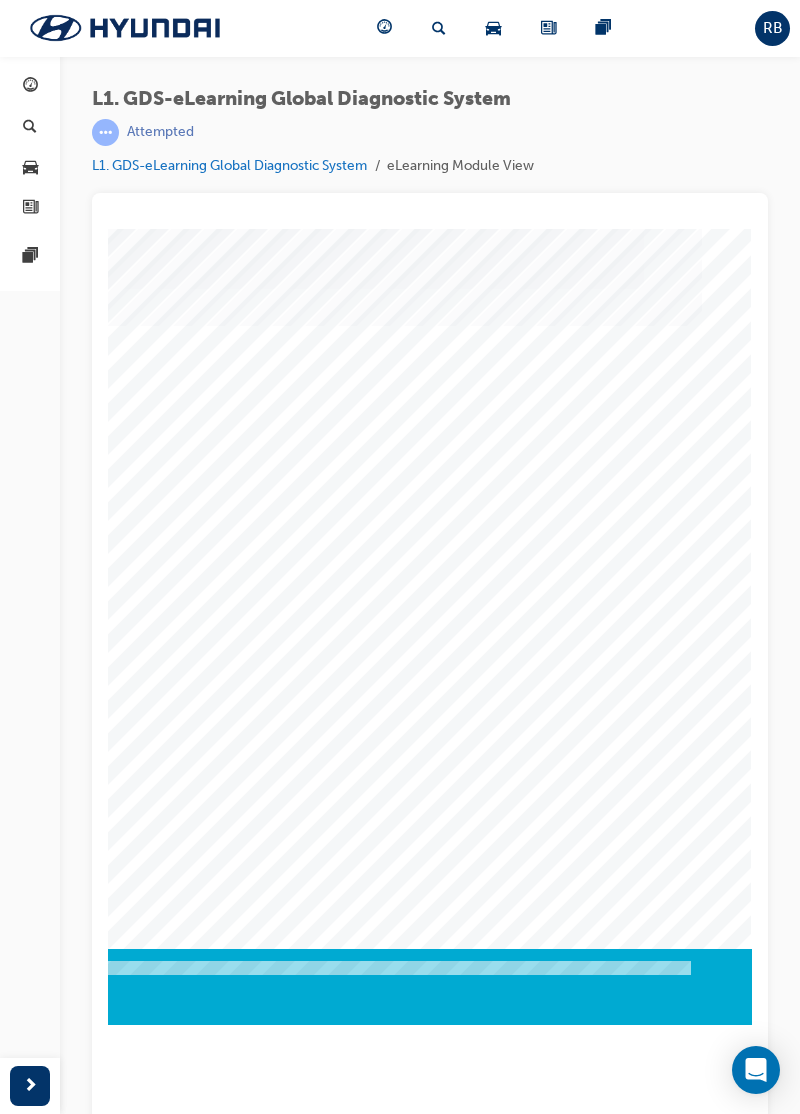 click at bounding box center [-538, 1076] 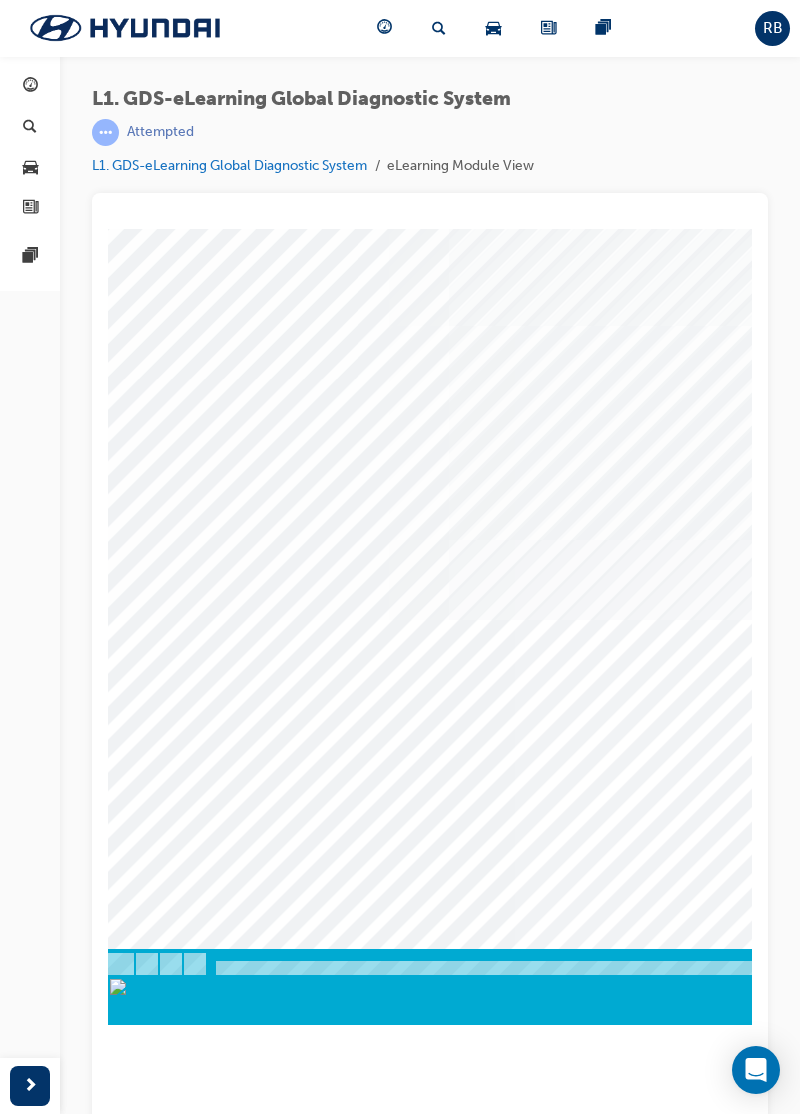 scroll, scrollTop: 0, scrollLeft: 49, axis: horizontal 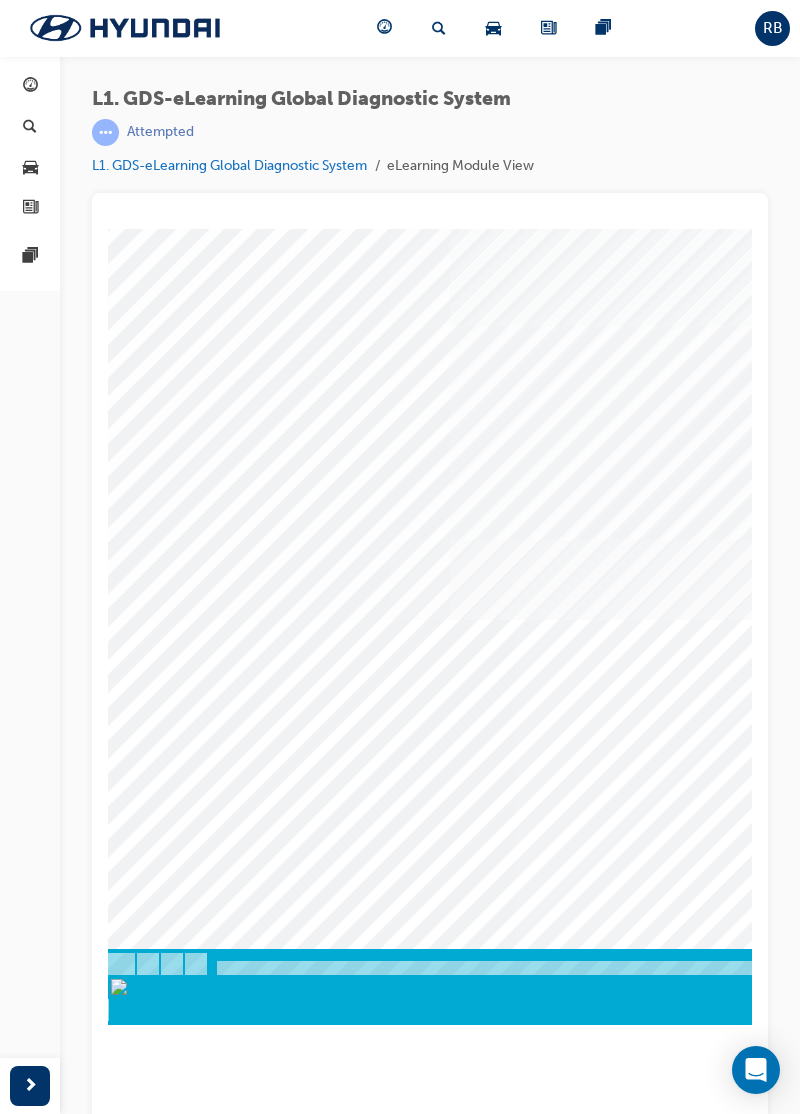 click at bounding box center (184, 2597) 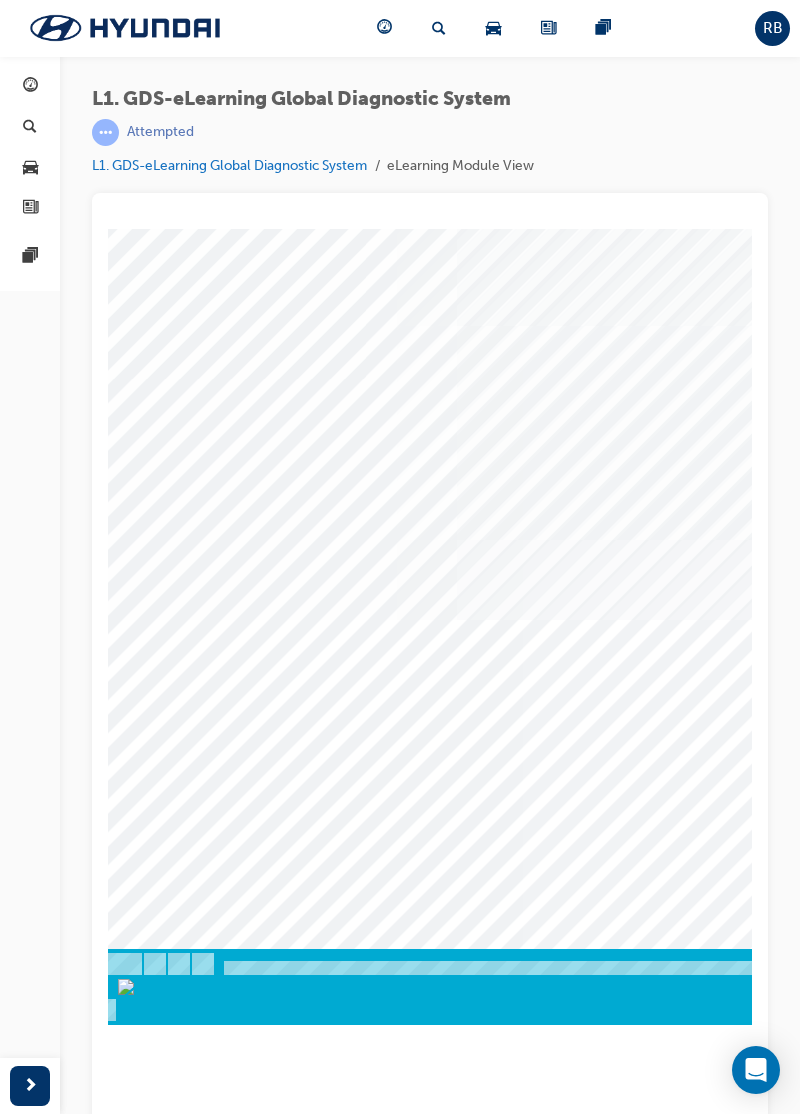 scroll, scrollTop: 0, scrollLeft: 40, axis: horizontal 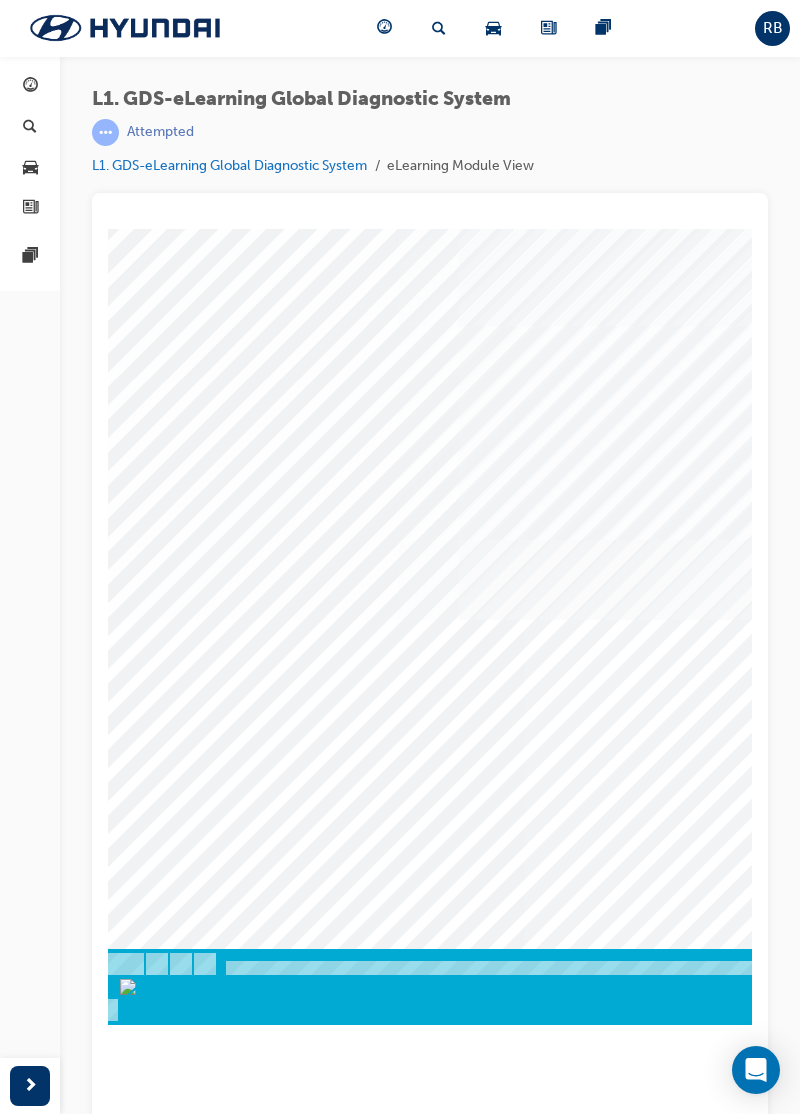 click at bounding box center (193, 2657) 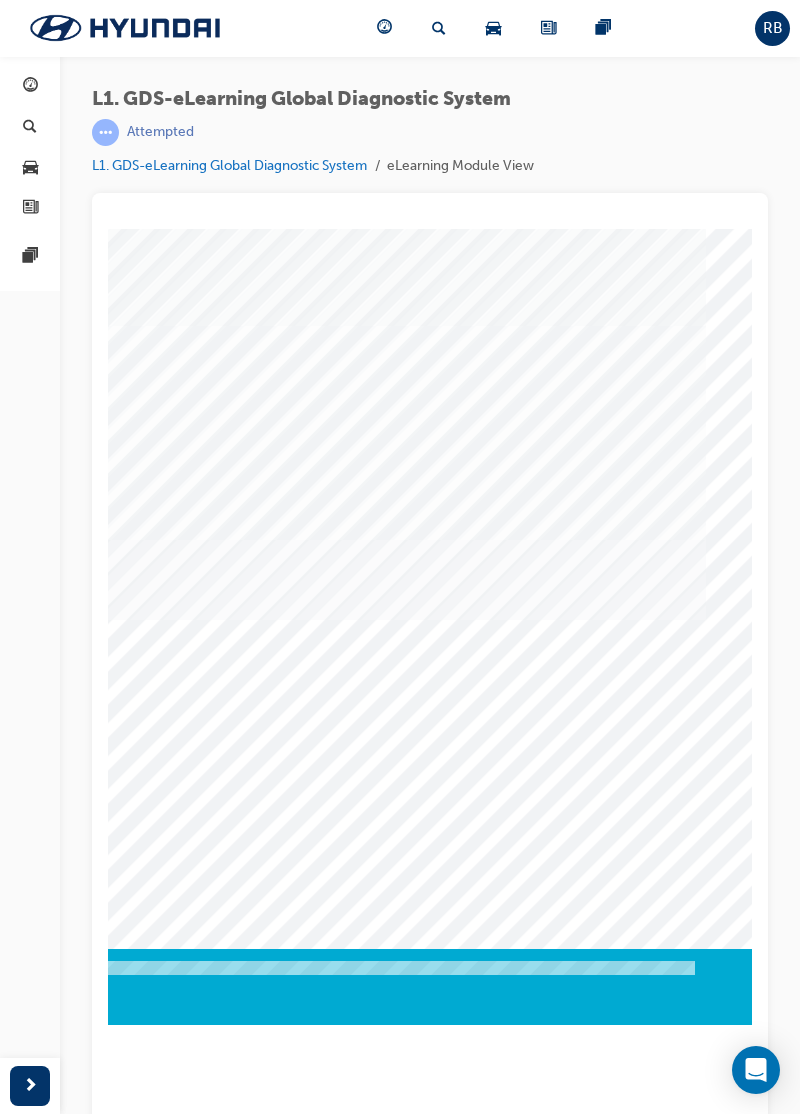 scroll, scrollTop: 0, scrollLeft: 714, axis: horizontal 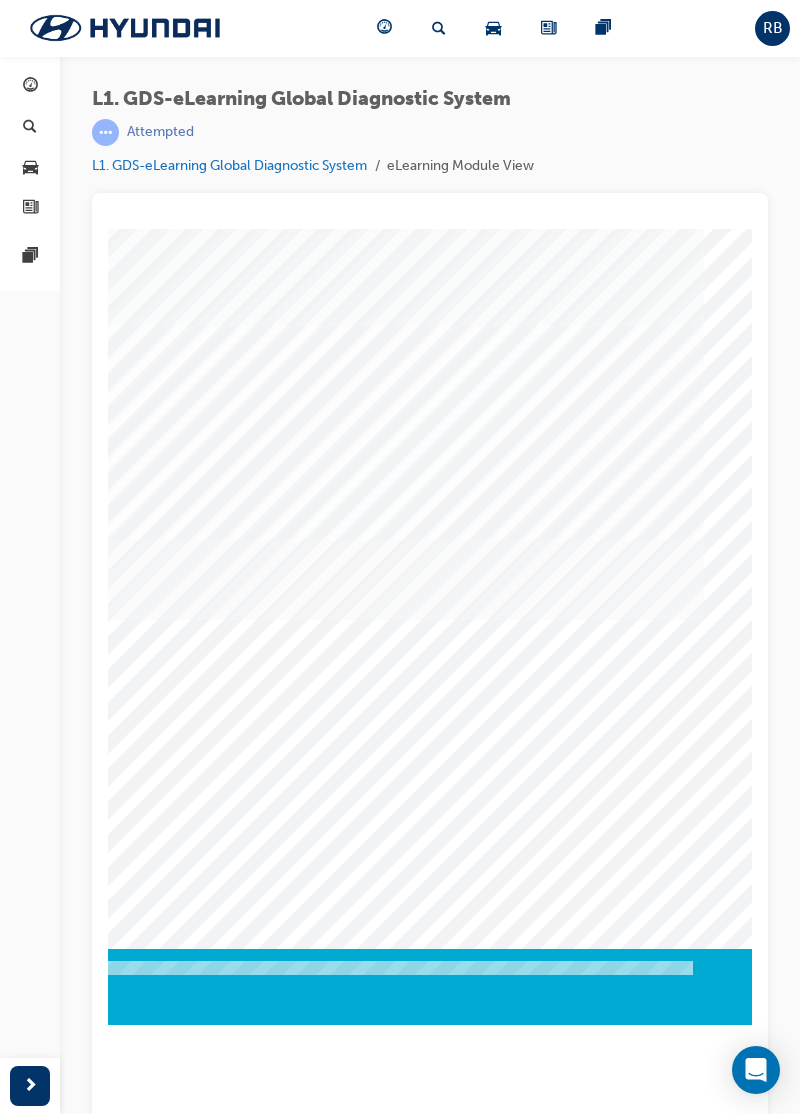 click at bounding box center [-536, 2754] 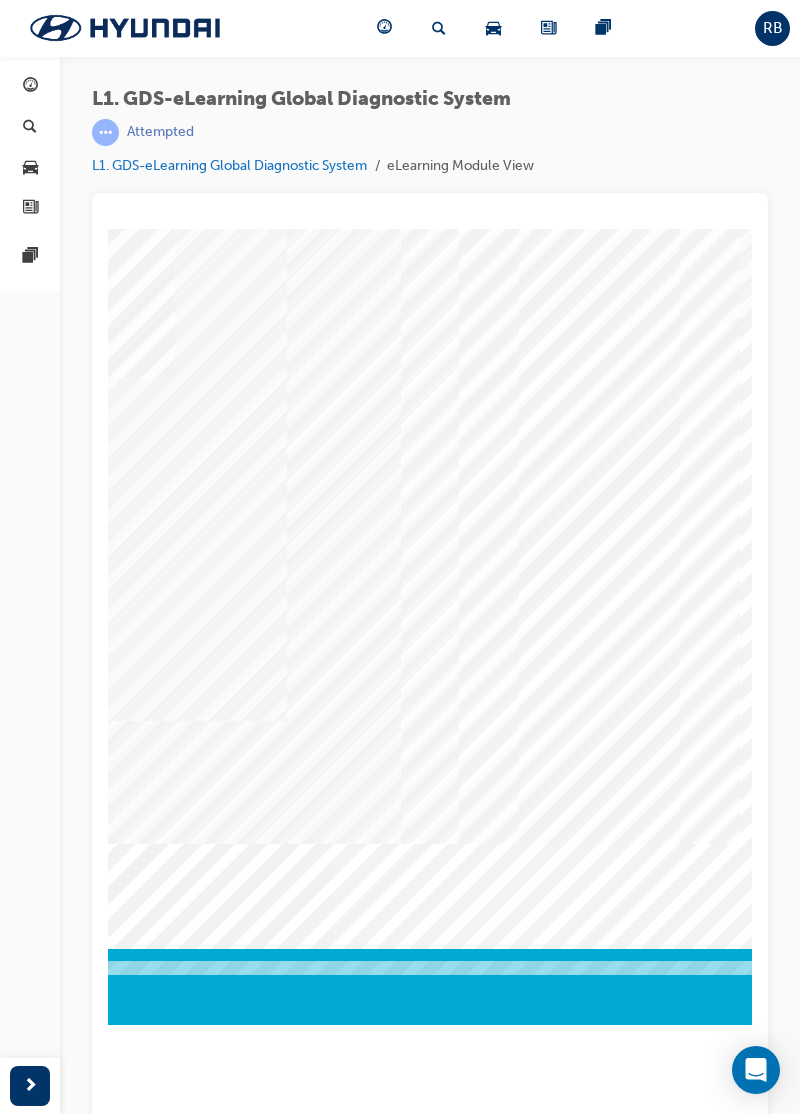 scroll, scrollTop: 0, scrollLeft: 236, axis: horizontal 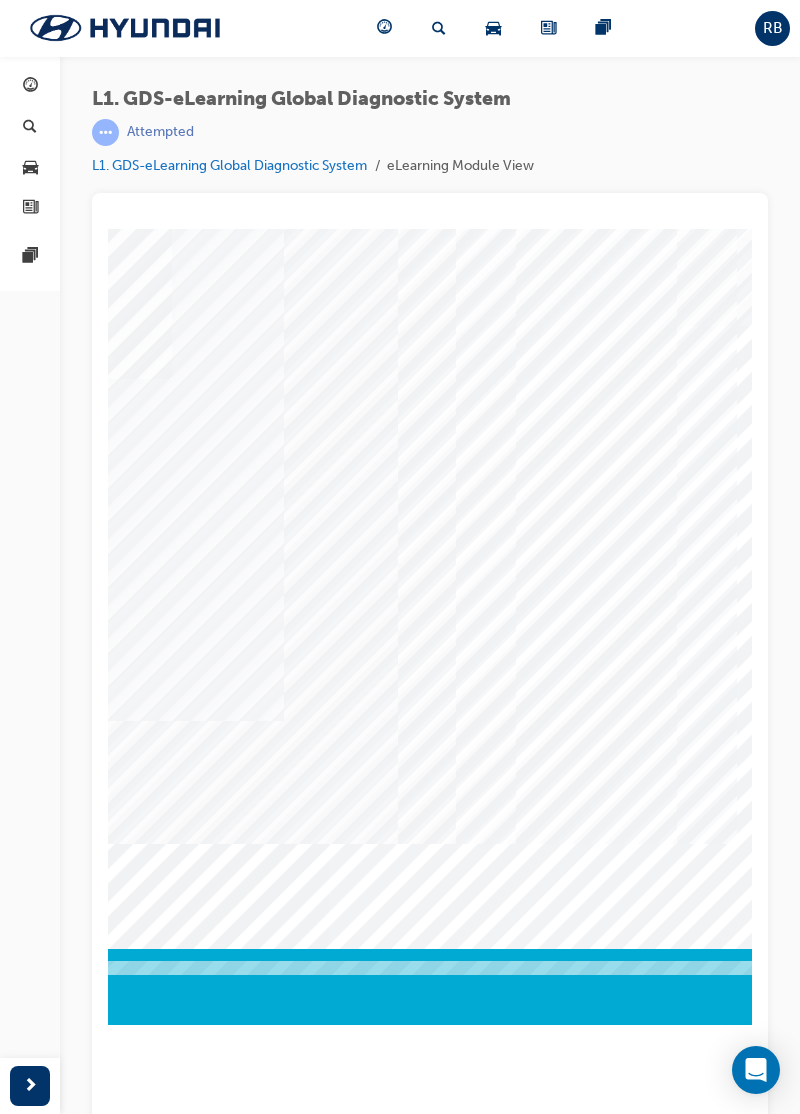 click at bounding box center [-103, 6739] 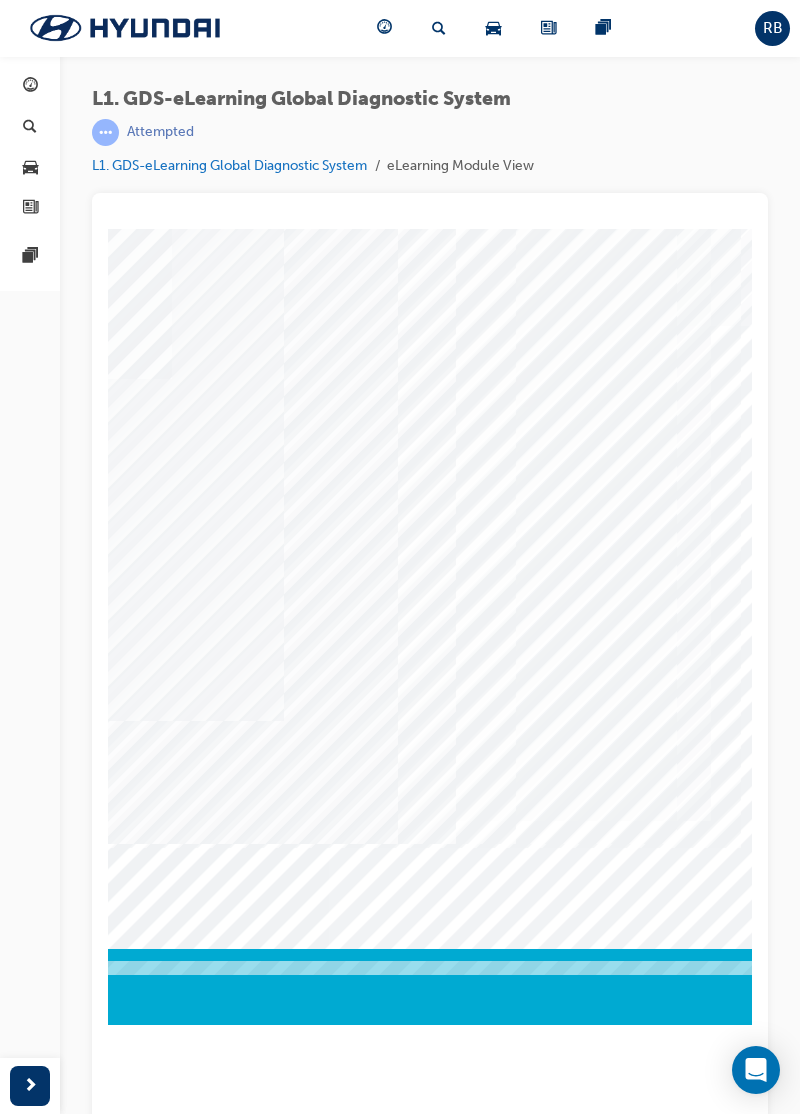 click at bounding box center [-103, 6789] 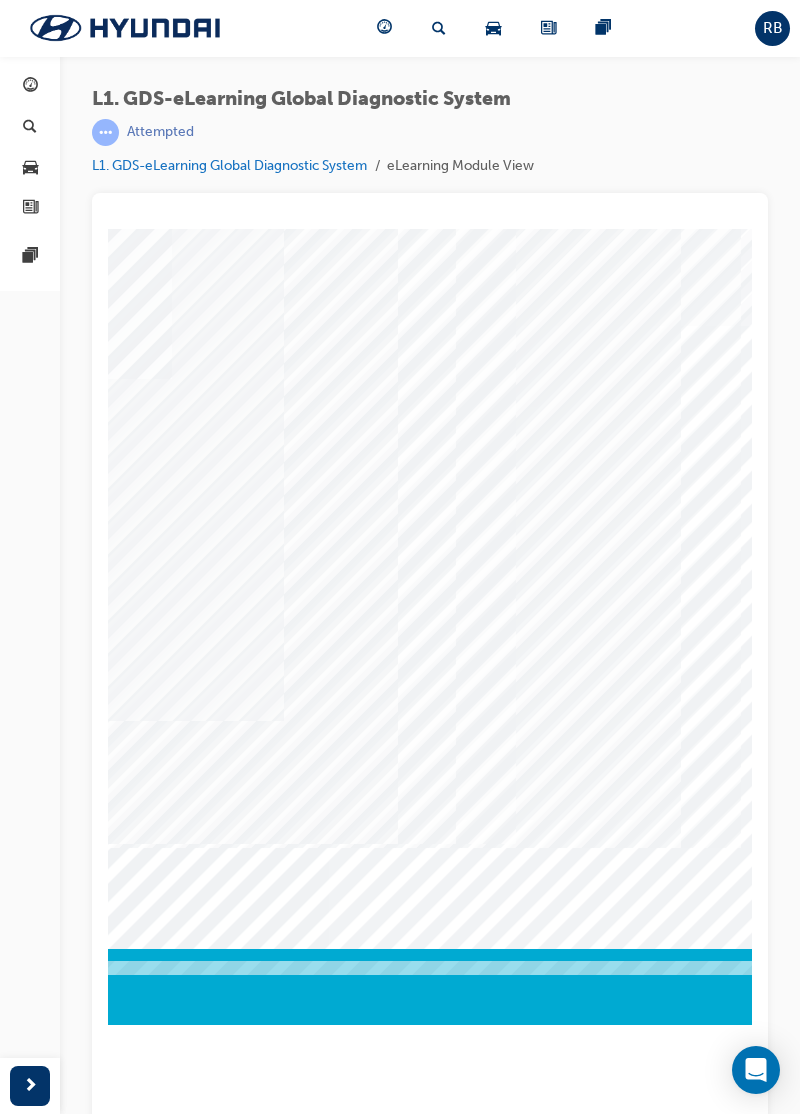 click at bounding box center (-103, 6839) 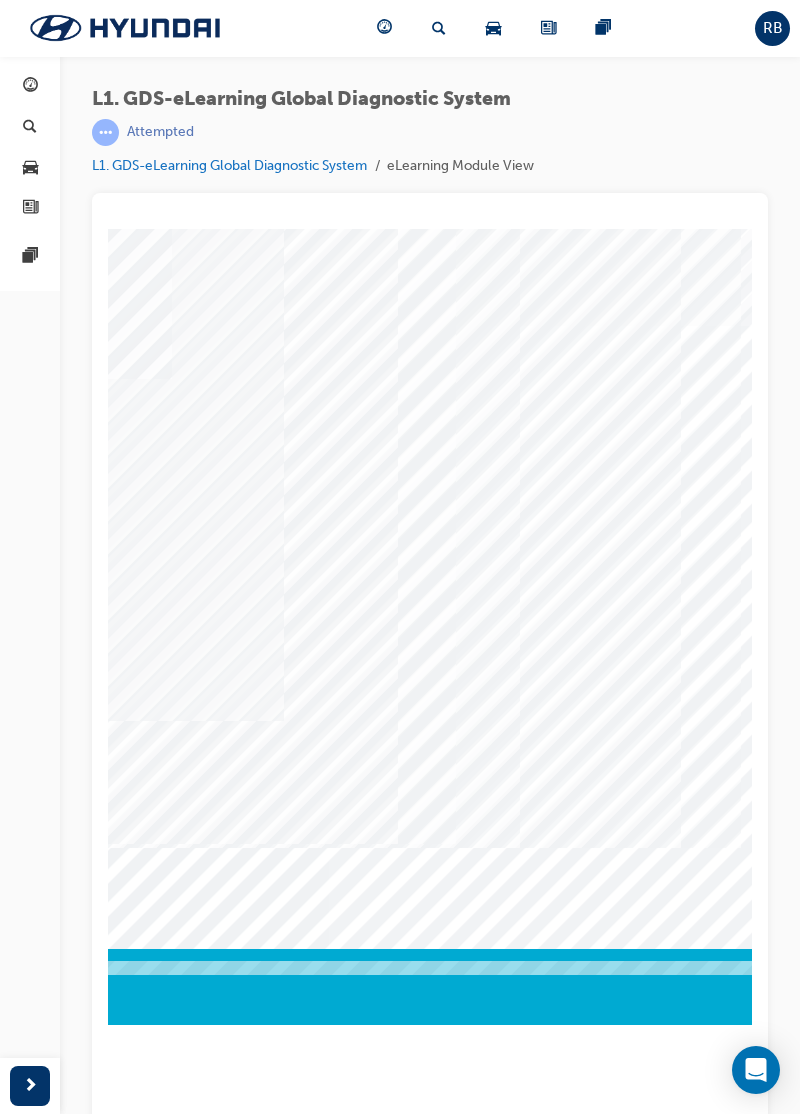 click at bounding box center [-103, 6889] 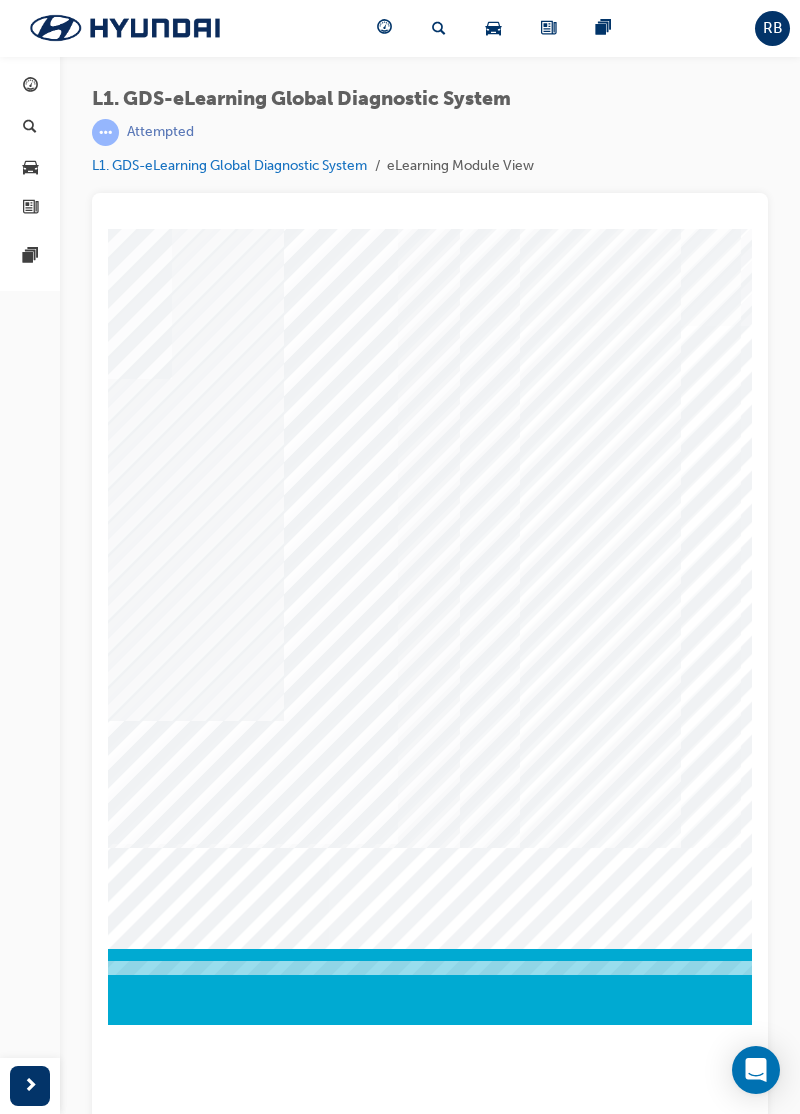 click at bounding box center [-103, 6939] 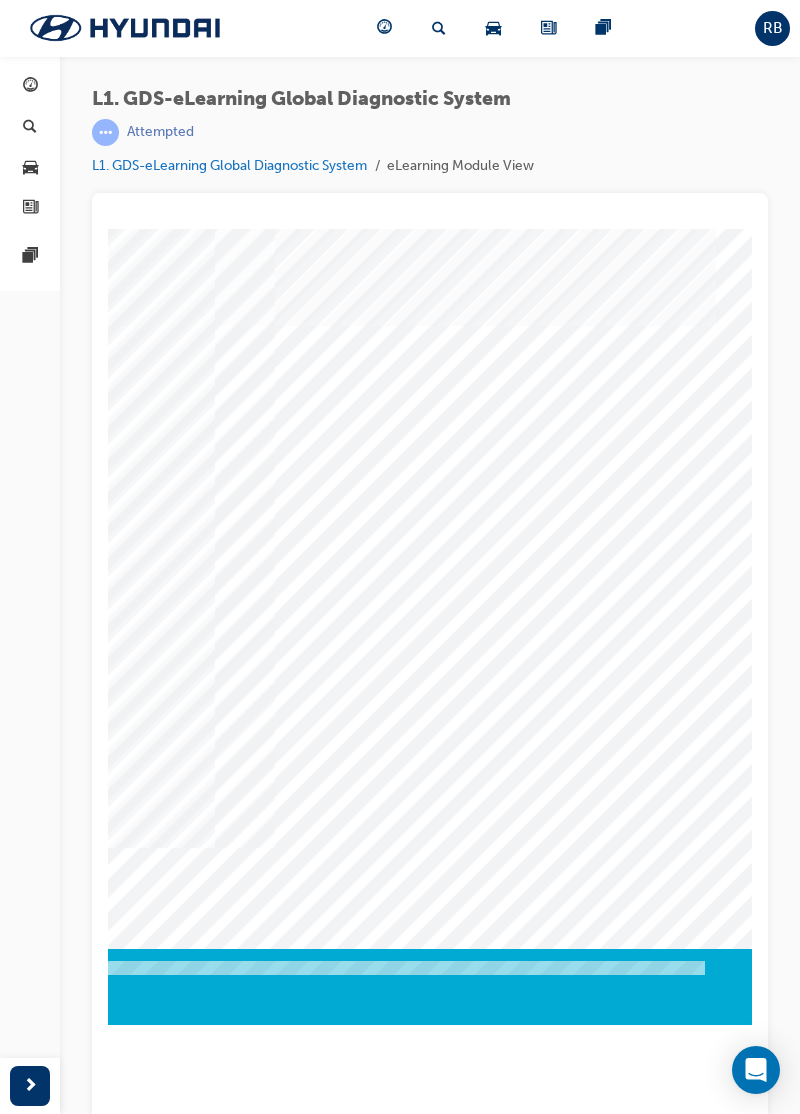scroll, scrollTop: 0, scrollLeft: 704, axis: horizontal 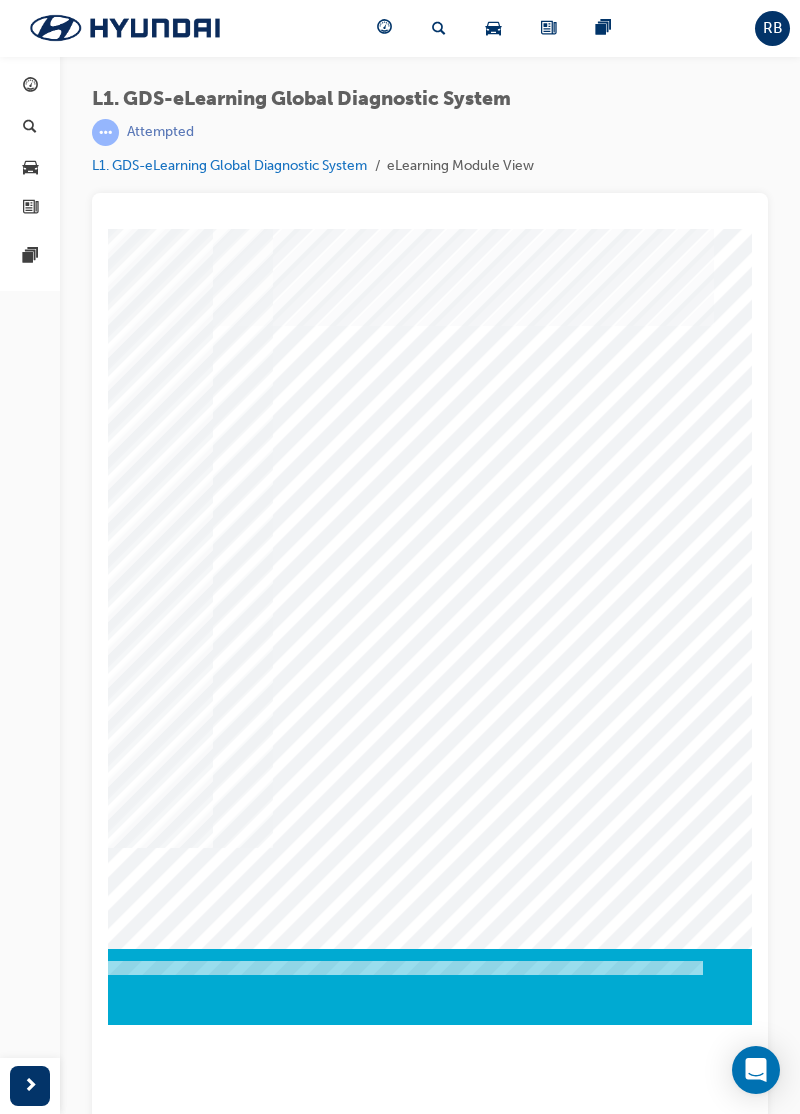 click at bounding box center [-526, 4098] 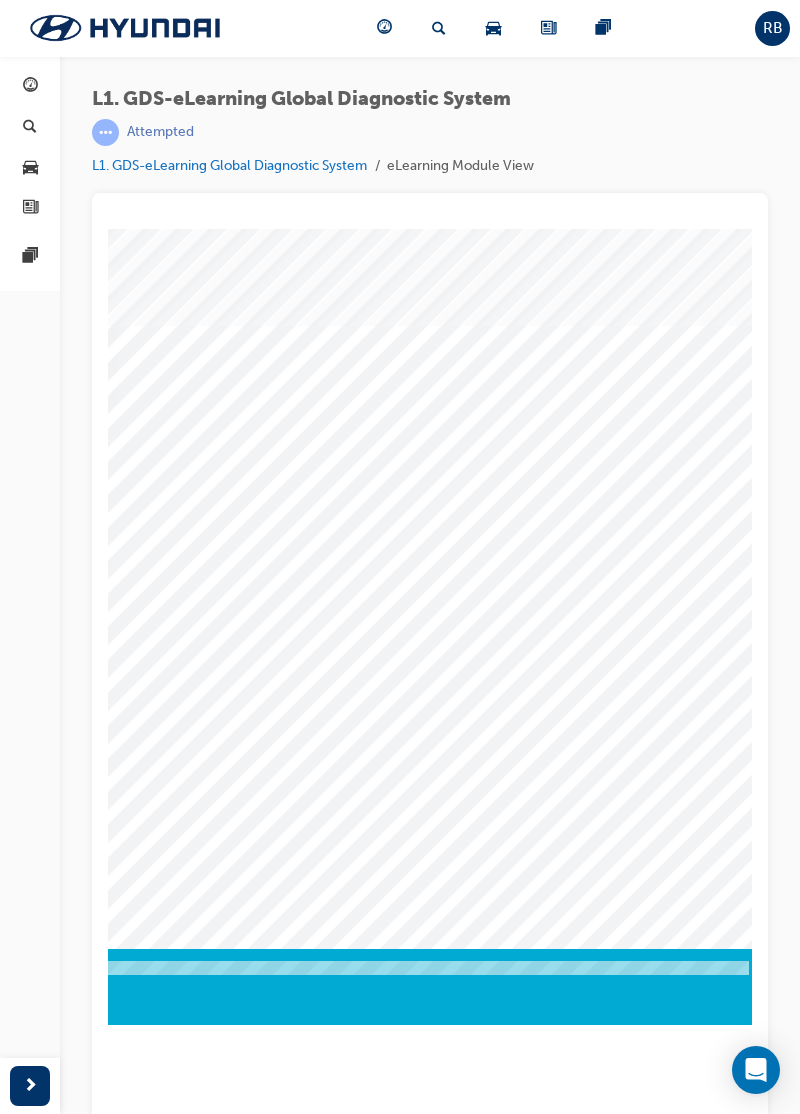 scroll, scrollTop: 0, scrollLeft: 658, axis: horizontal 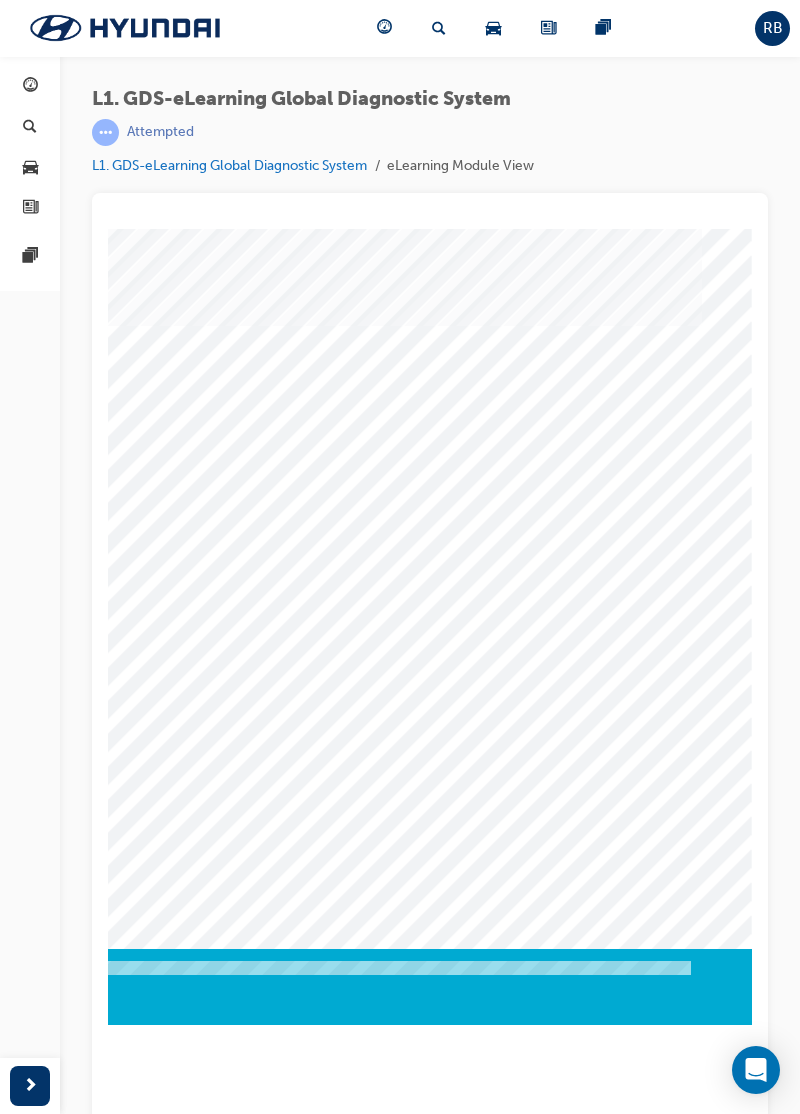 click at bounding box center [-538, 4098] 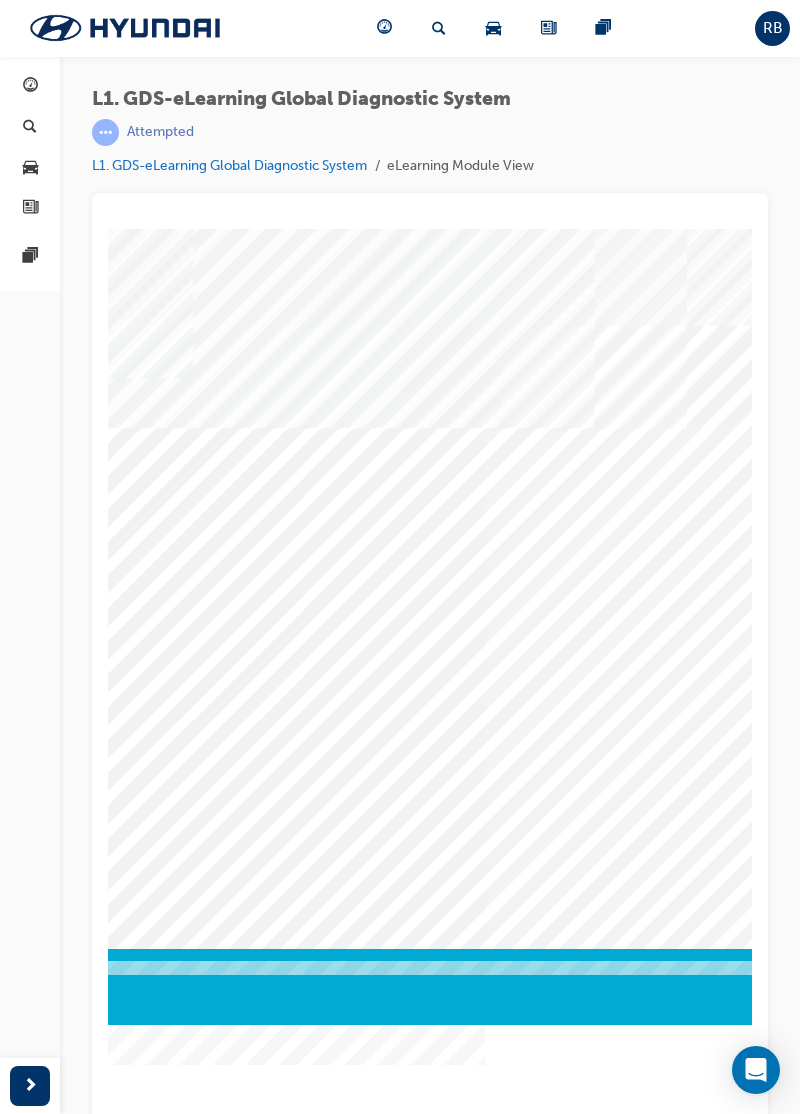 scroll, scrollTop: 0, scrollLeft: 241, axis: horizontal 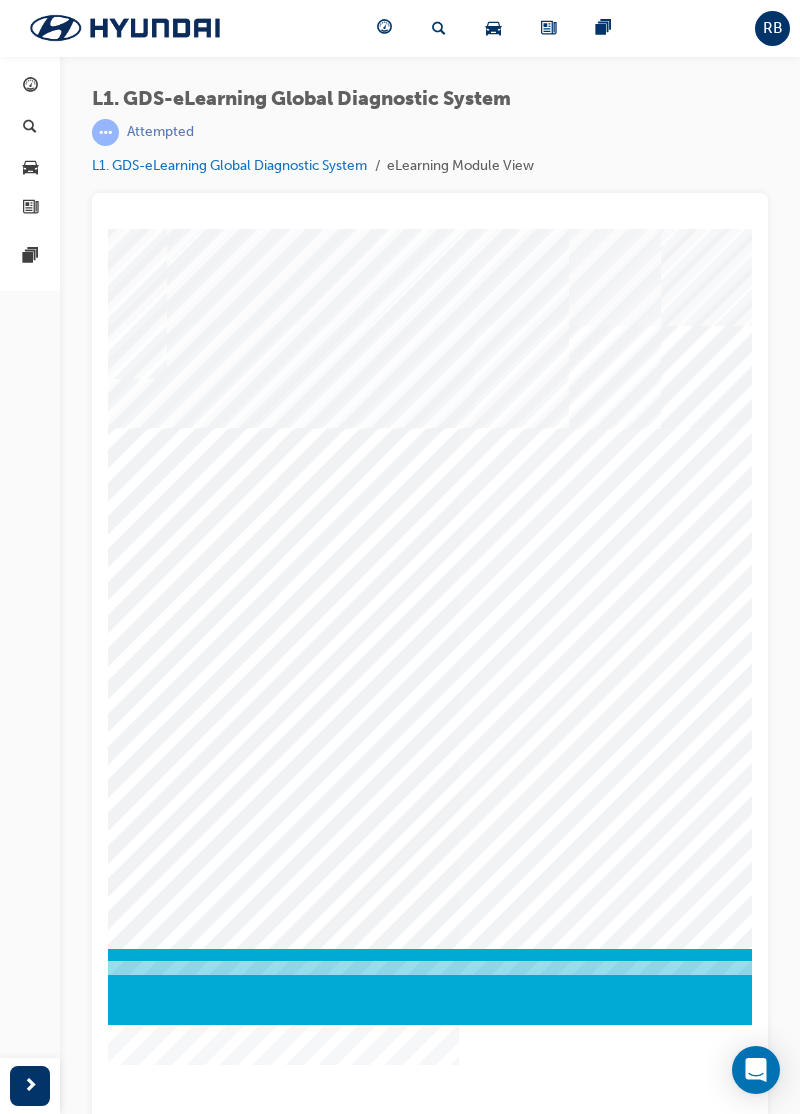 click at bounding box center (-108, 5749) 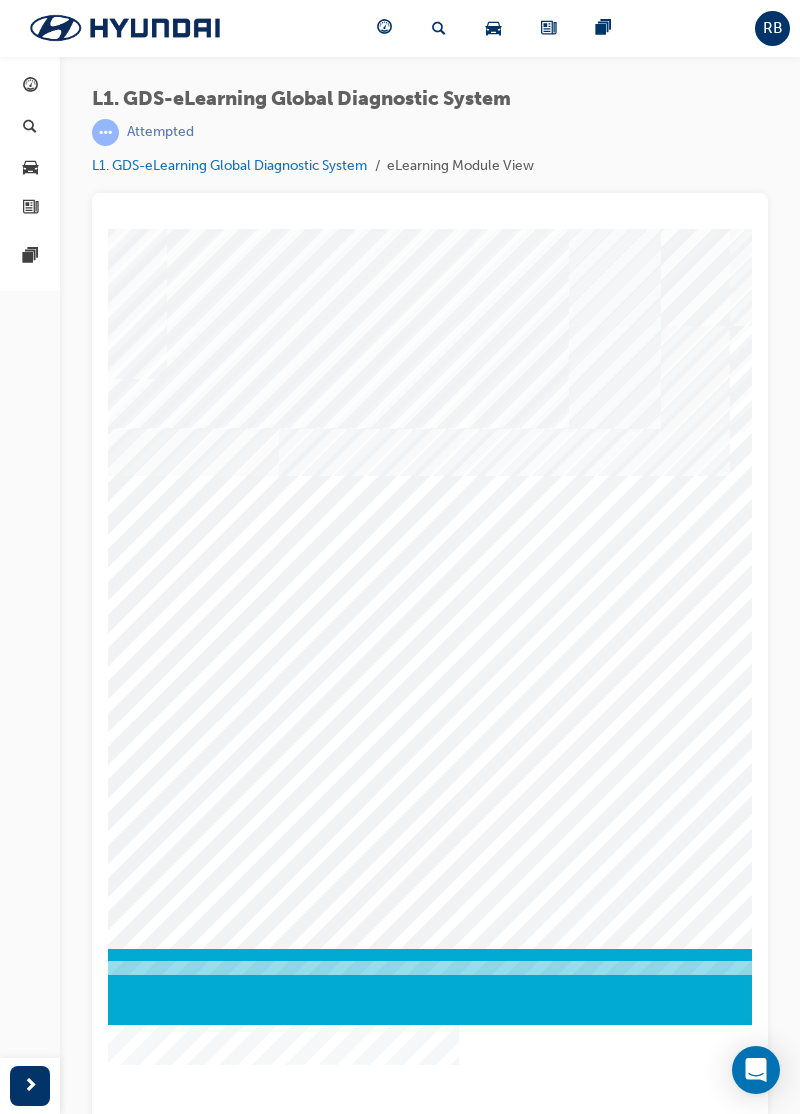 click at bounding box center [-108, 9269] 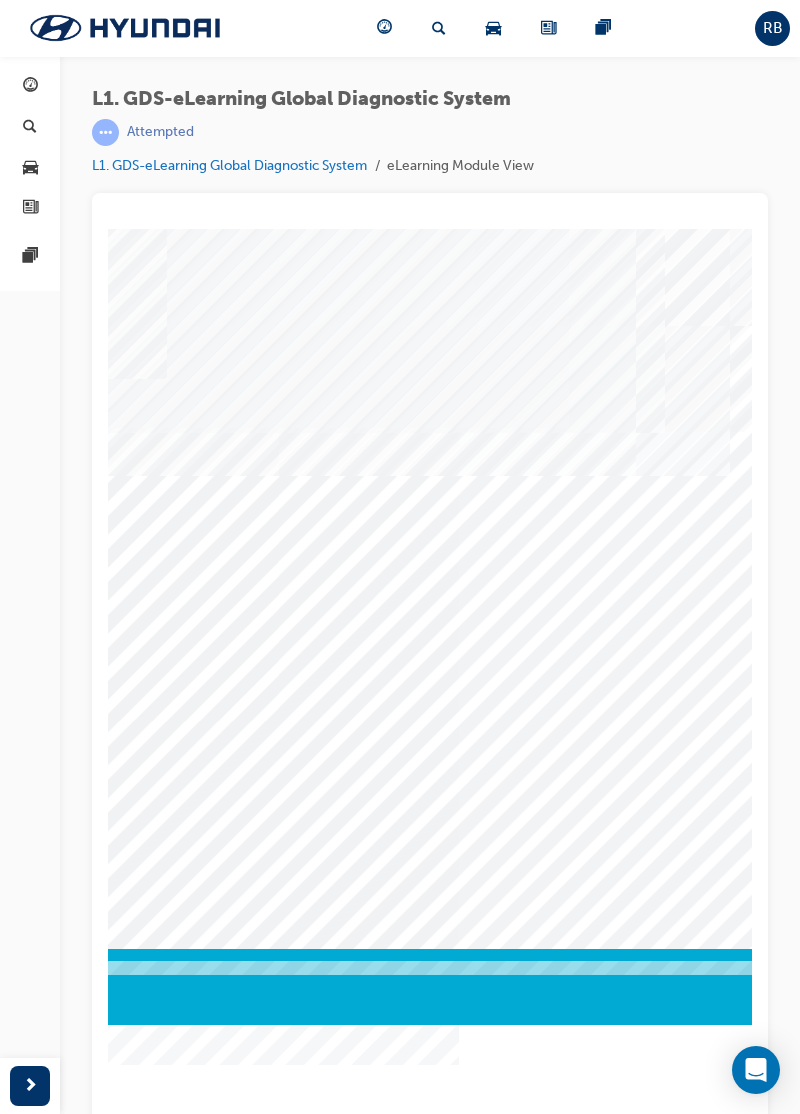 click at bounding box center [-108, 9420] 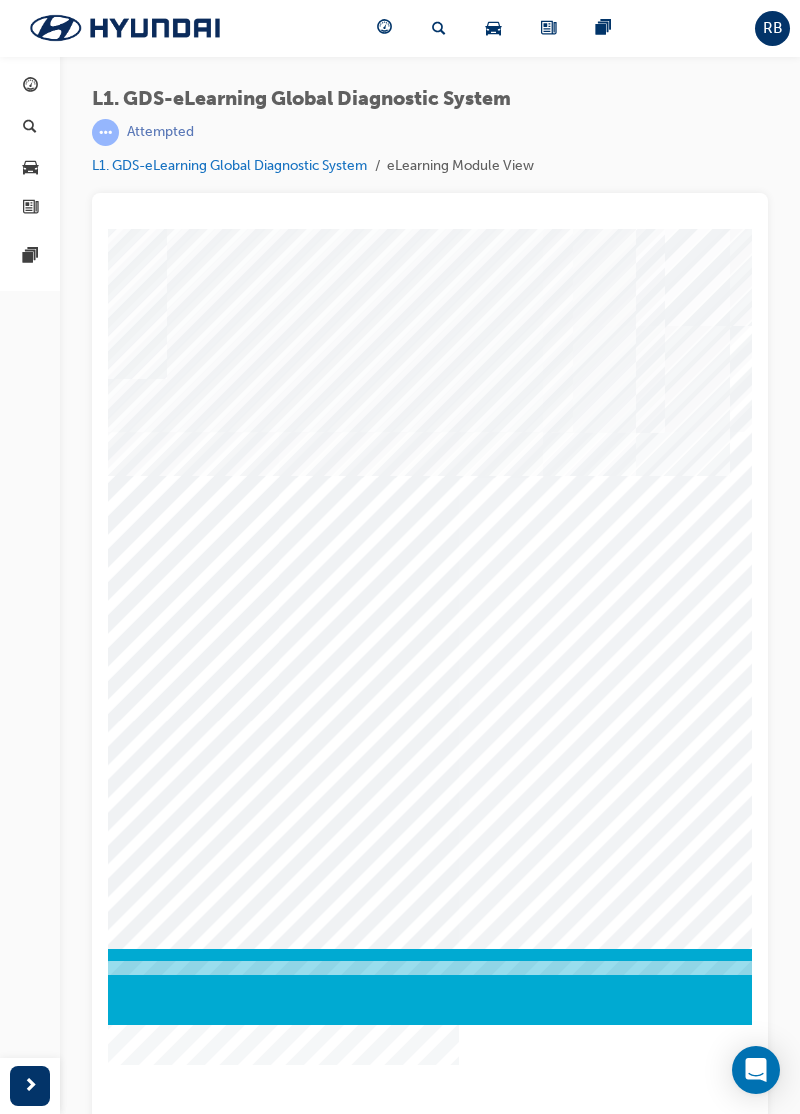 click at bounding box center (-108, 7899) 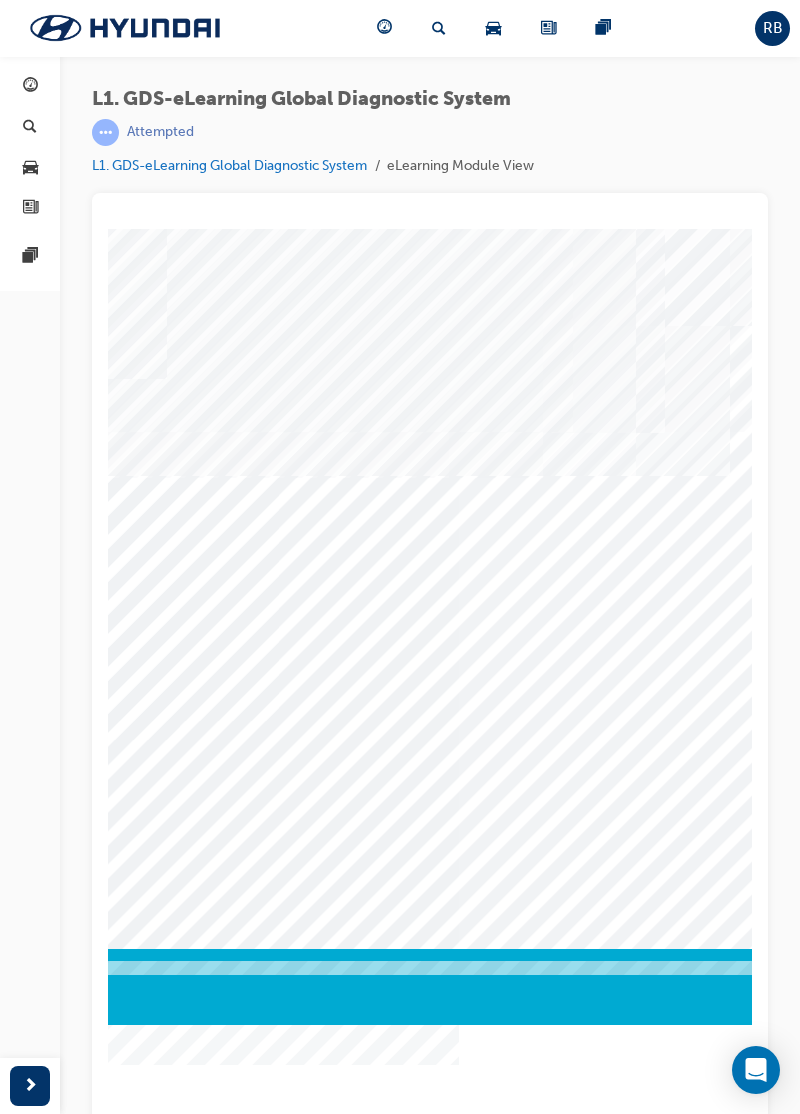 click at bounding box center [-108, 7949] 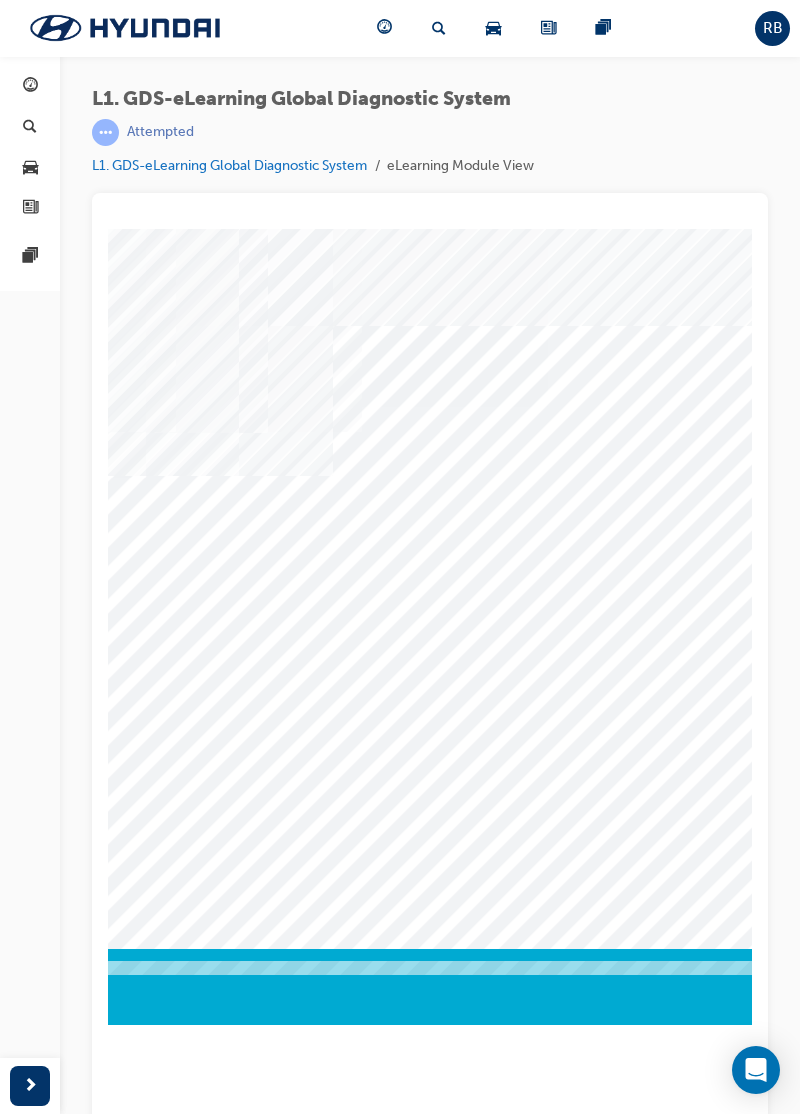 scroll, scrollTop: 0, scrollLeft: 716, axis: horizontal 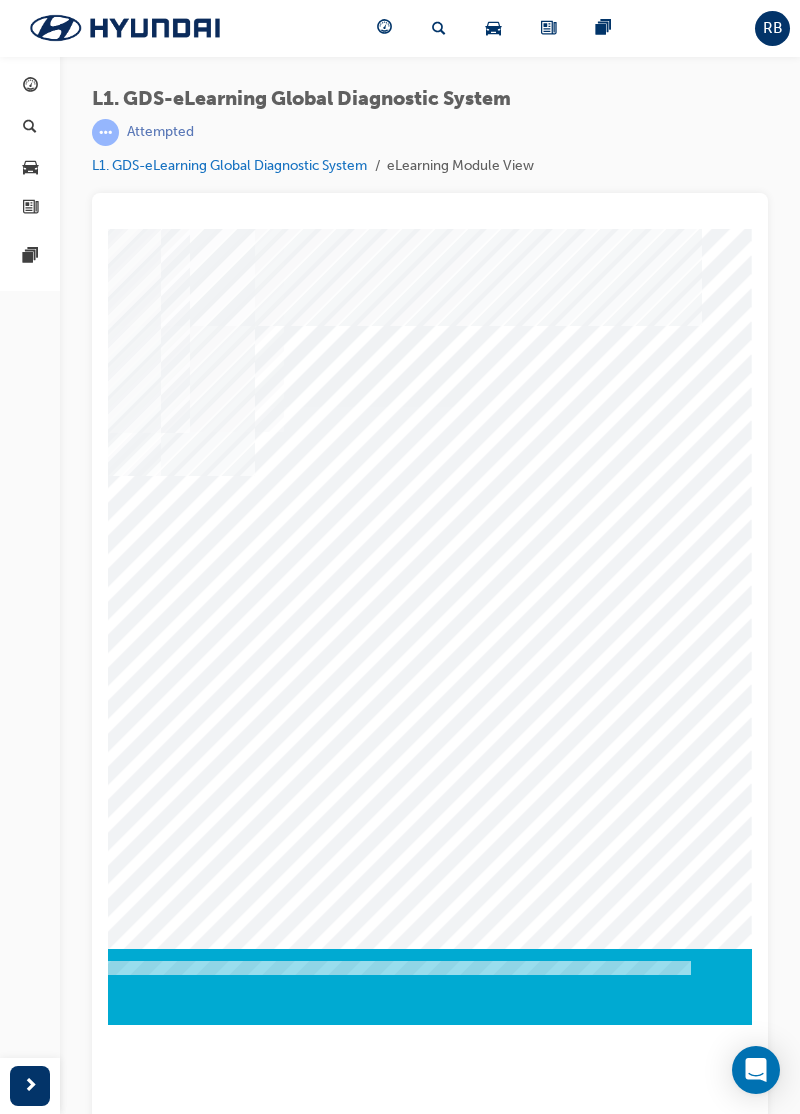 click at bounding box center (-538, 7851) 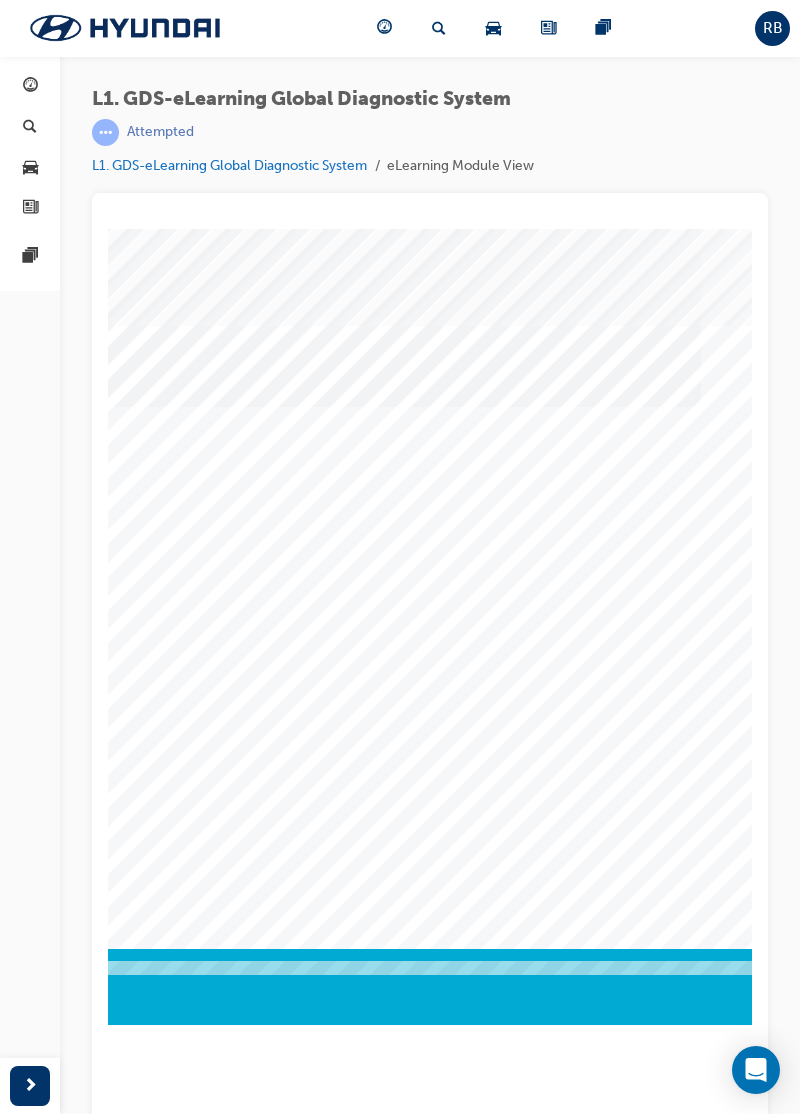 scroll, scrollTop: 0, scrollLeft: 716, axis: horizontal 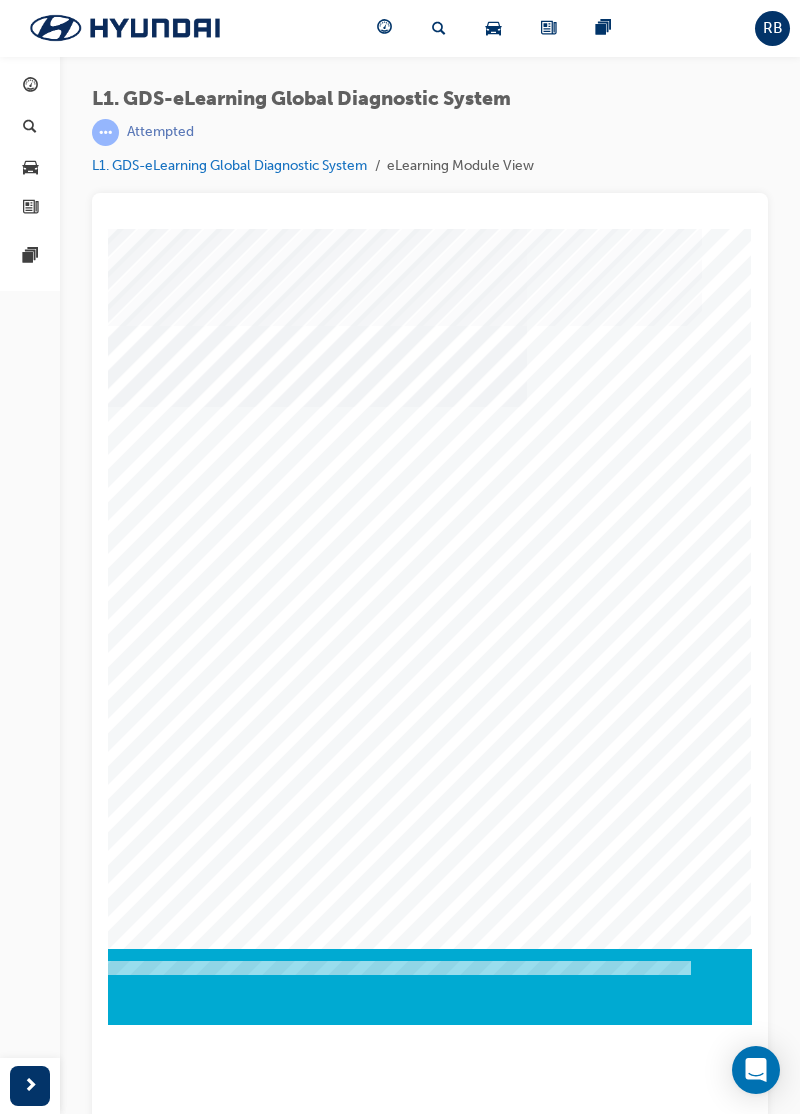 click at bounding box center [-538, 3668] 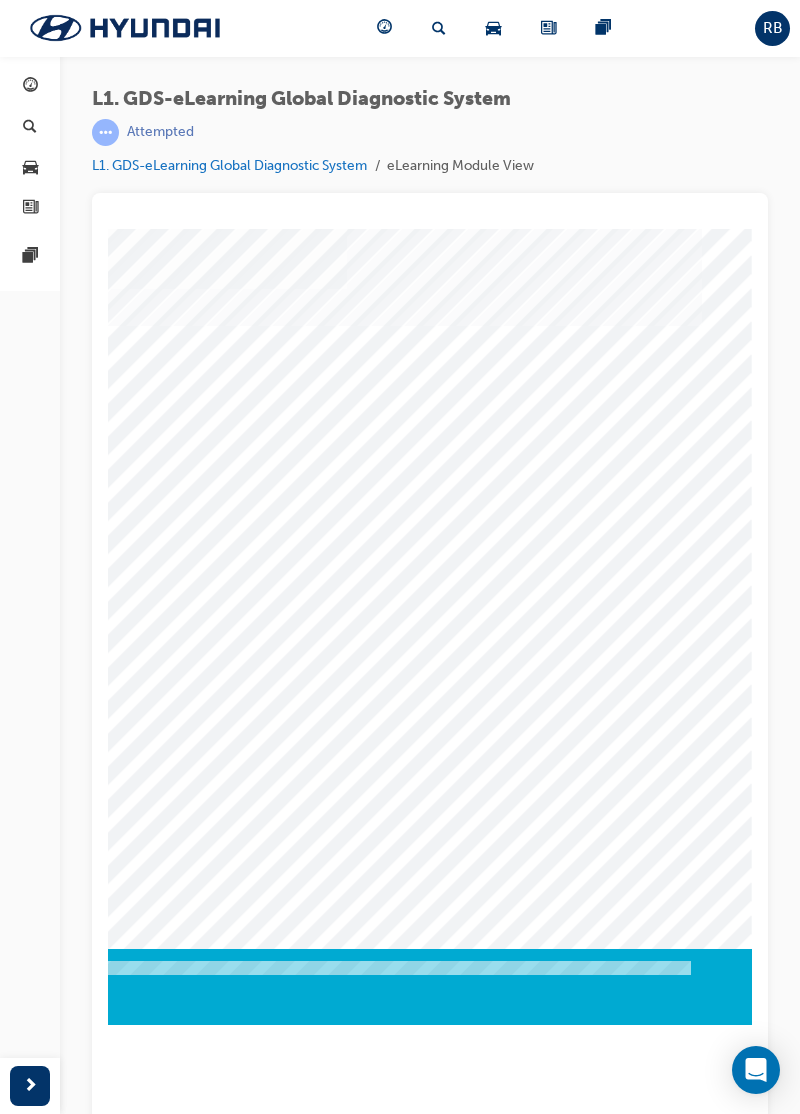 scroll, scrollTop: 0, scrollLeft: 0, axis: both 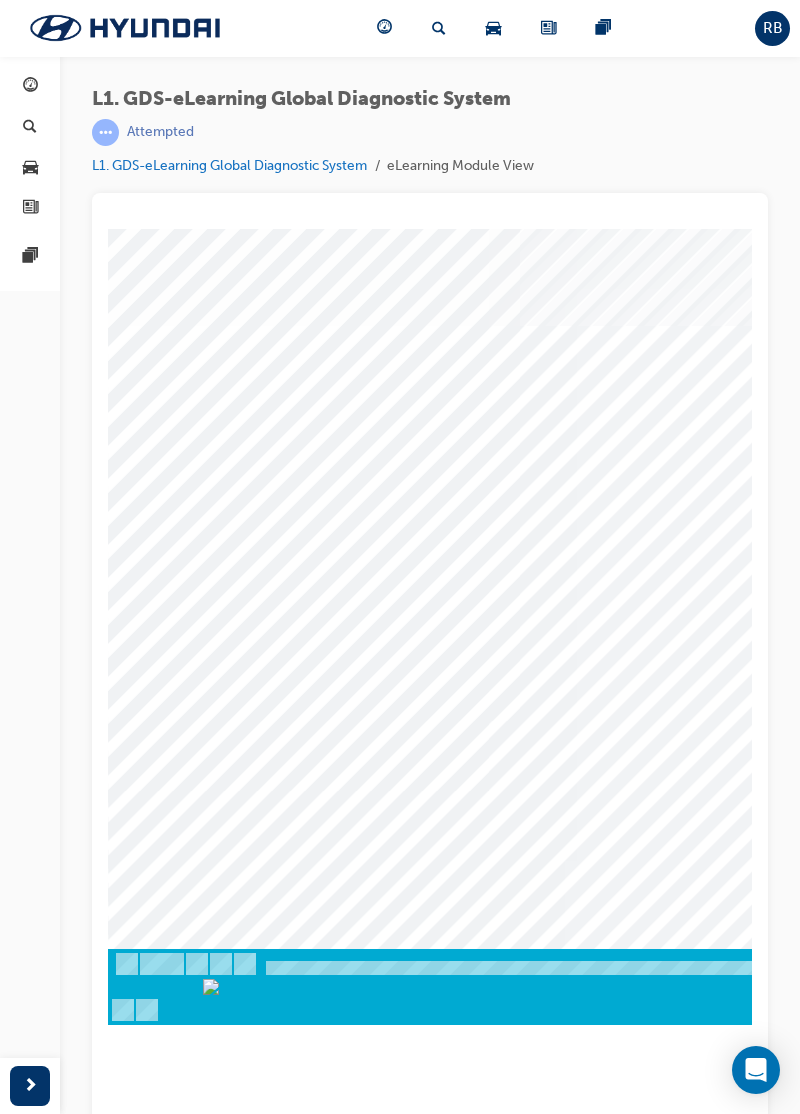 click at bounding box center [178, 3105] 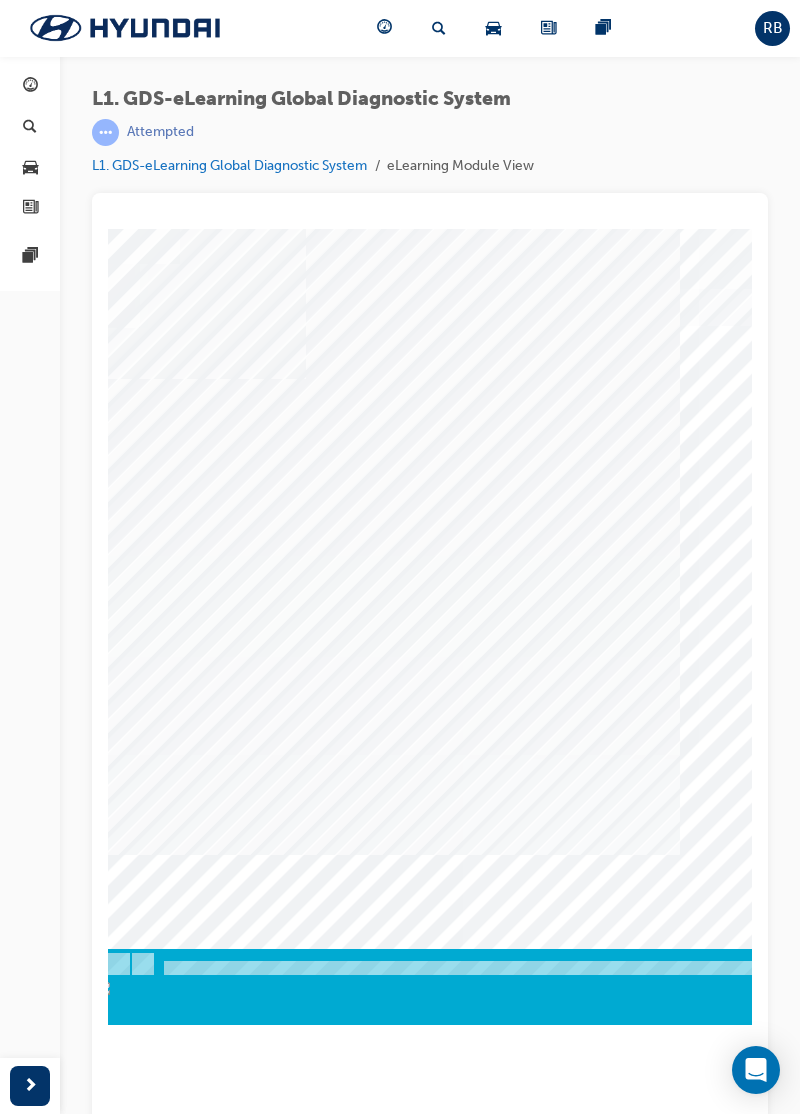 scroll, scrollTop: 0, scrollLeft: 0, axis: both 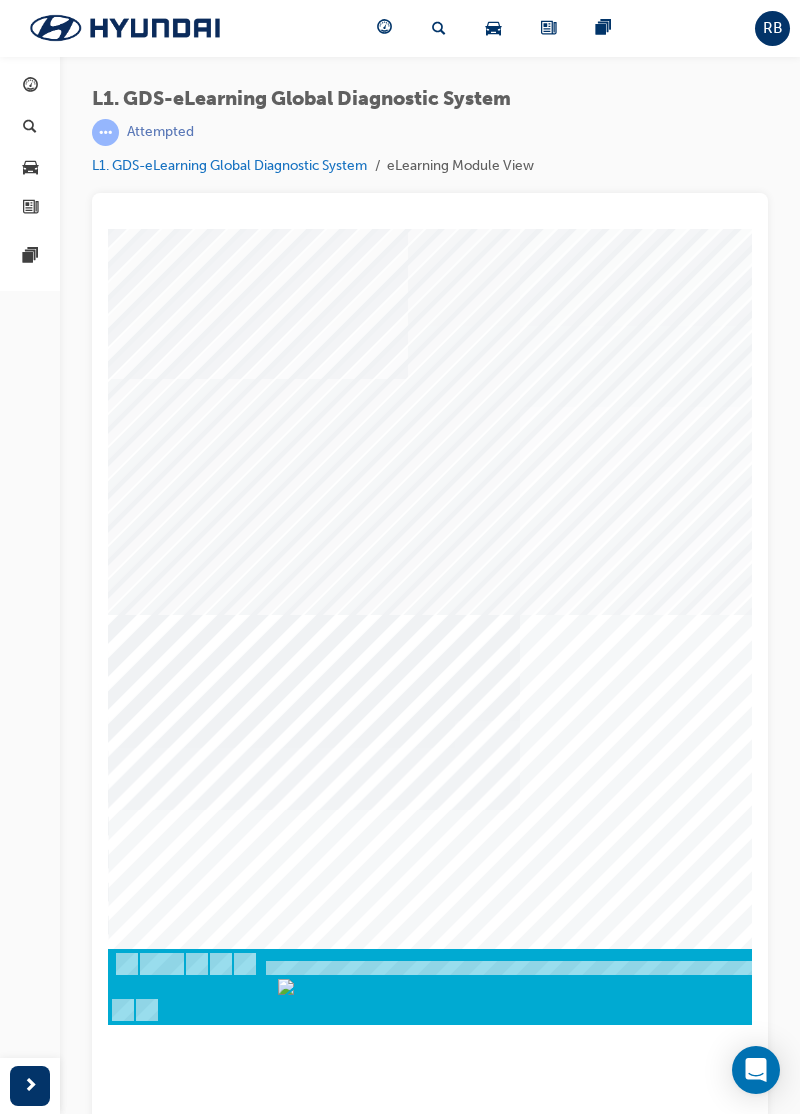 click at bounding box center [178, 1149] 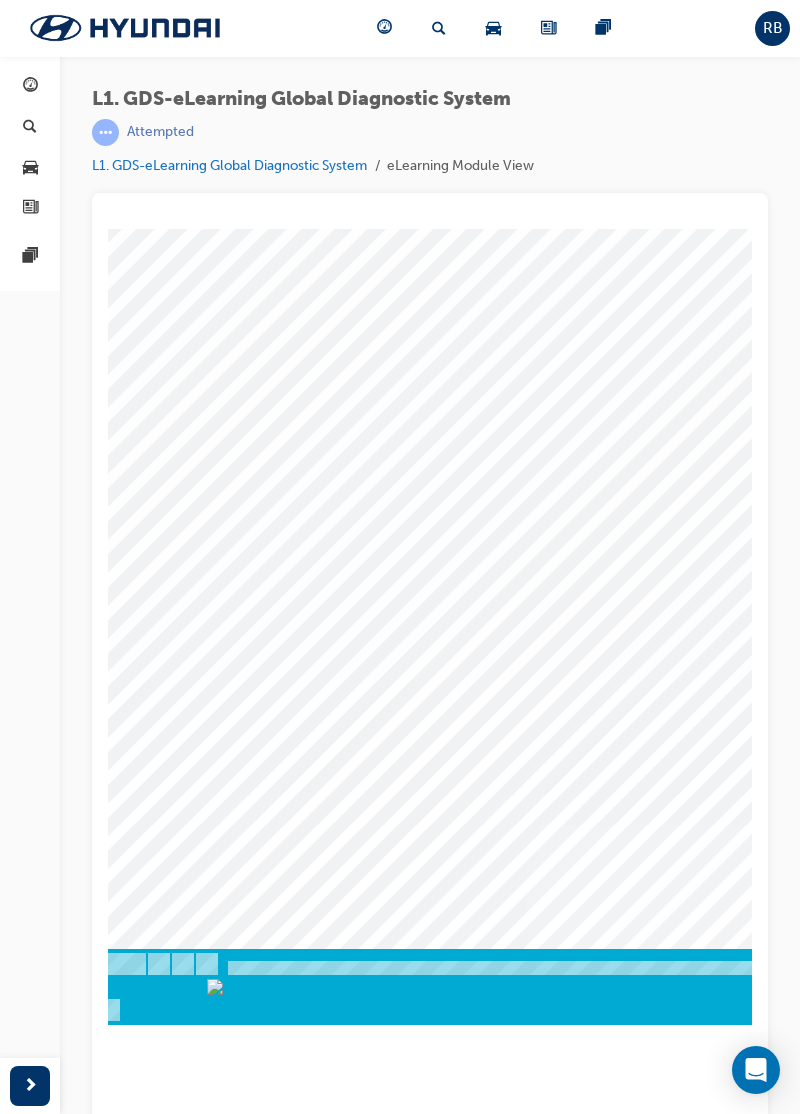 scroll, scrollTop: 0, scrollLeft: 0, axis: both 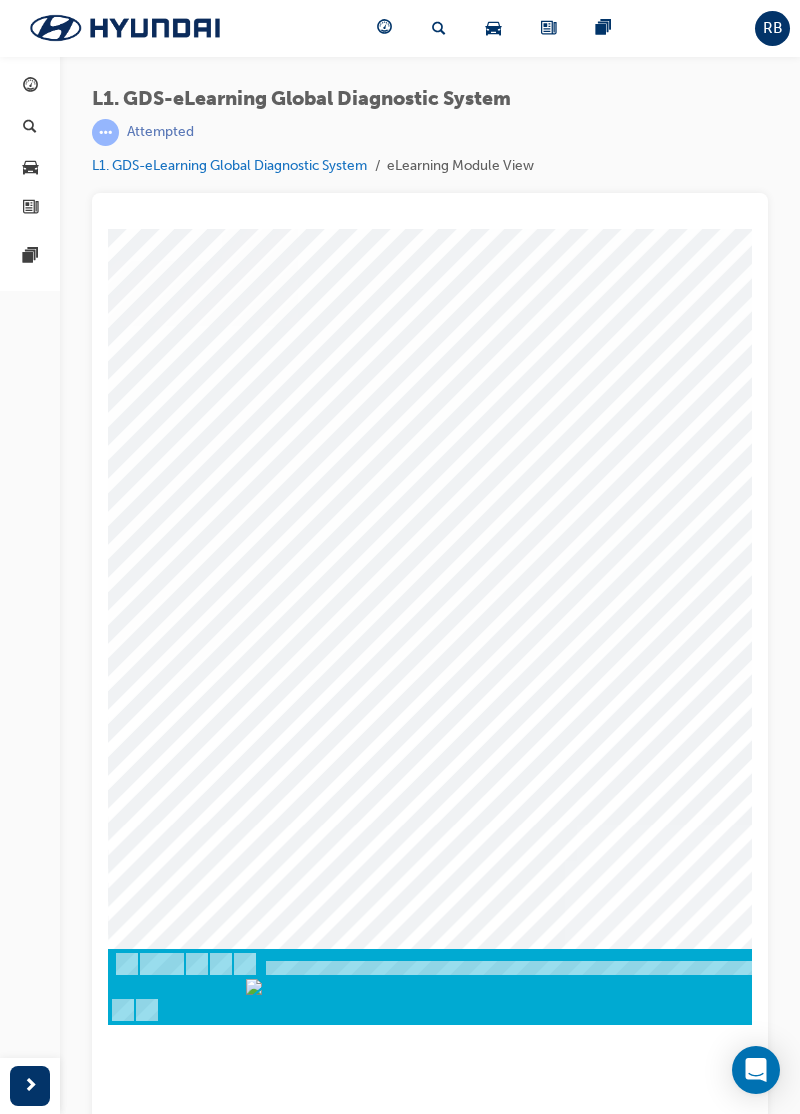 click at bounding box center [178, 3777] 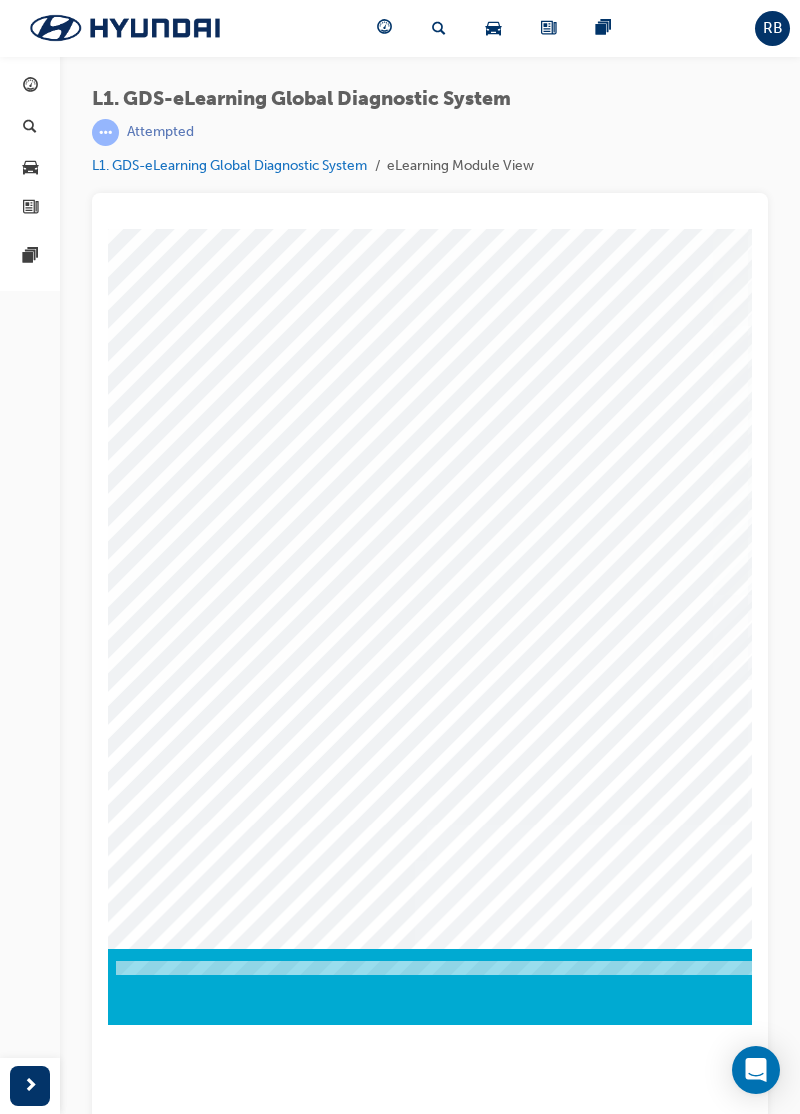 scroll, scrollTop: 0, scrollLeft: 0, axis: both 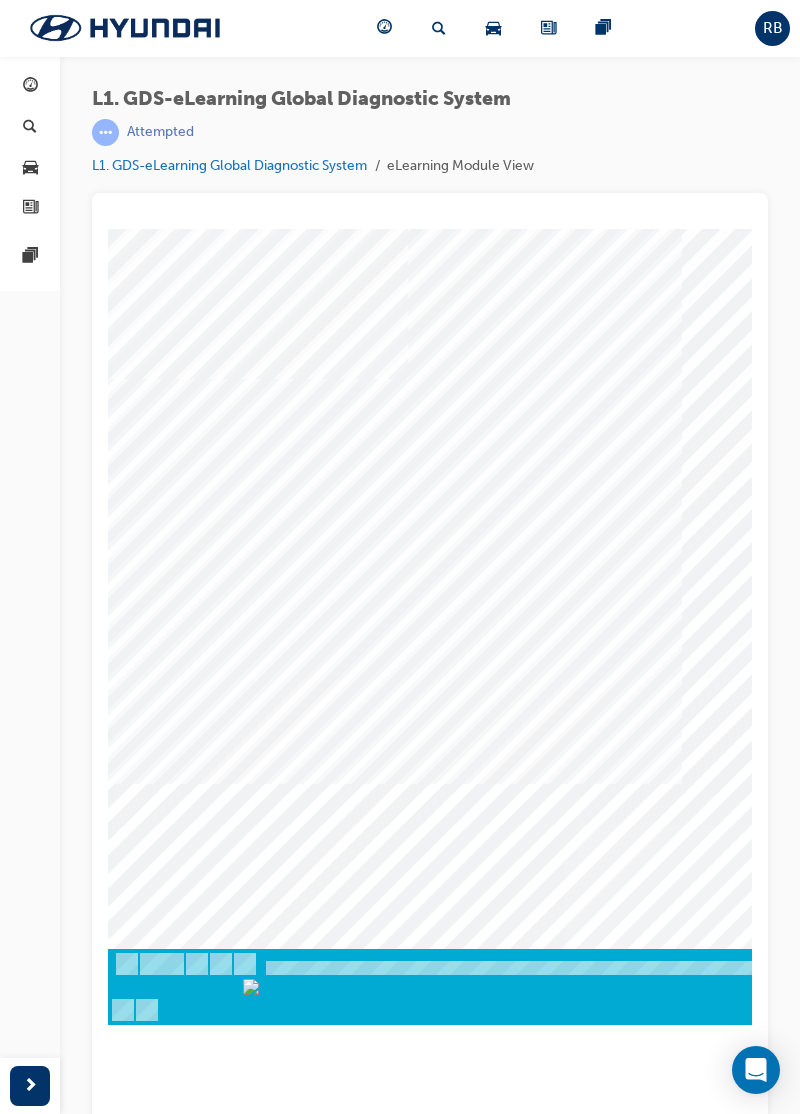 click at bounding box center (178, 3777) 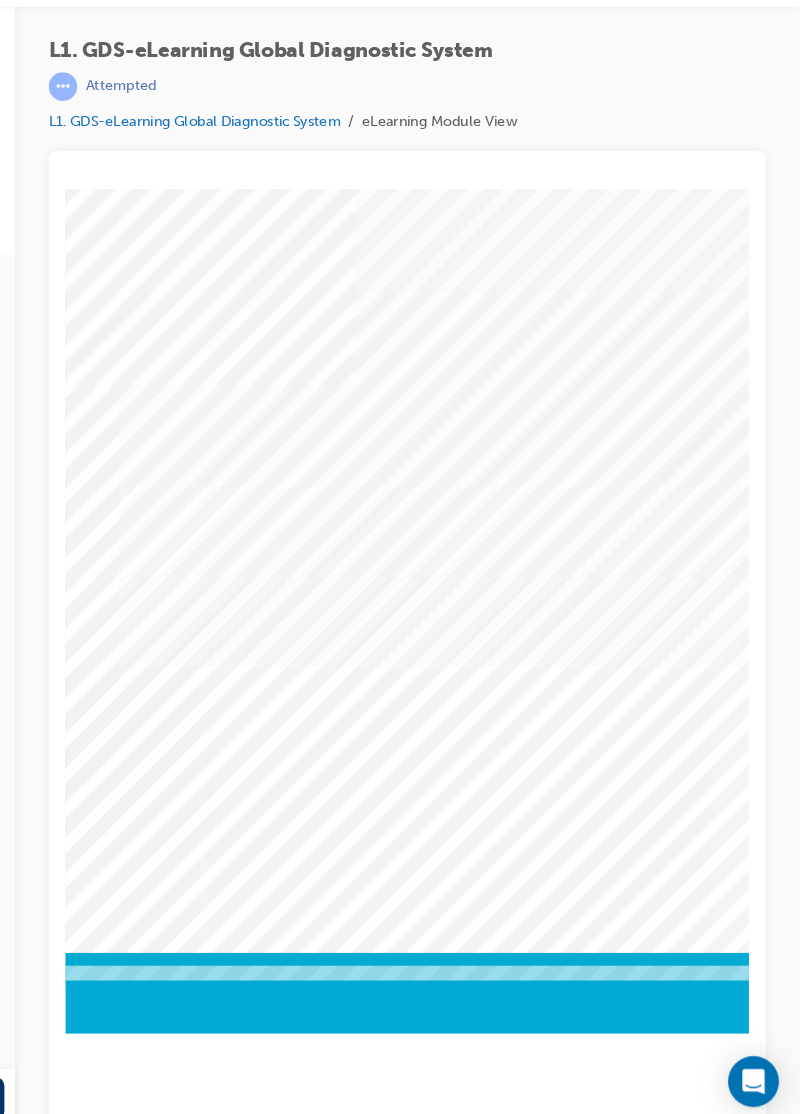 scroll, scrollTop: 0, scrollLeft: 0, axis: both 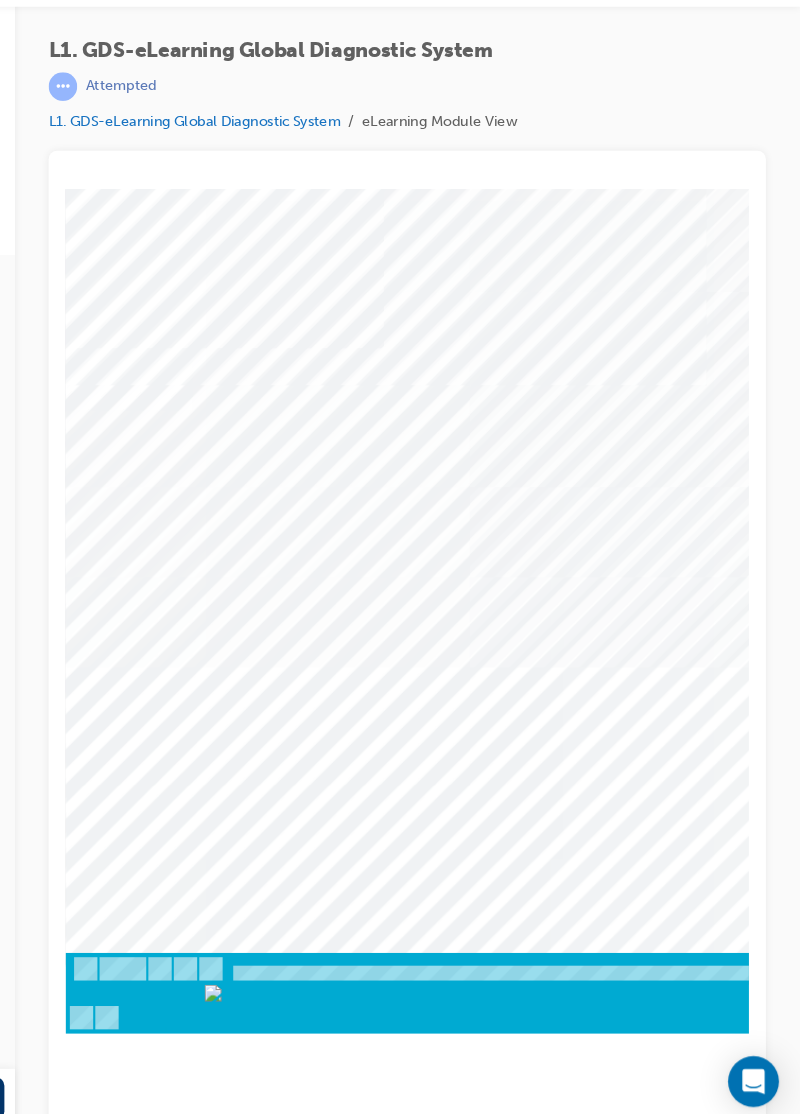 click at bounding box center (135, 3737) 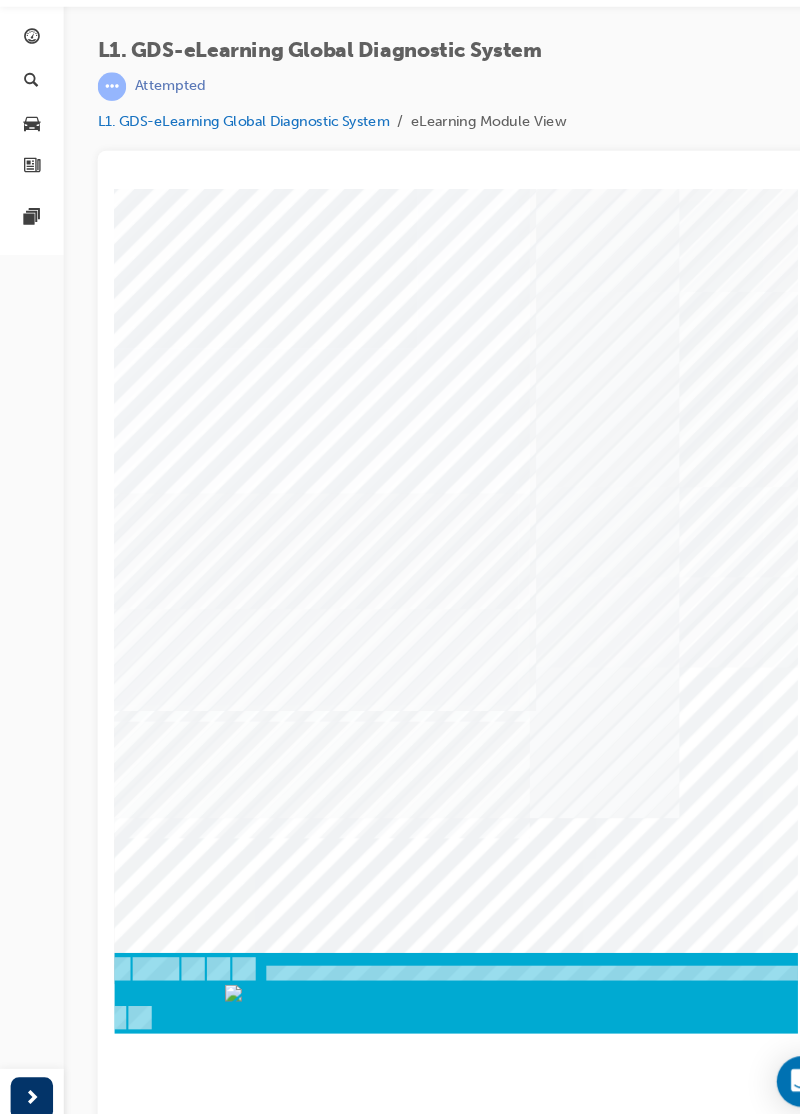 scroll, scrollTop: 0, scrollLeft: 0, axis: both 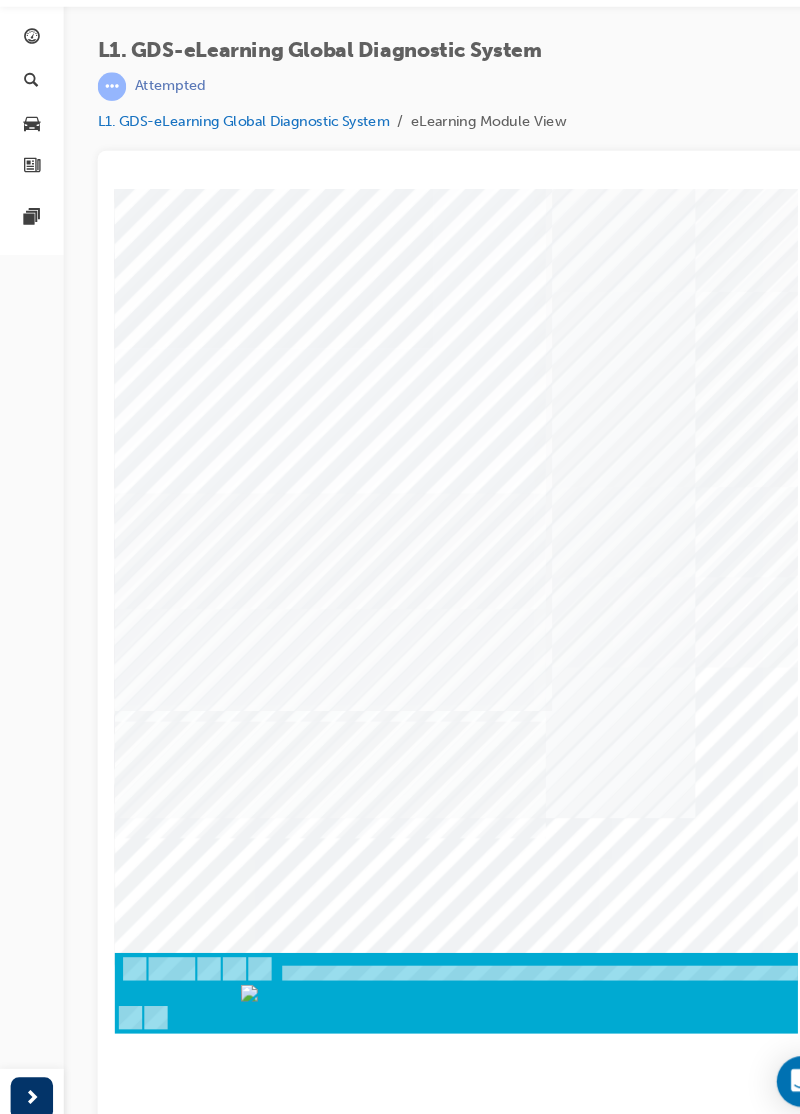 click at bounding box center (184, 3245) 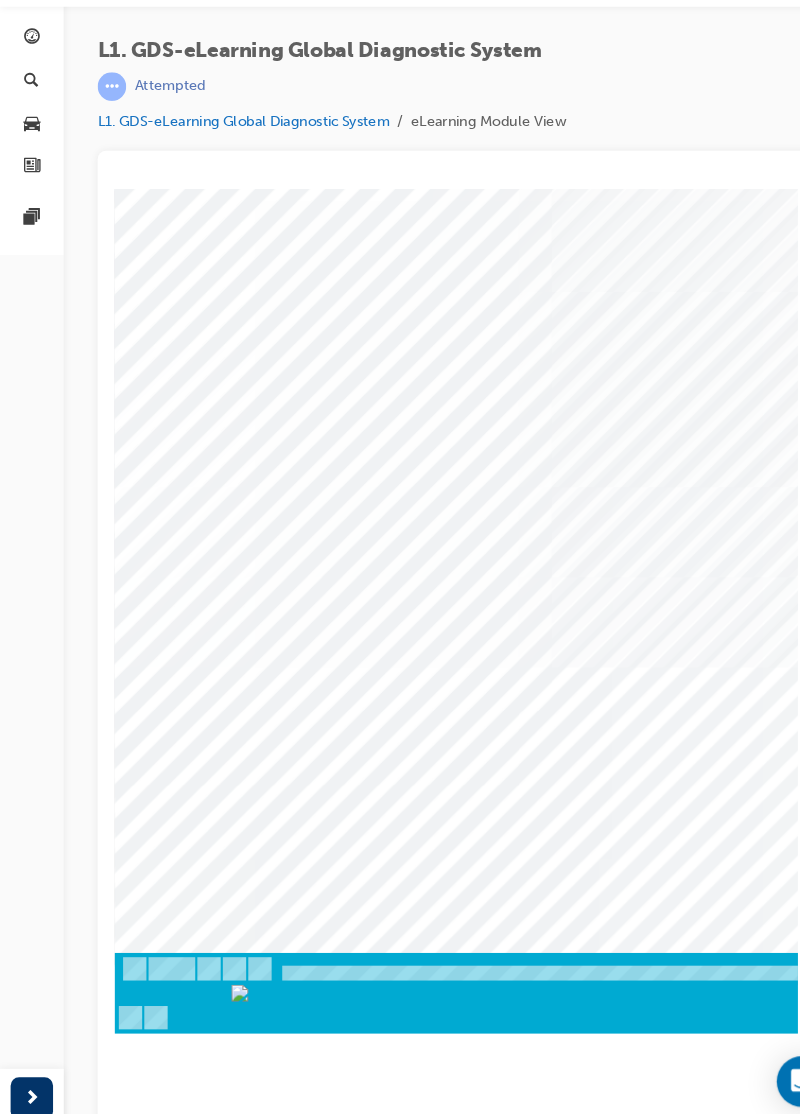 click at bounding box center (184, 3245) 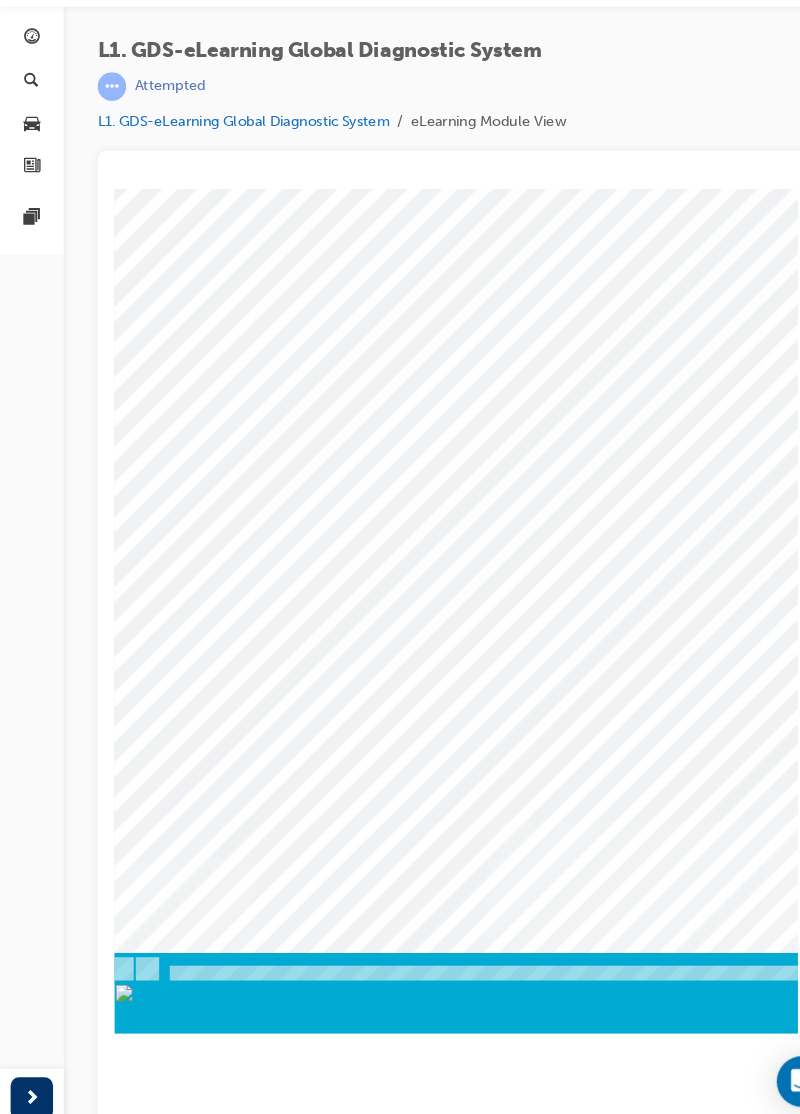 scroll, scrollTop: 0, scrollLeft: 0, axis: both 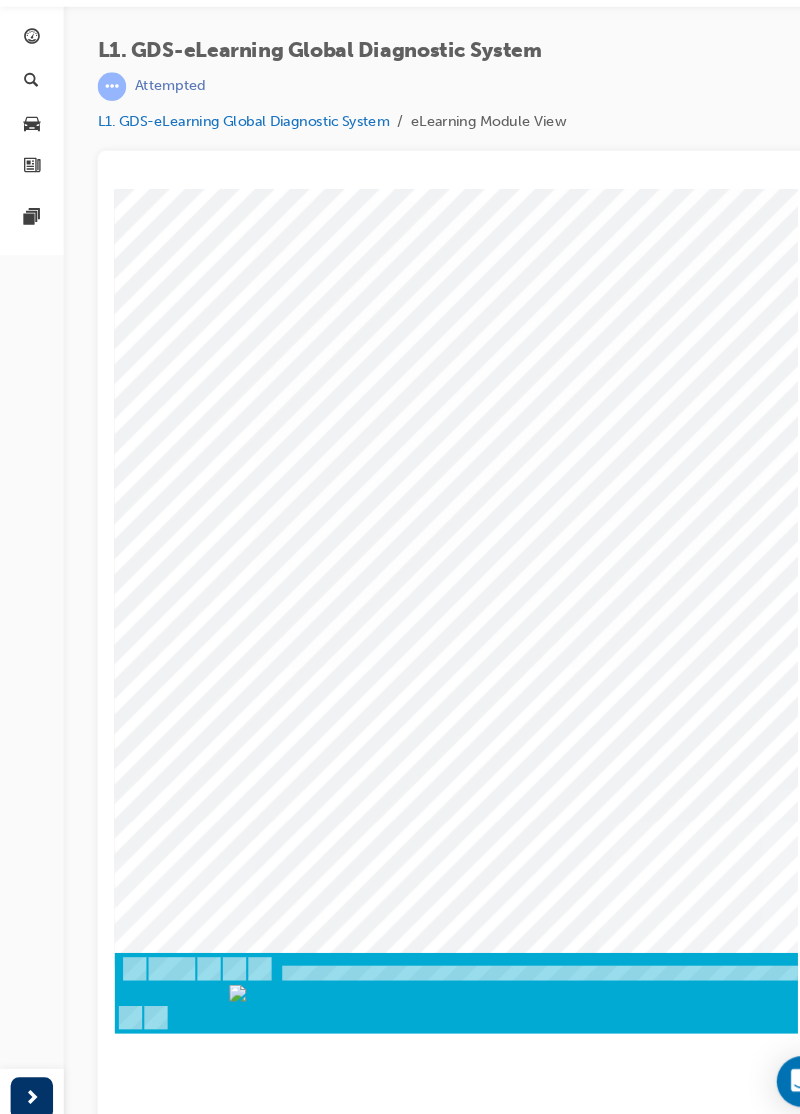 click at bounding box center (184, 3245) 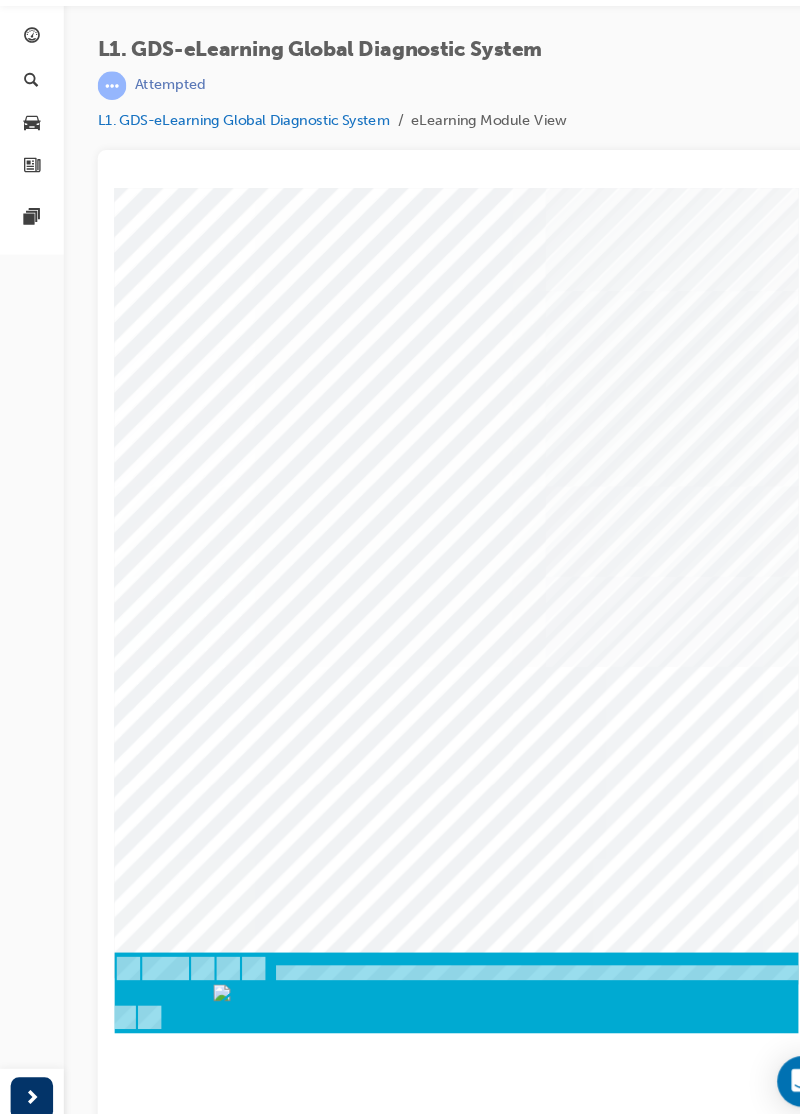 scroll, scrollTop: 0, scrollLeft: 0, axis: both 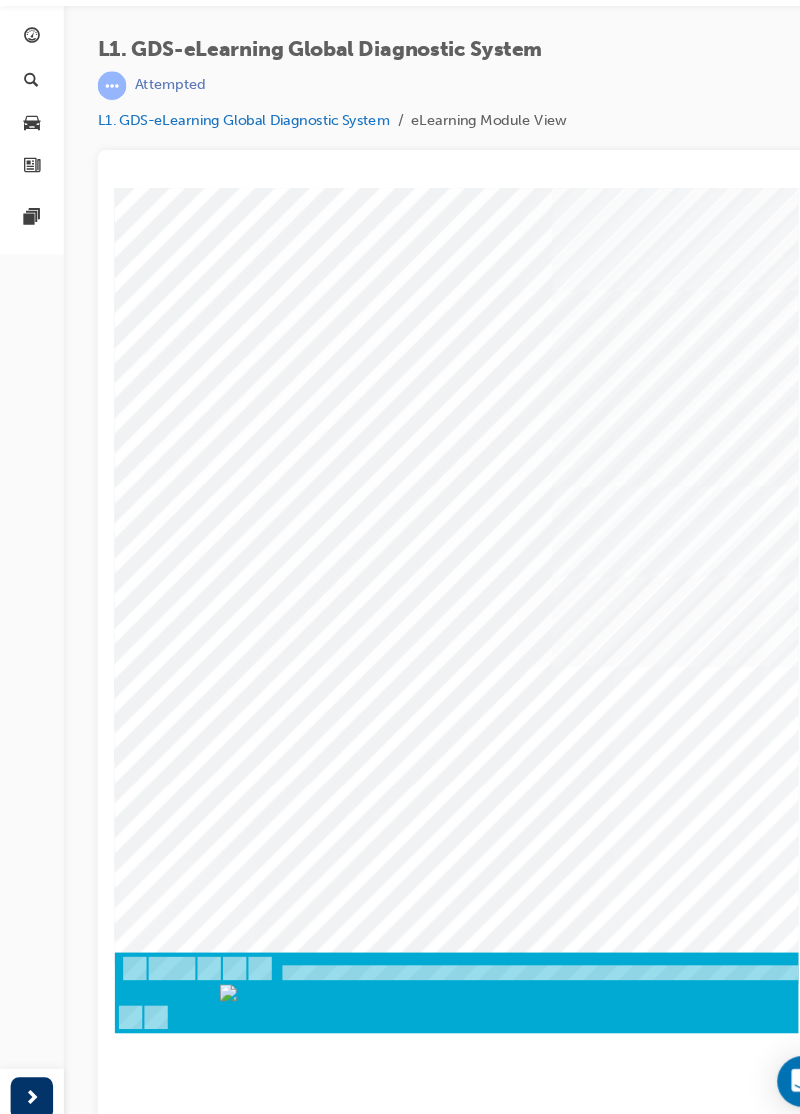 click at bounding box center [184, 3244] 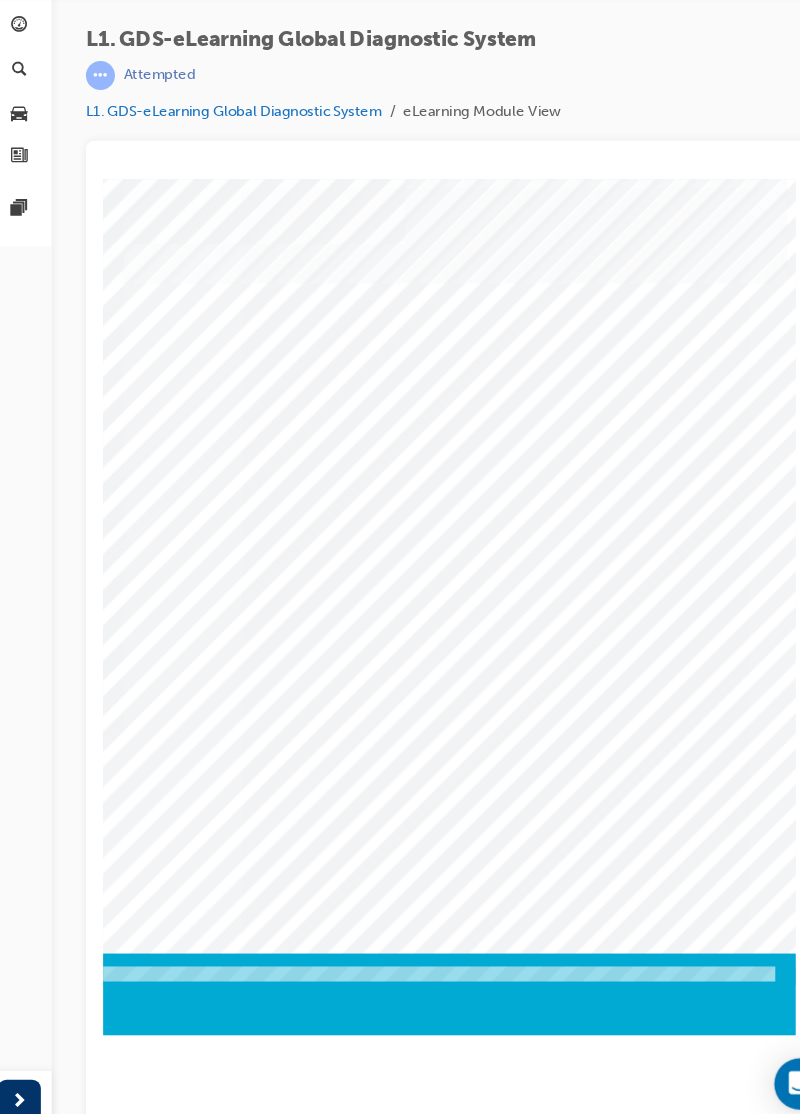 scroll, scrollTop: 0, scrollLeft: 716, axis: horizontal 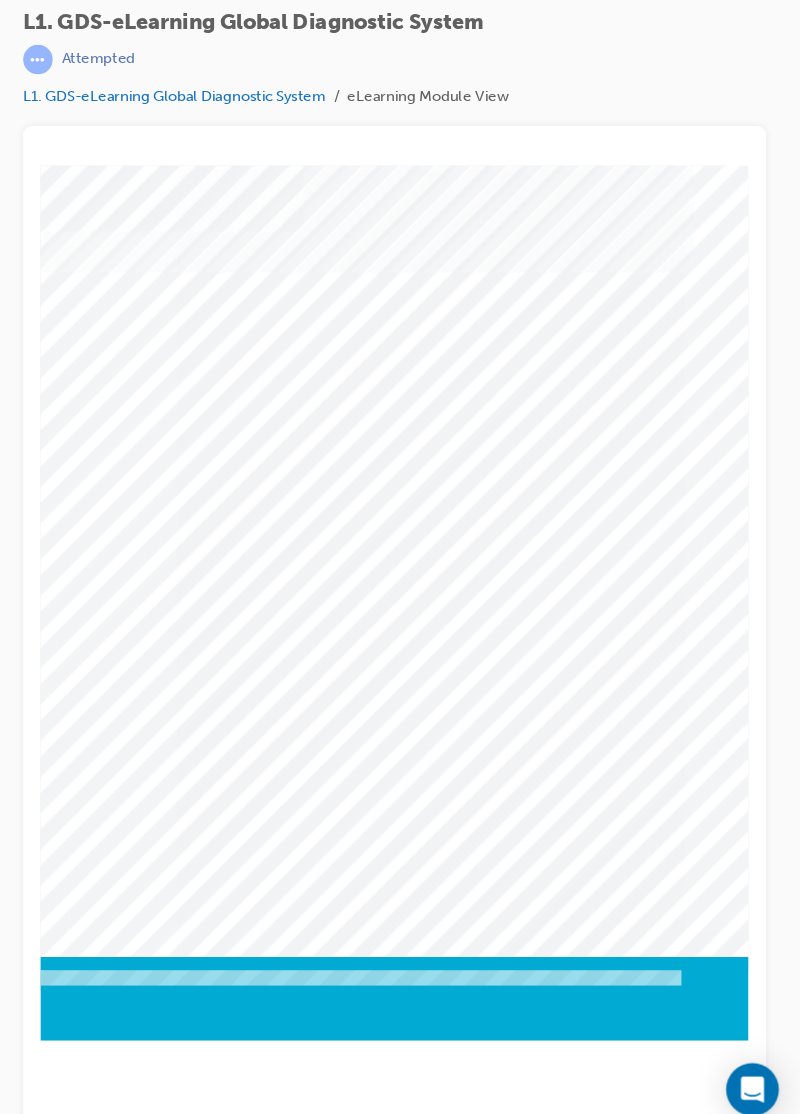 click at bounding box center (-589, 5931) 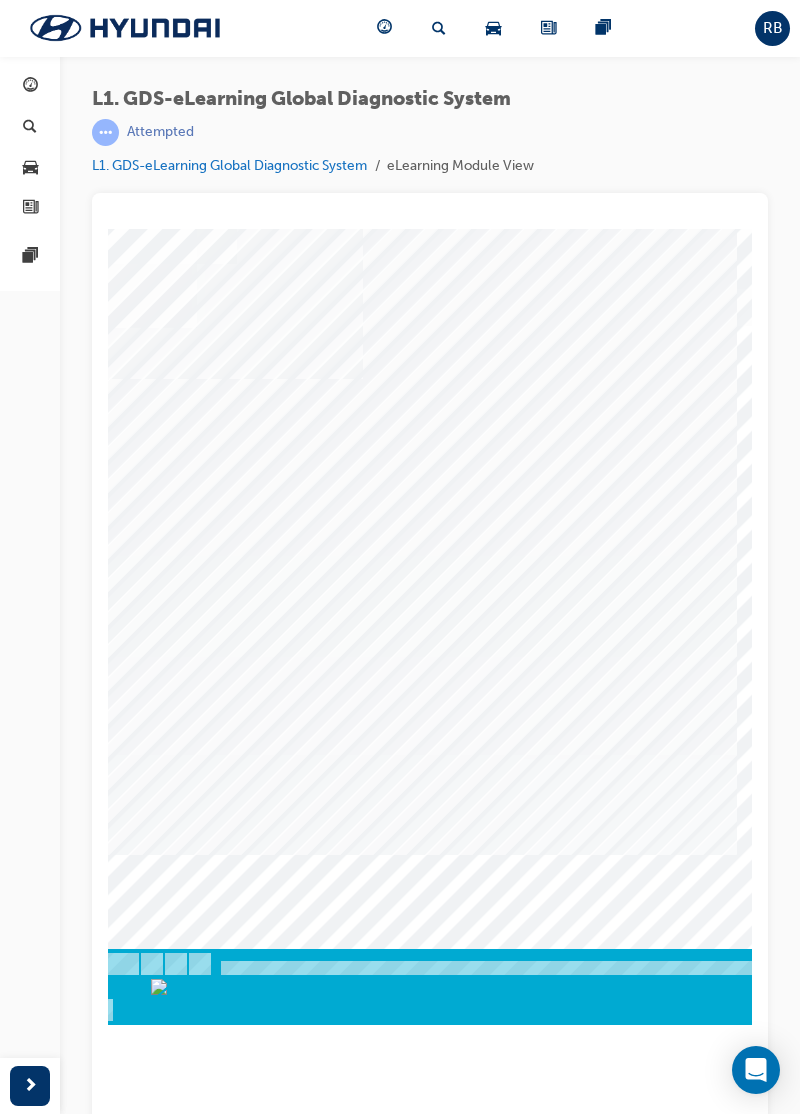 scroll, scrollTop: 0, scrollLeft: 43, axis: horizontal 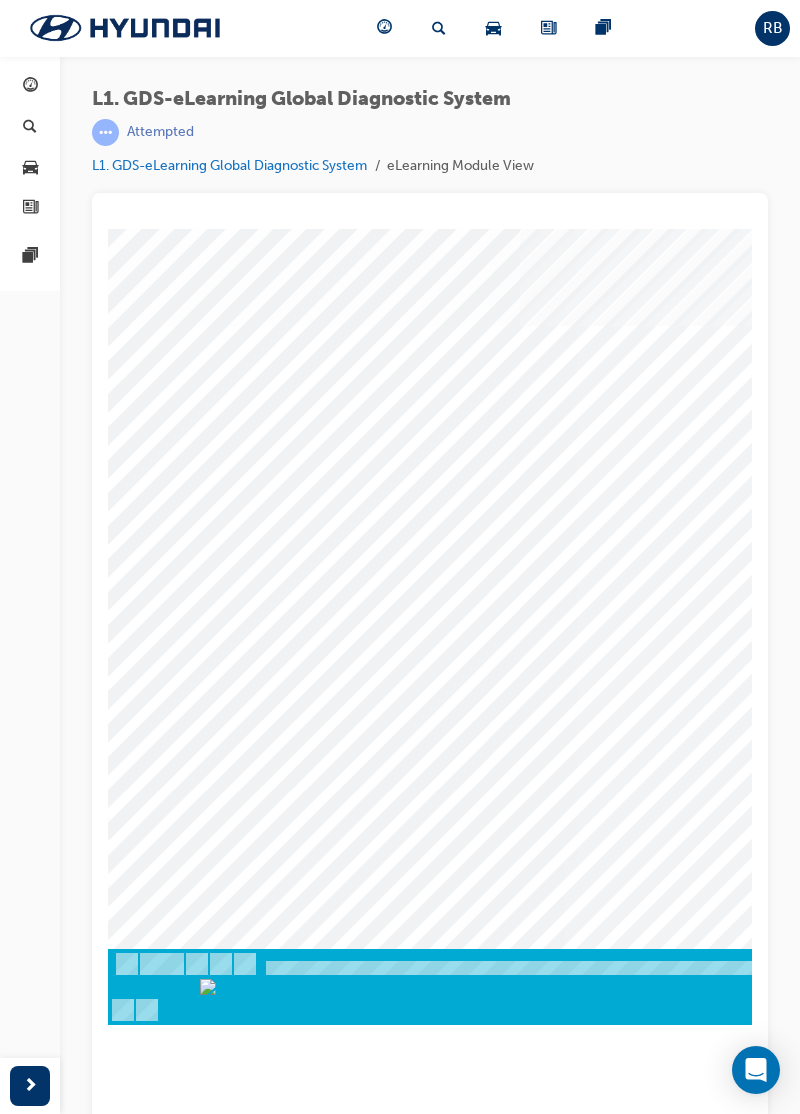click at bounding box center (789, 1310) 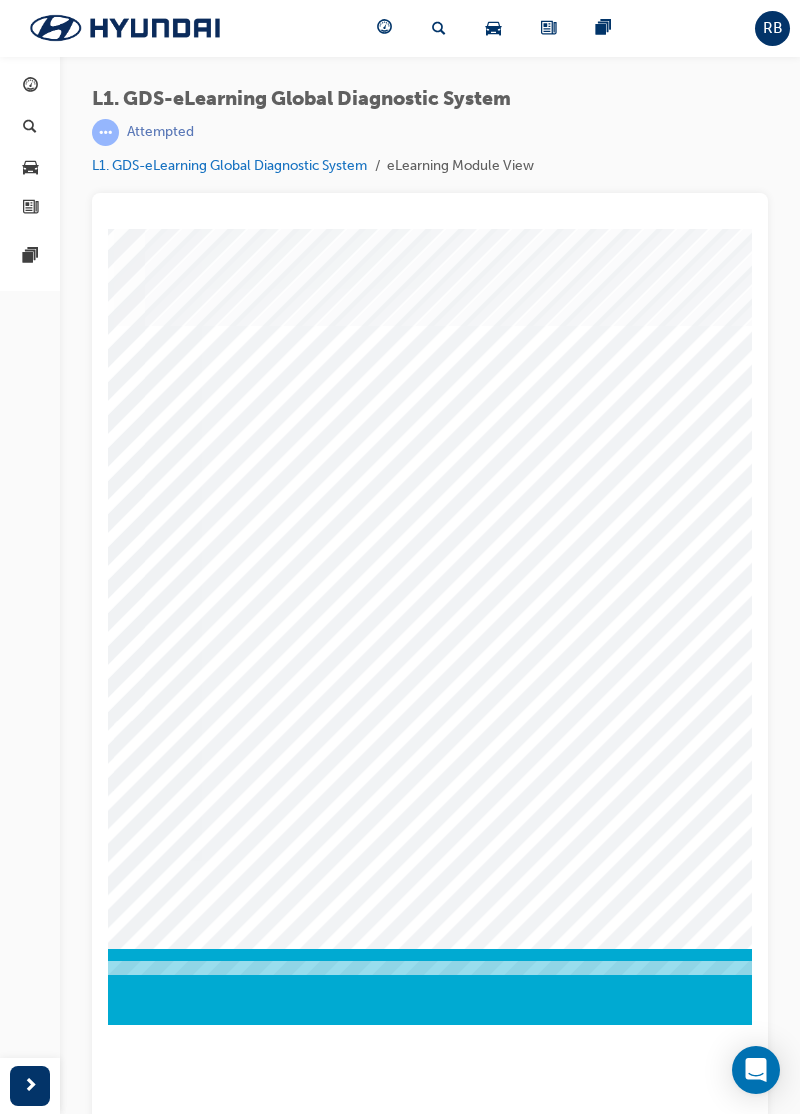 scroll, scrollTop: 0, scrollLeft: 377, axis: horizontal 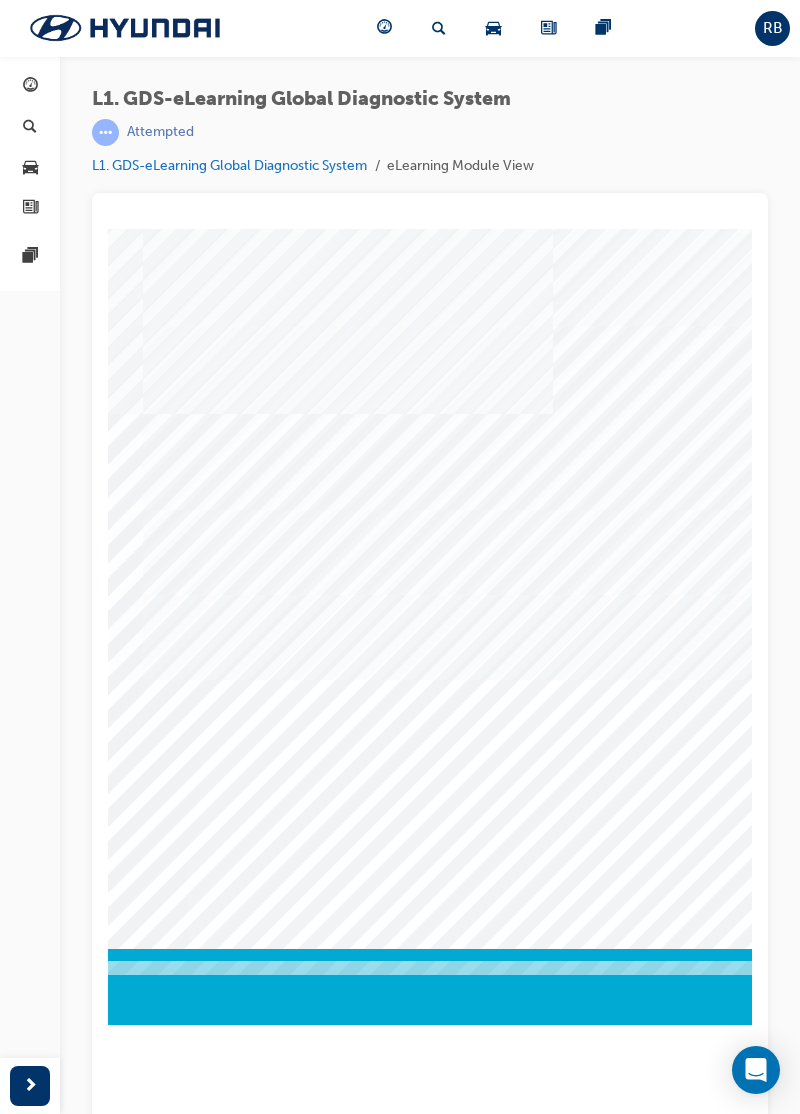 click at bounding box center [-213, 5432] 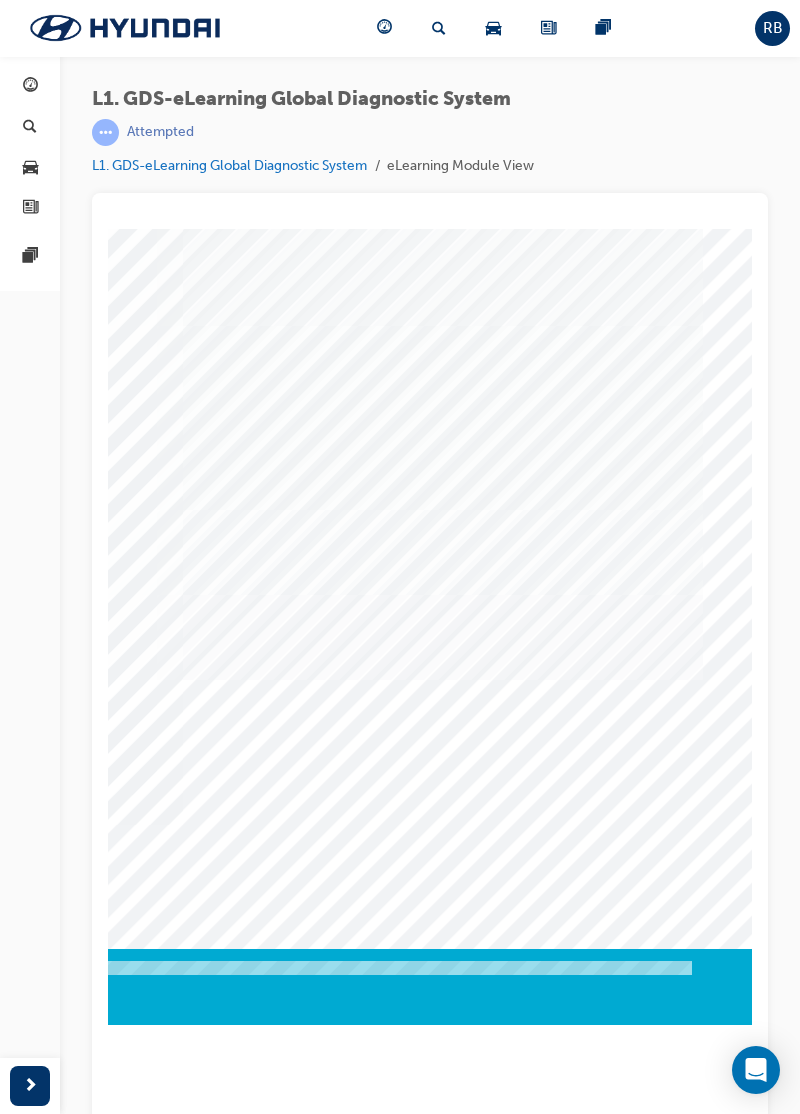 scroll, scrollTop: 0, scrollLeft: 716, axis: horizontal 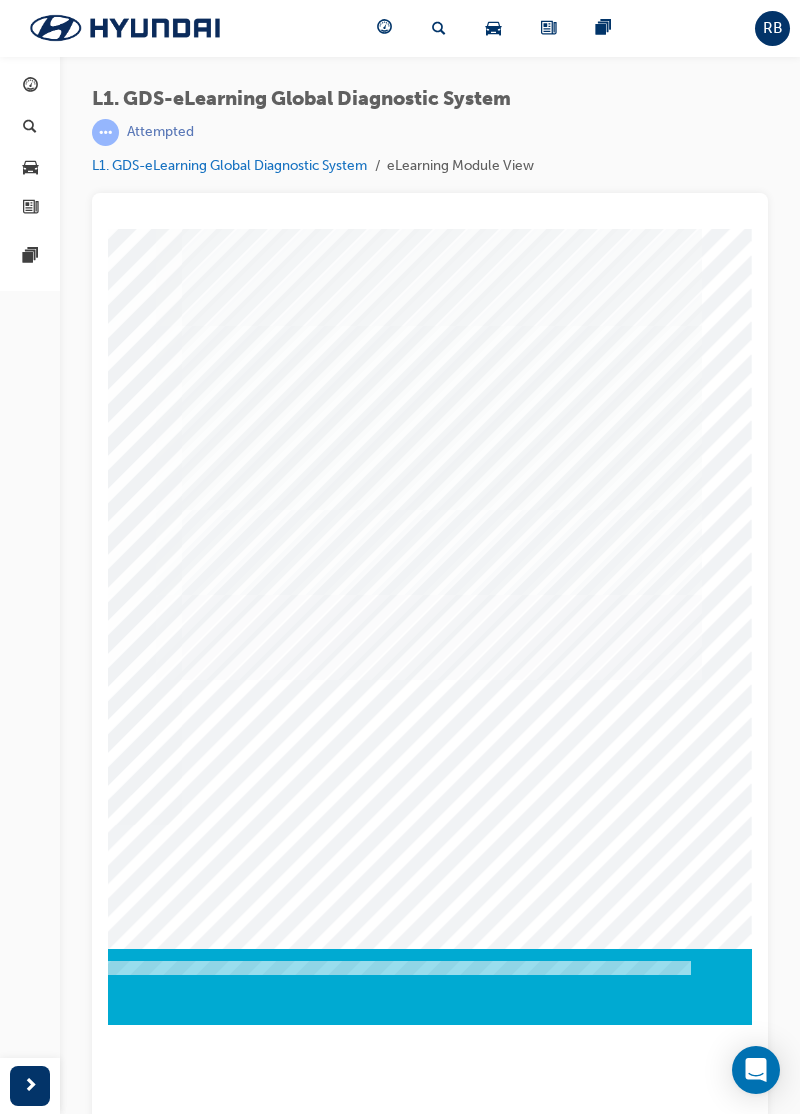 click at bounding box center (-538, 8593) 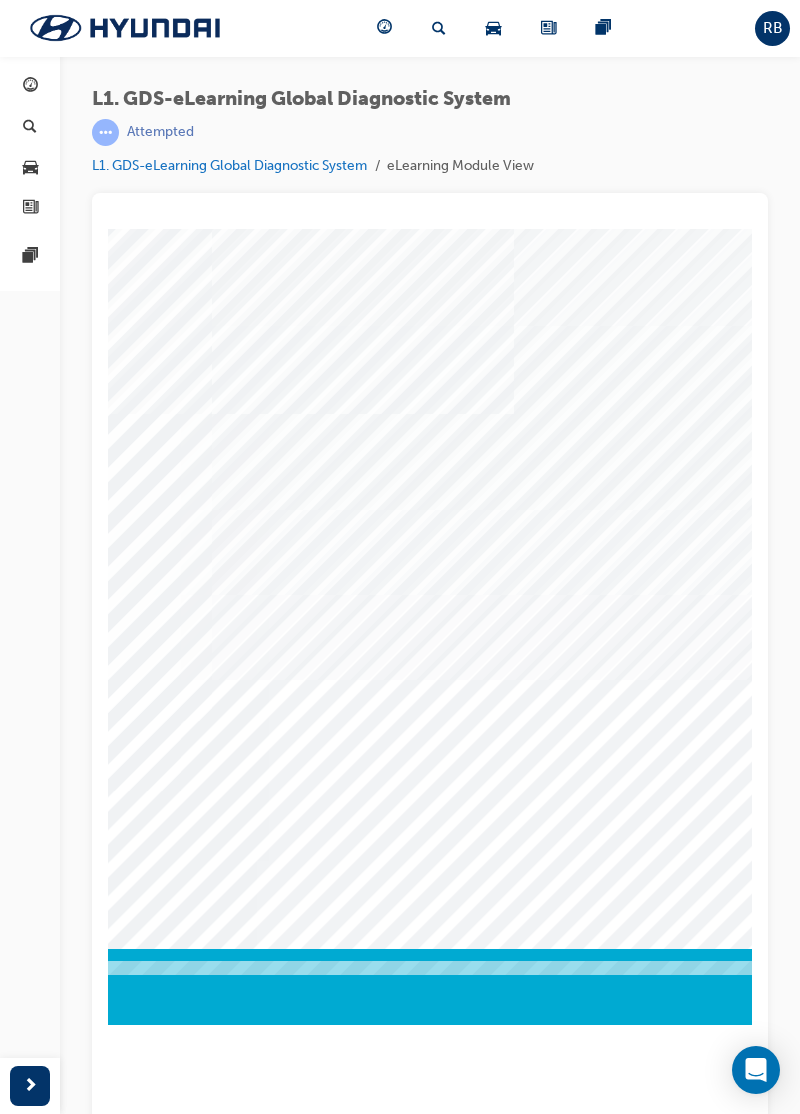 scroll, scrollTop: 0, scrollLeft: 311, axis: horizontal 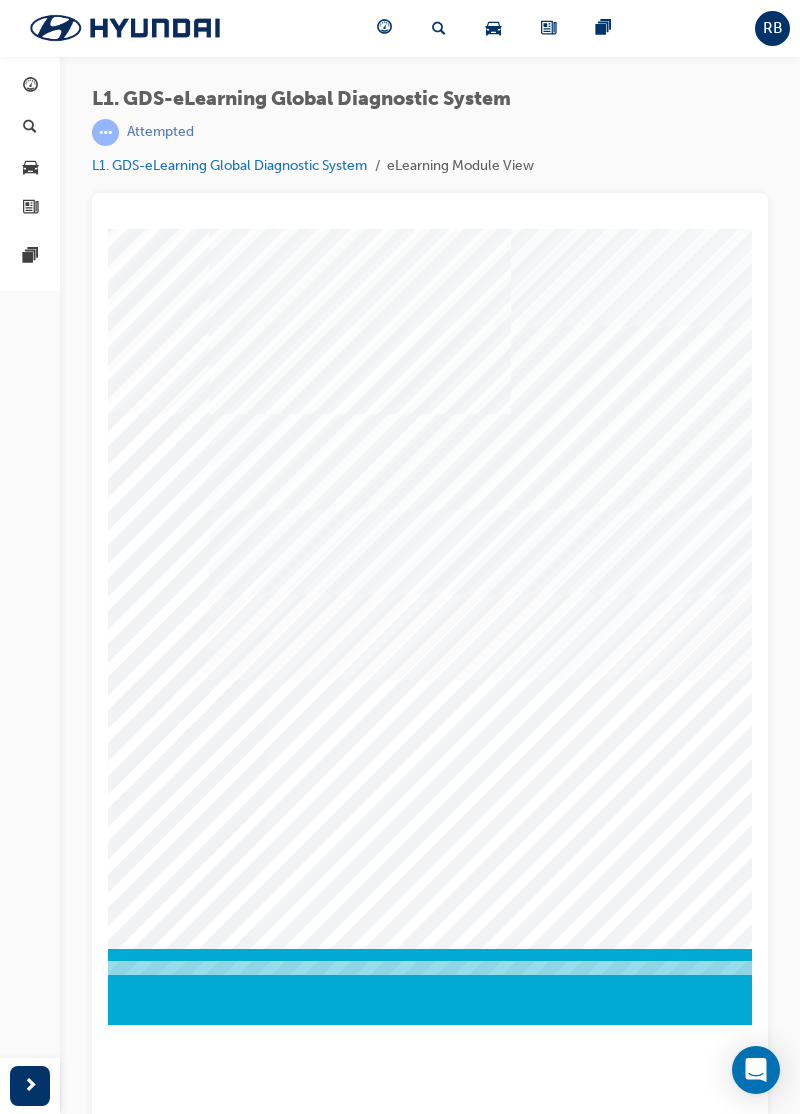 click at bounding box center [-178, 5558] 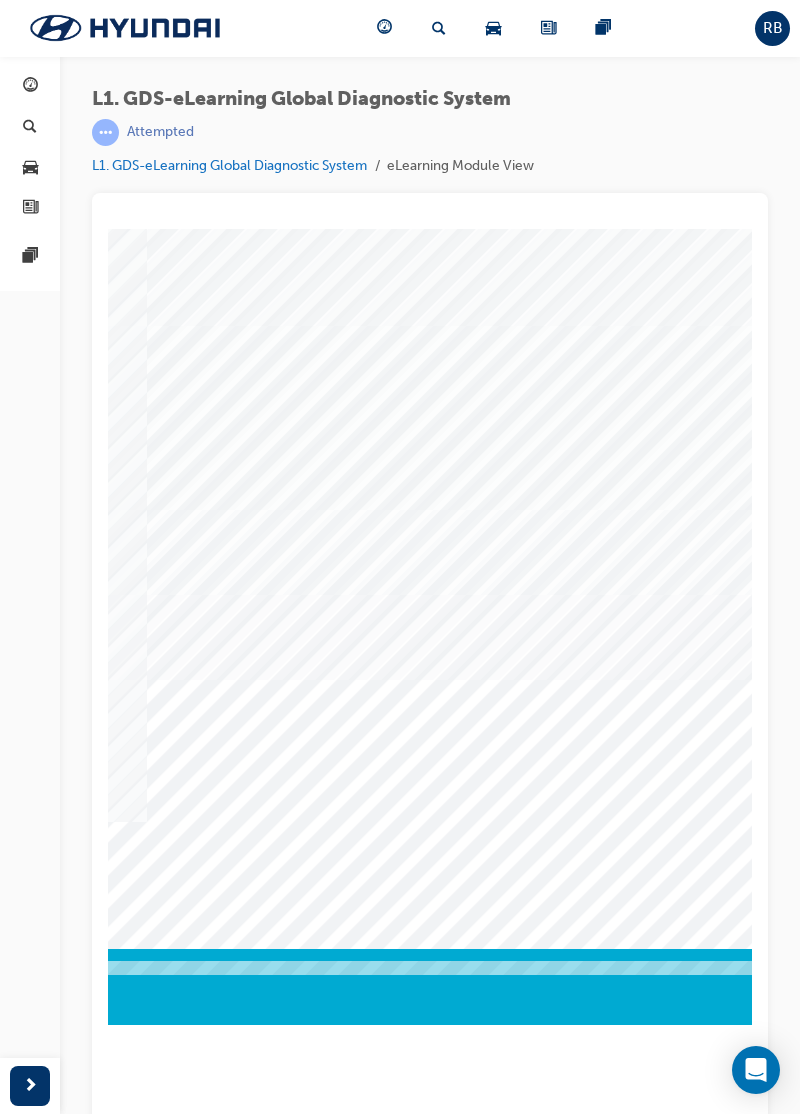 scroll, scrollTop: 0, scrollLeft: 510, axis: horizontal 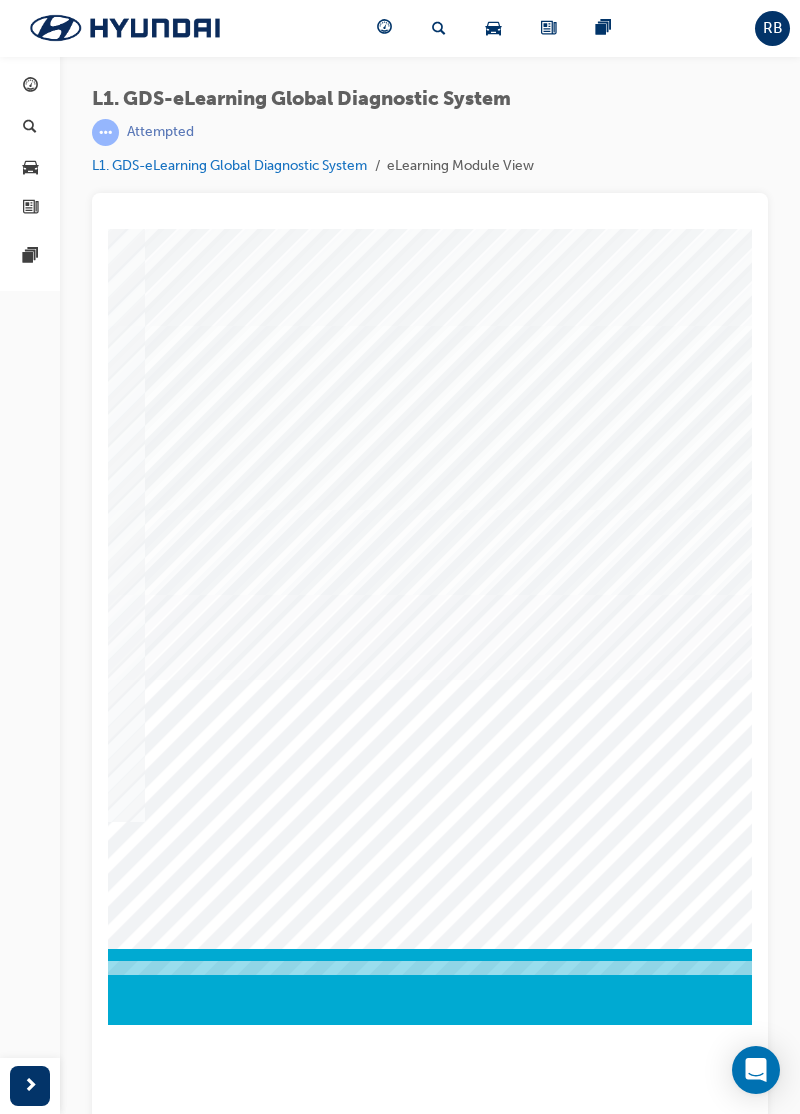 click at bounding box center (-377, 7117) 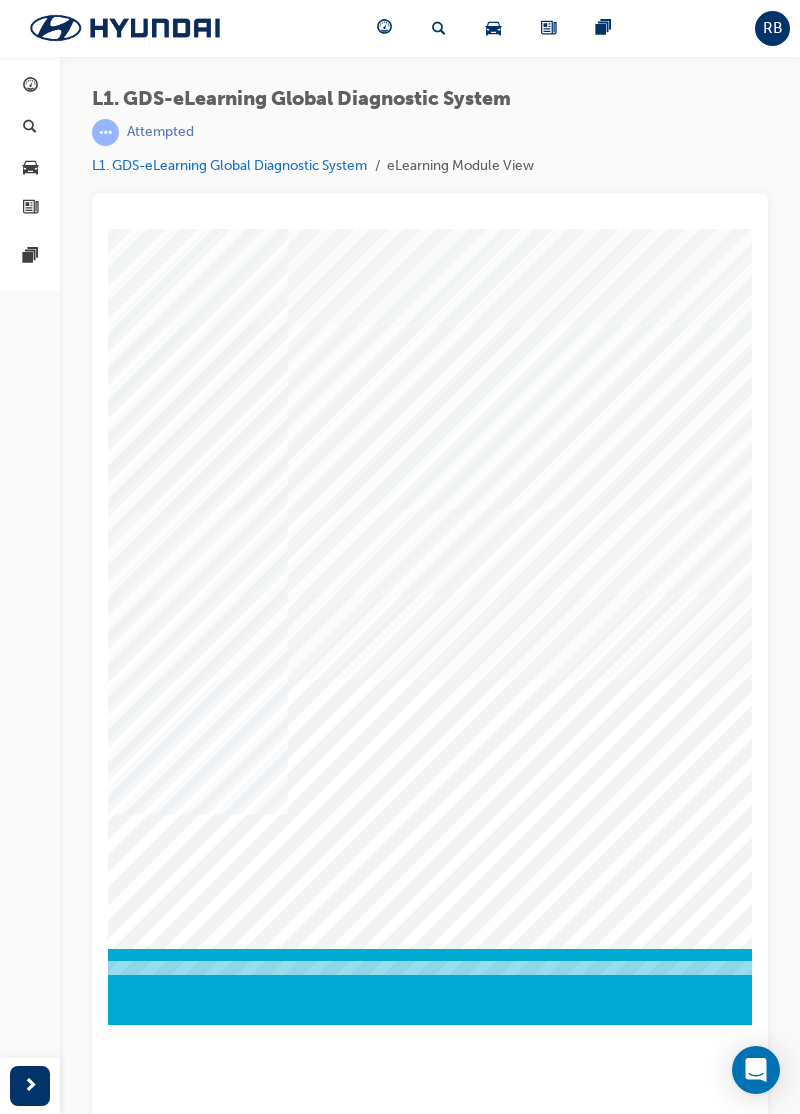scroll, scrollTop: 0, scrollLeft: 561, axis: horizontal 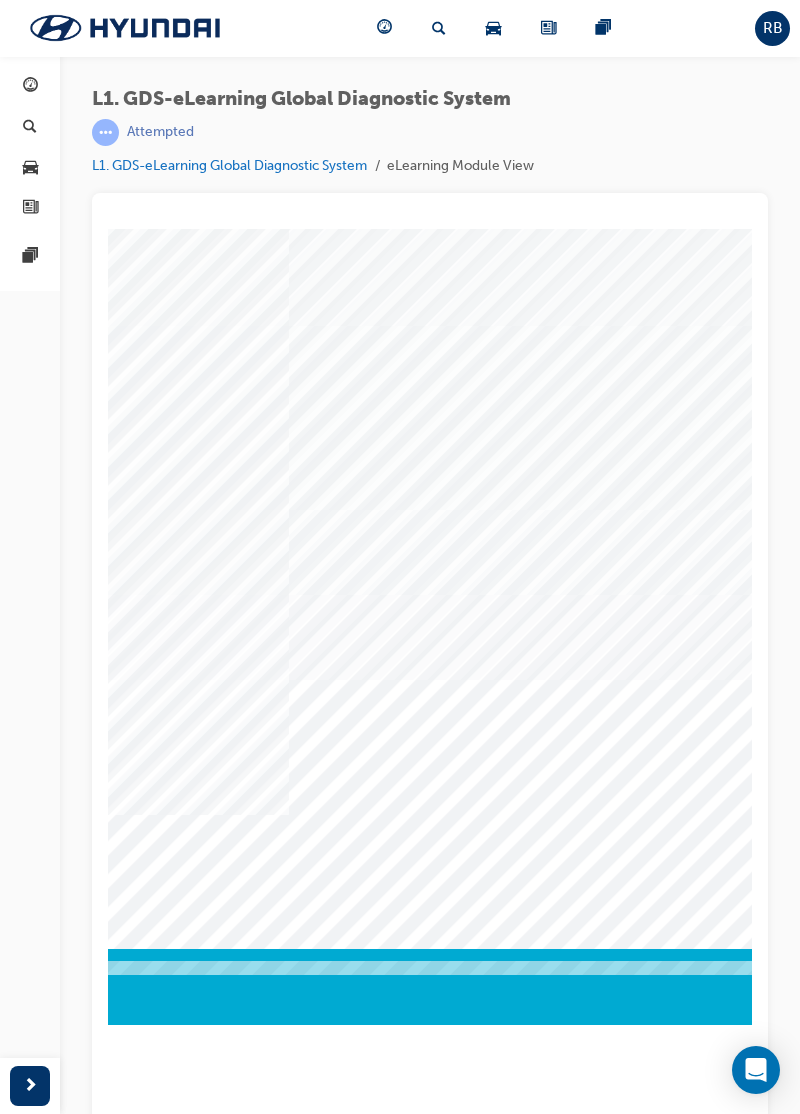 click at bounding box center [-428, 7167] 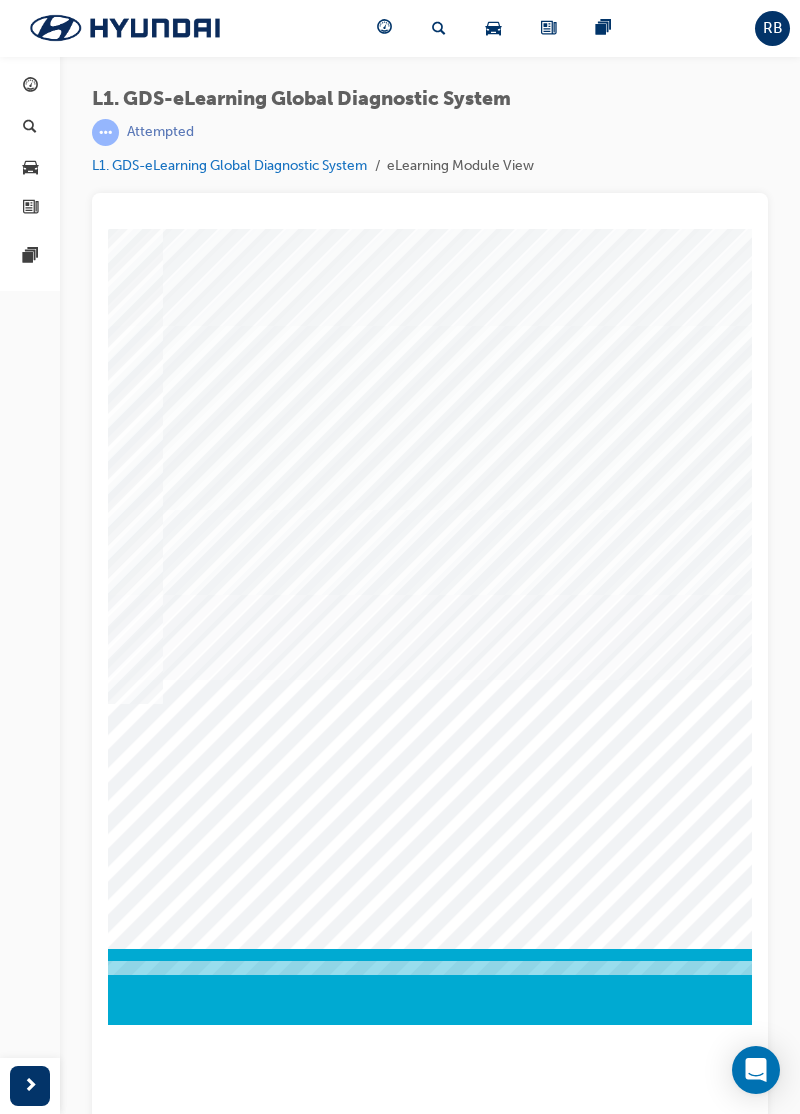 scroll, scrollTop: 0, scrollLeft: 571, axis: horizontal 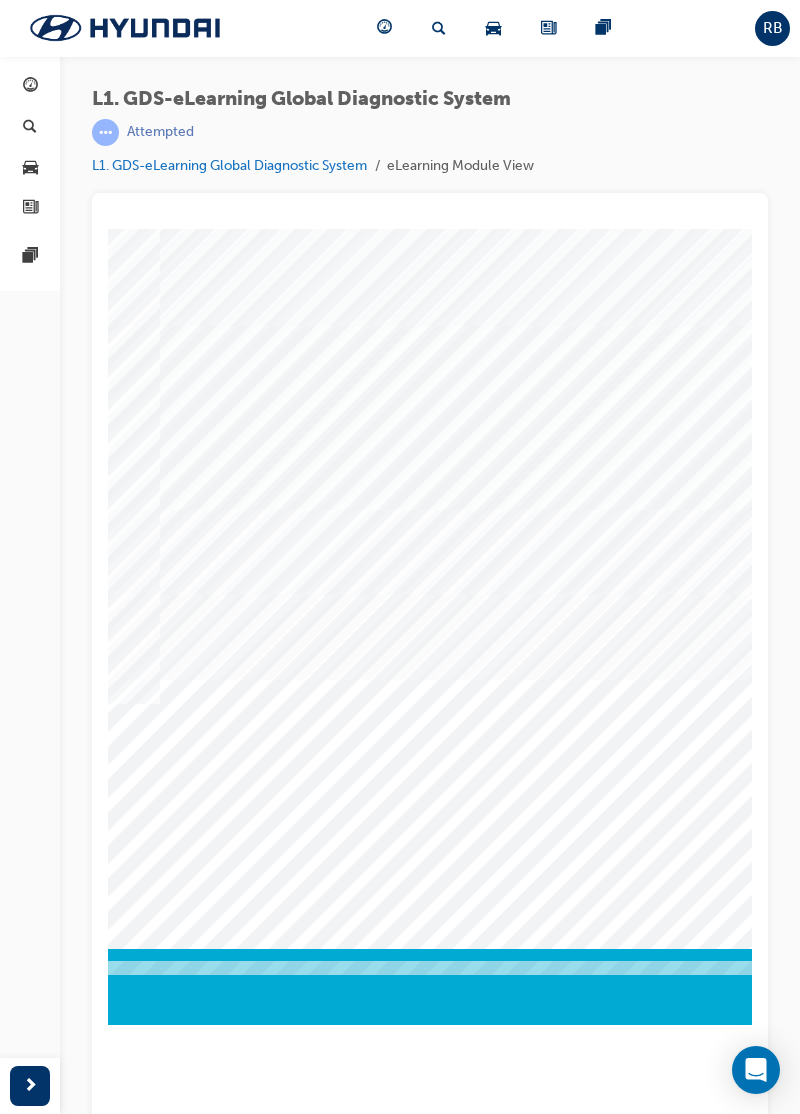 click at bounding box center [-438, 7217] 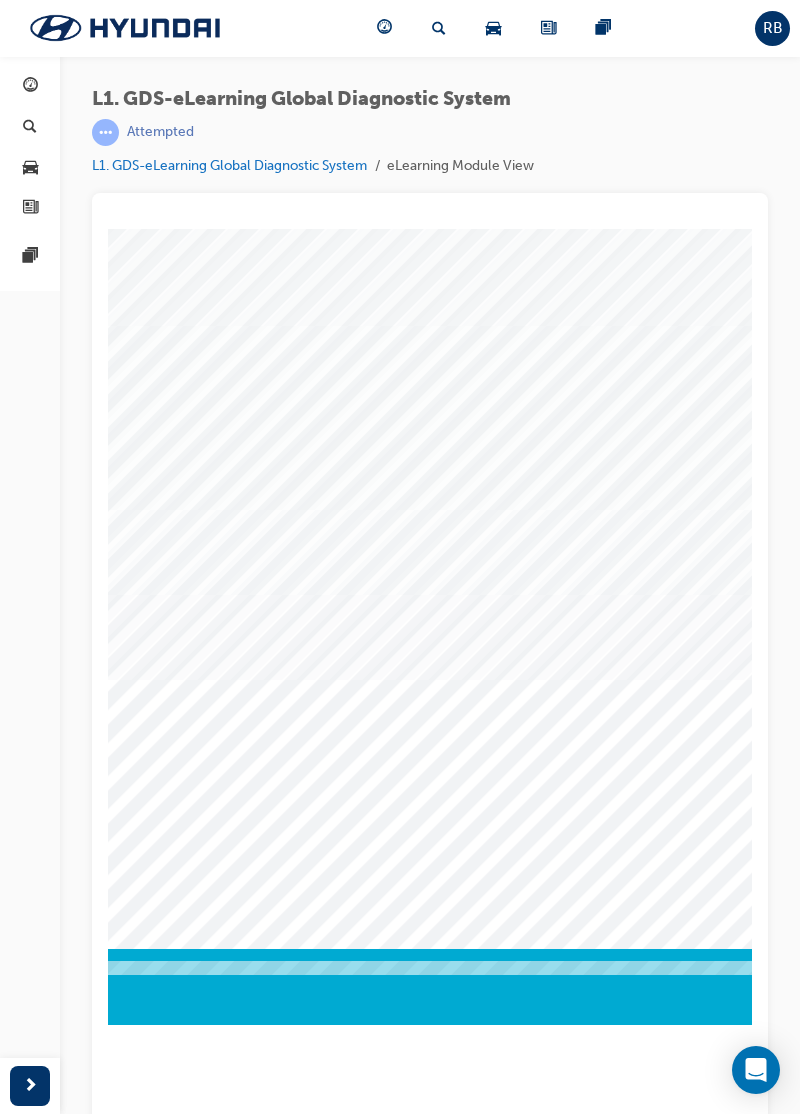 scroll, scrollTop: 0, scrollLeft: 560, axis: horizontal 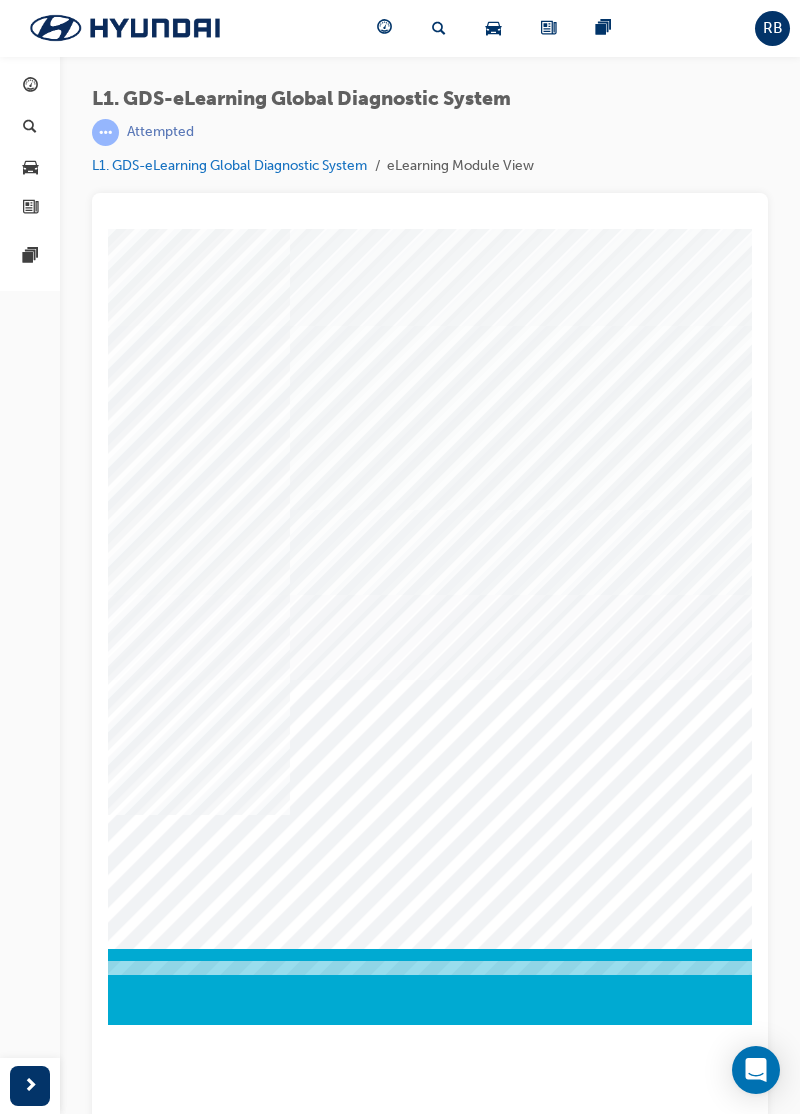 click at bounding box center (-427, 7167) 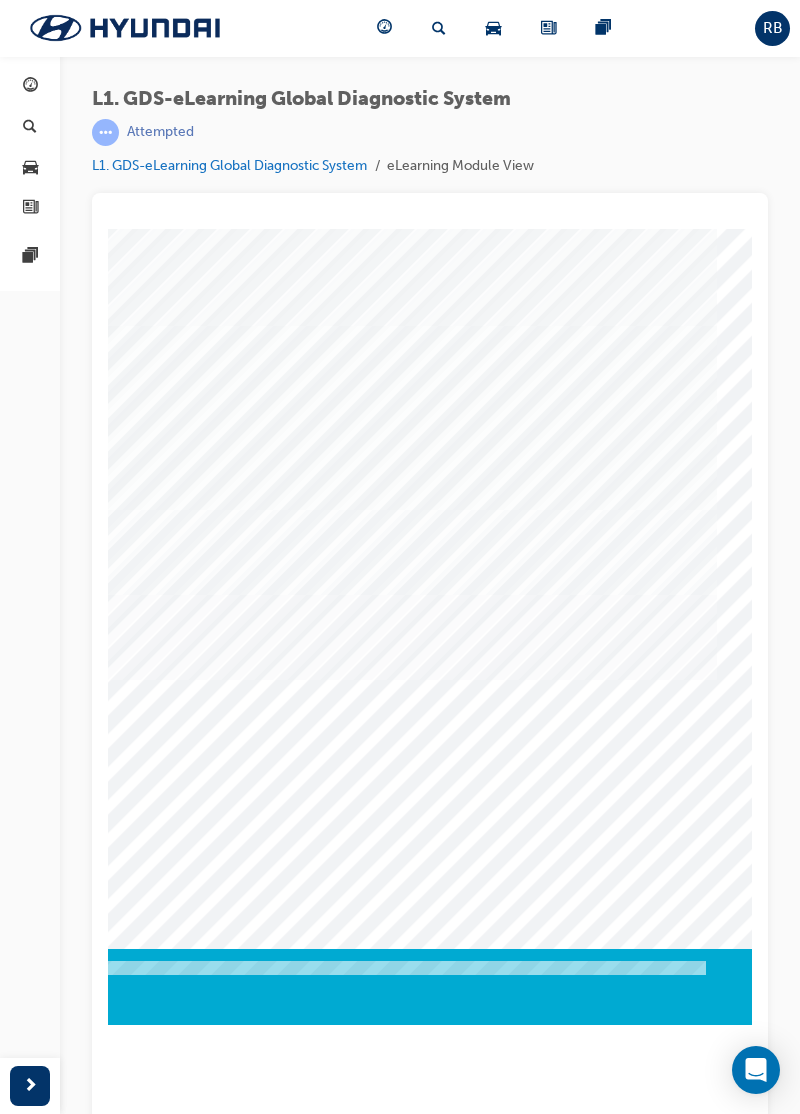scroll, scrollTop: 0, scrollLeft: 716, axis: horizontal 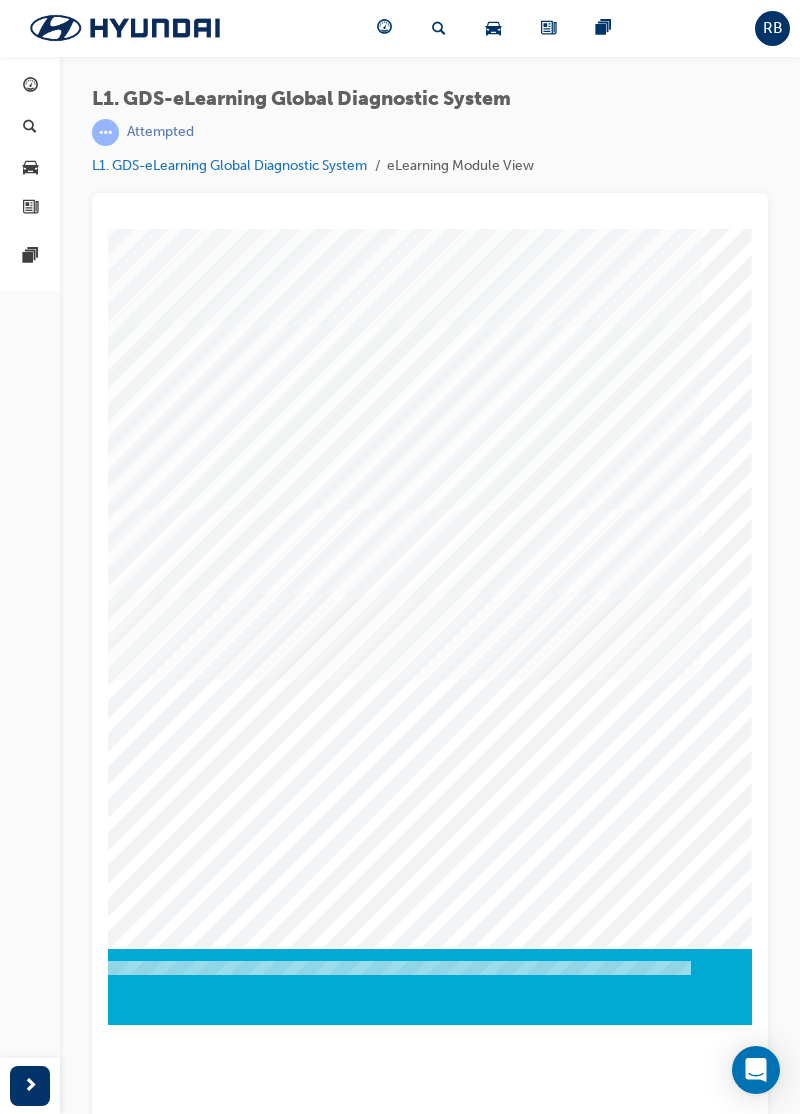 click at bounding box center (-538, 3330) 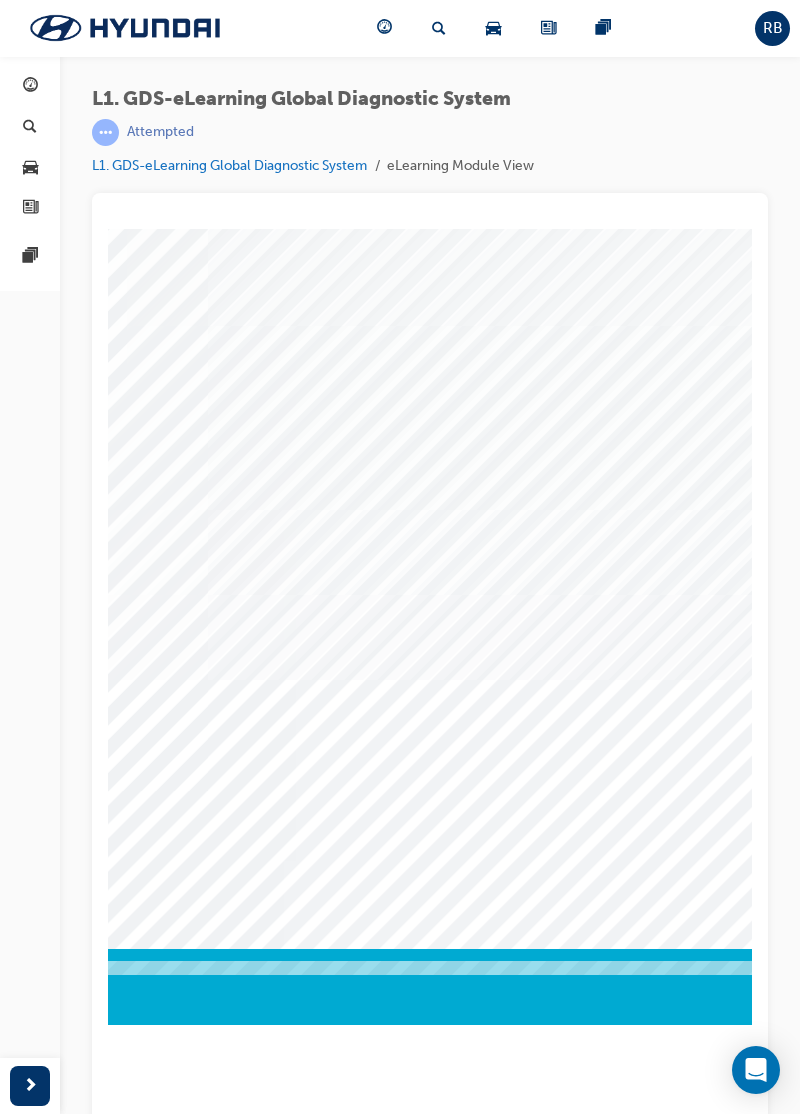 scroll, scrollTop: 0, scrollLeft: 285, axis: horizontal 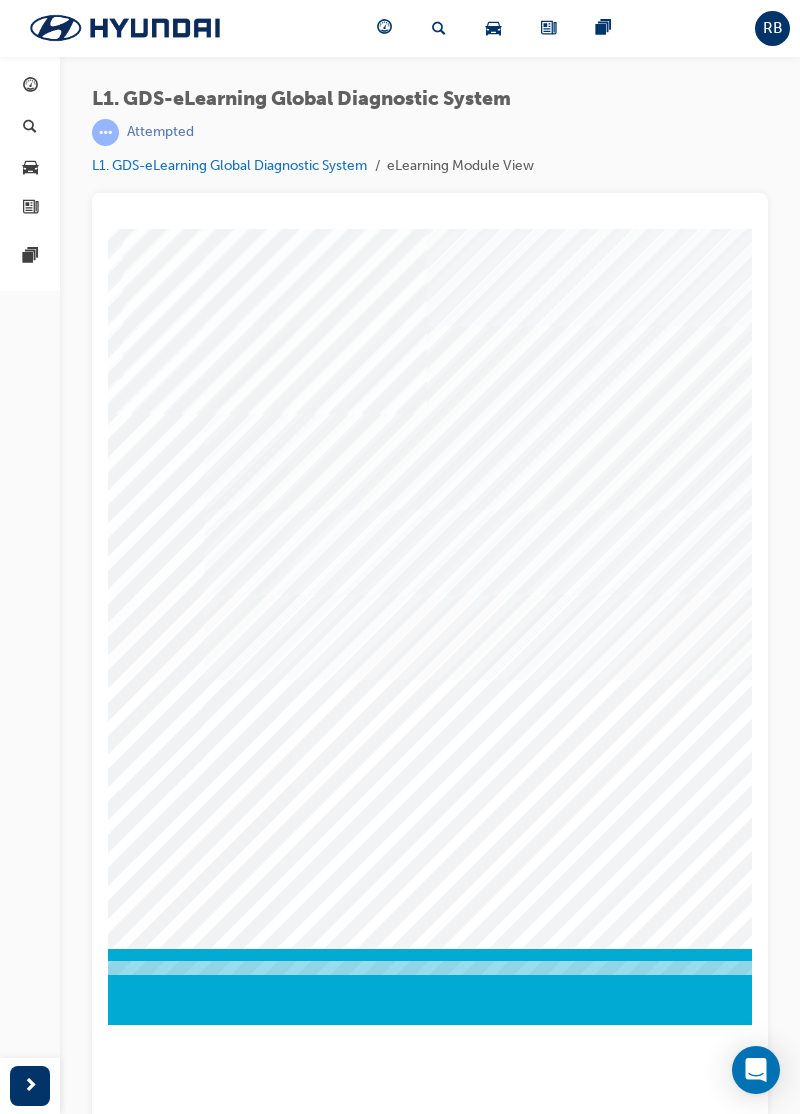 click at bounding box center (-152, 6050) 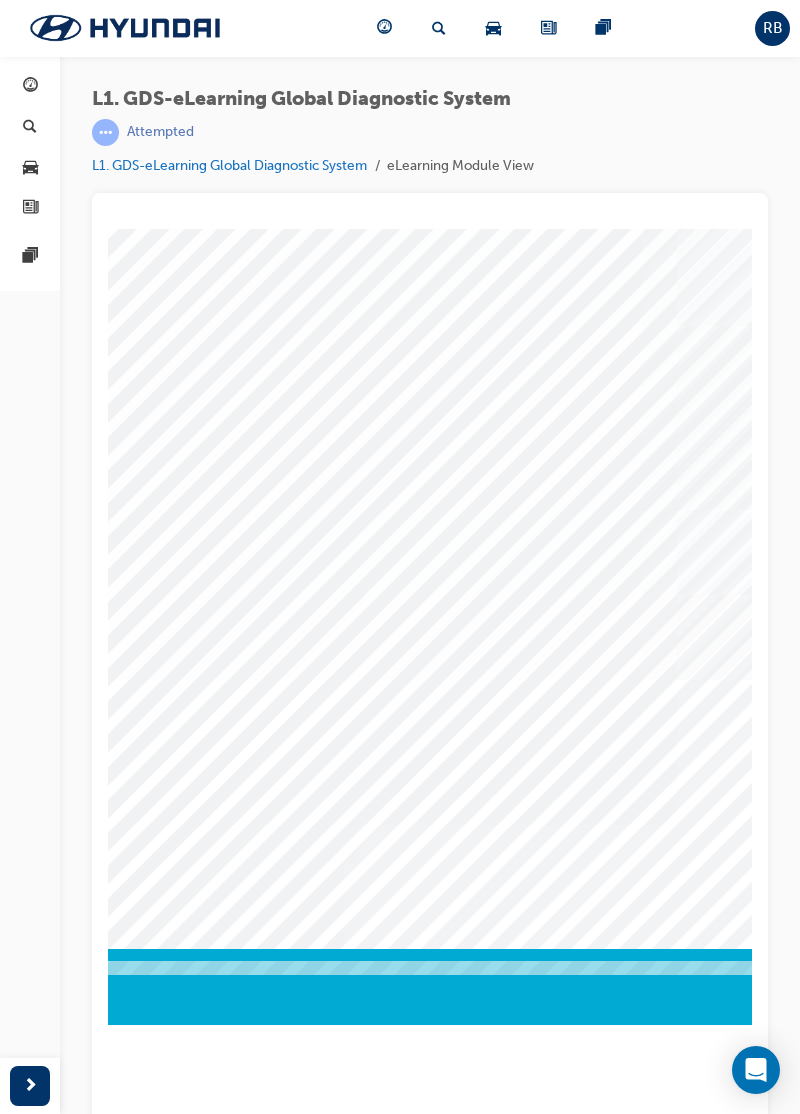 scroll, scrollTop: 0, scrollLeft: 223, axis: horizontal 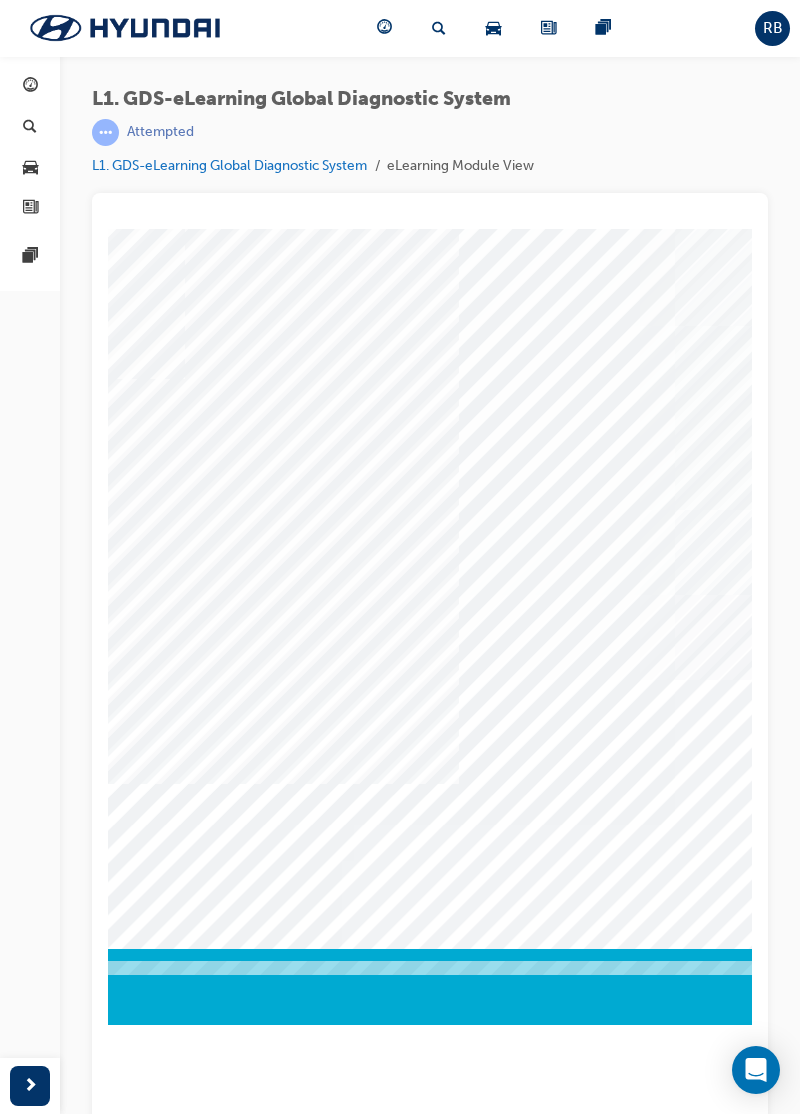 click at bounding box center [-90, 8196] 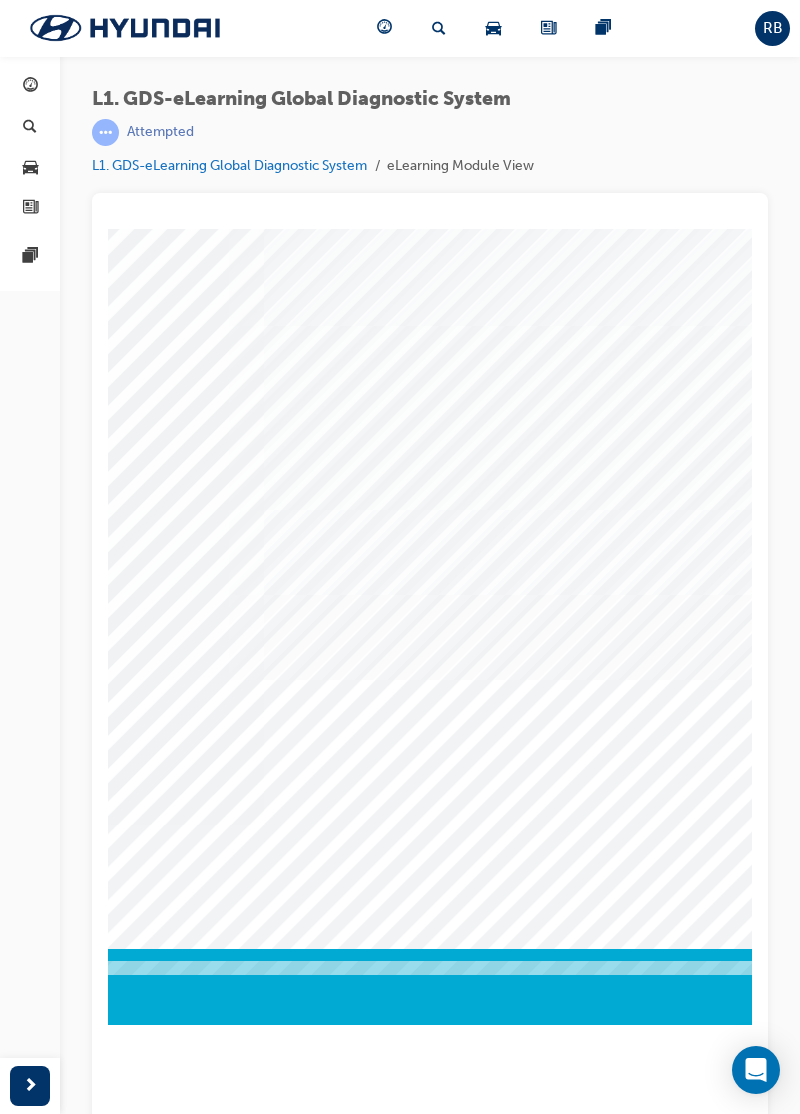 scroll, scrollTop: 0, scrollLeft: 716, axis: horizontal 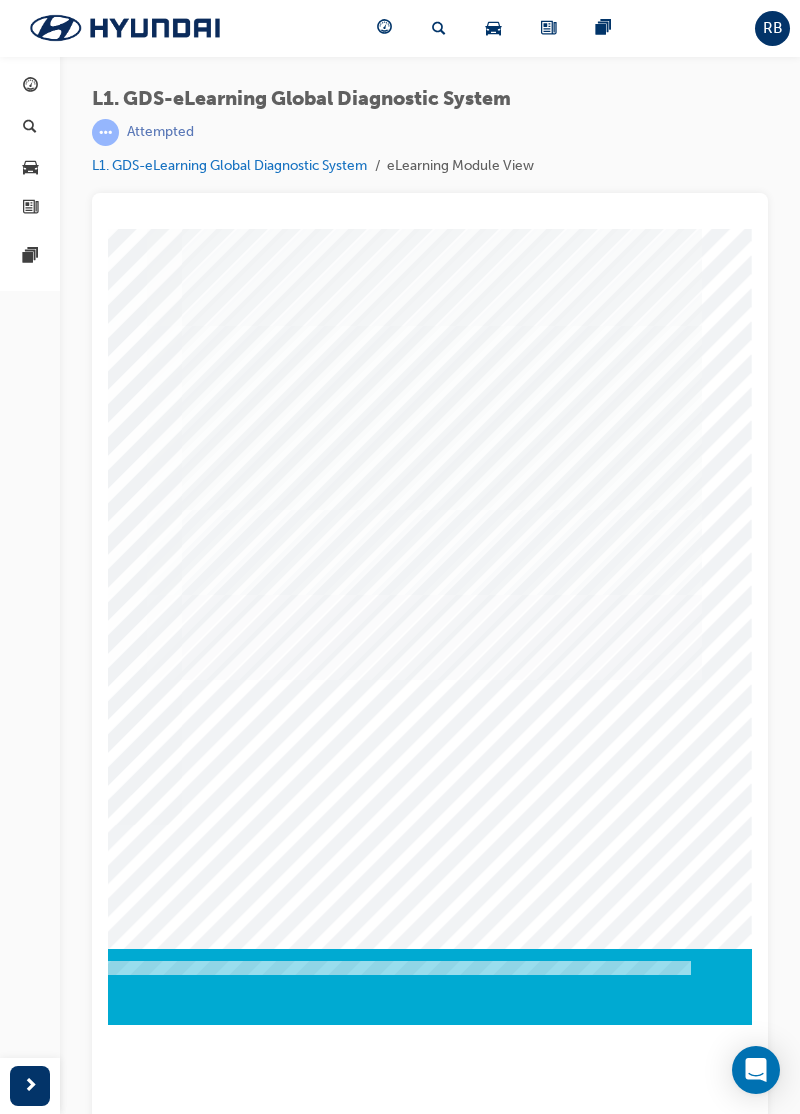 click at bounding box center [-538, 8193] 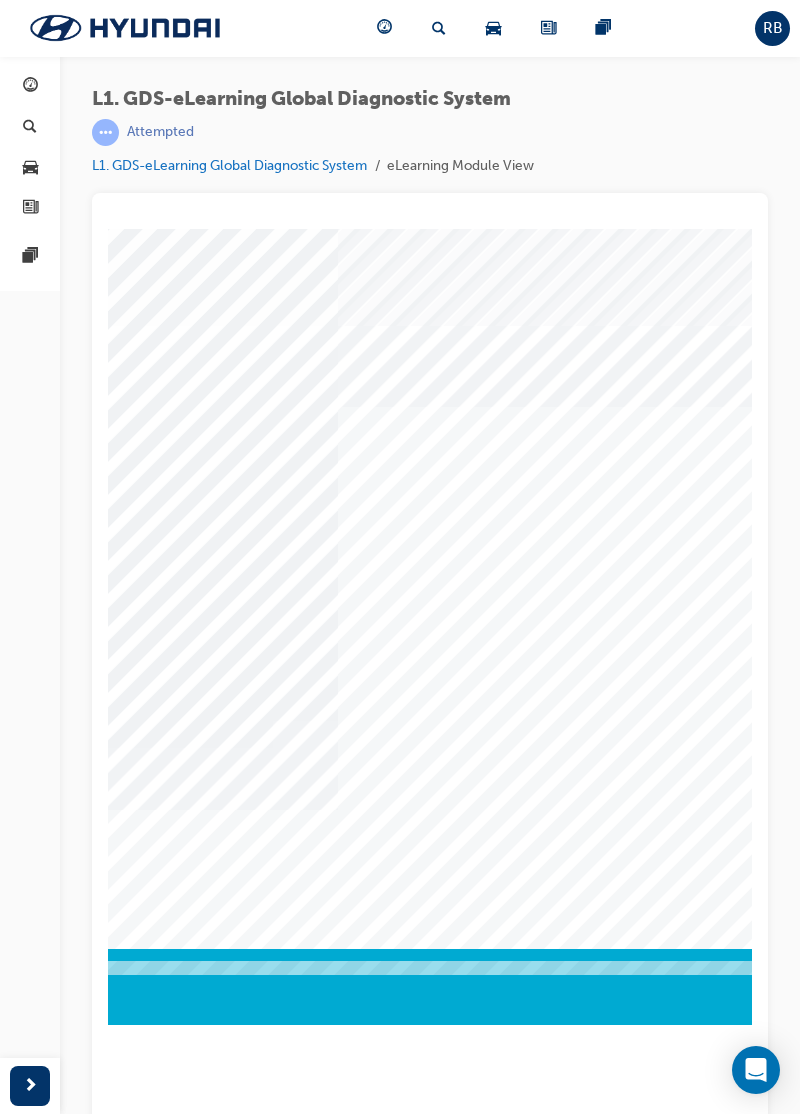 scroll, scrollTop: 0, scrollLeft: 184, axis: horizontal 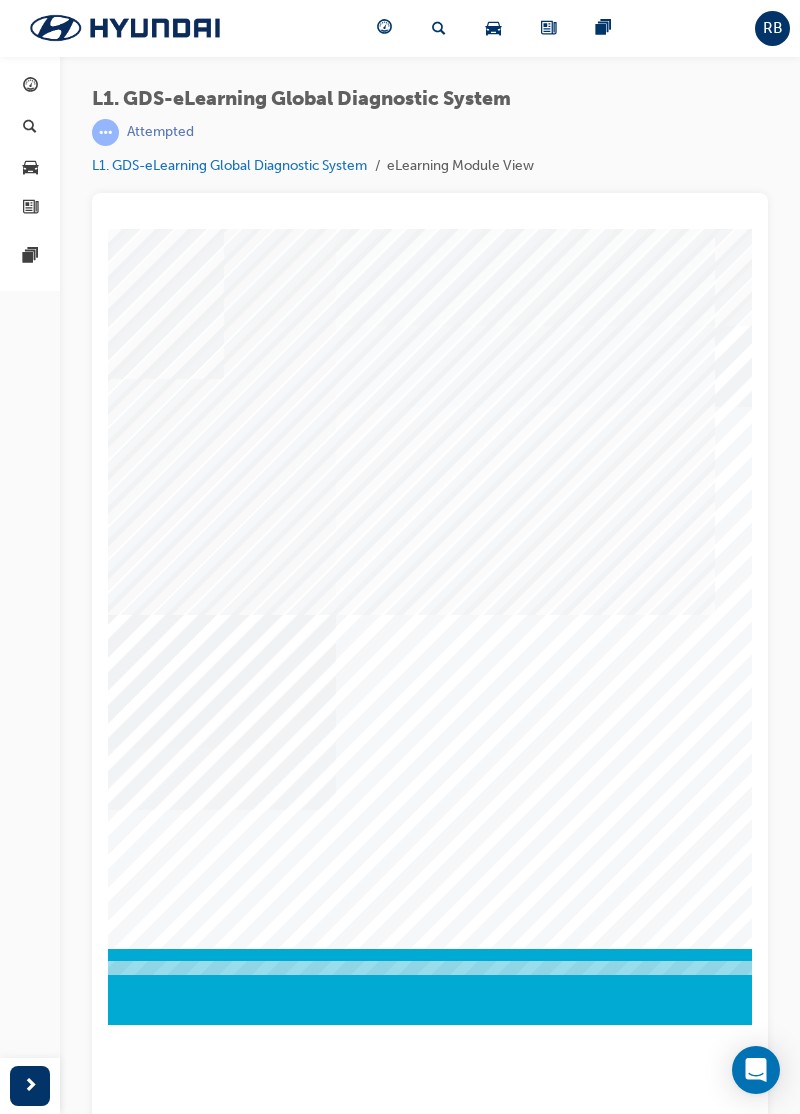 click at bounding box center (-51, 4327) 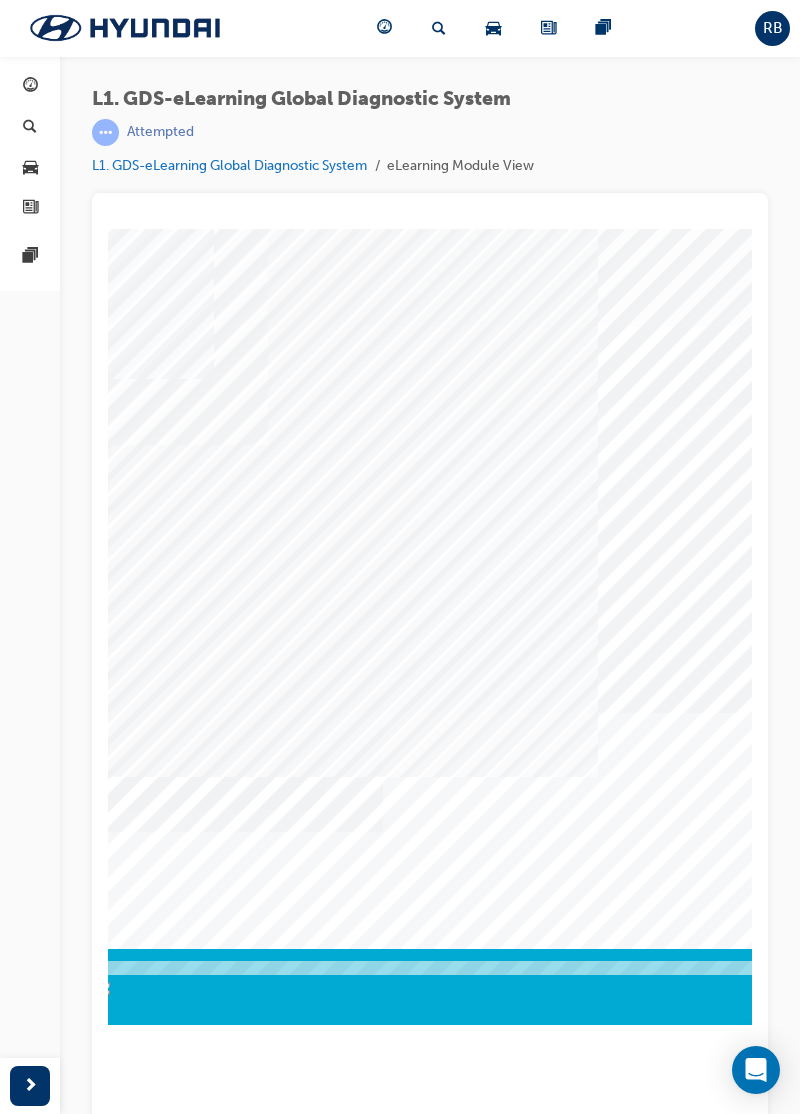 scroll, scrollTop: 0, scrollLeft: 236, axis: horizontal 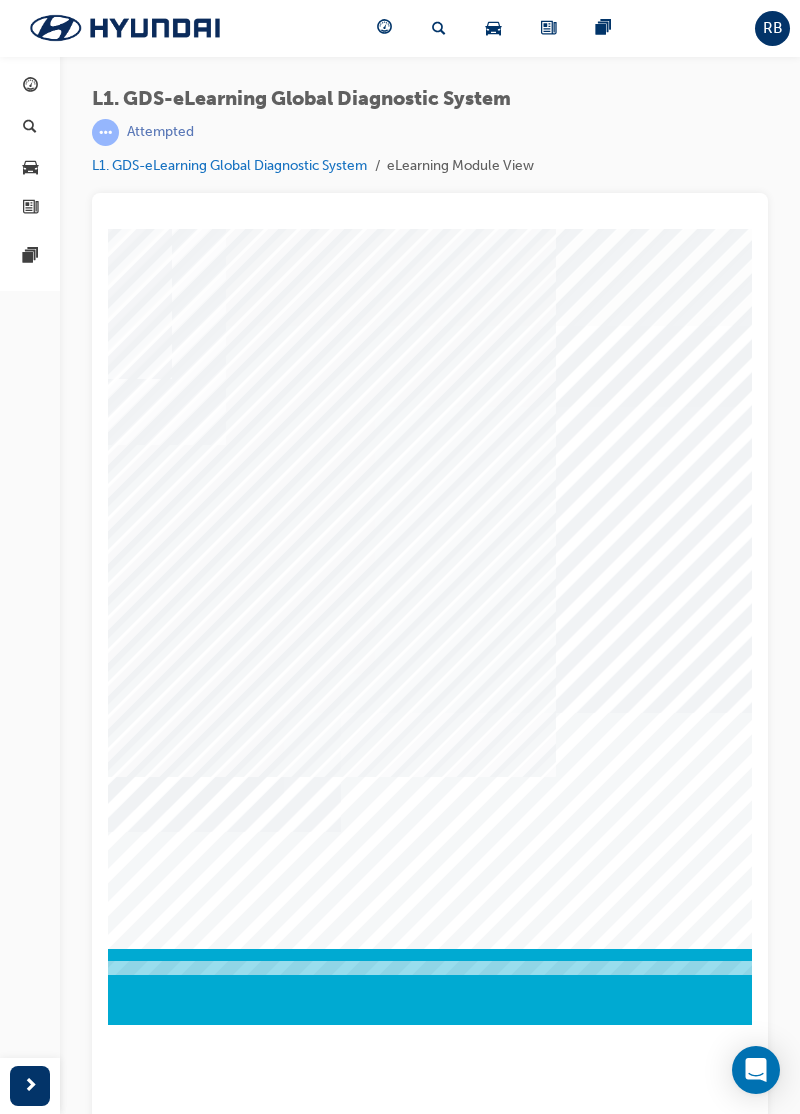 click at bounding box center (-103, 7652) 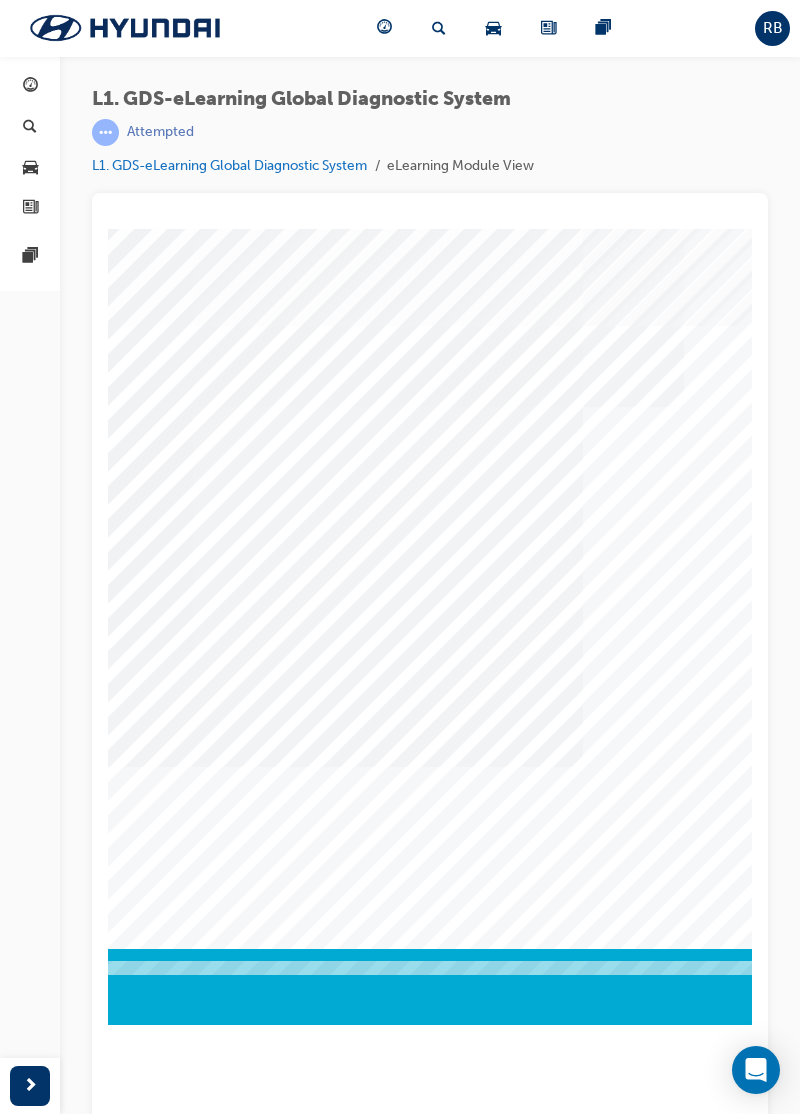 scroll, scrollTop: 0, scrollLeft: 504, axis: horizontal 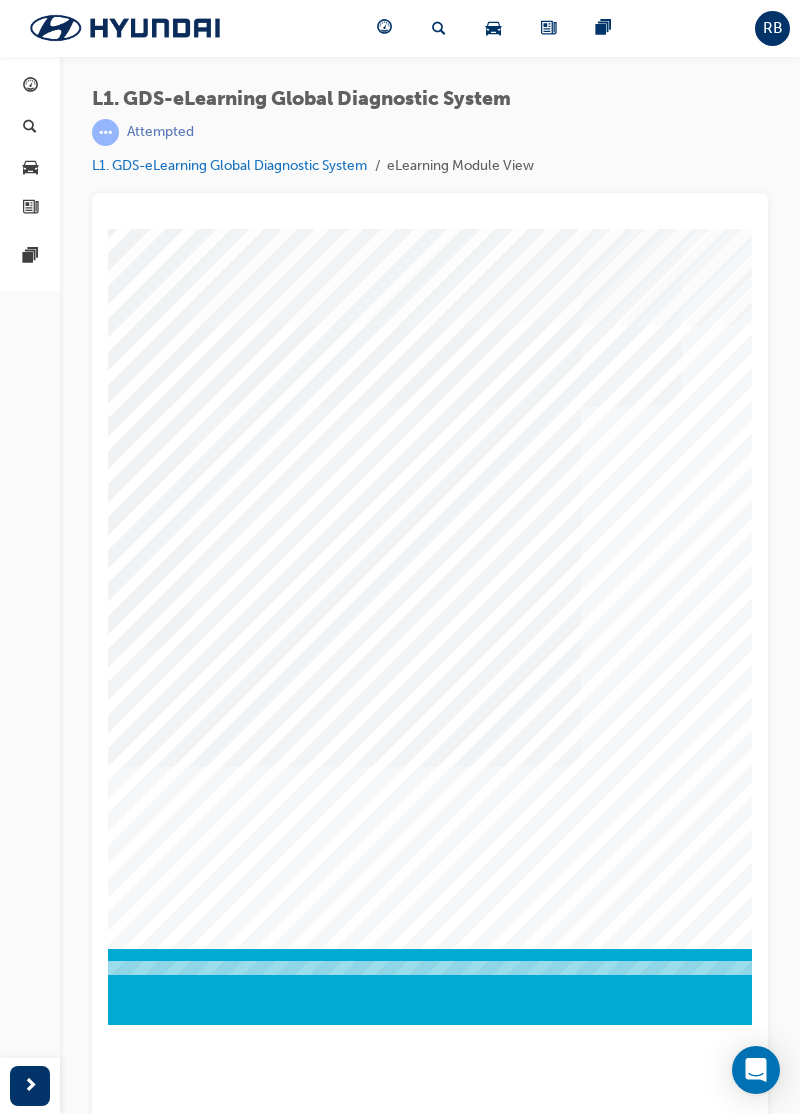 click at bounding box center (-371, 8593) 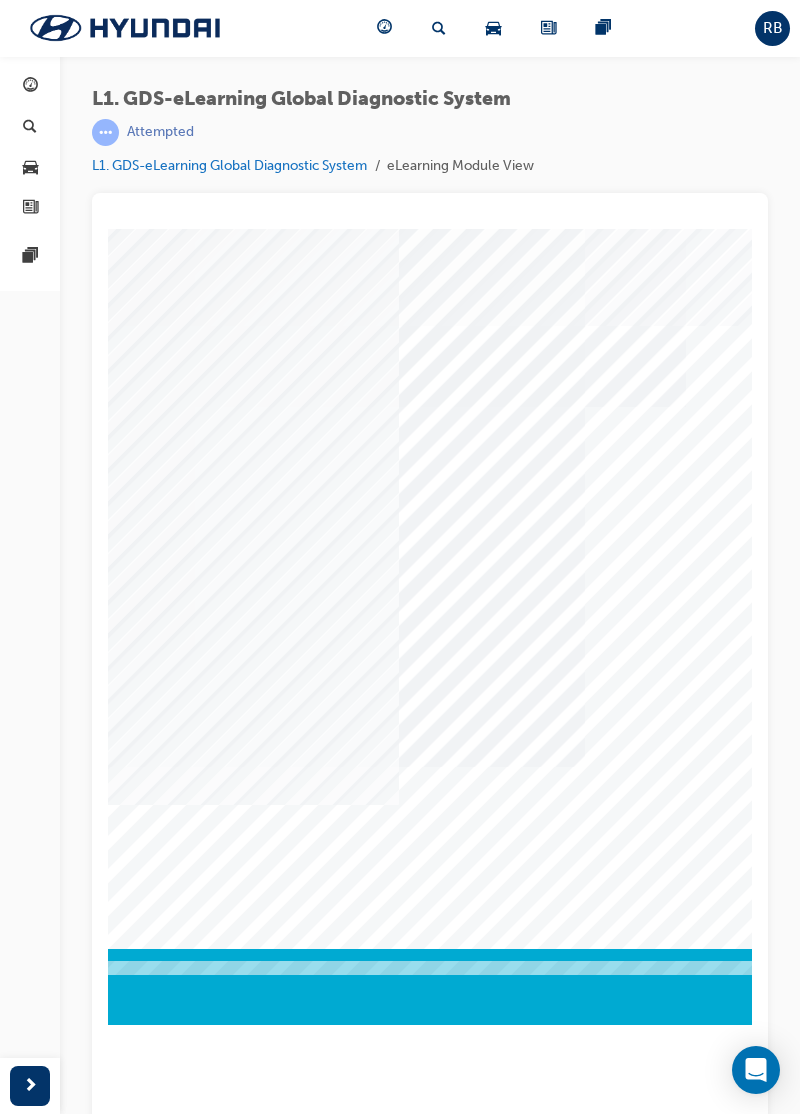 scroll, scrollTop: 0, scrollLeft: 501, axis: horizontal 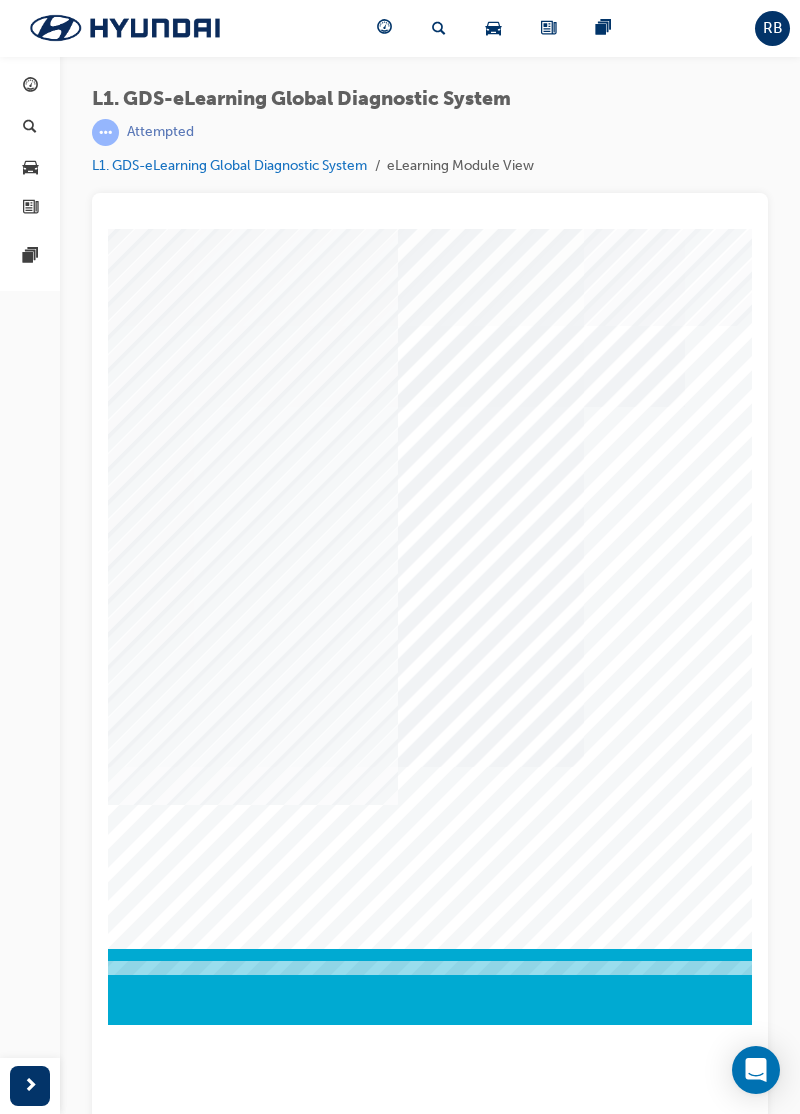 click at bounding box center [-368, 9051] 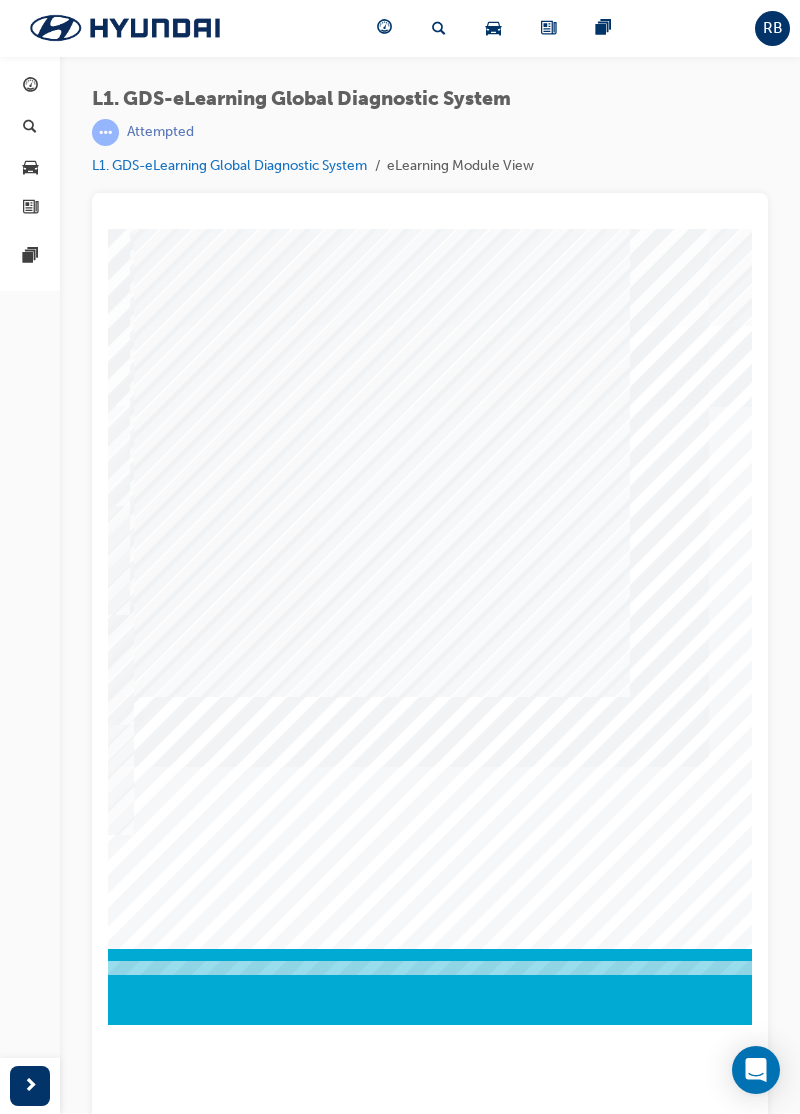 scroll, scrollTop: 0, scrollLeft: 378, axis: horizontal 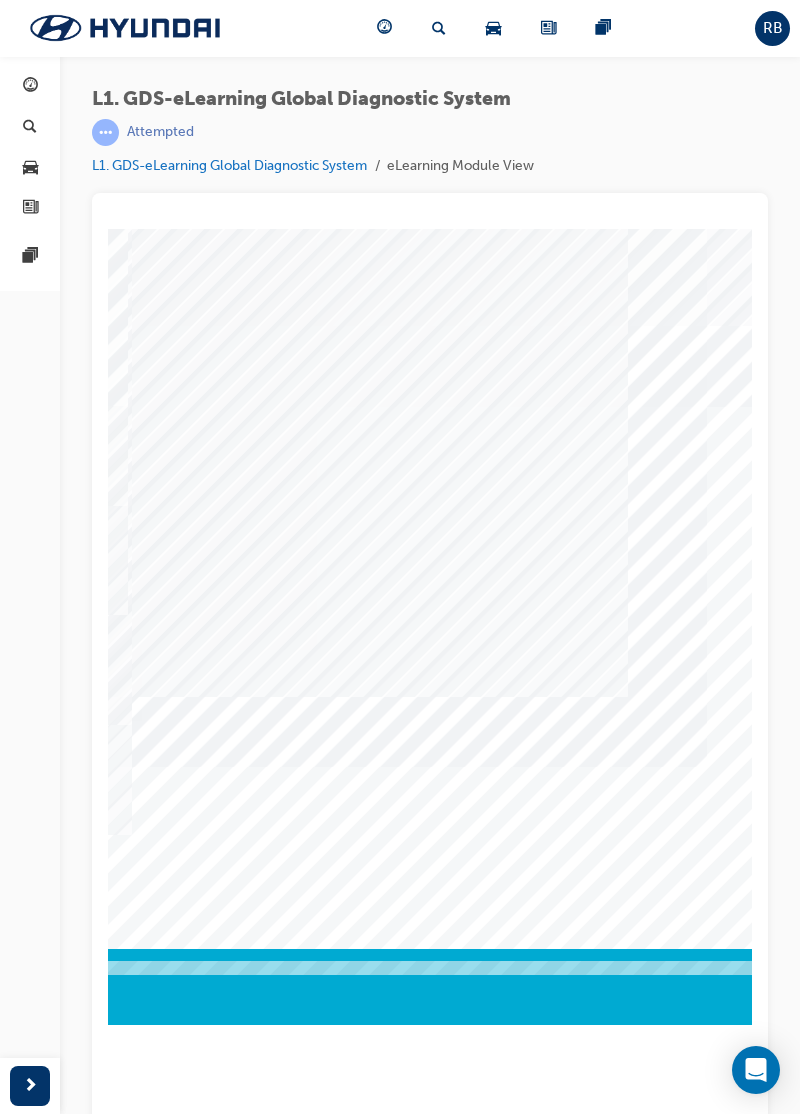 click at bounding box center (-245, 9101) 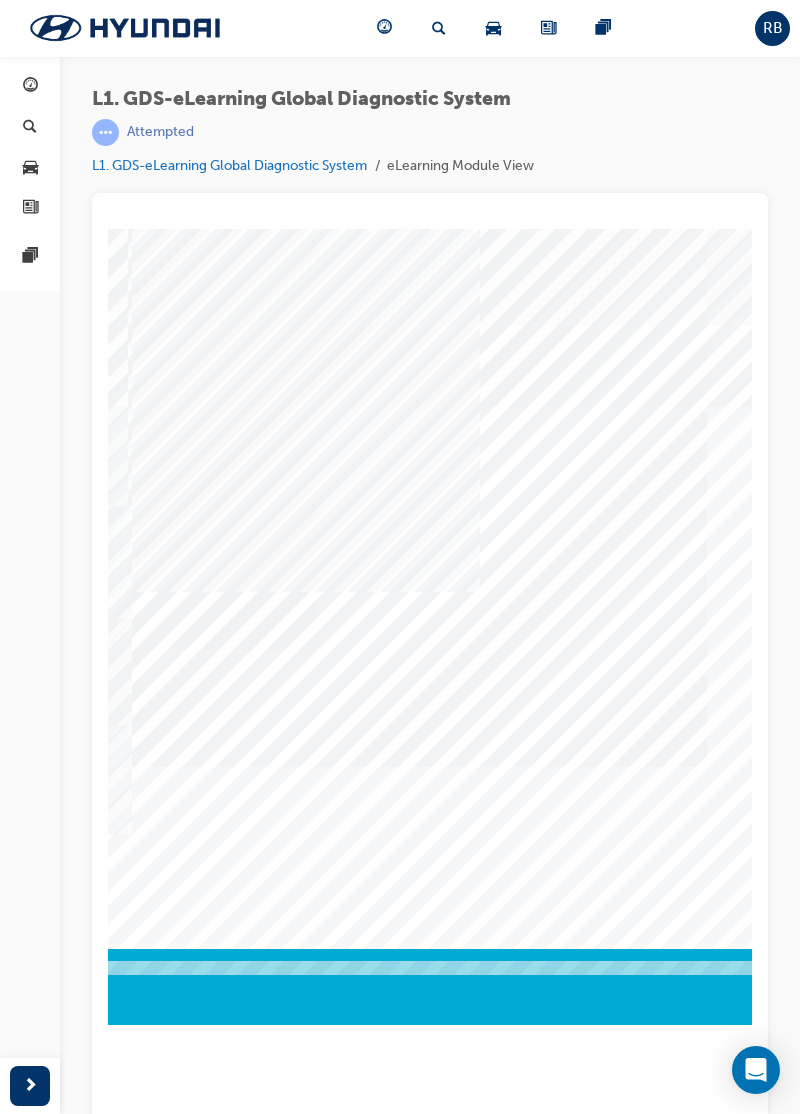 click at bounding box center (-245, 9151) 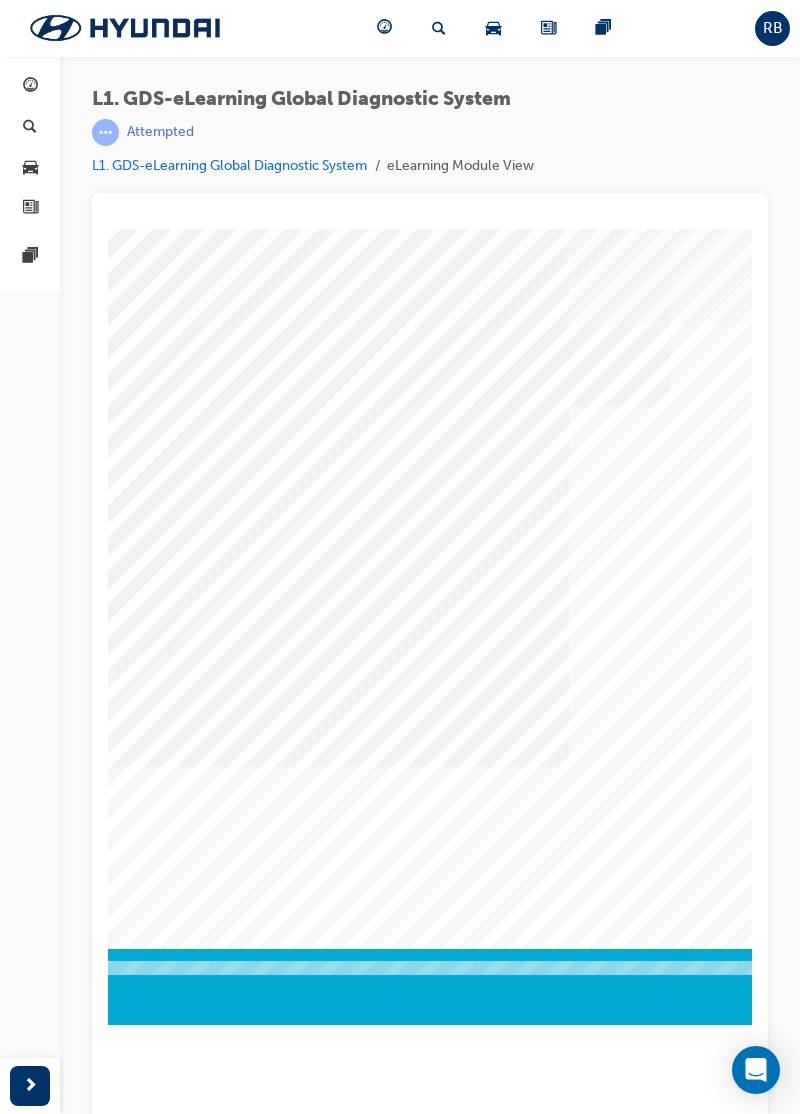 scroll, scrollTop: 0, scrollLeft: 518, axis: horizontal 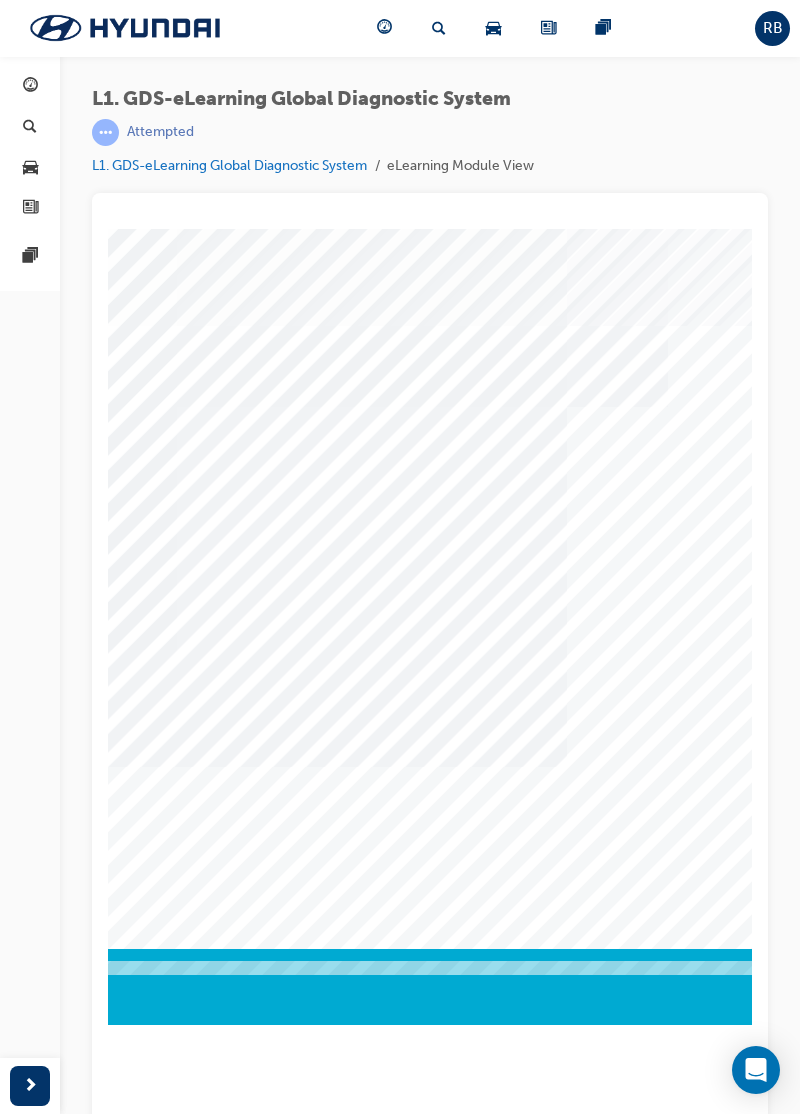 click at bounding box center [-385, 9405] 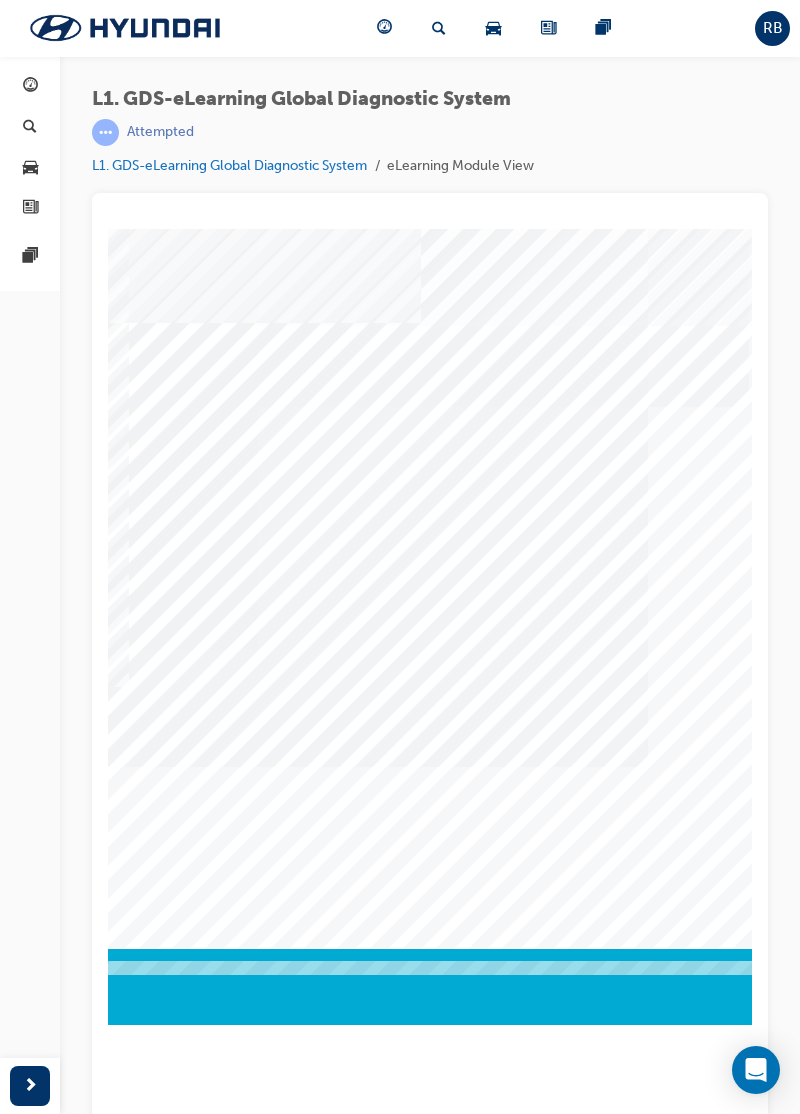 scroll, scrollTop: 0, scrollLeft: 433, axis: horizontal 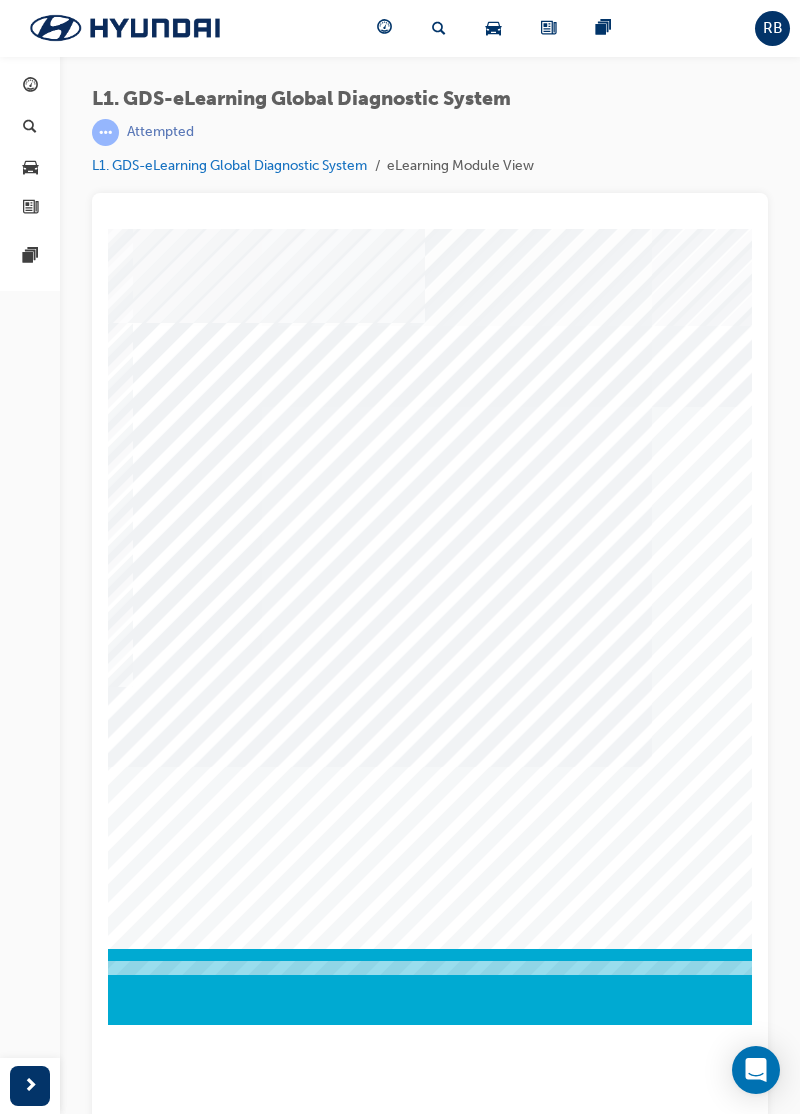 click at bounding box center (-255, 9453) 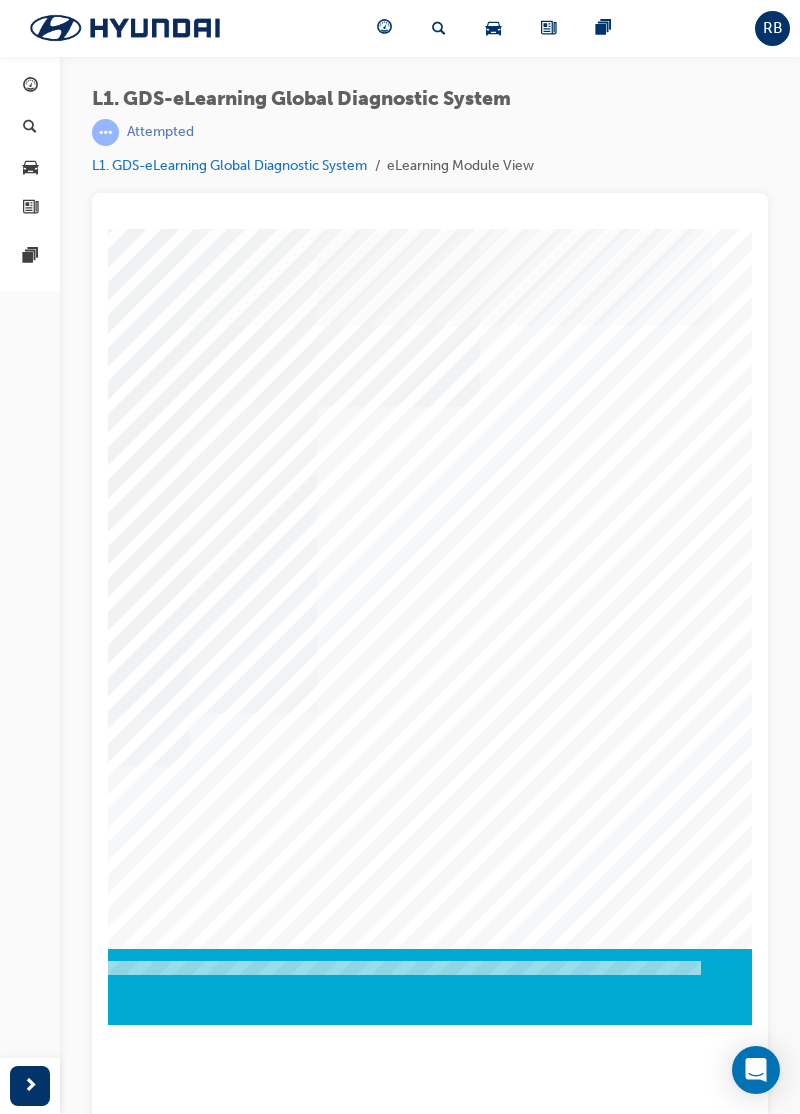 scroll, scrollTop: 0, scrollLeft: 716, axis: horizontal 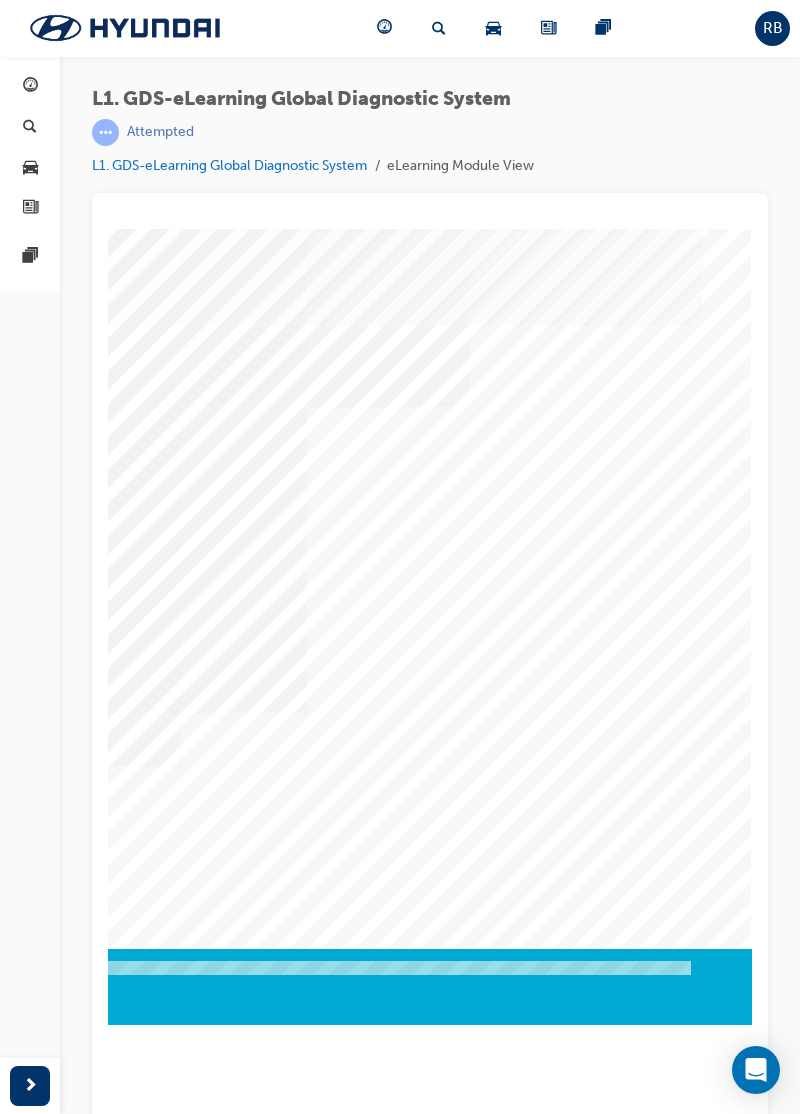click at bounding box center [-538, 9401] 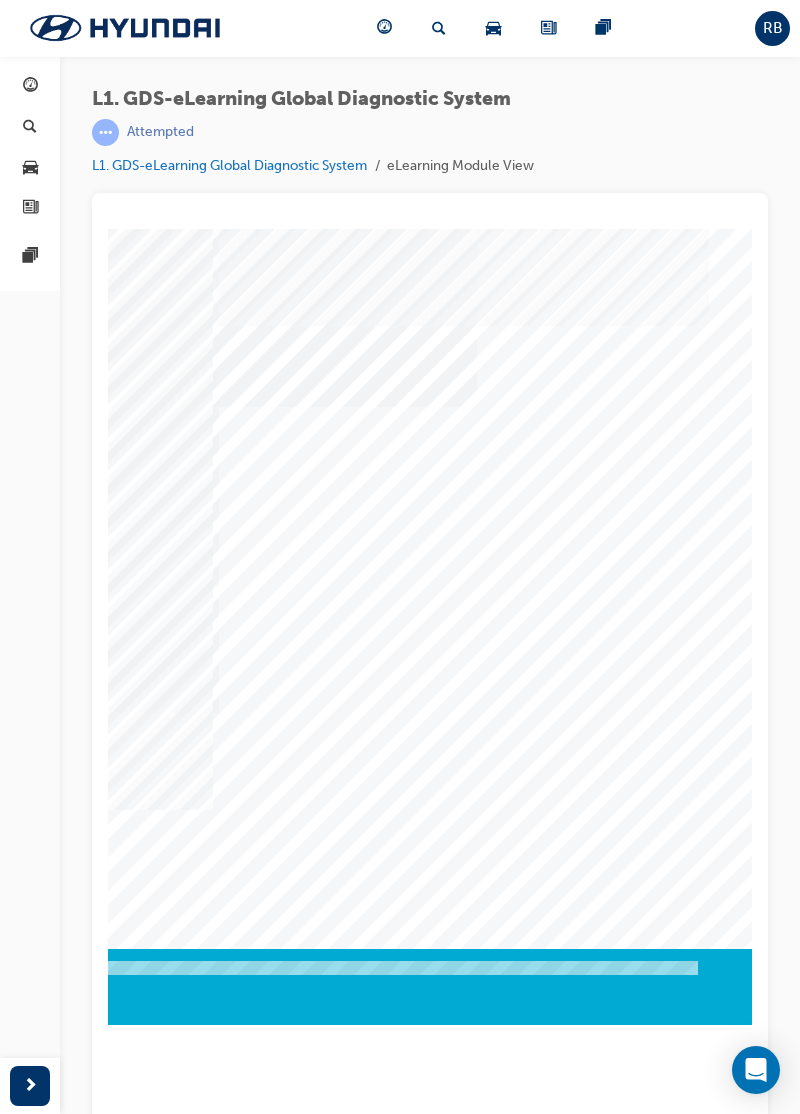 scroll, scrollTop: 0, scrollLeft: 712, axis: horizontal 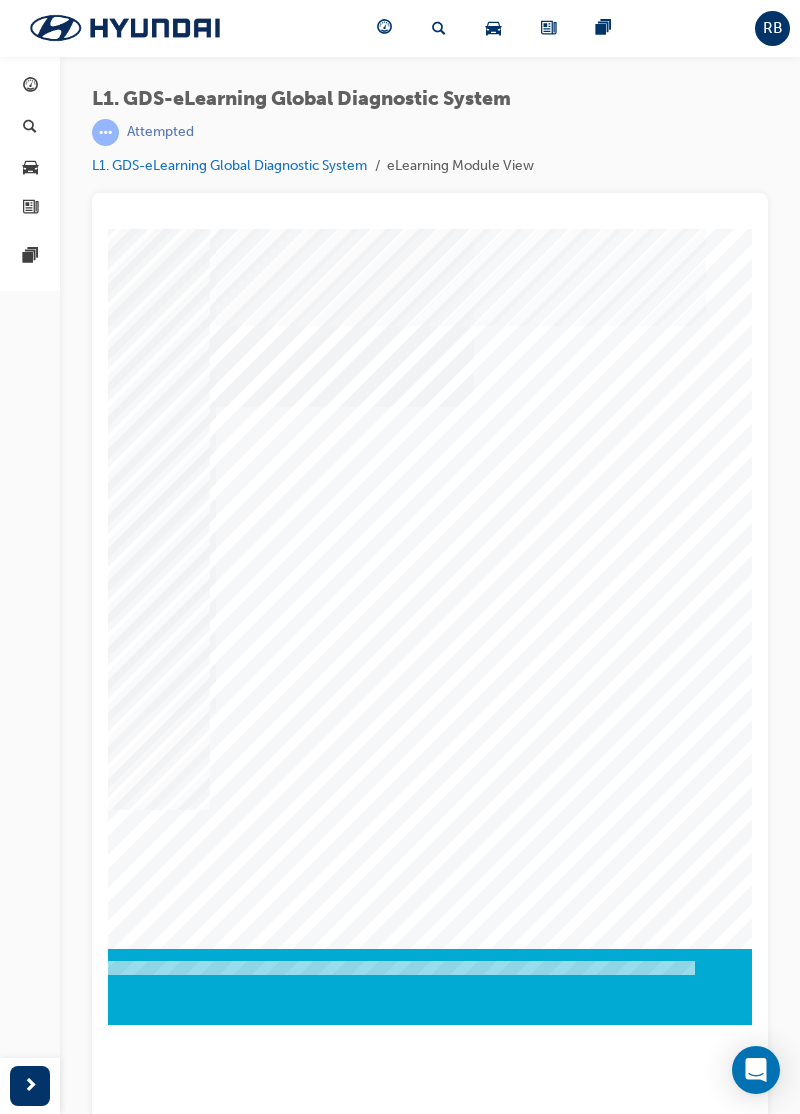 click at bounding box center [-534, 7026] 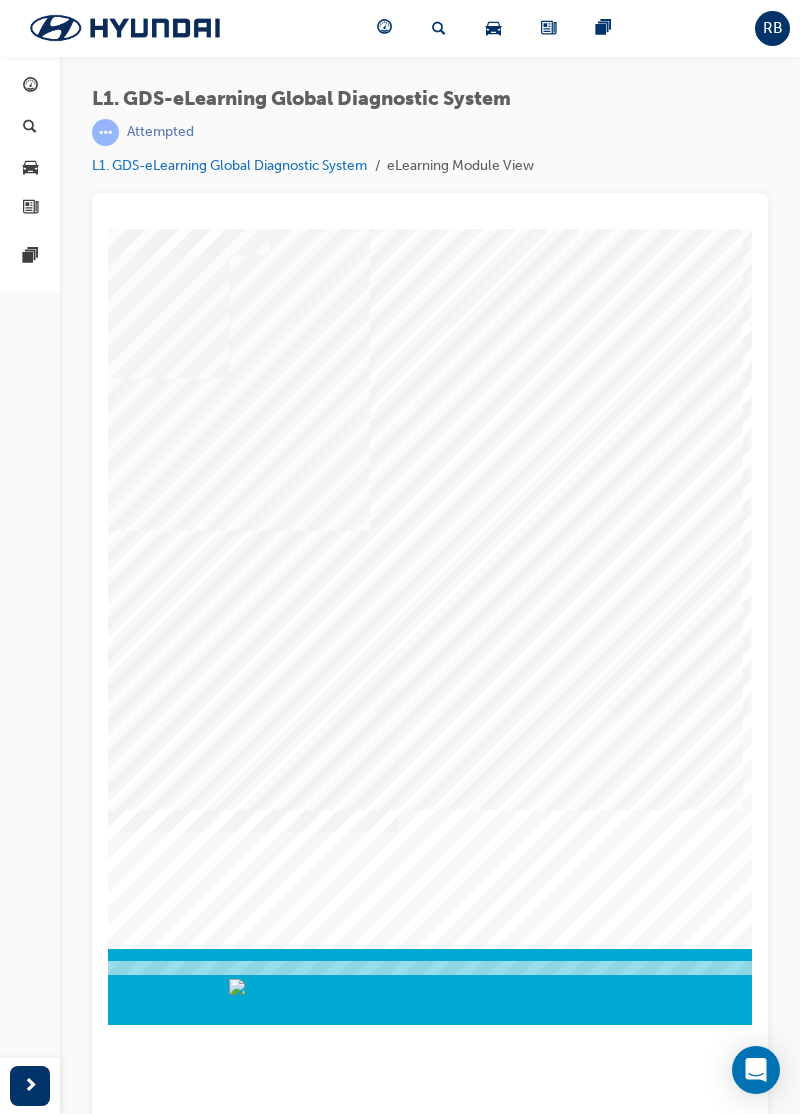 scroll, scrollTop: 0, scrollLeft: 180, axis: horizontal 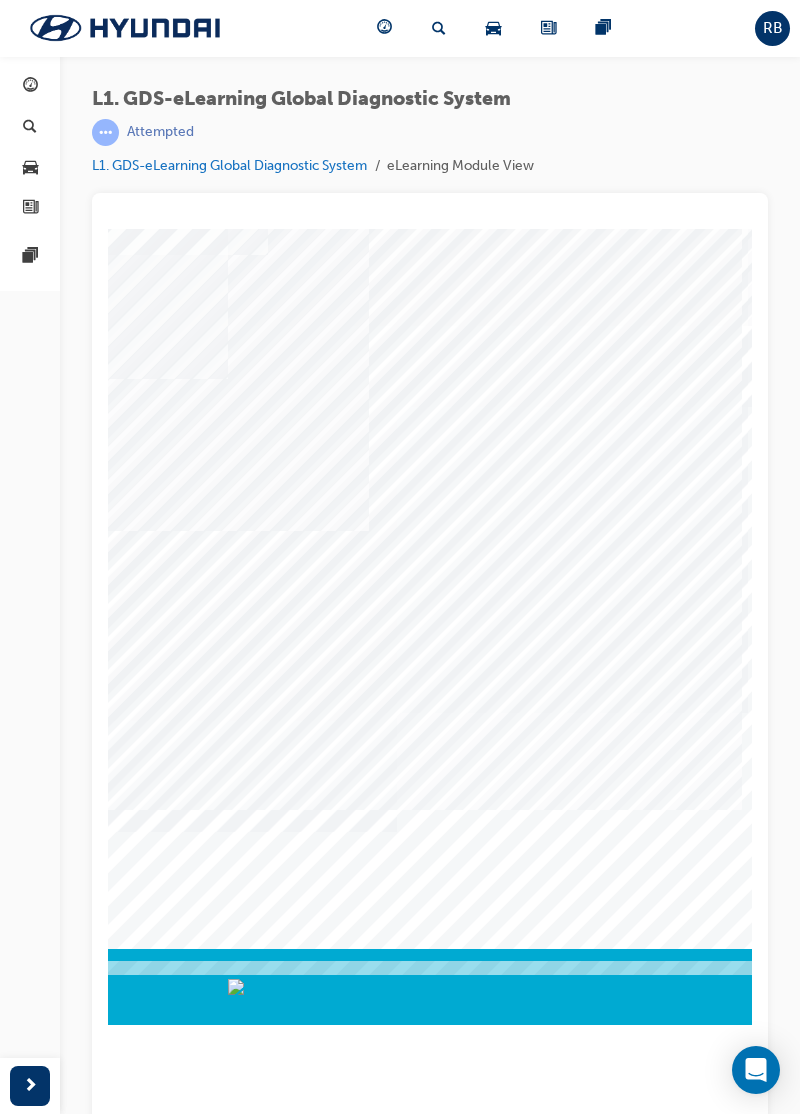 click at bounding box center [-47, 6979] 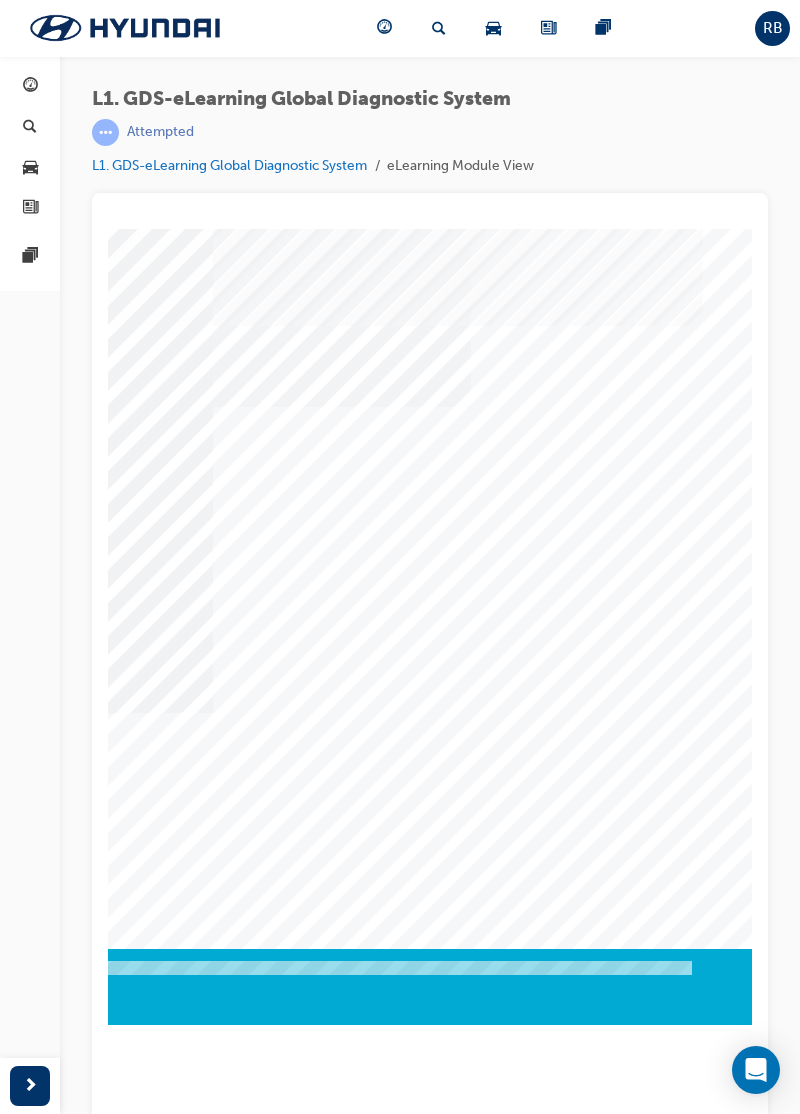 scroll, scrollTop: 0, scrollLeft: 716, axis: horizontal 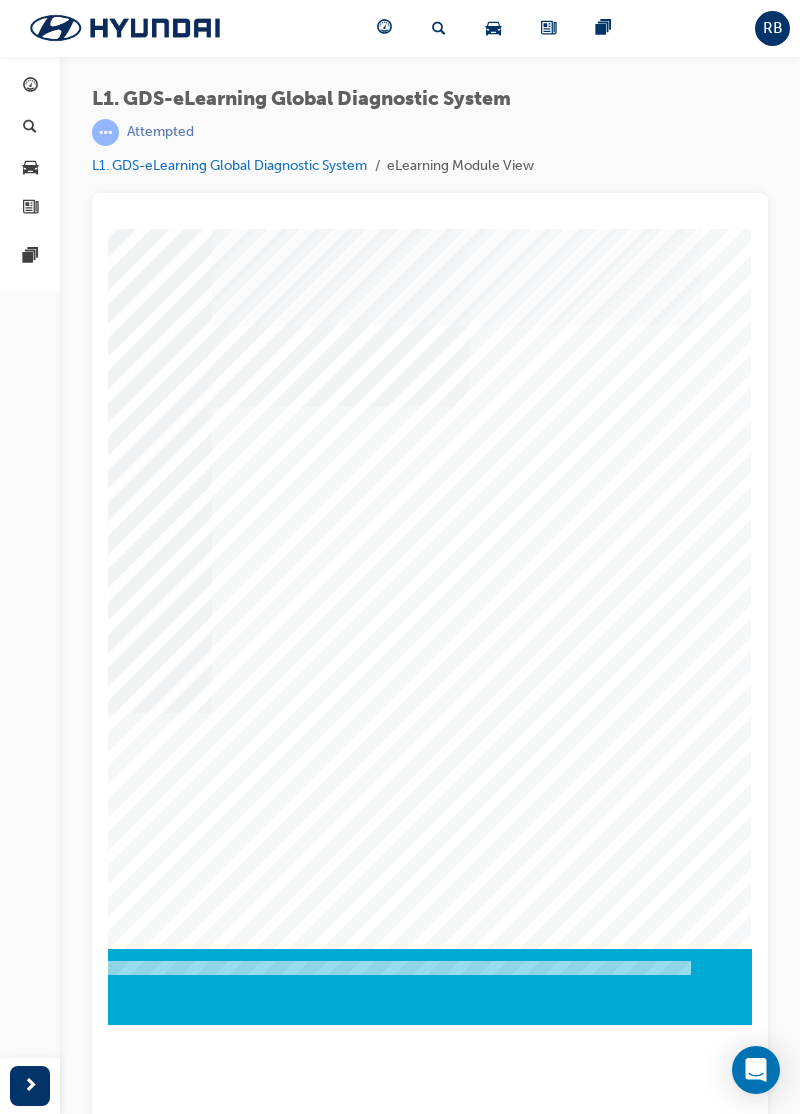 click at bounding box center [-583, 8270] 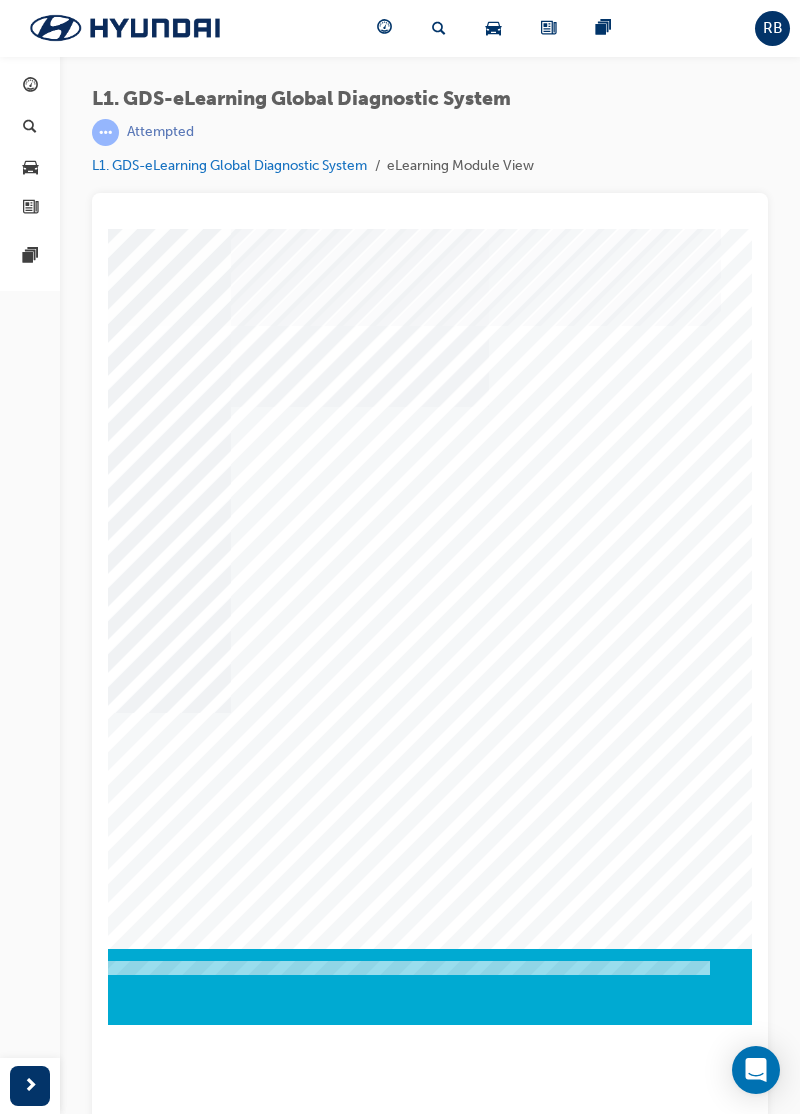 scroll, scrollTop: 0, scrollLeft: 716, axis: horizontal 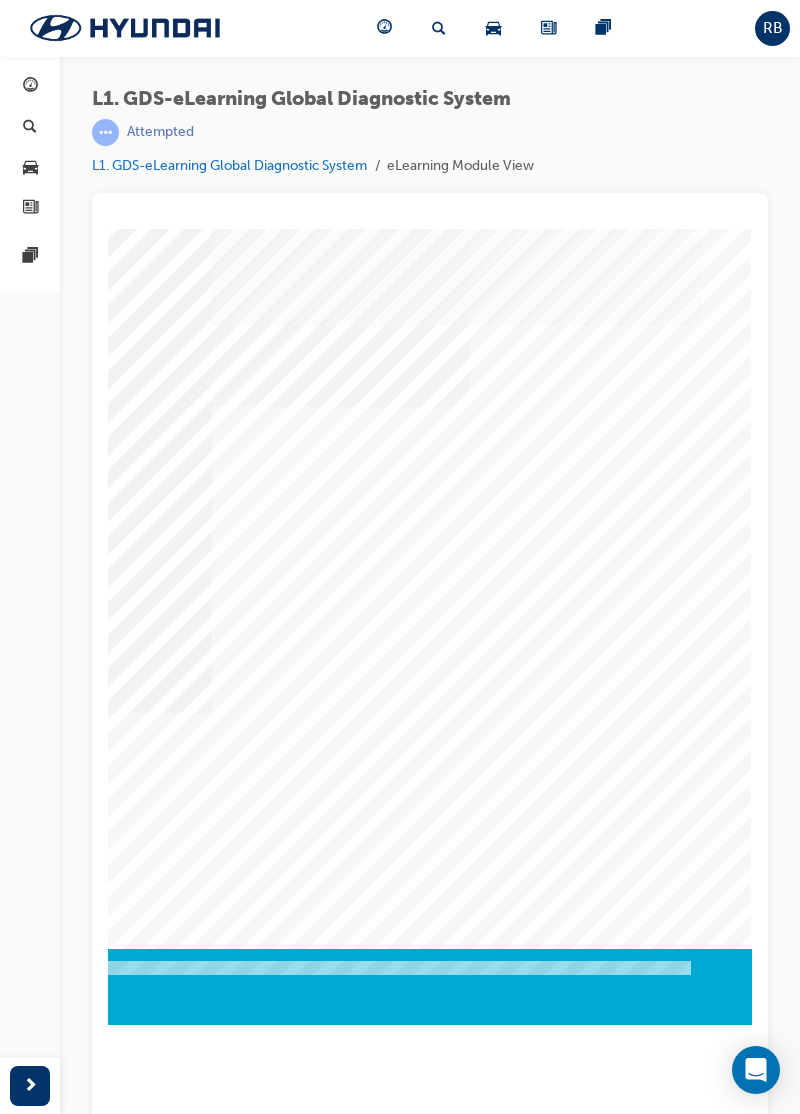 click at bounding box center (-538, 9083) 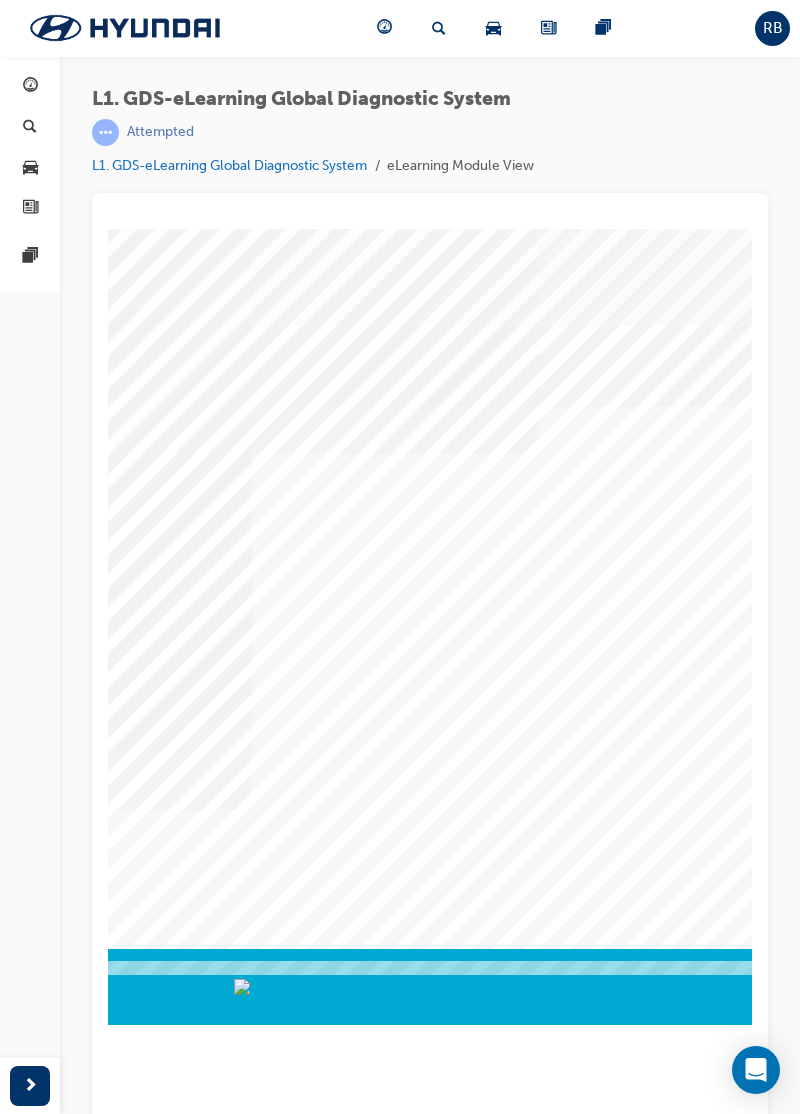 scroll, scrollTop: 0, scrollLeft: 320, axis: horizontal 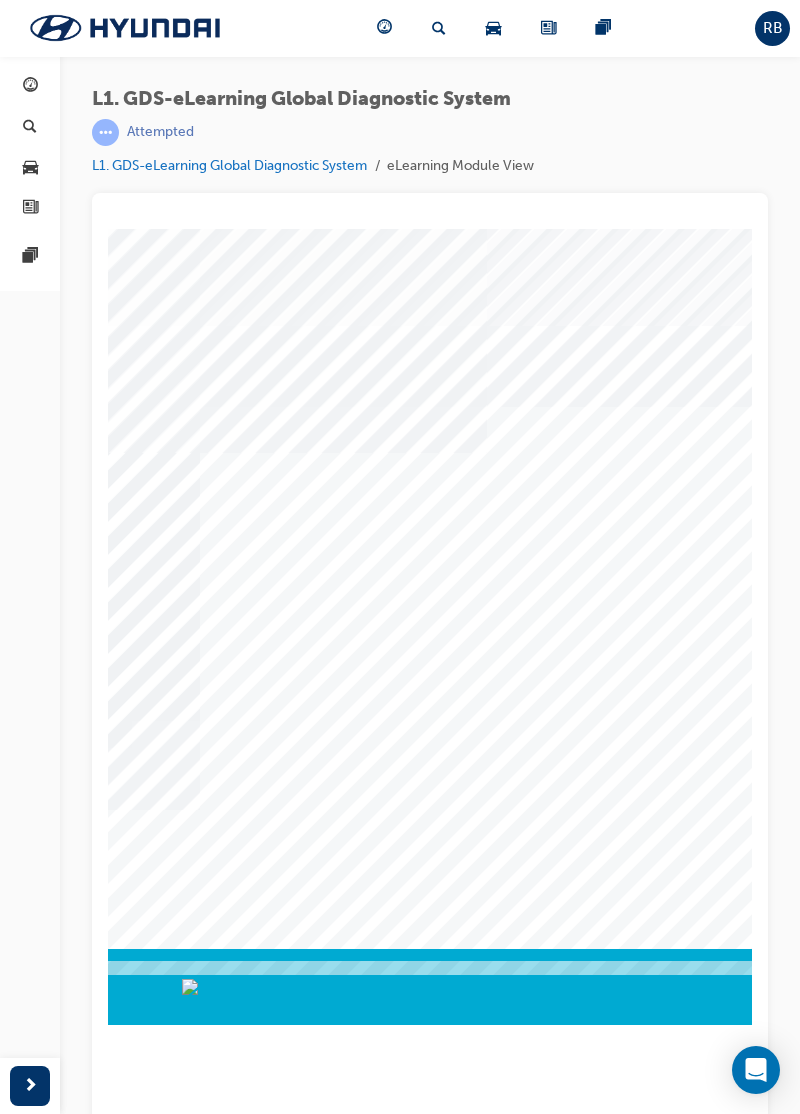 click at bounding box center [-187, 4332] 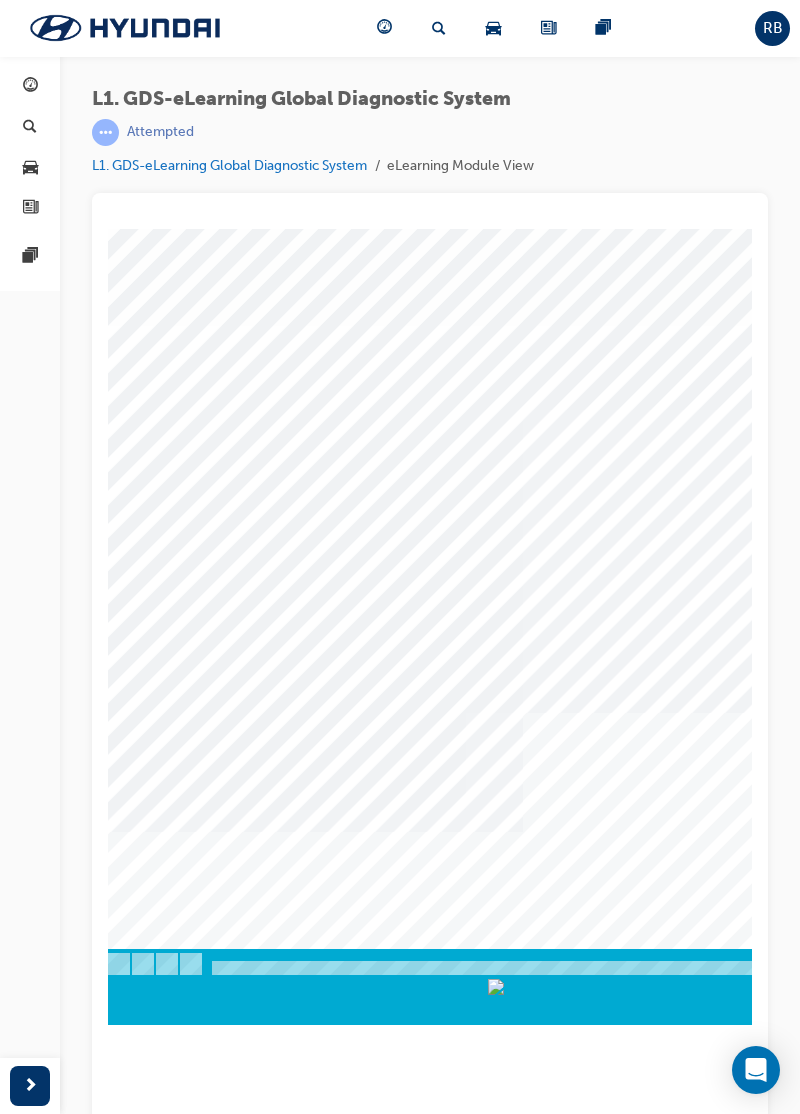 scroll, scrollTop: 0, scrollLeft: 56, axis: horizontal 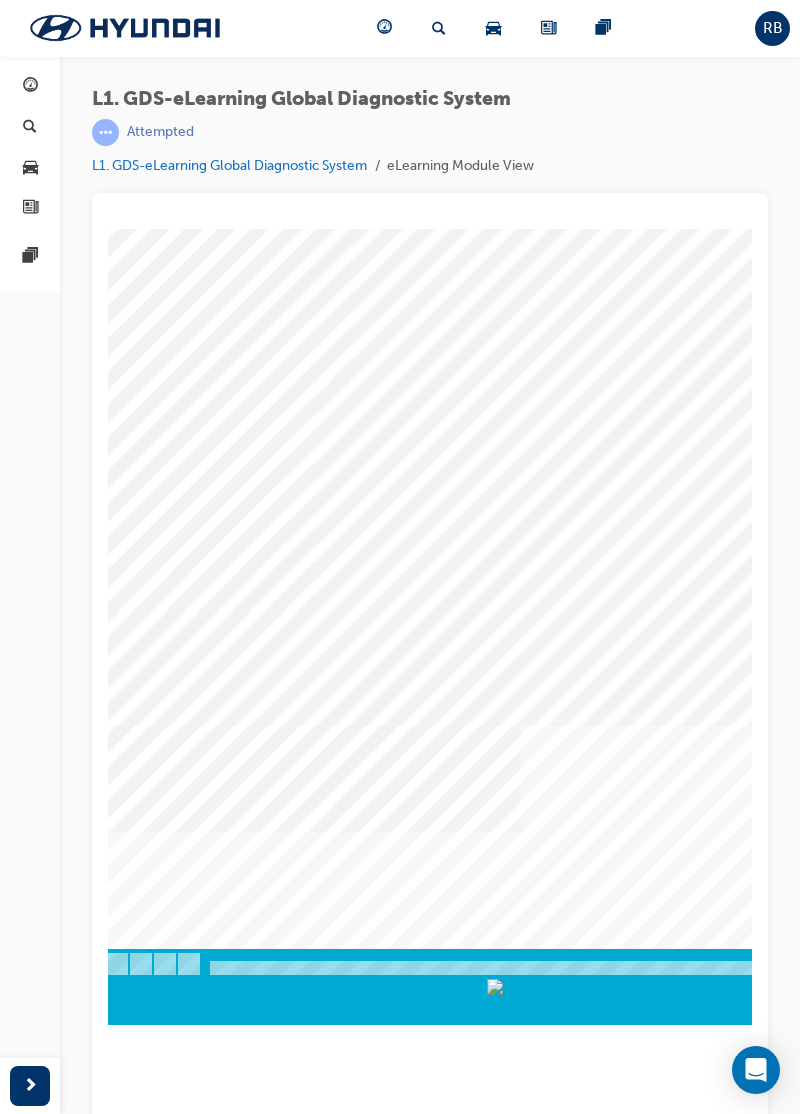click at bounding box center [77, 6181] 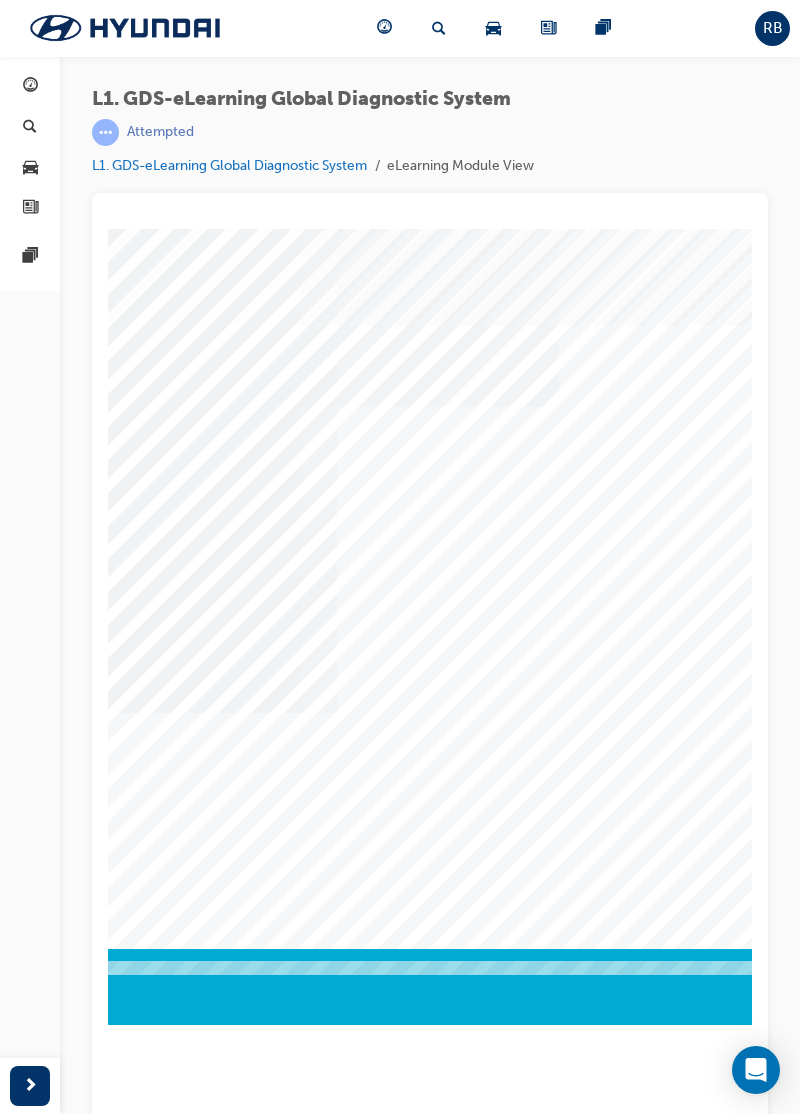 scroll, scrollTop: 0, scrollLeft: 716, axis: horizontal 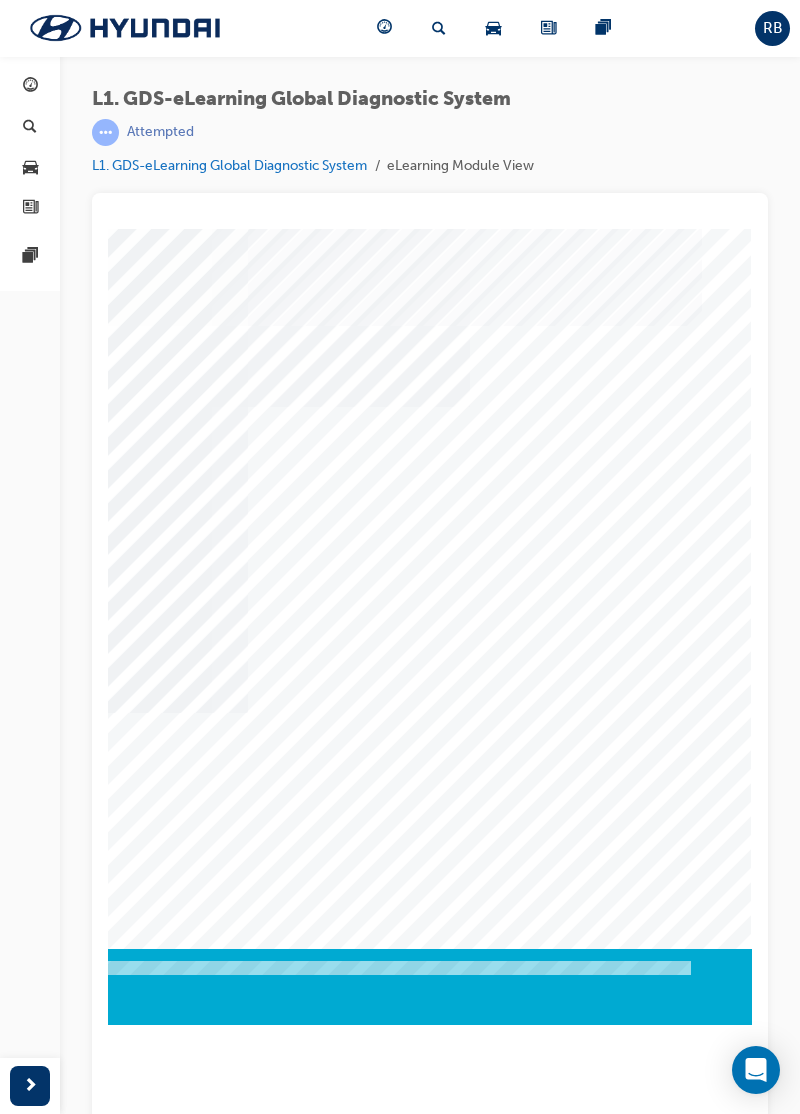 click at bounding box center (-538, 9972) 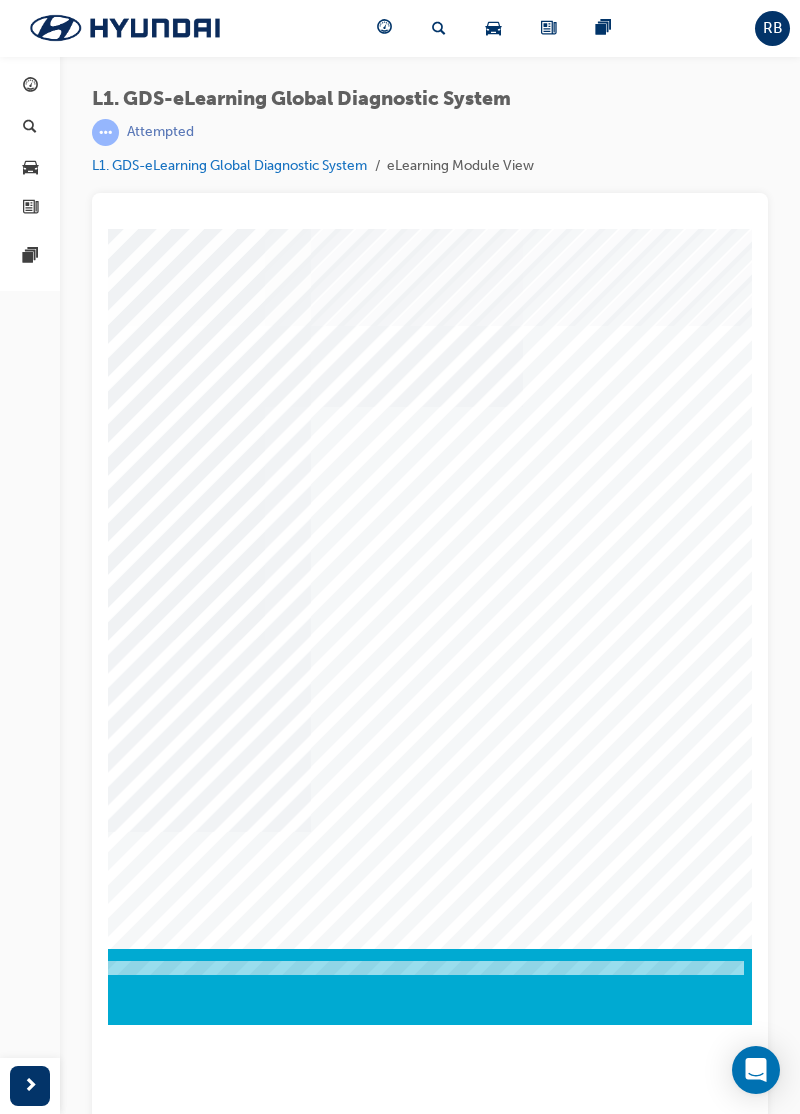 scroll, scrollTop: 0, scrollLeft: 664, axis: horizontal 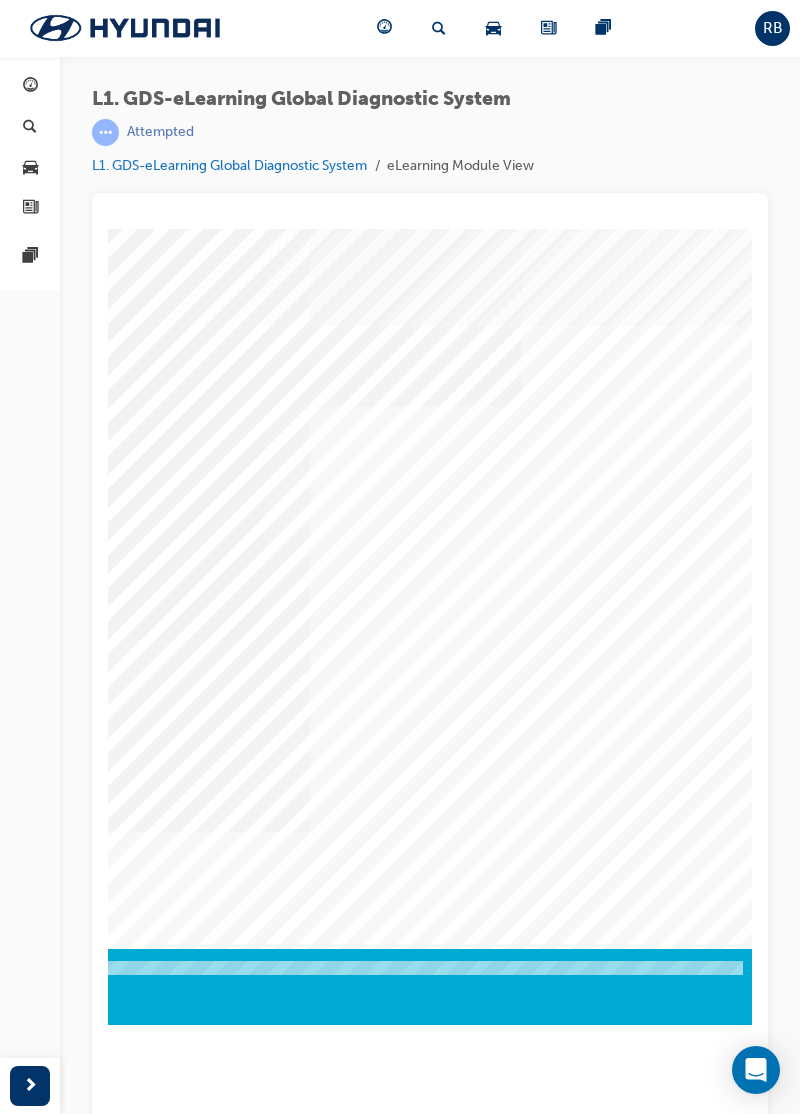 click at bounding box center [-486, 11466] 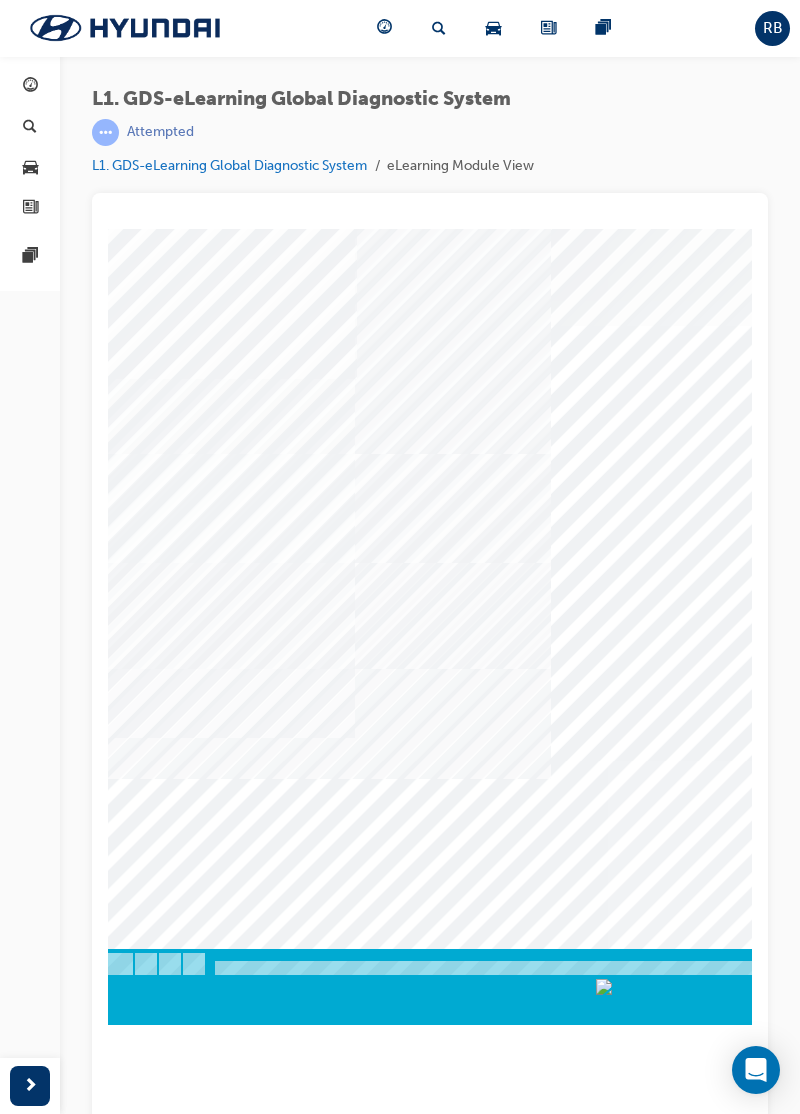 scroll, scrollTop: 0, scrollLeft: 50, axis: horizontal 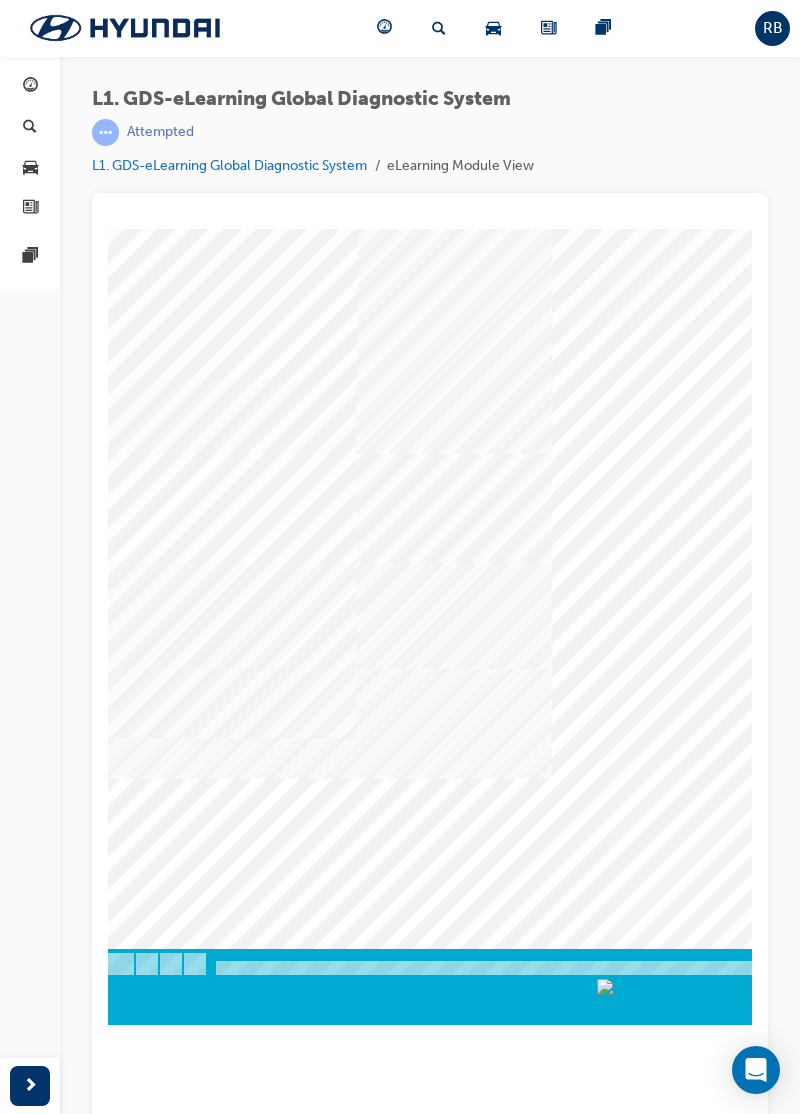 click at bounding box center [167, 3921] 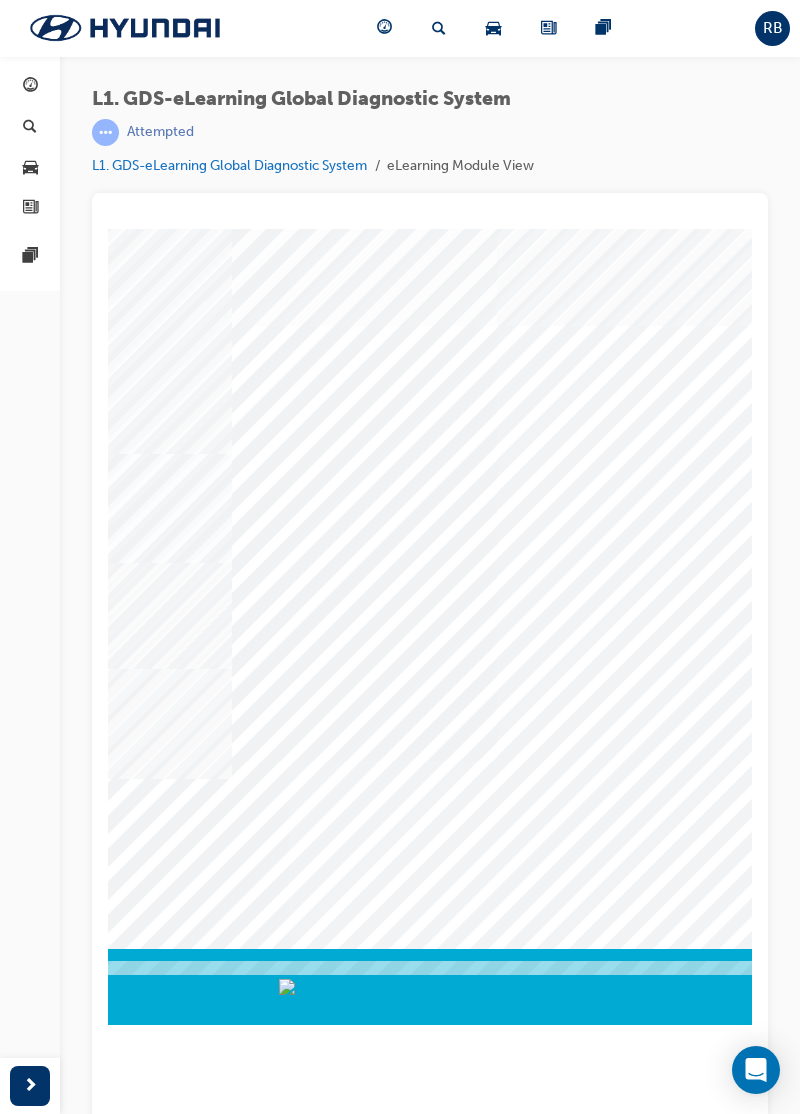 scroll, scrollTop: 0, scrollLeft: 371, axis: horizontal 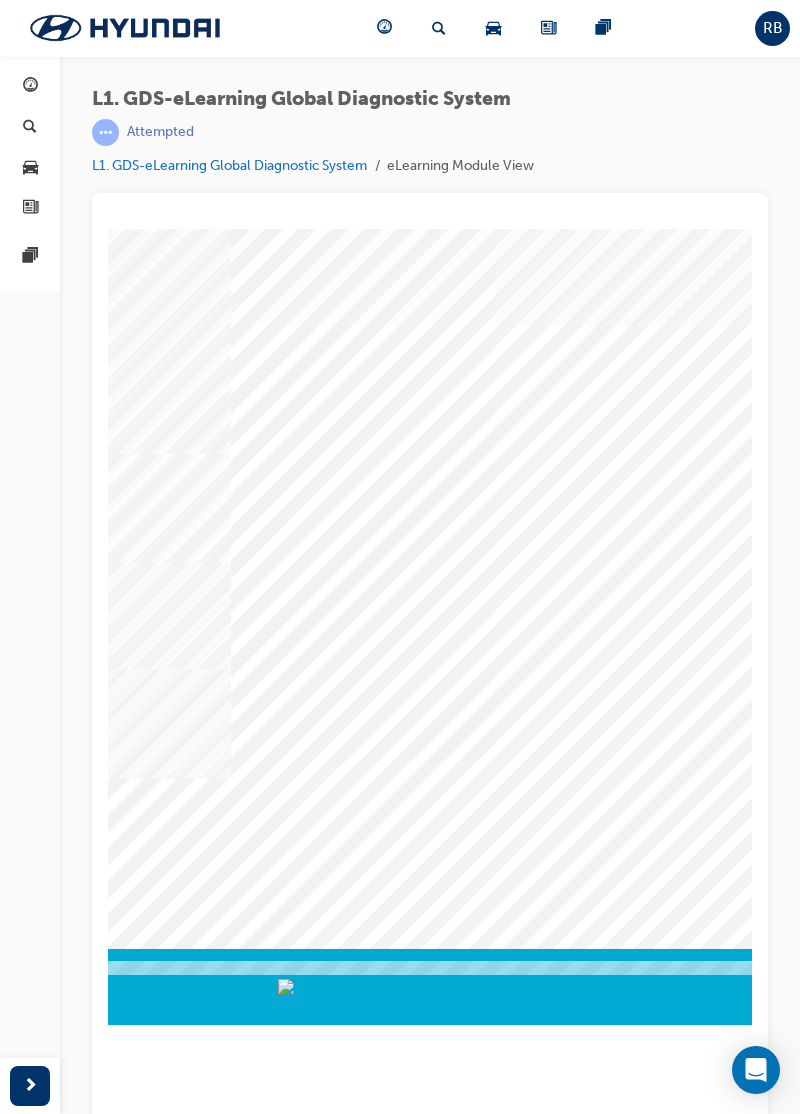 click at bounding box center [-238, 8735] 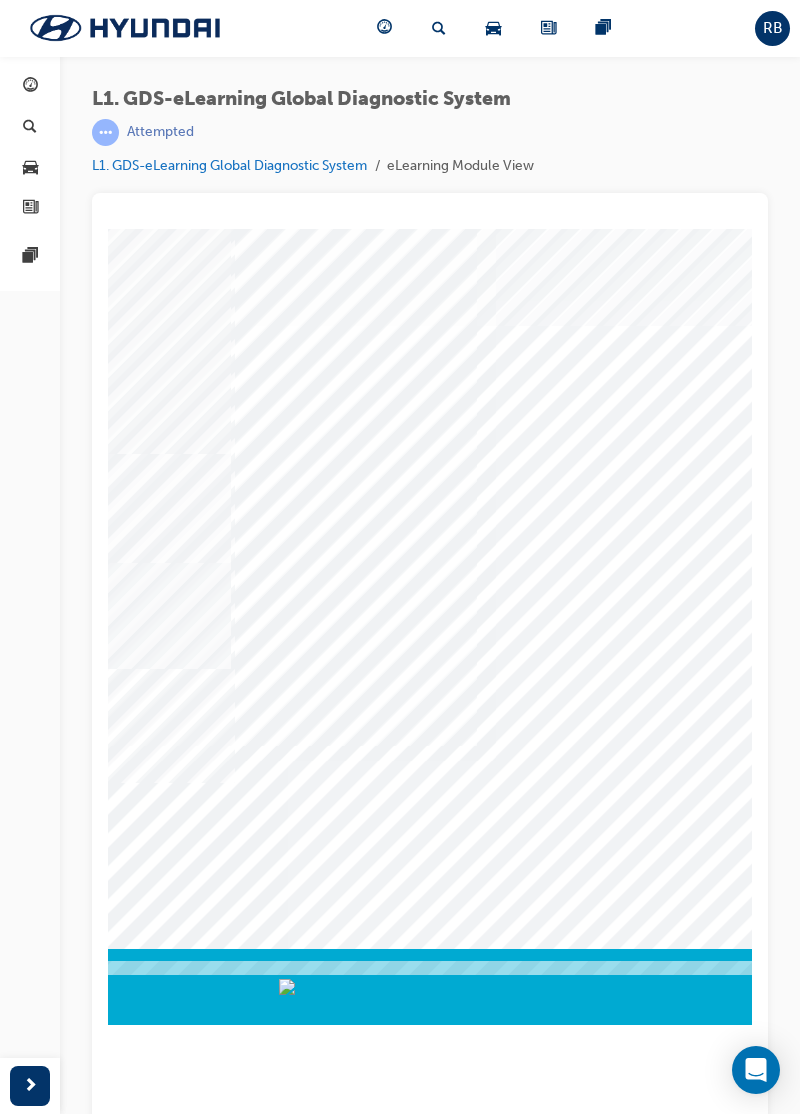 click at bounding box center (-238, 8785) 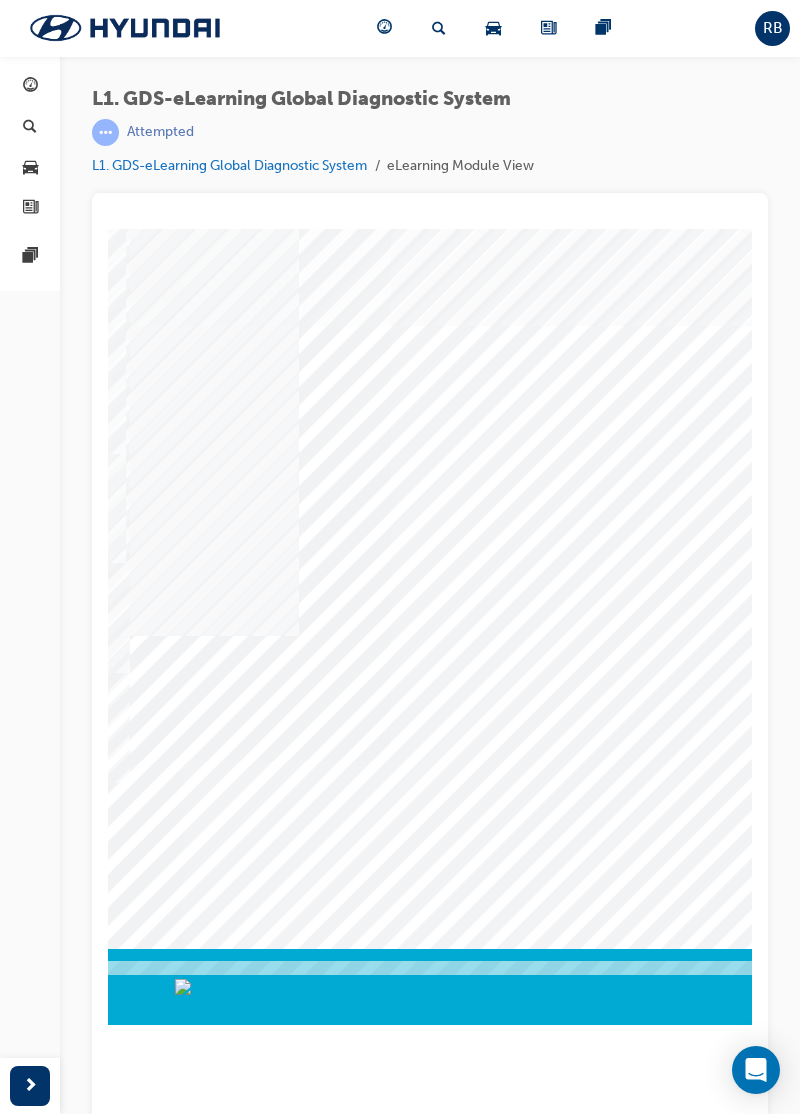 scroll, scrollTop: 0, scrollLeft: 476, axis: horizontal 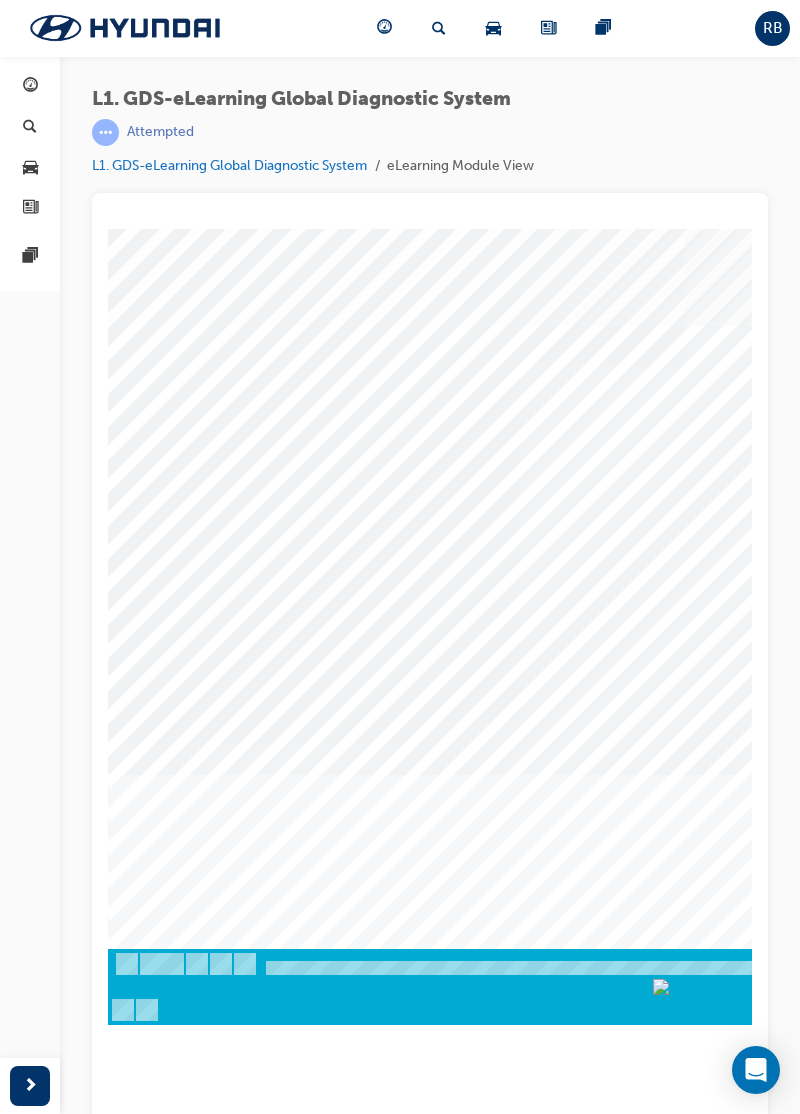 click at bounding box center [178, 1763] 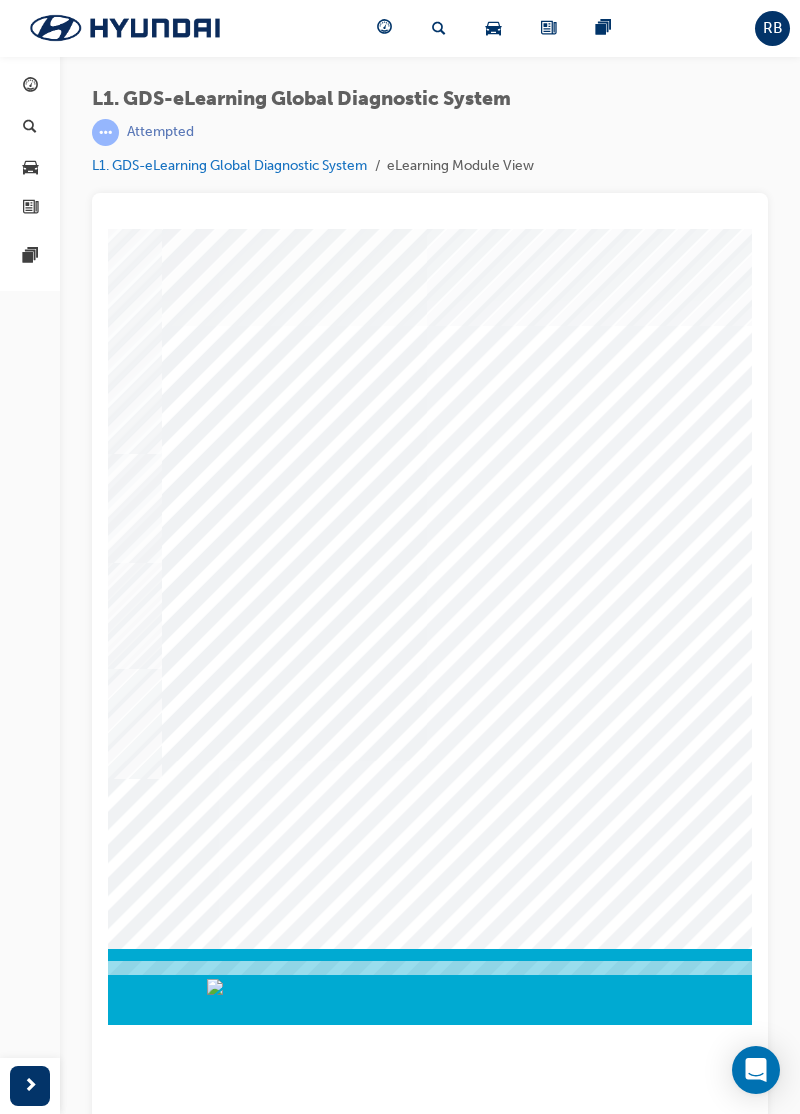 scroll, scrollTop: 0, scrollLeft: 442, axis: horizontal 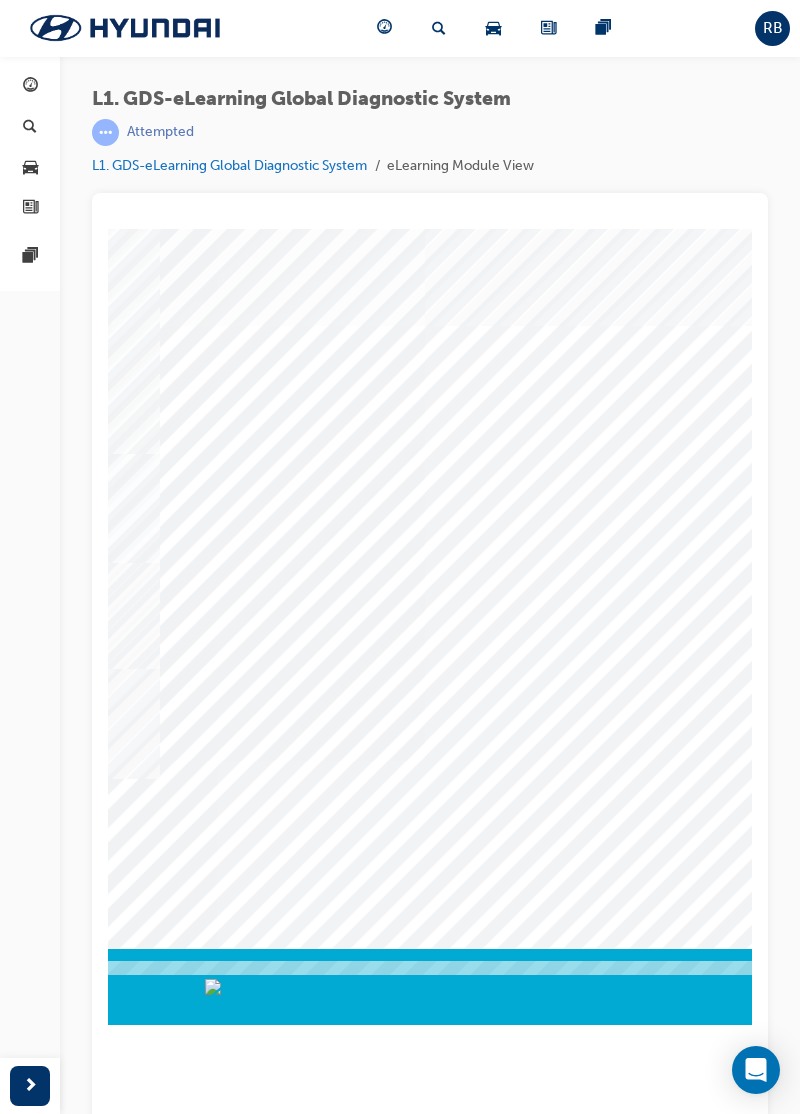 click at bounding box center [-309, 8735] 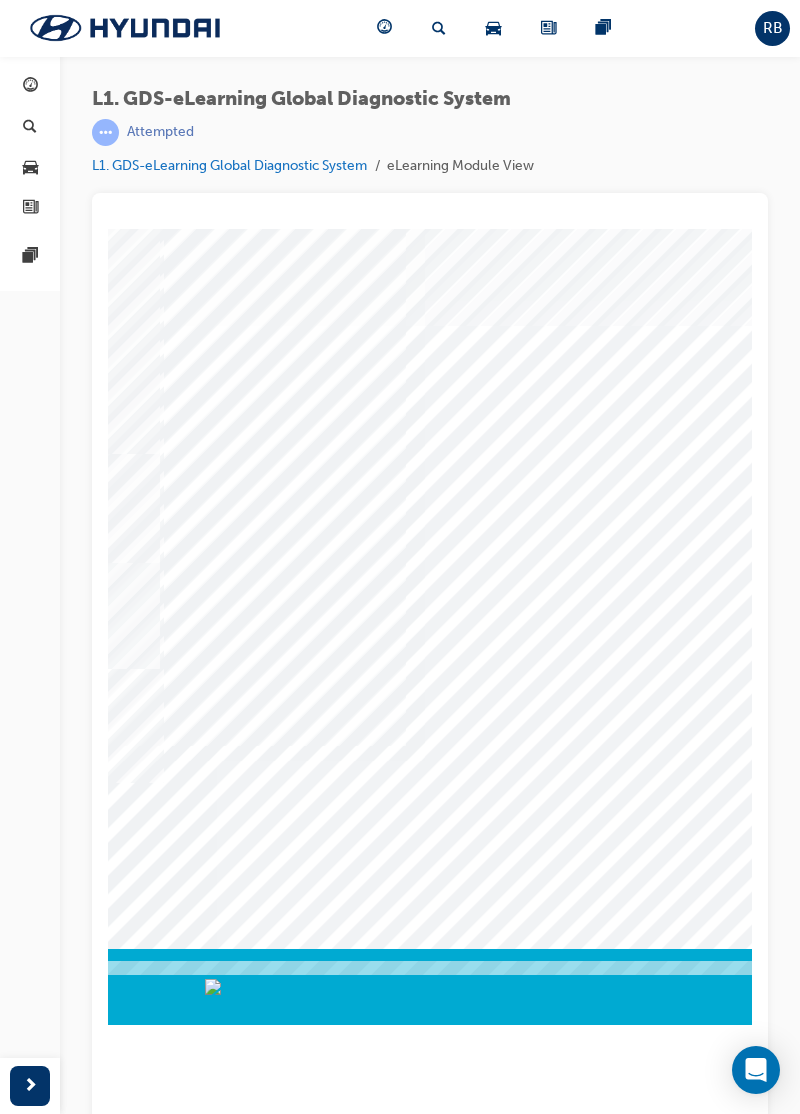 click at bounding box center (-309, 8785) 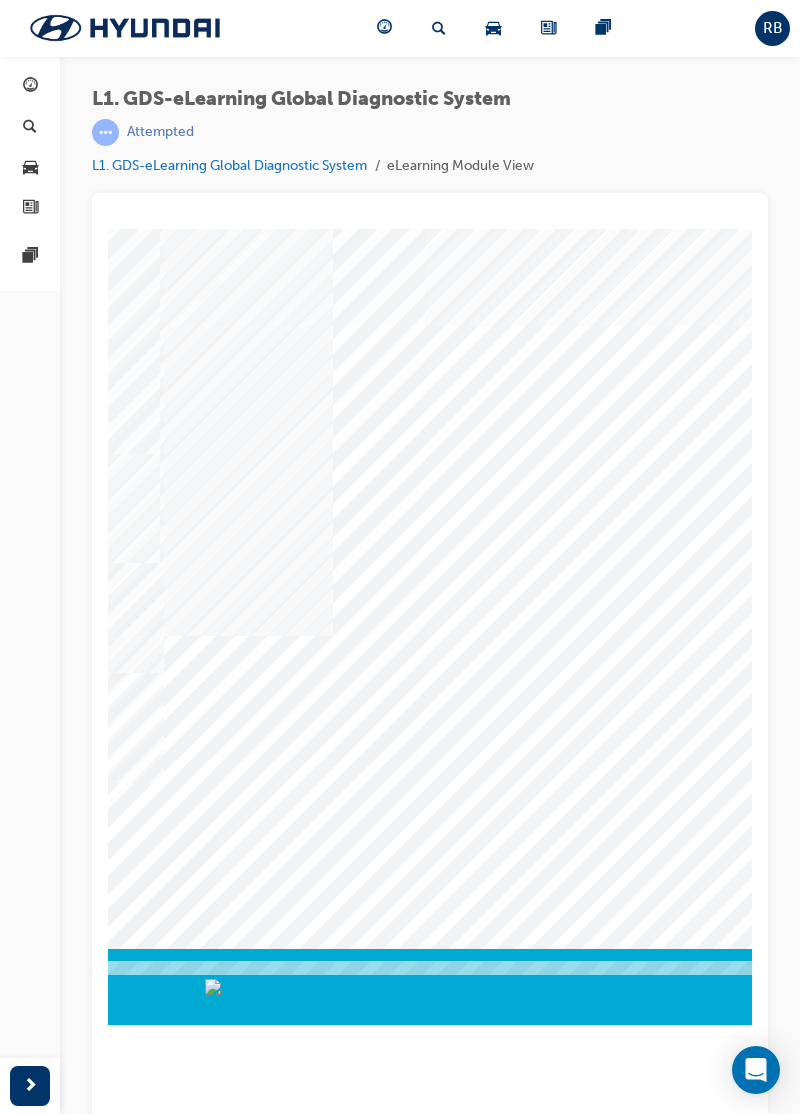 click at bounding box center [-309, 8835] 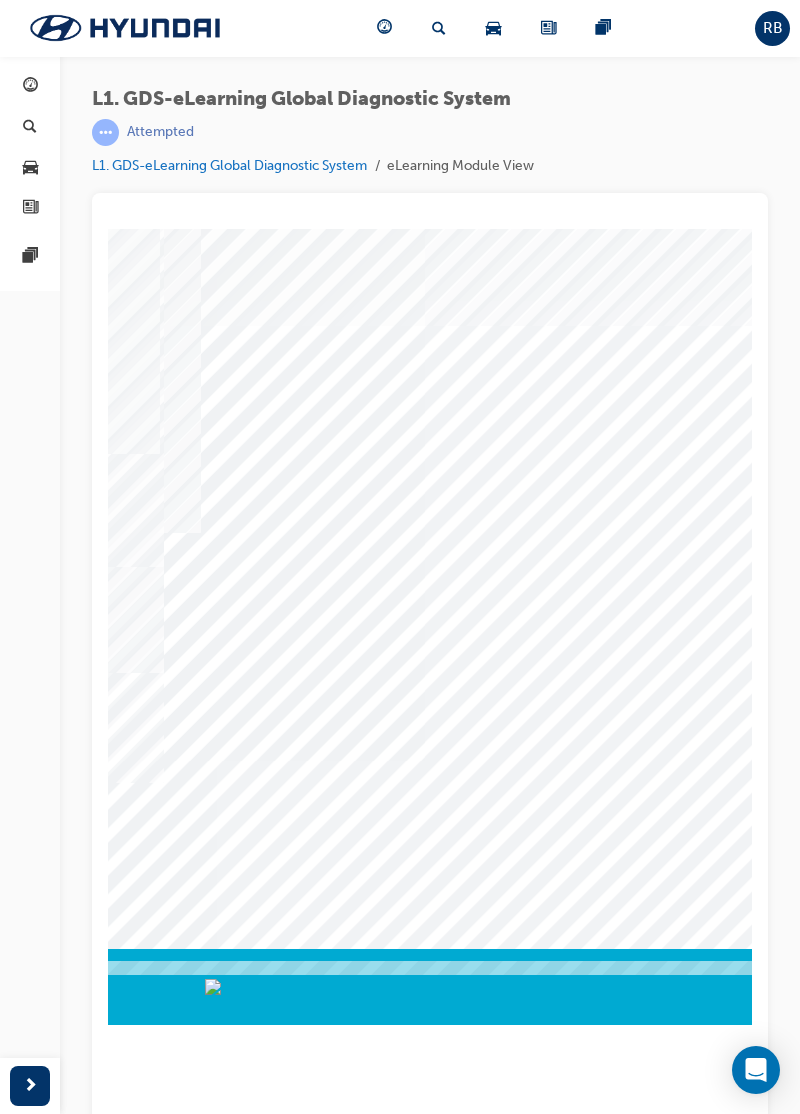 click at bounding box center [-309, 8885] 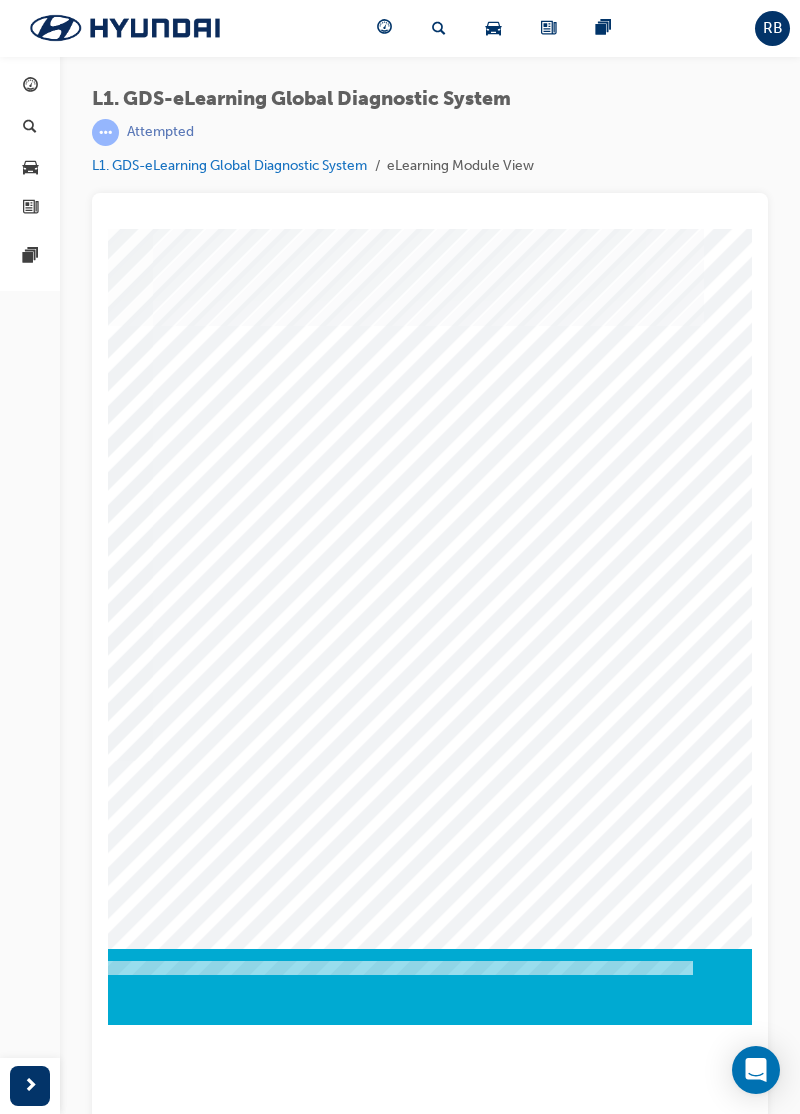 scroll, scrollTop: 0, scrollLeft: 716, axis: horizontal 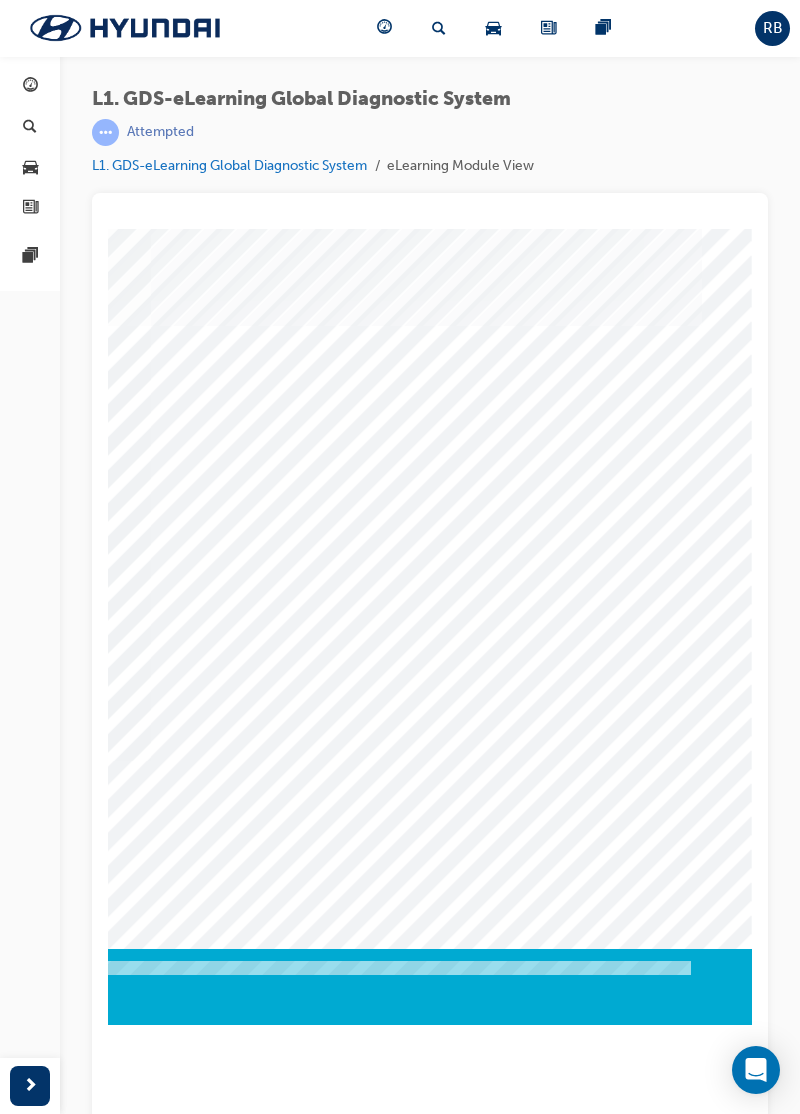 click at bounding box center (-538, 3261) 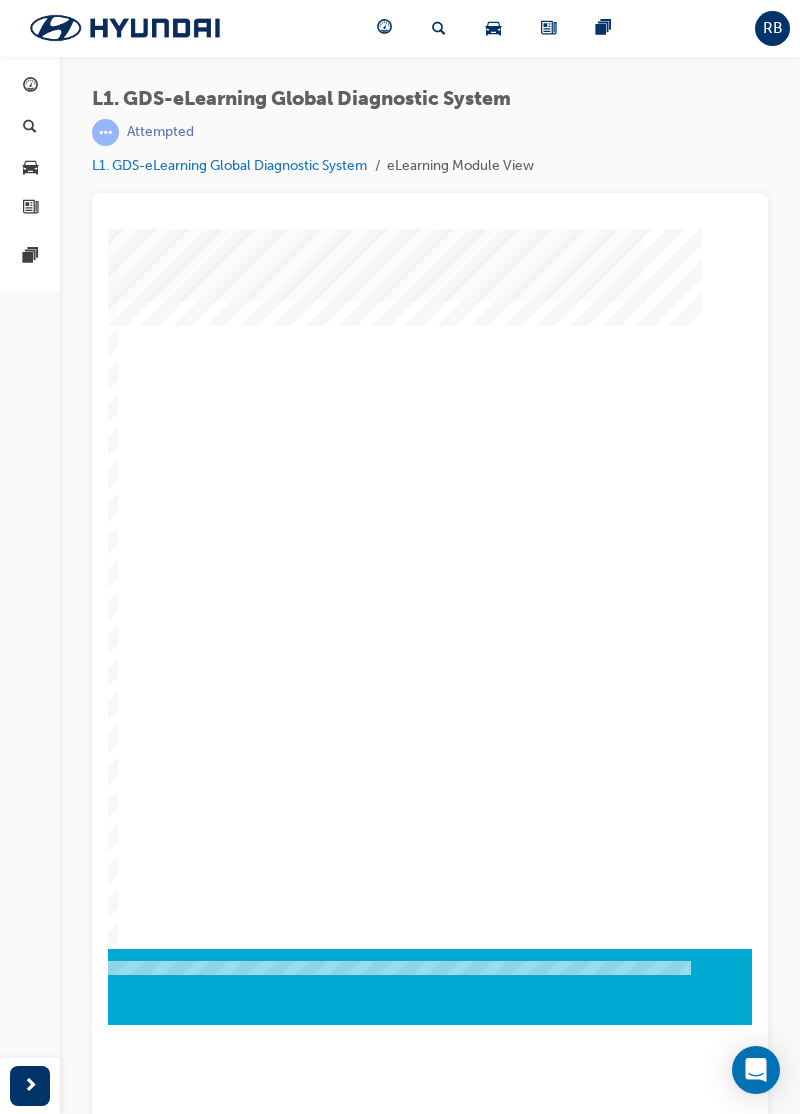 scroll, scrollTop: 0, scrollLeft: 0, axis: both 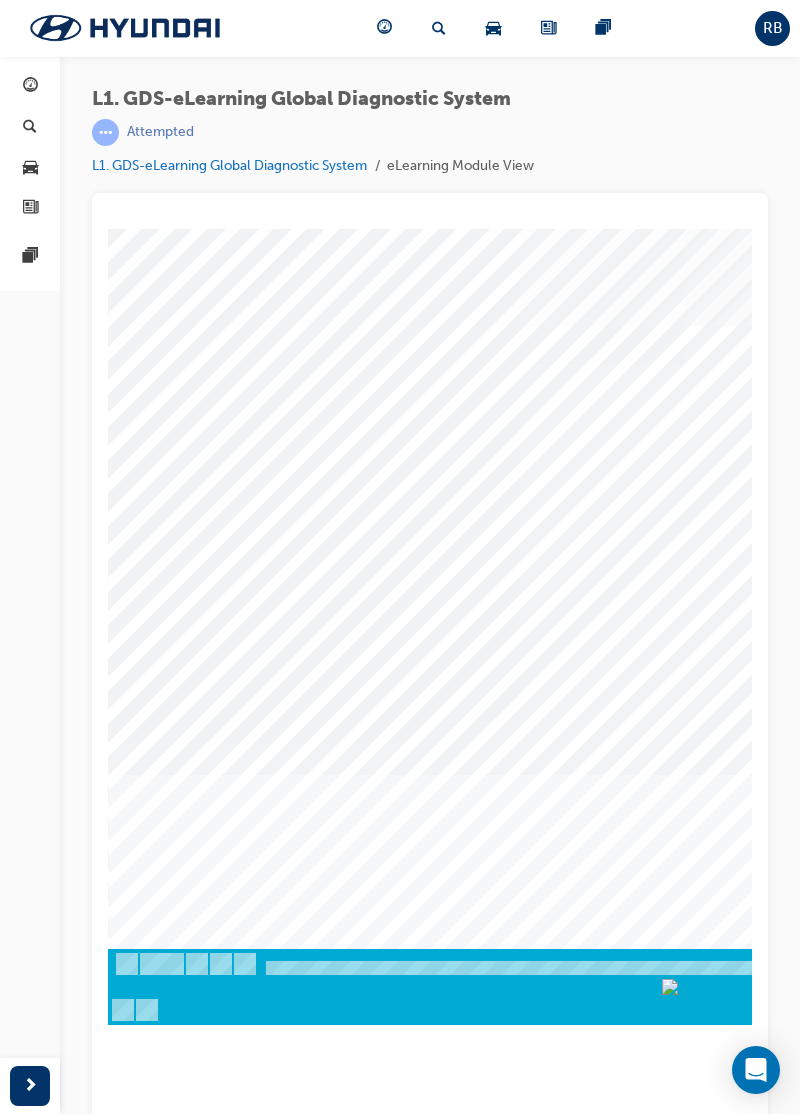 click at bounding box center (314, 5806) 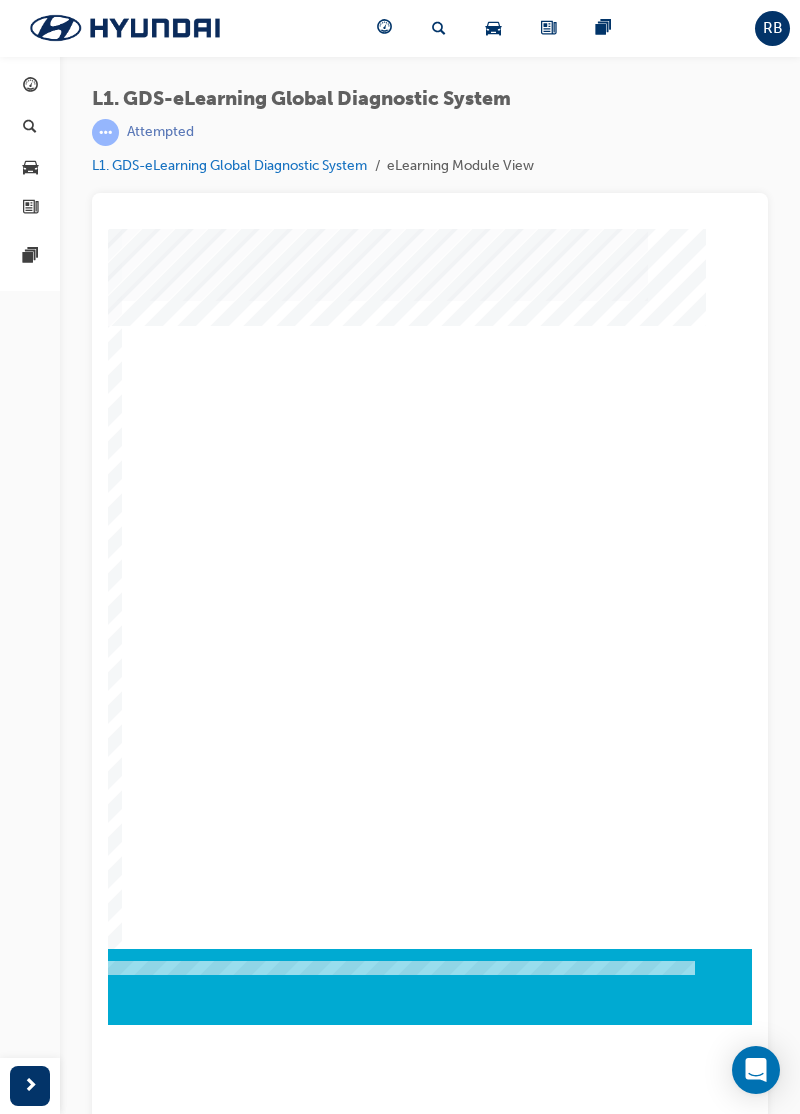 scroll, scrollTop: 0, scrollLeft: 716, axis: horizontal 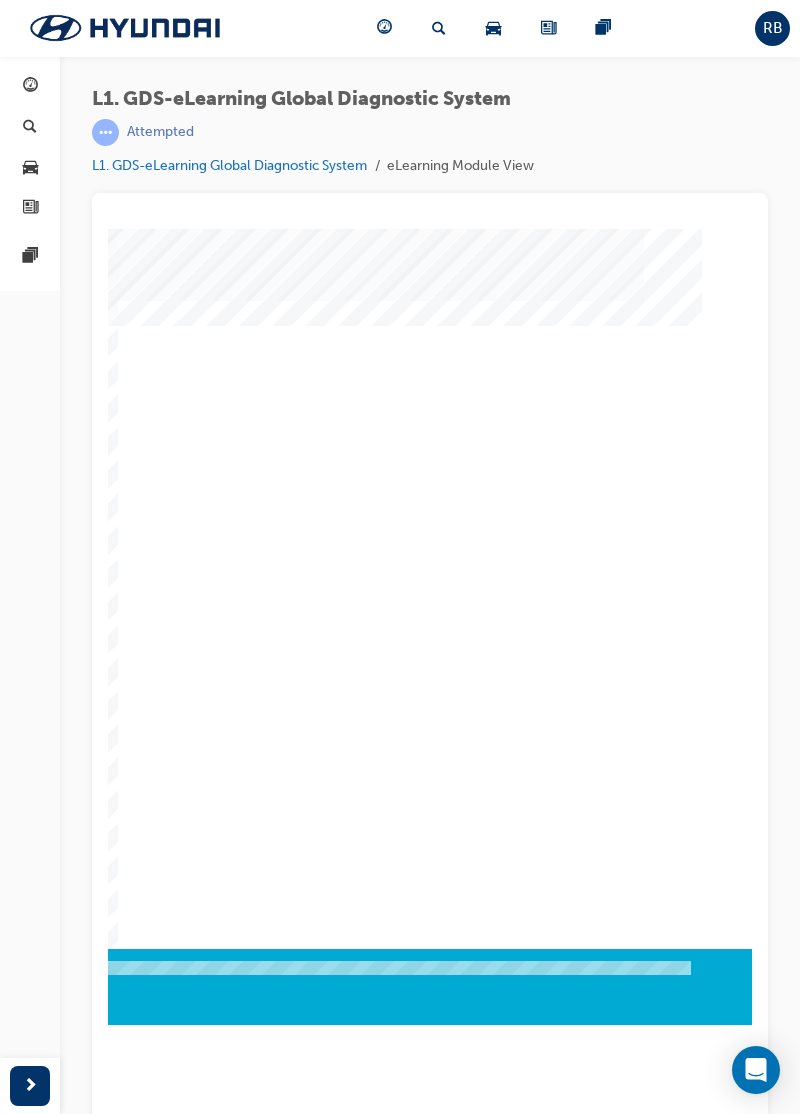 click at bounding box center [-538, 2539] 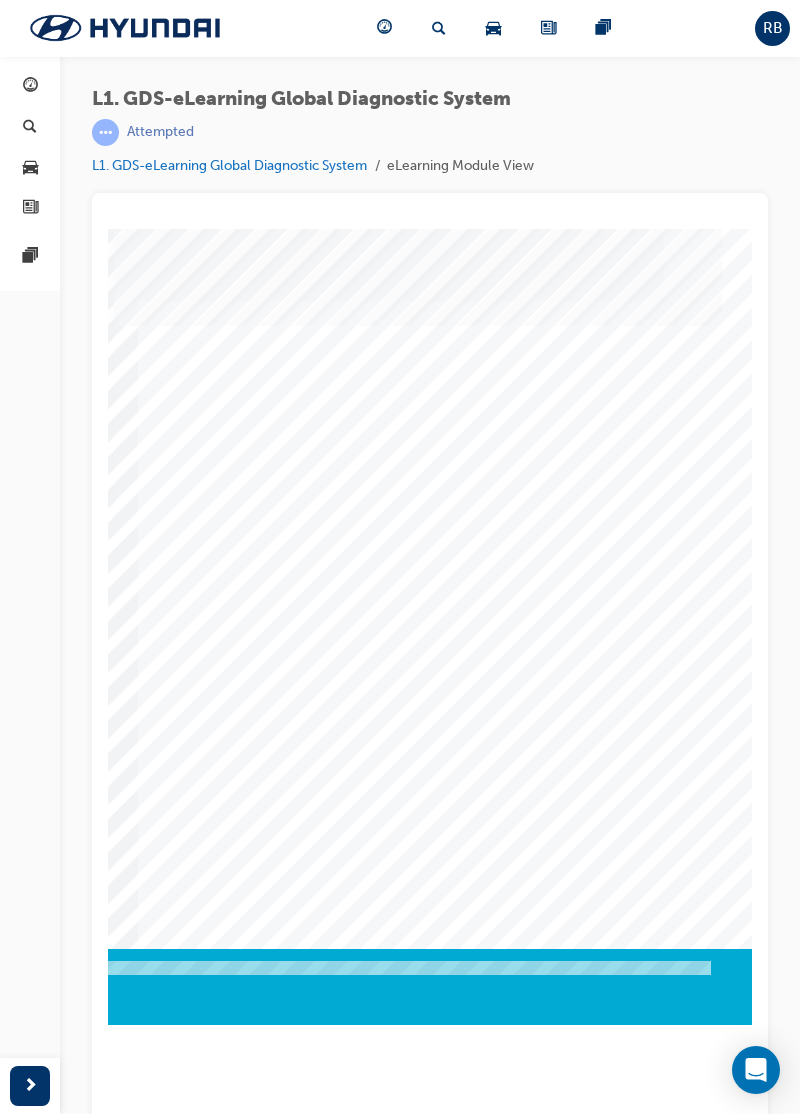 scroll, scrollTop: 0, scrollLeft: 716, axis: horizontal 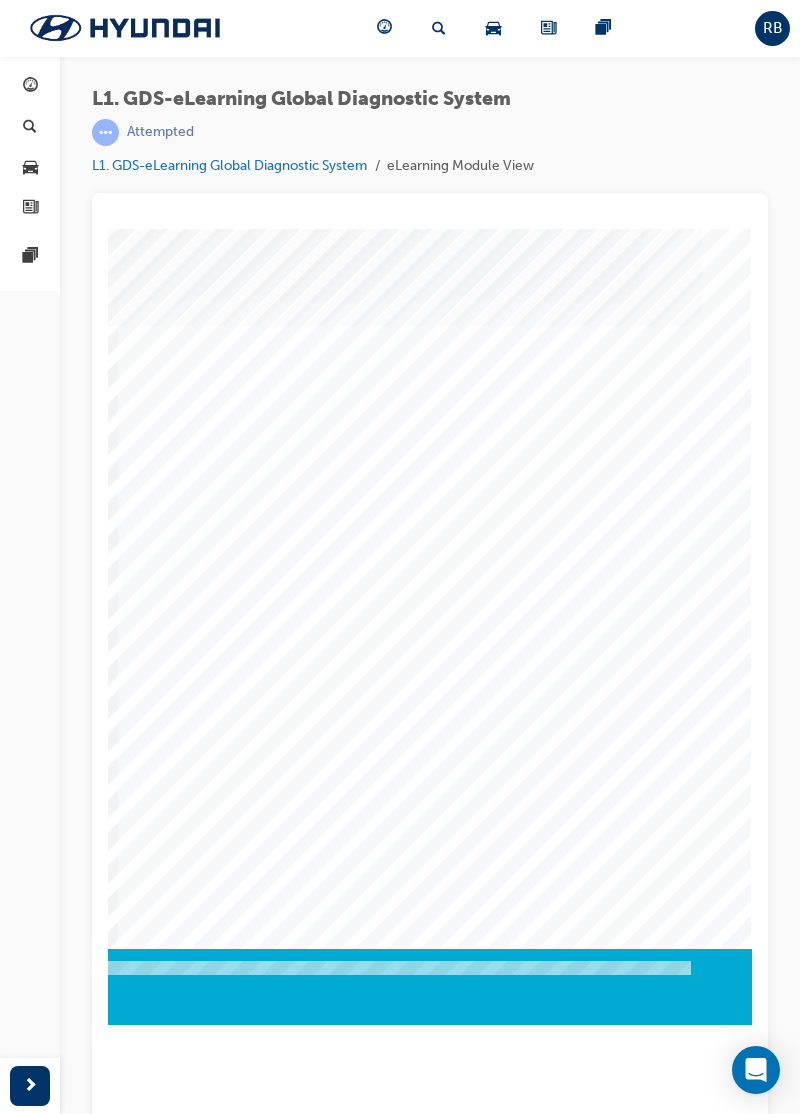 click at bounding box center (-538, 3270) 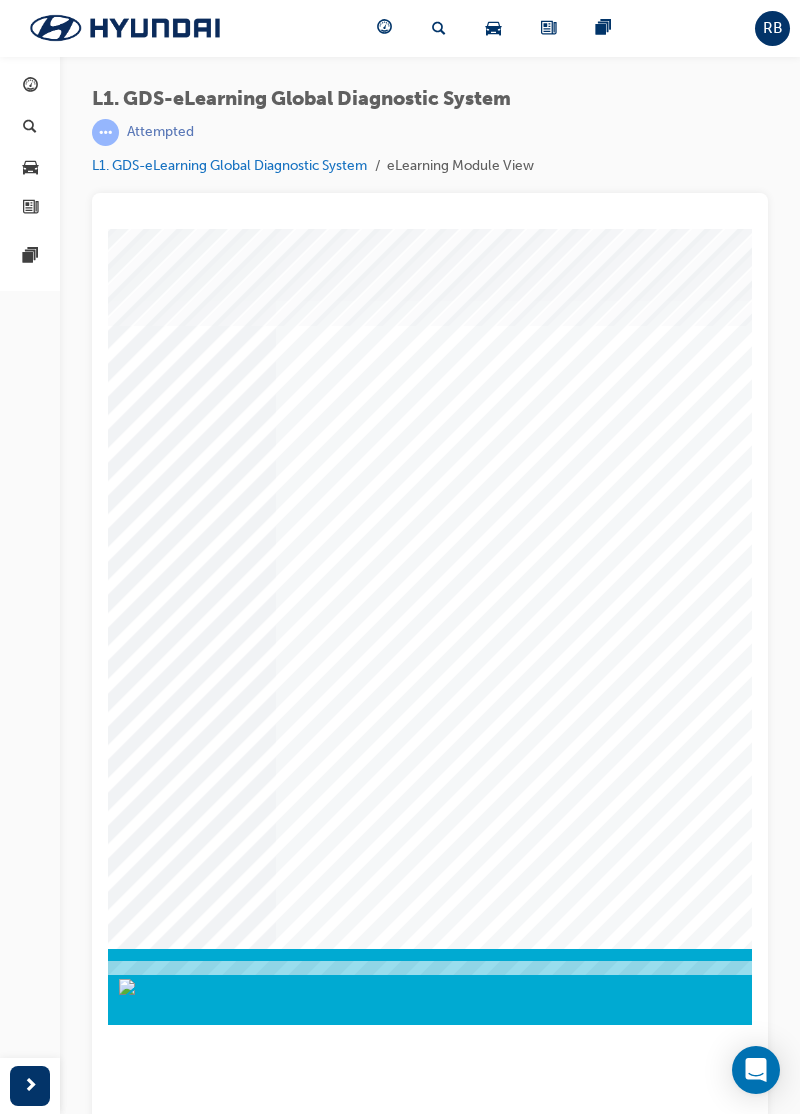 scroll, scrollTop: 0, scrollLeft: 560, axis: horizontal 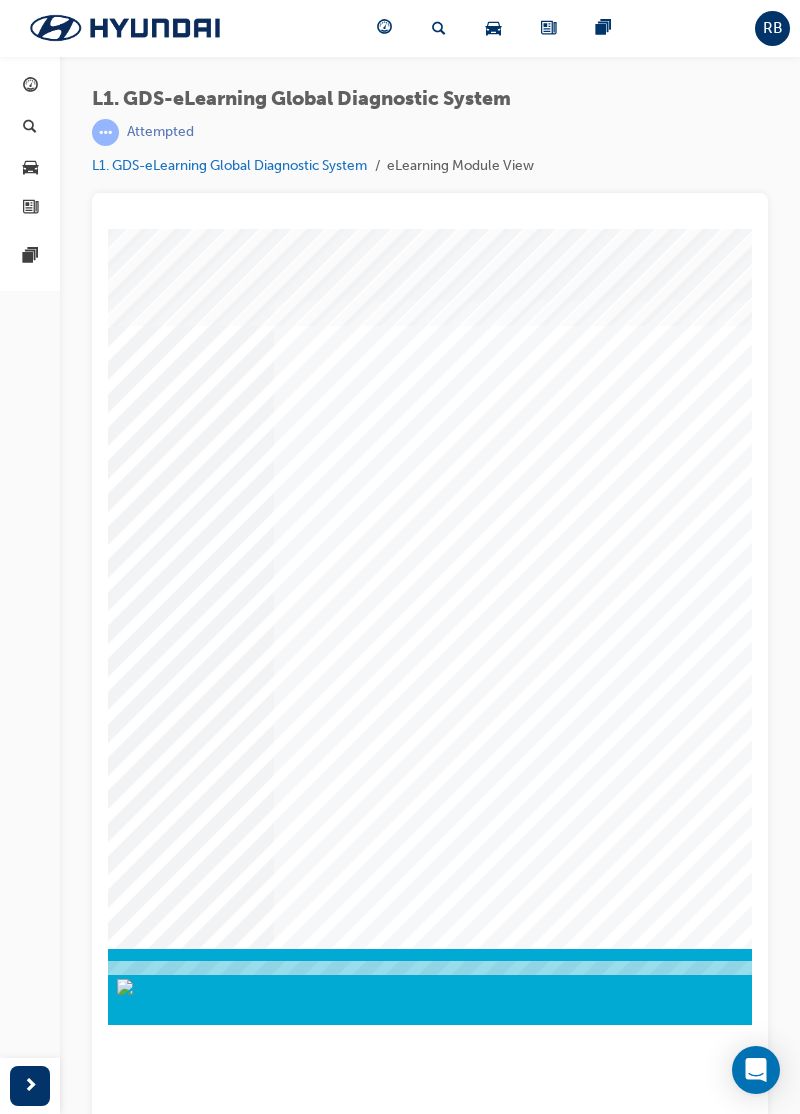 click at bounding box center [-299, 6021] 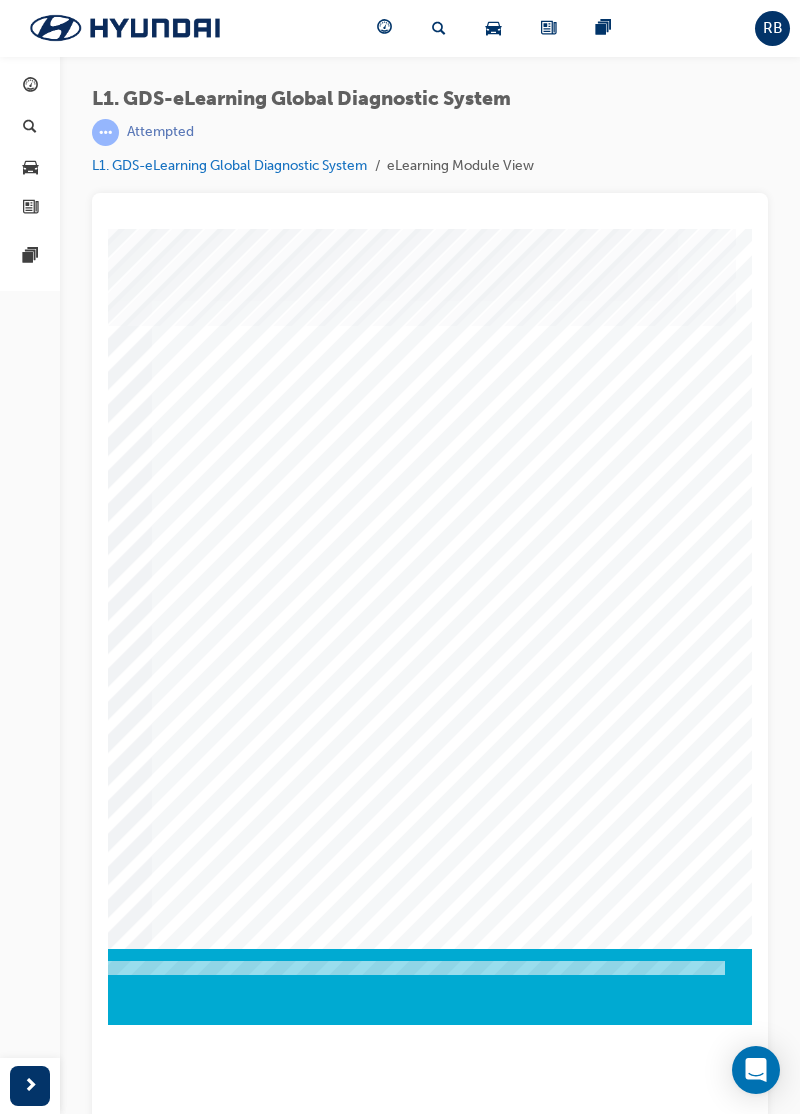 scroll, scrollTop: 0, scrollLeft: 716, axis: horizontal 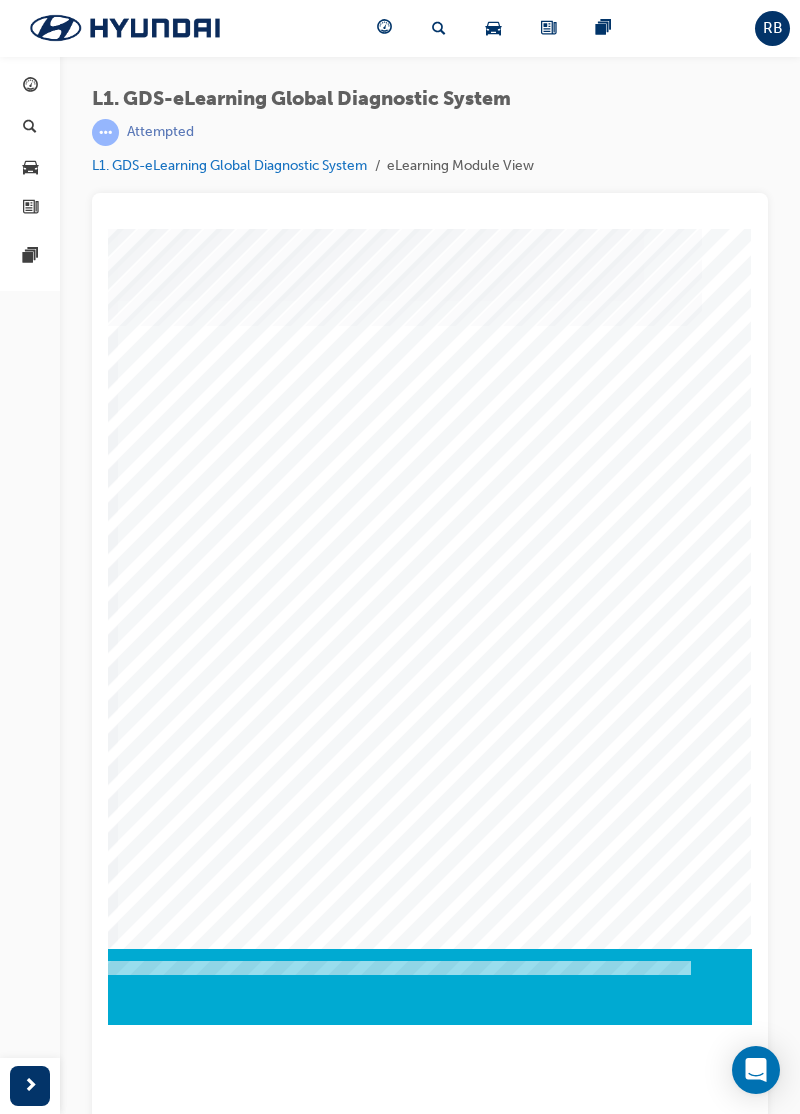click at bounding box center [-538, 3270] 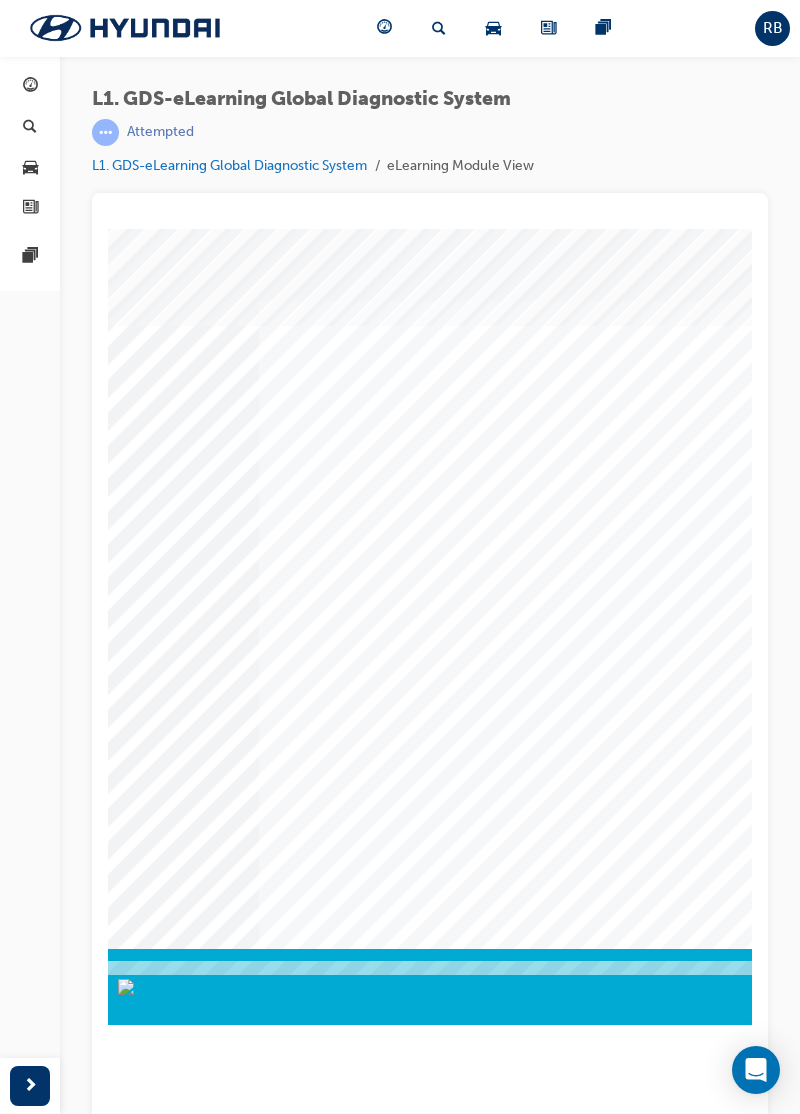 scroll, scrollTop: 0, scrollLeft: 716, axis: horizontal 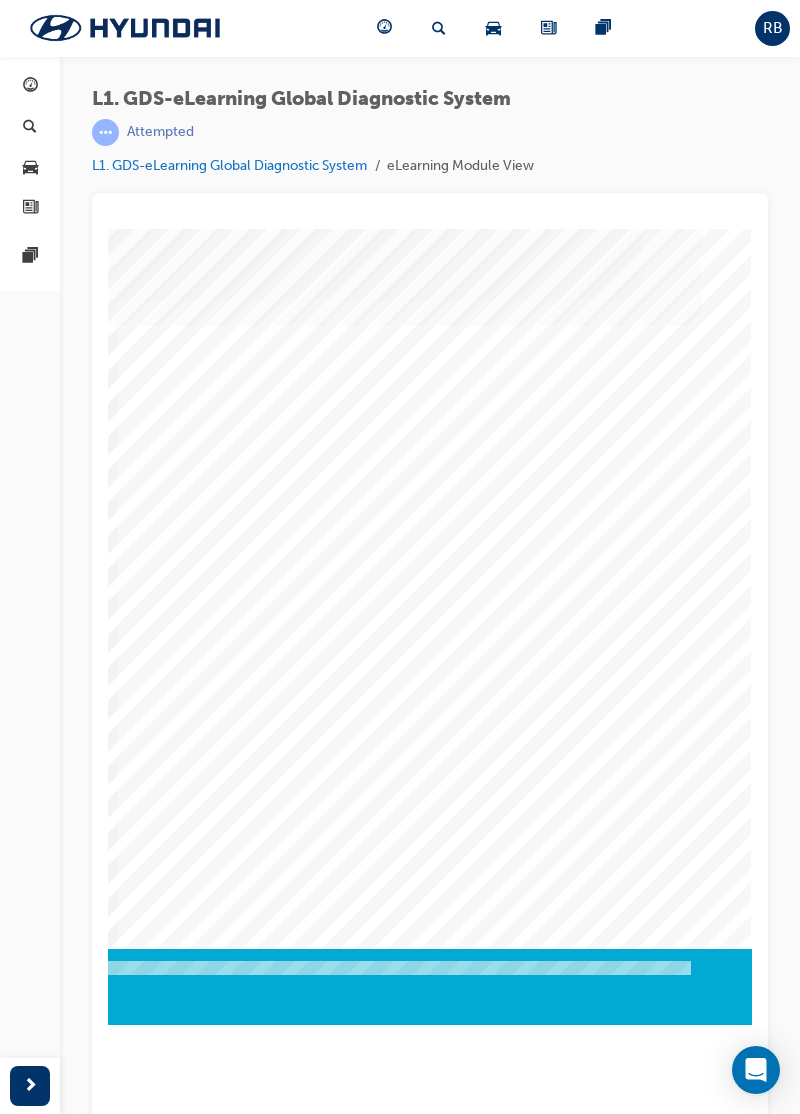 click at bounding box center (-538, 3270) 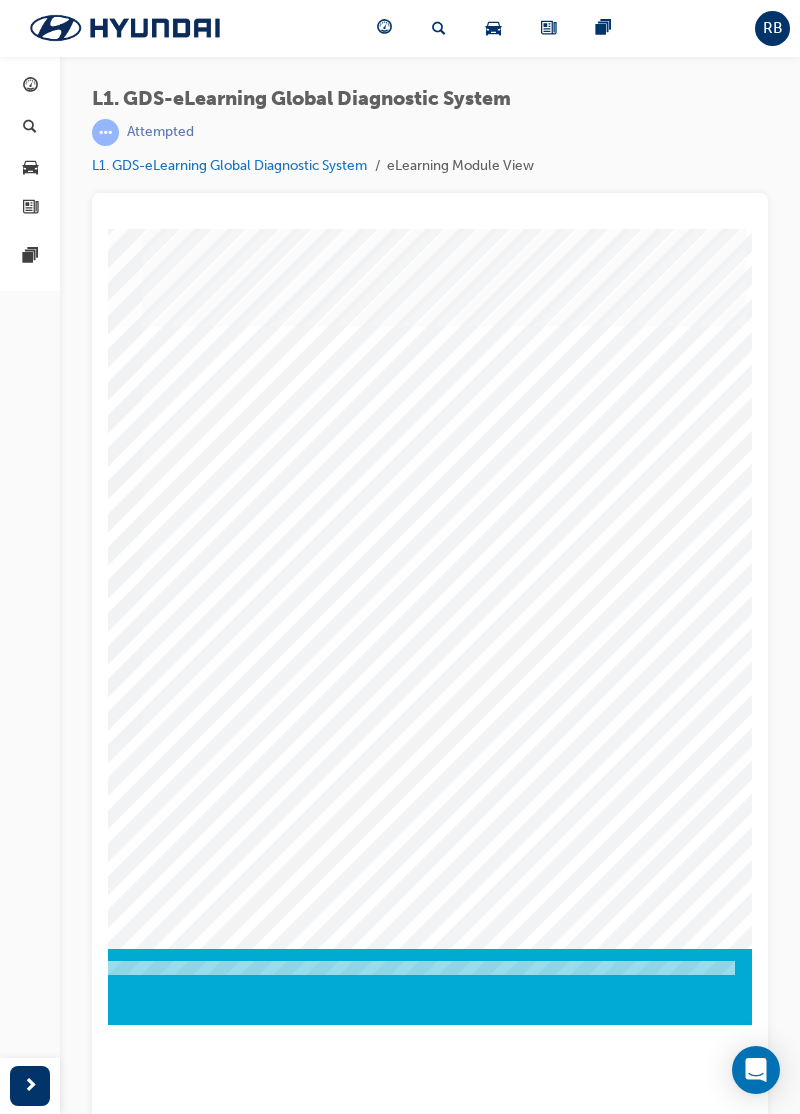 scroll, scrollTop: 0, scrollLeft: 716, axis: horizontal 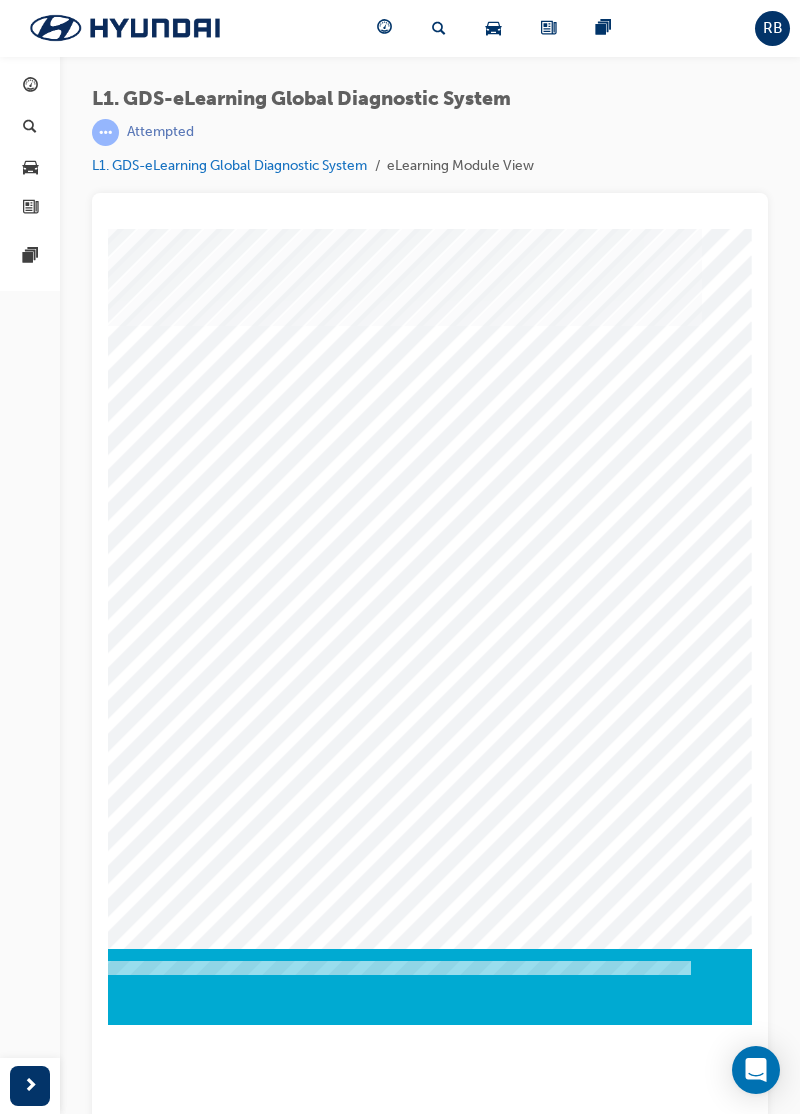 click at bounding box center [-538, 3992] 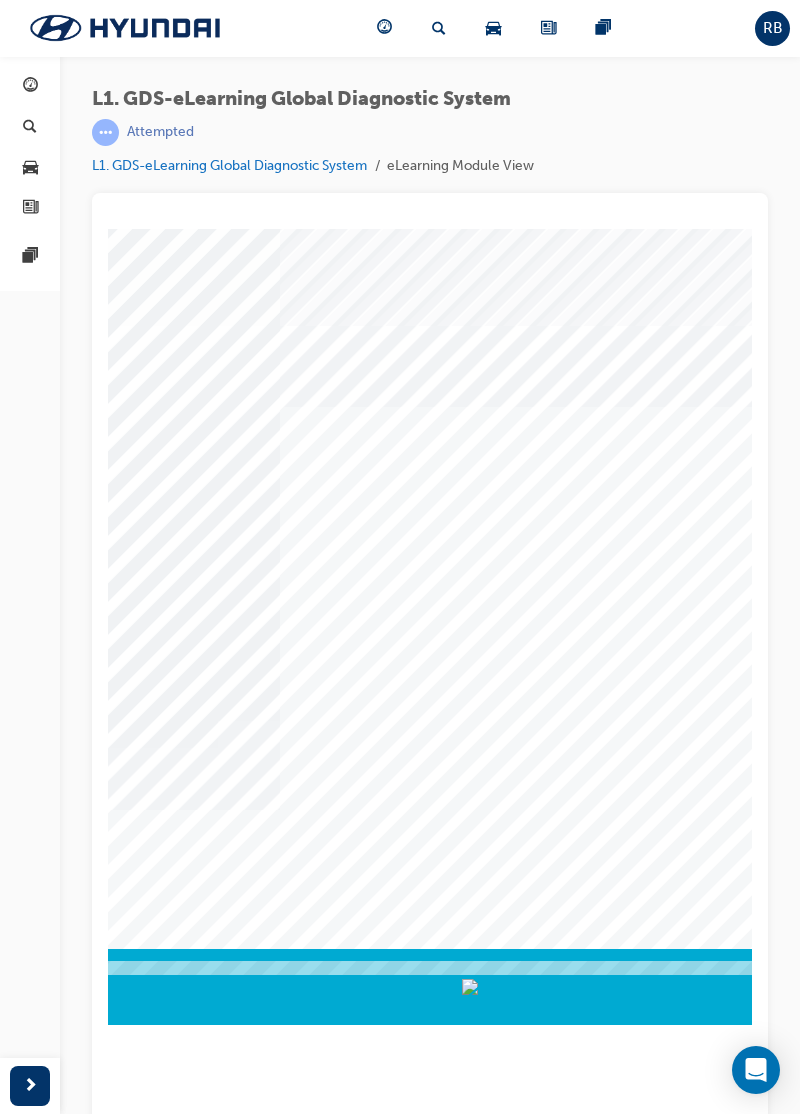 scroll, scrollTop: 0, scrollLeft: 242, axis: horizontal 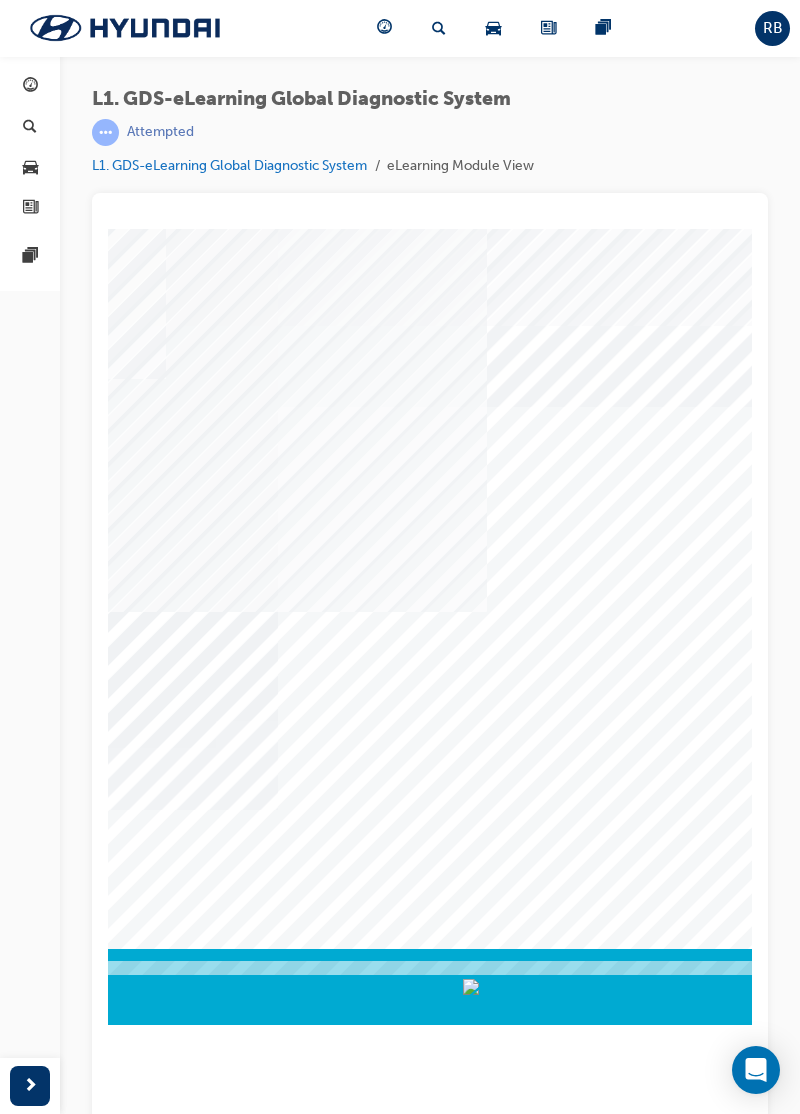 click at bounding box center [-109, 4334] 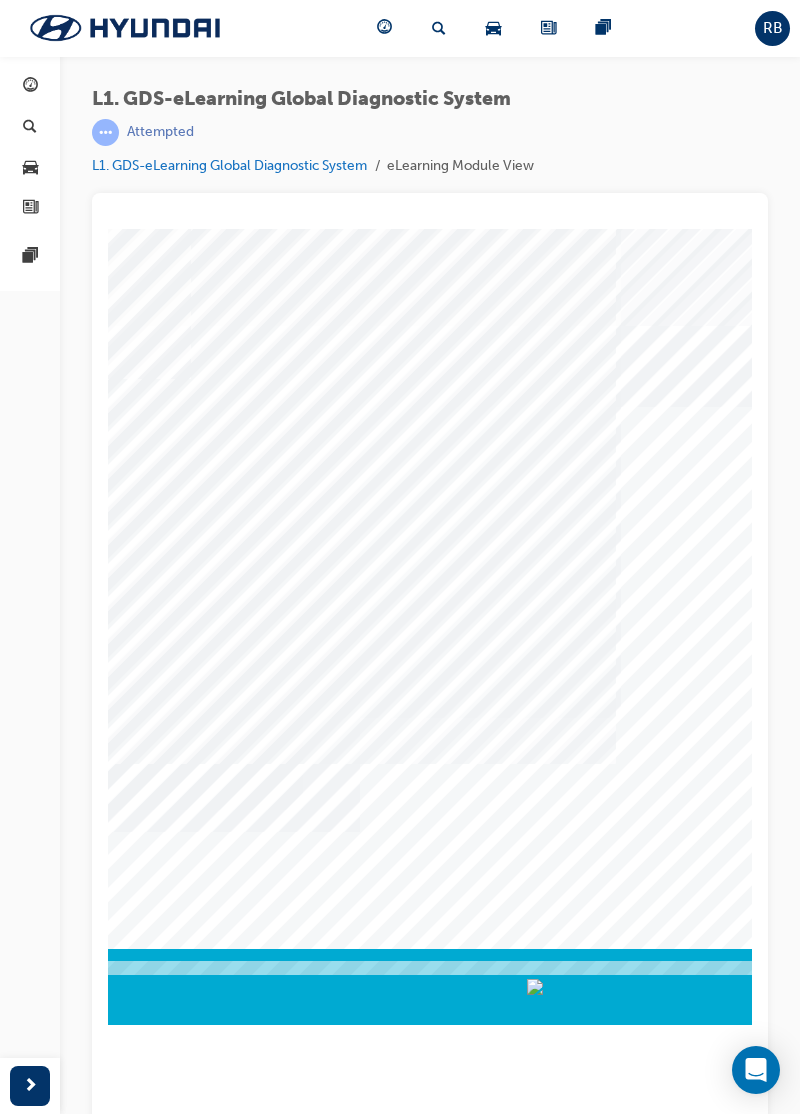 scroll, scrollTop: 0, scrollLeft: 232, axis: horizontal 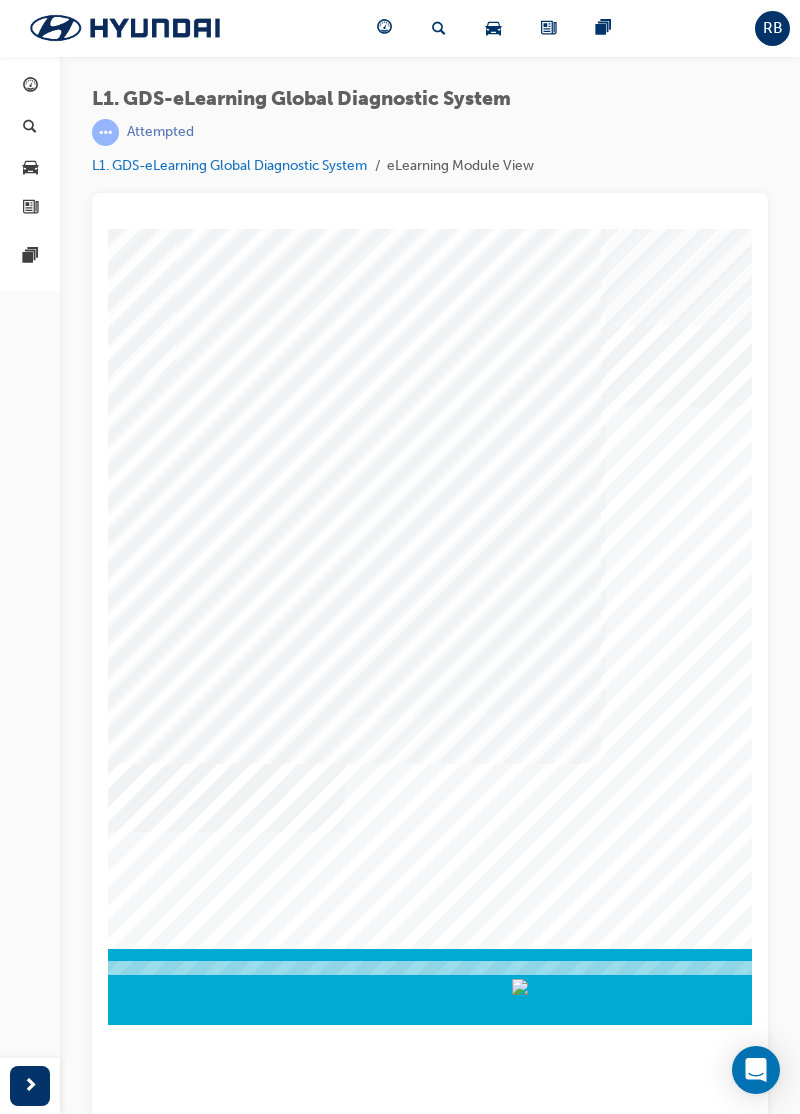 click at bounding box center [-99, 7483] 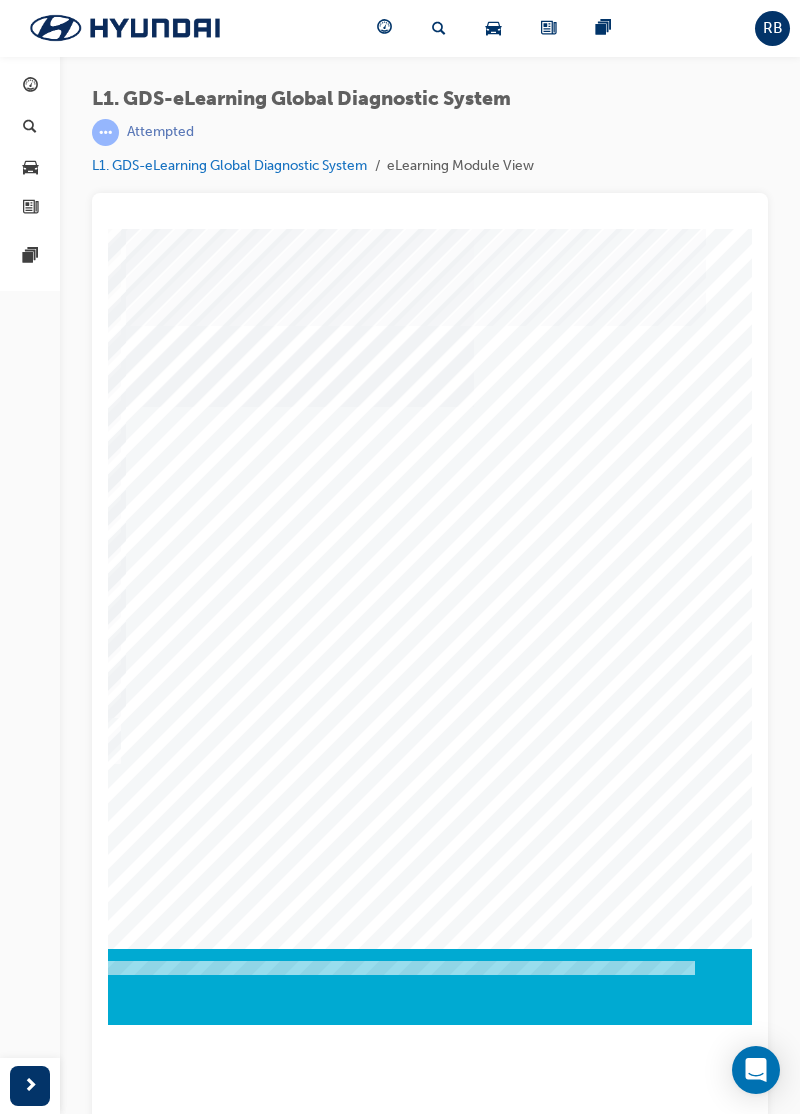scroll, scrollTop: 0, scrollLeft: 716, axis: horizontal 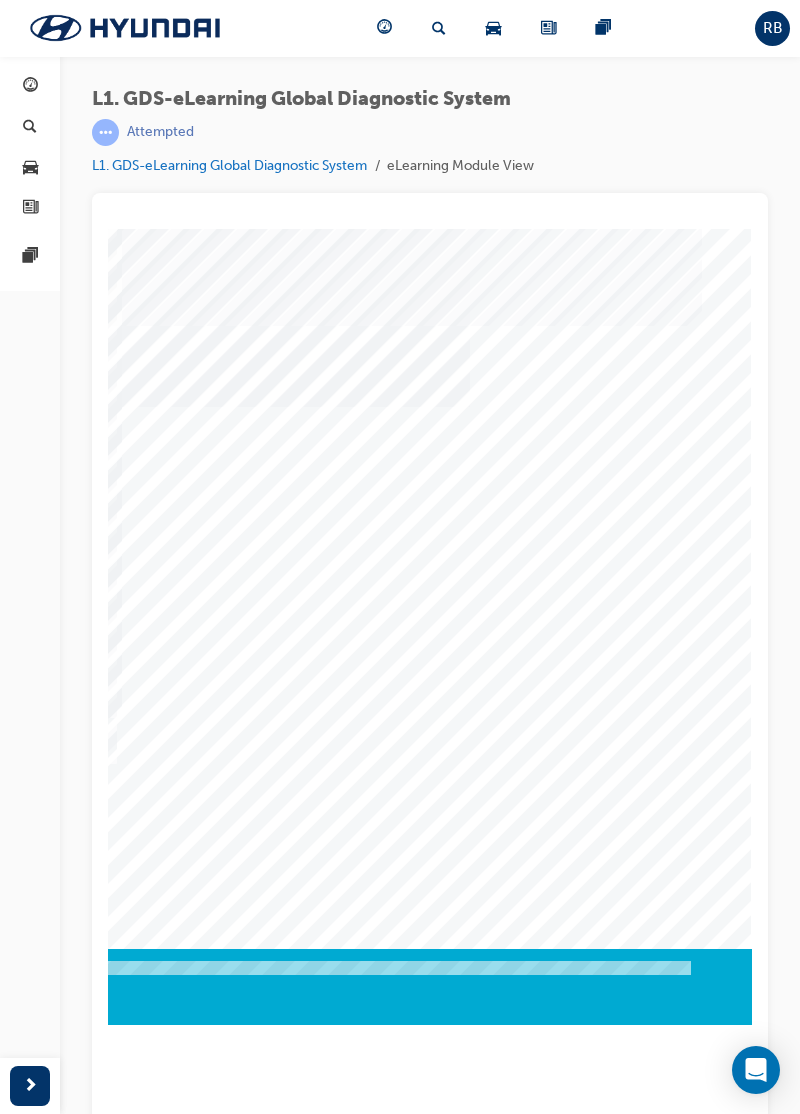 click at bounding box center (-538, 9517) 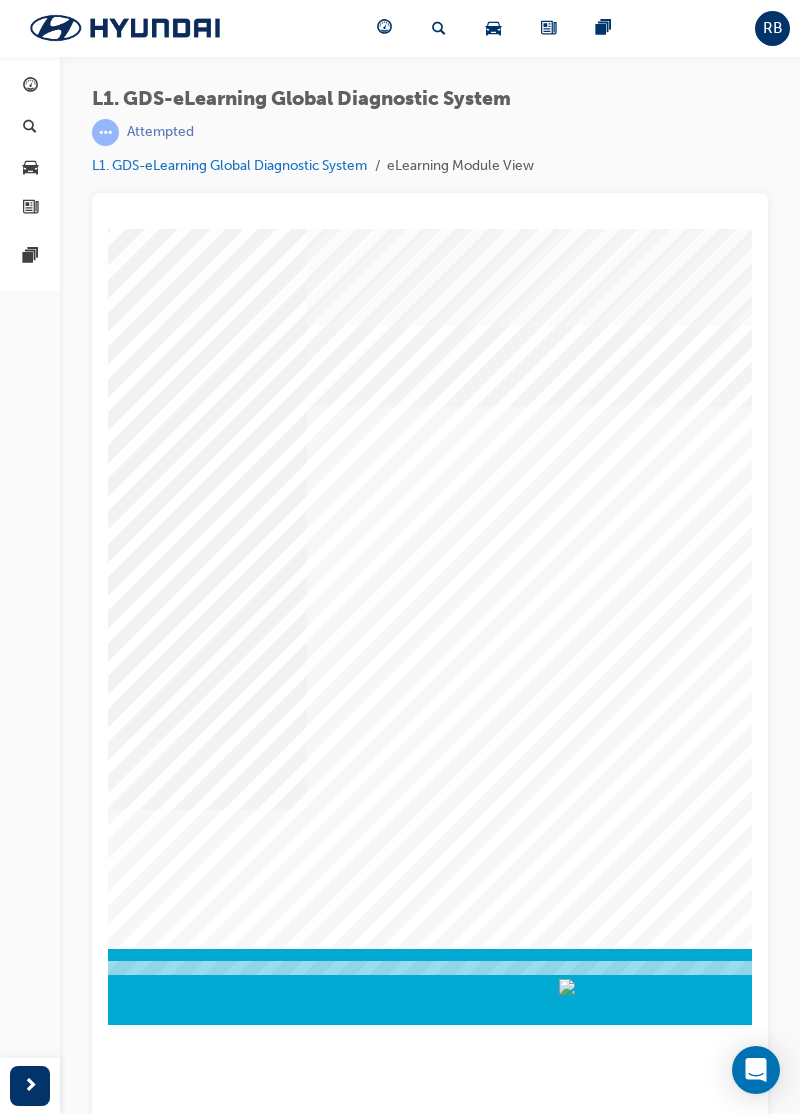 scroll, scrollTop: 0, scrollLeft: 214, axis: horizontal 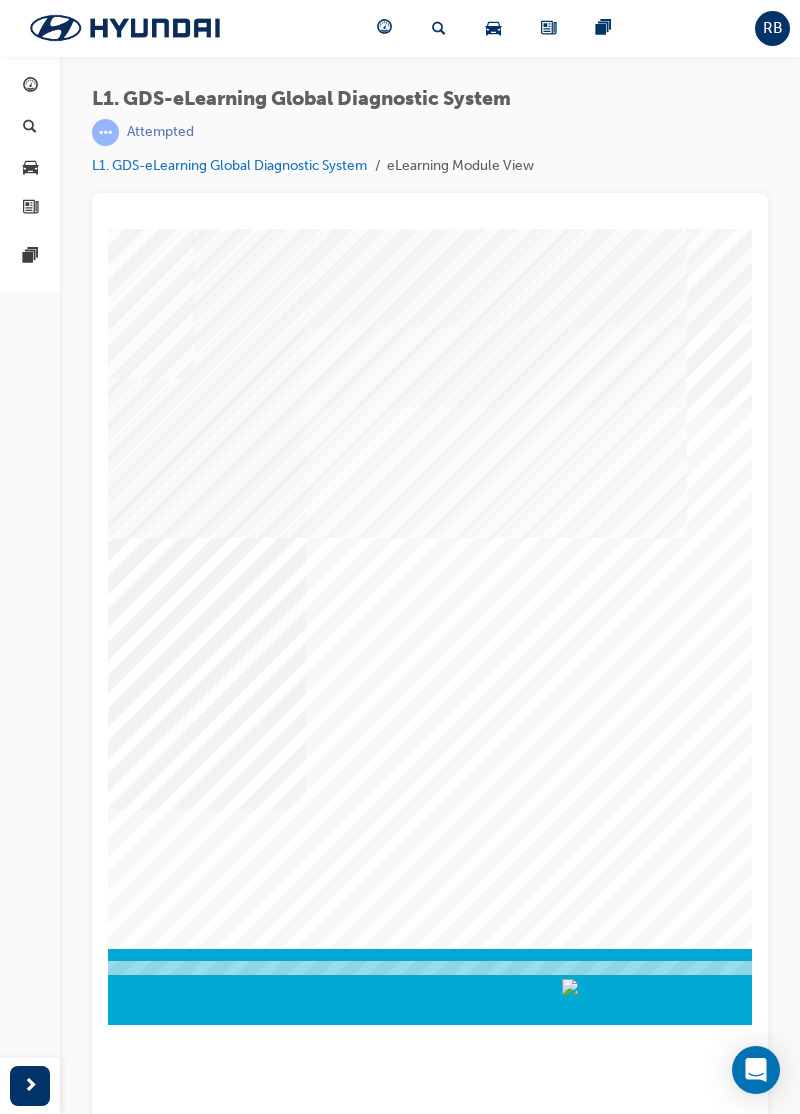 click at bounding box center (-81, 4311) 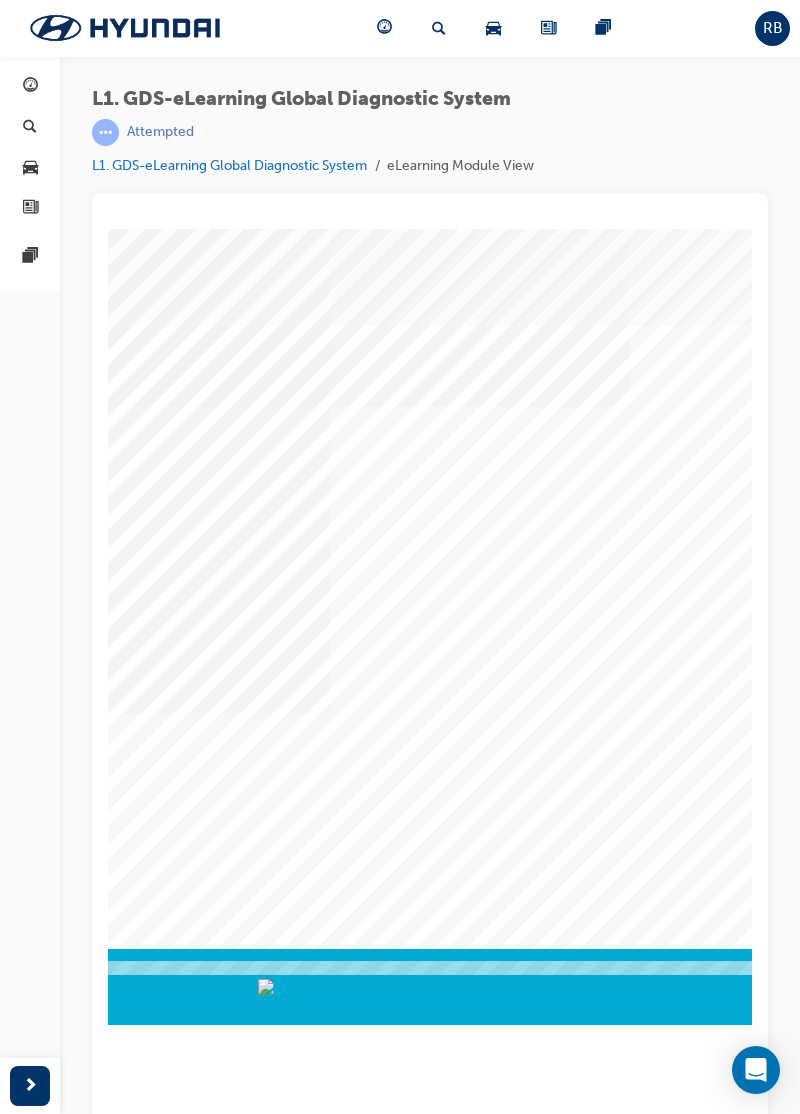scroll, scrollTop: 0, scrollLeft: 716, axis: horizontal 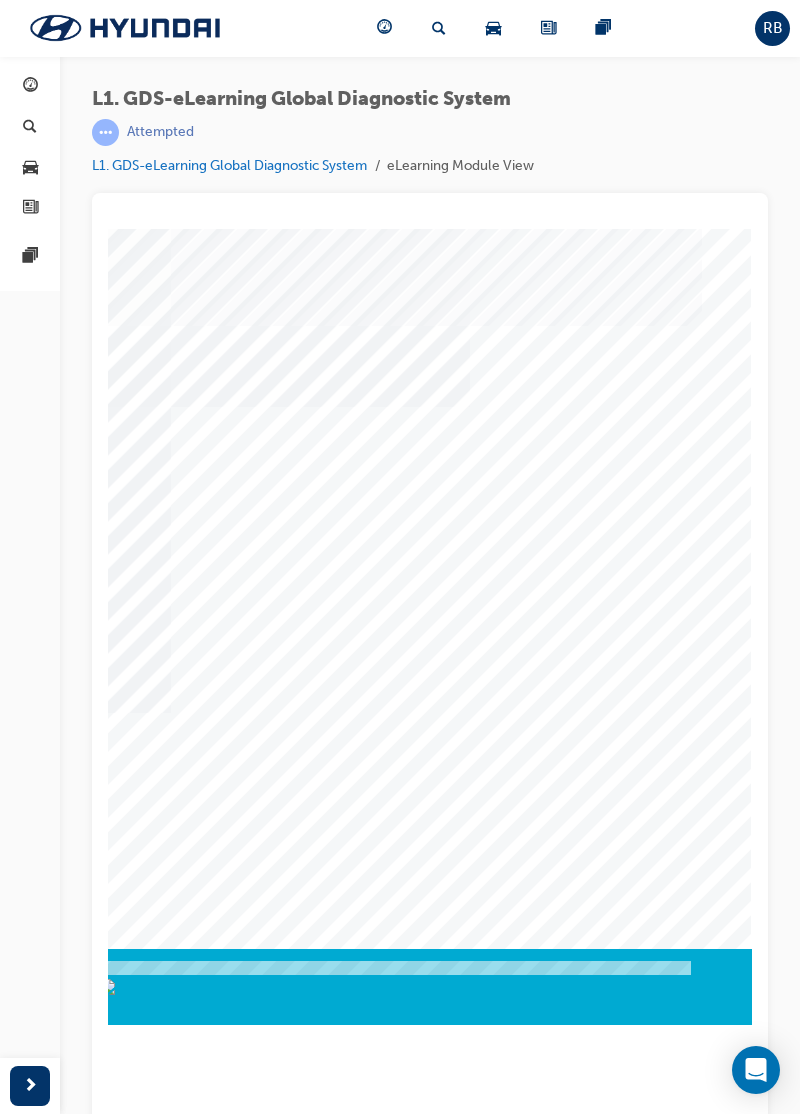 click at bounding box center (-538, 7859) 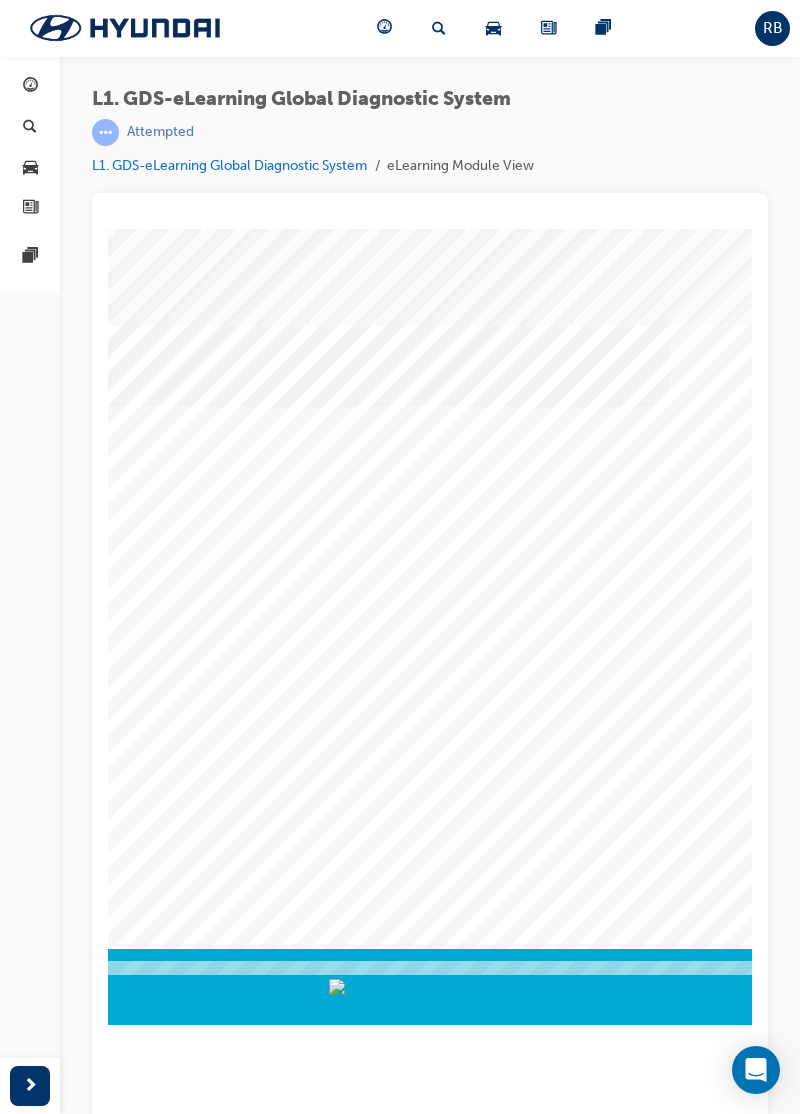 scroll, scrollTop: 0, scrollLeft: 519, axis: horizontal 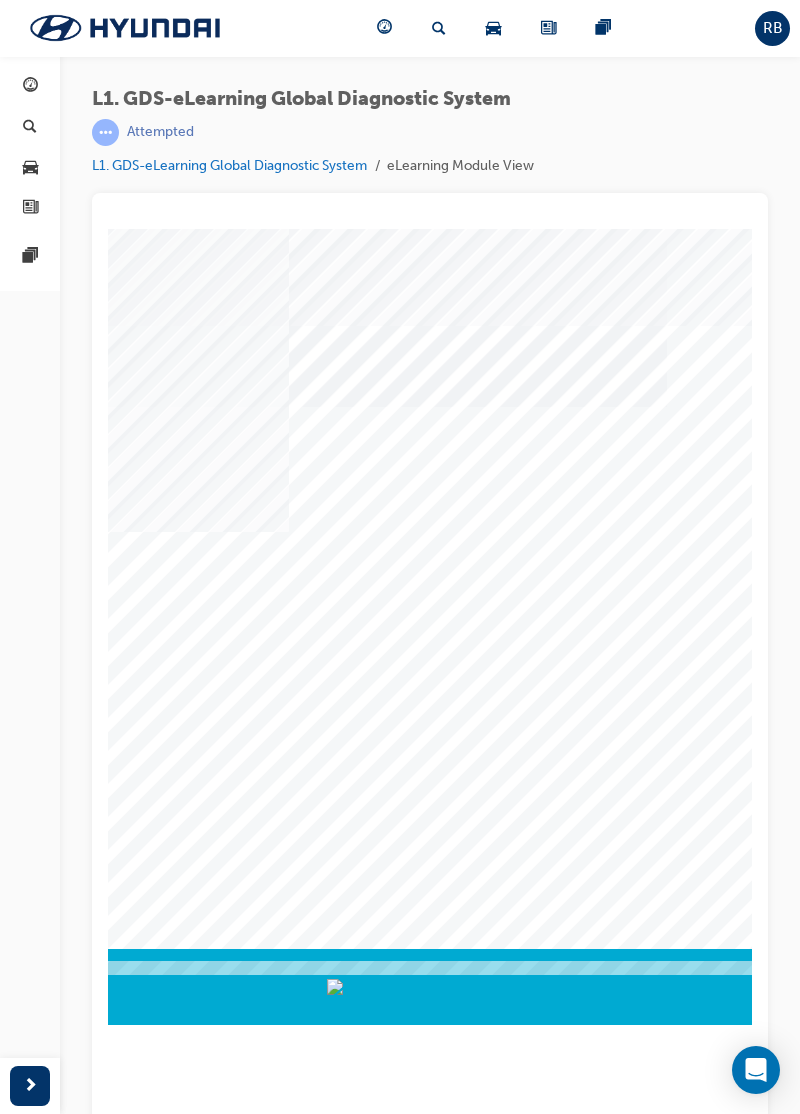 click at bounding box center [-386, 4331] 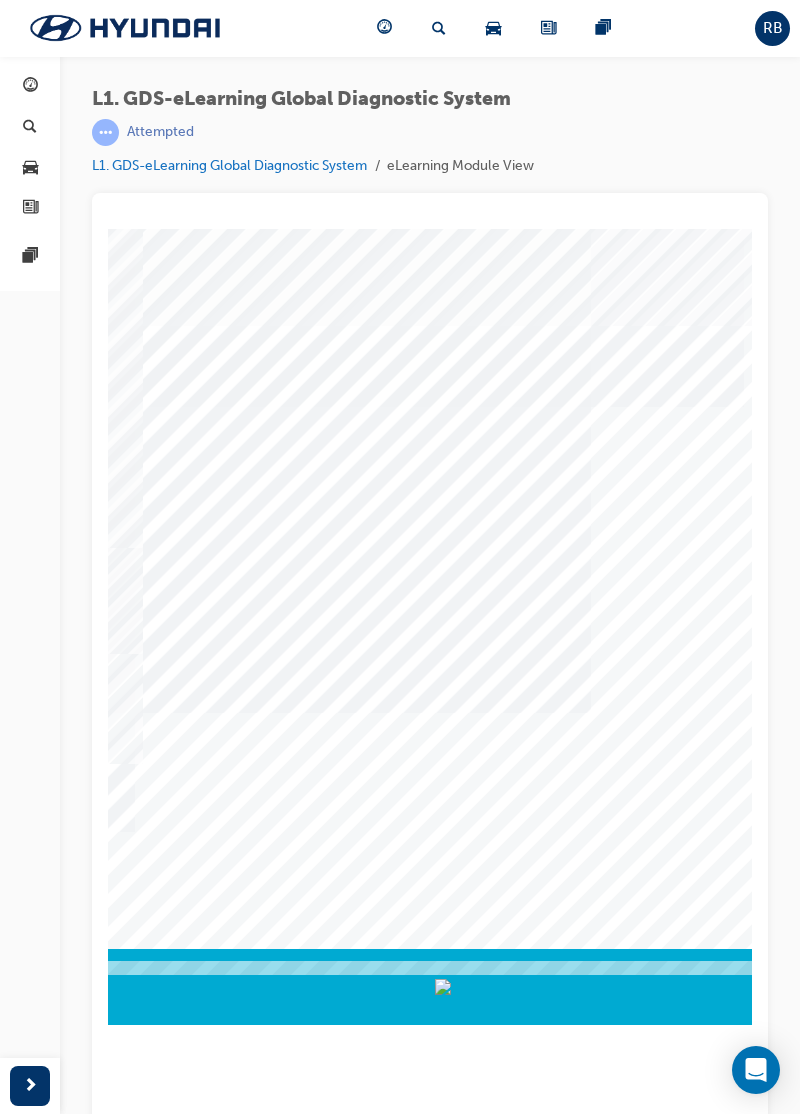 scroll, scrollTop: 0, scrollLeft: 440, axis: horizontal 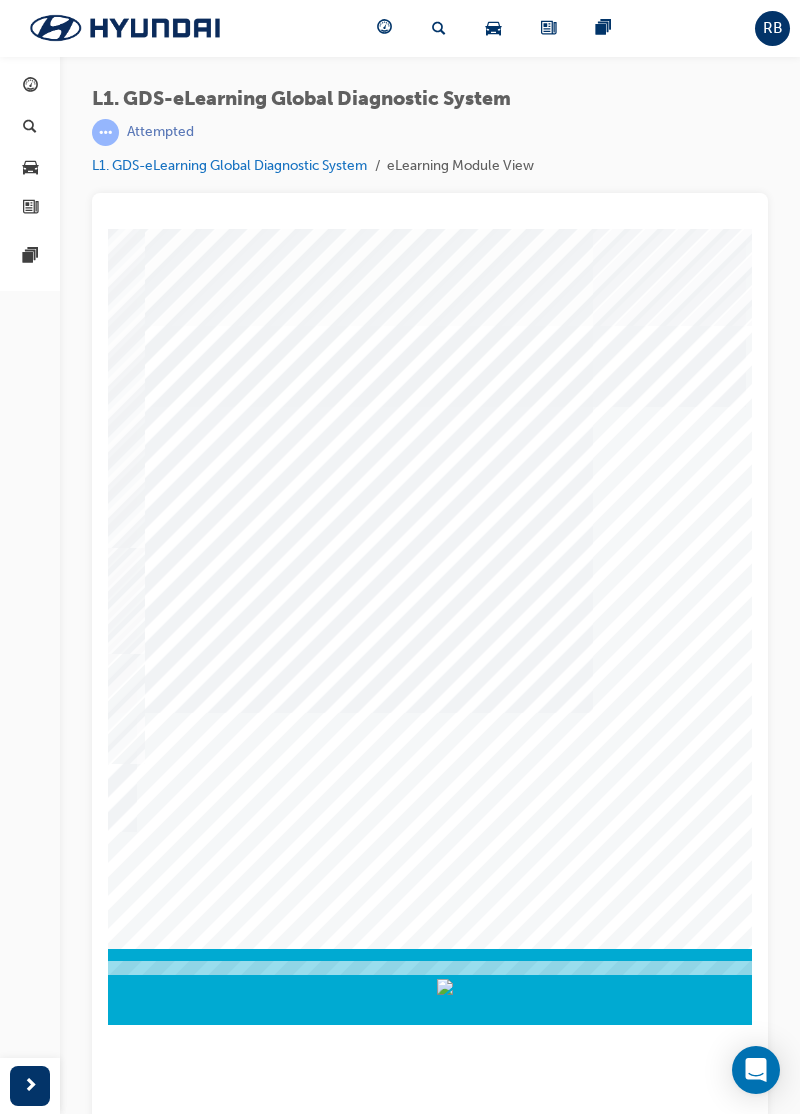 click at bounding box center [-307, 8222] 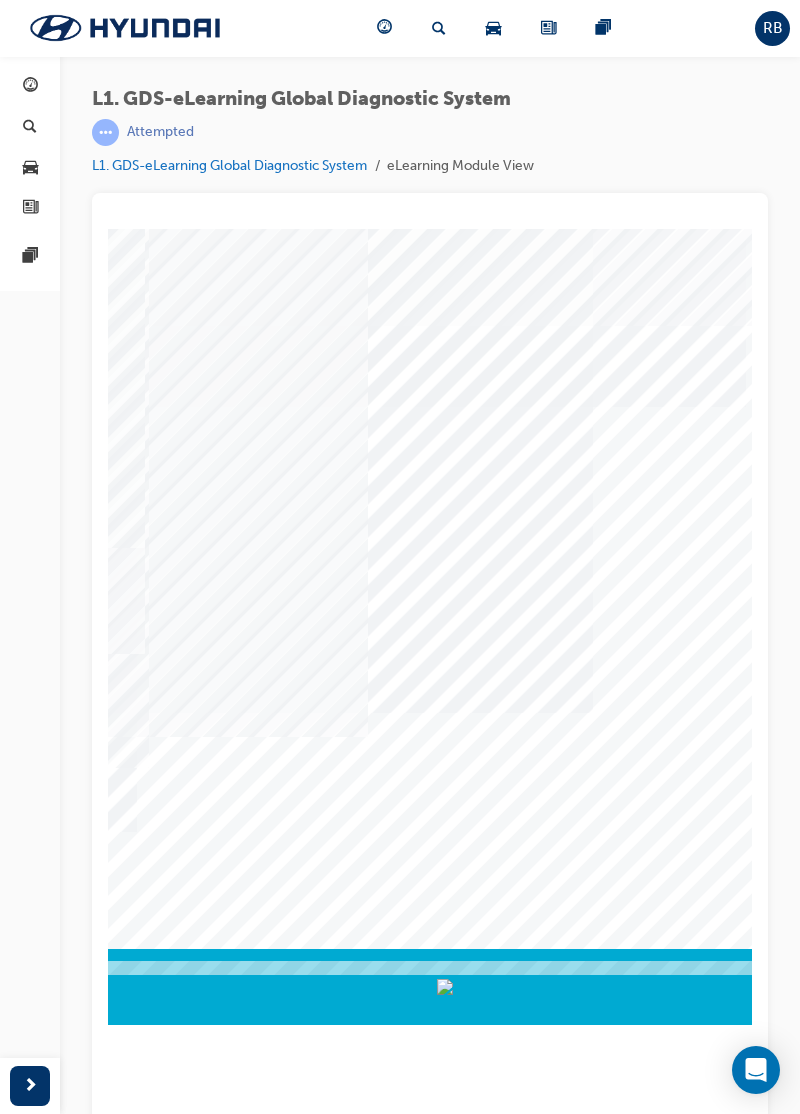 click at bounding box center [-307, 8272] 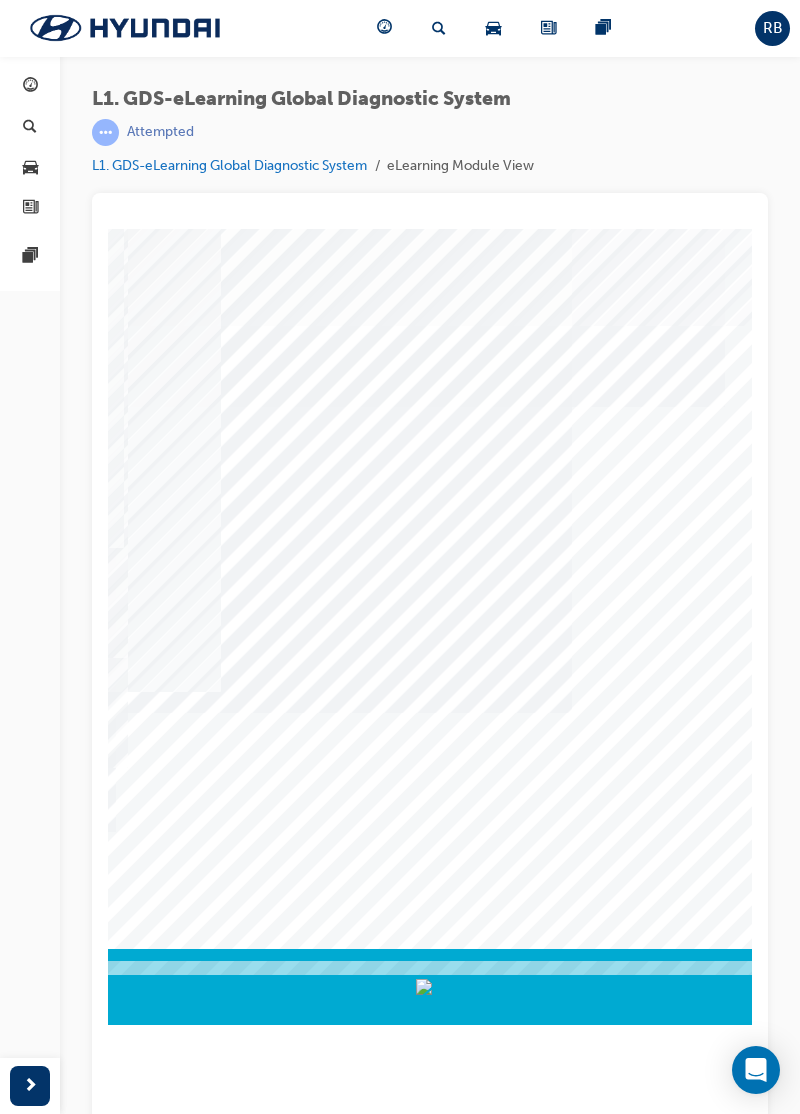 scroll, scrollTop: 0, scrollLeft: 460, axis: horizontal 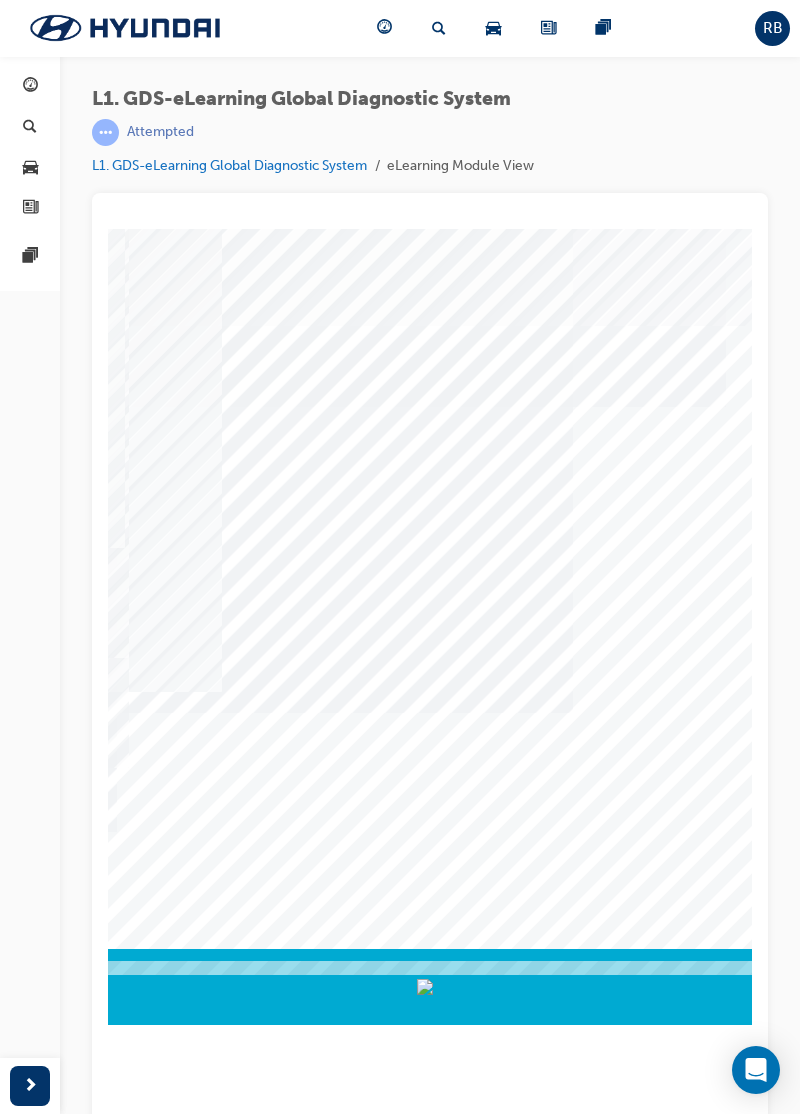 click at bounding box center (-327, 8322) 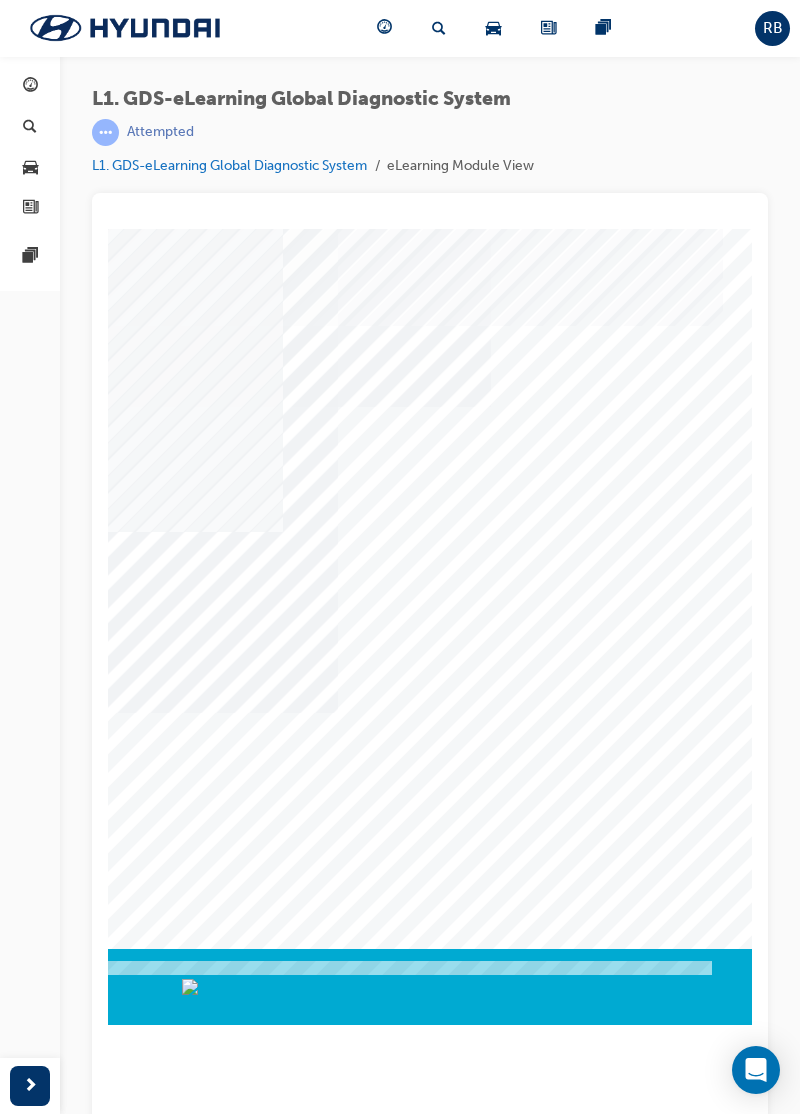 scroll, scrollTop: 0, scrollLeft: 696, axis: horizontal 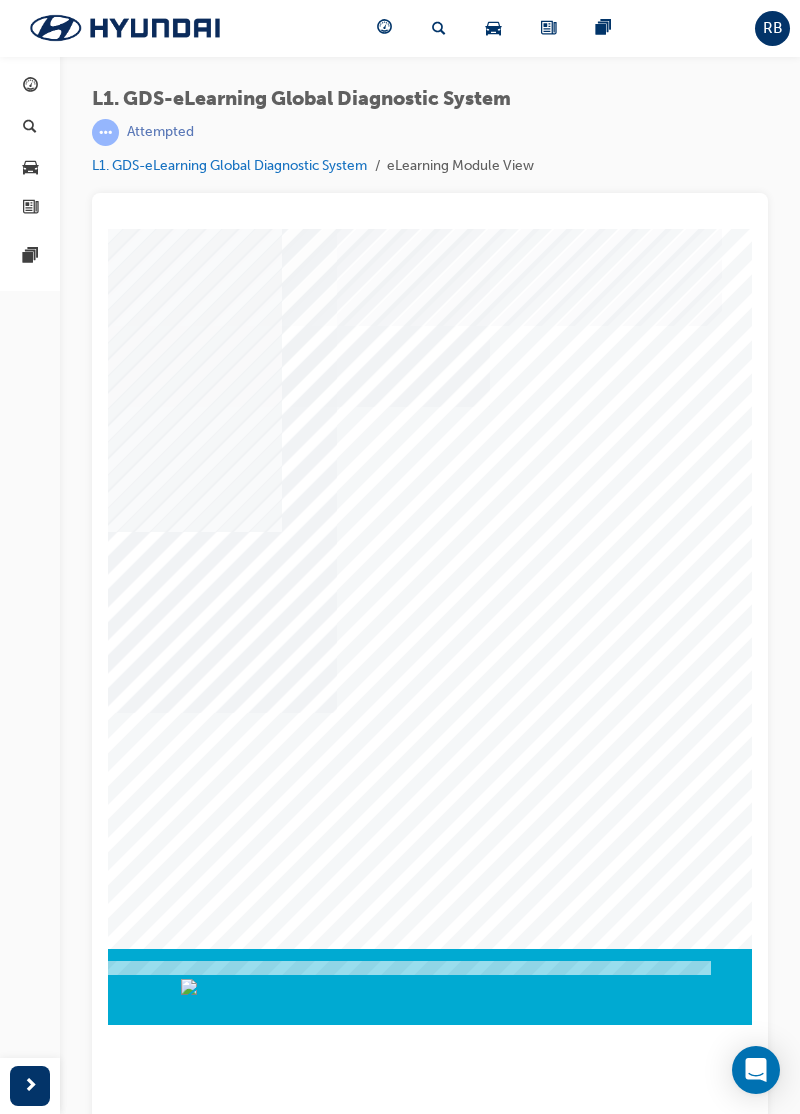 click at bounding box center [-518, 6861] 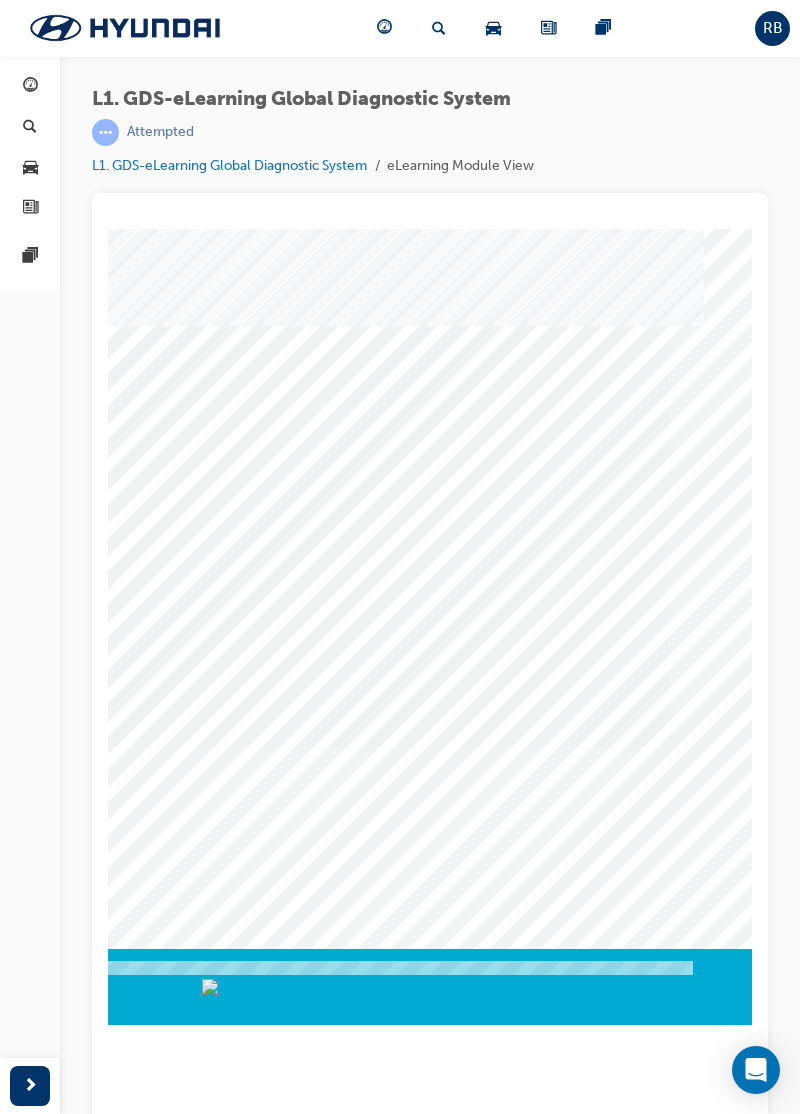 scroll, scrollTop: 0, scrollLeft: 716, axis: horizontal 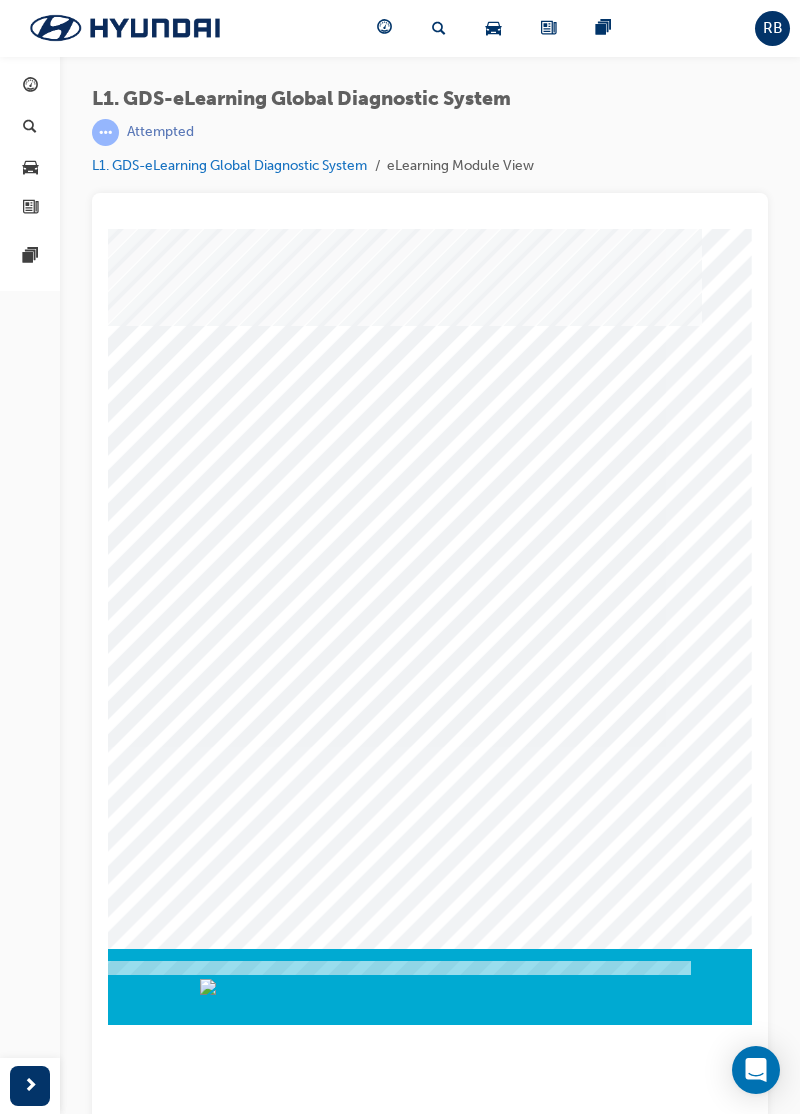 click at bounding box center (-538, 4367) 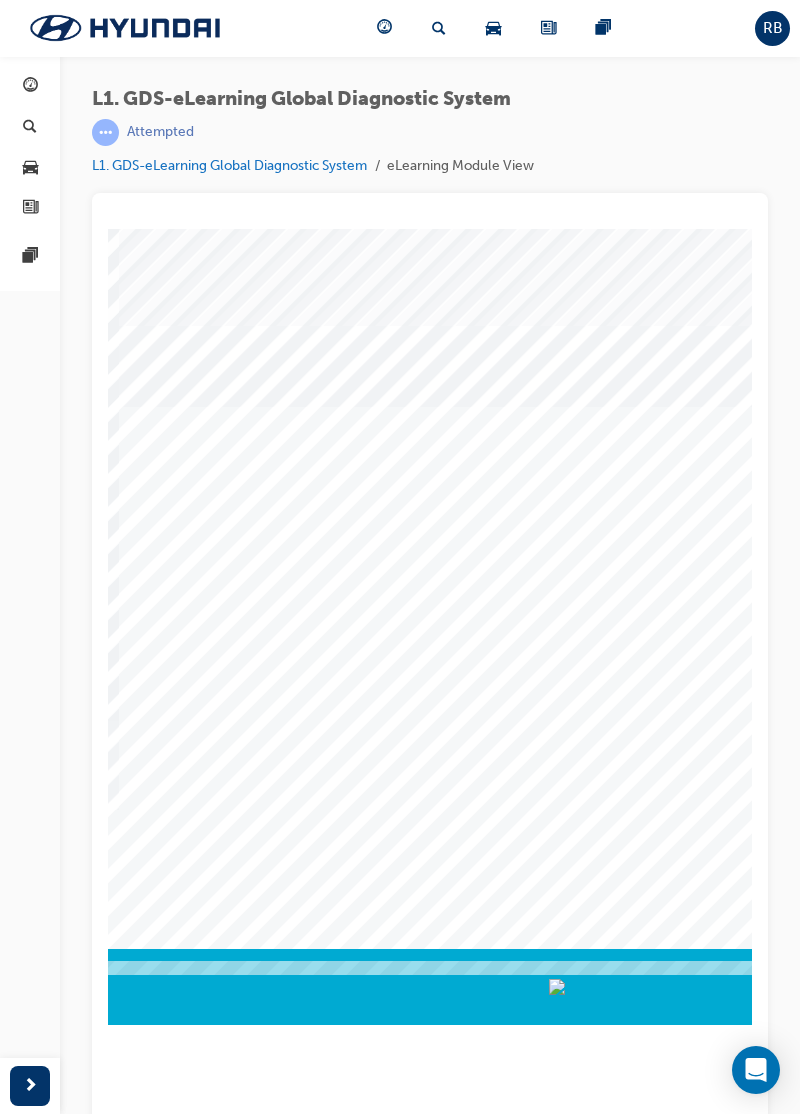 scroll, scrollTop: 0, scrollLeft: 403, axis: horizontal 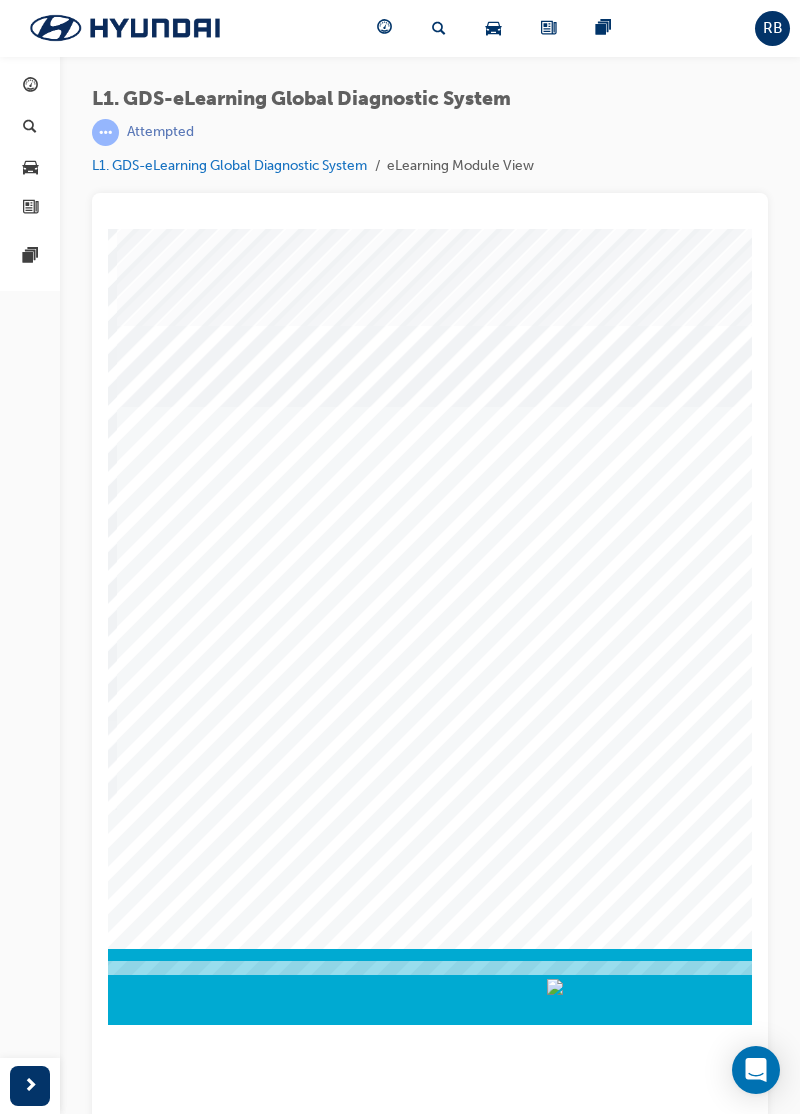 click at bounding box center [-258, 4262] 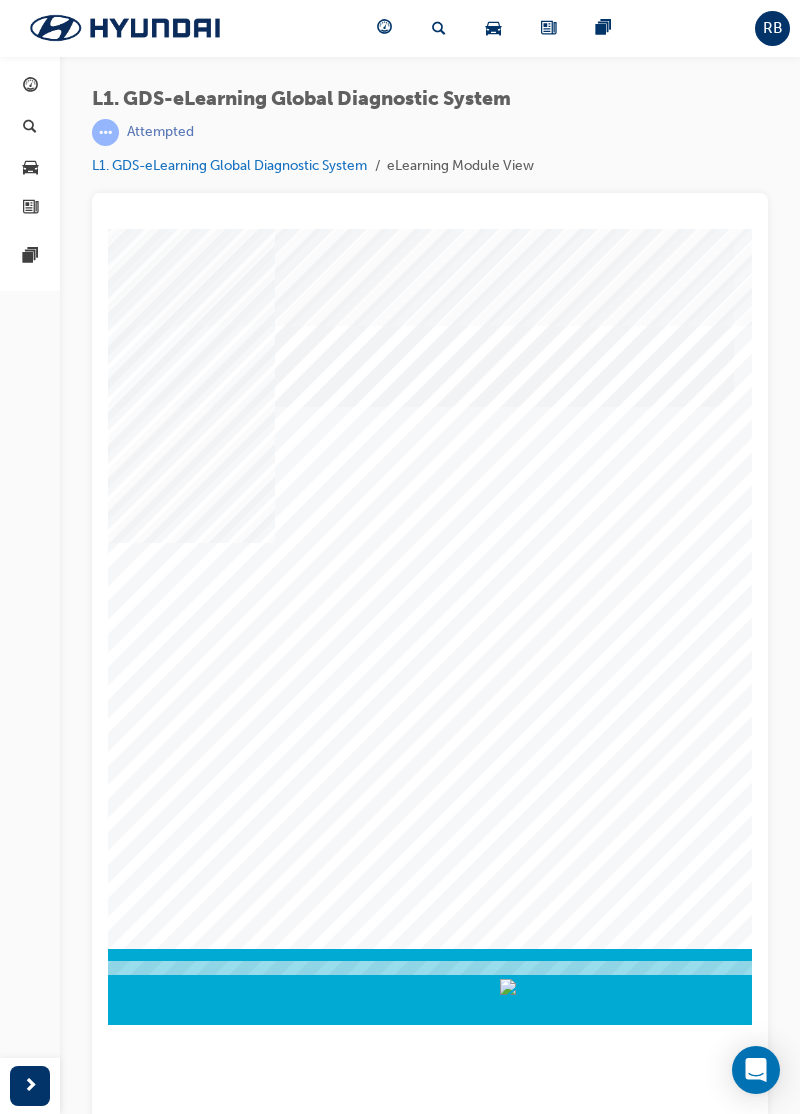 scroll, scrollTop: 0, scrollLeft: 442, axis: horizontal 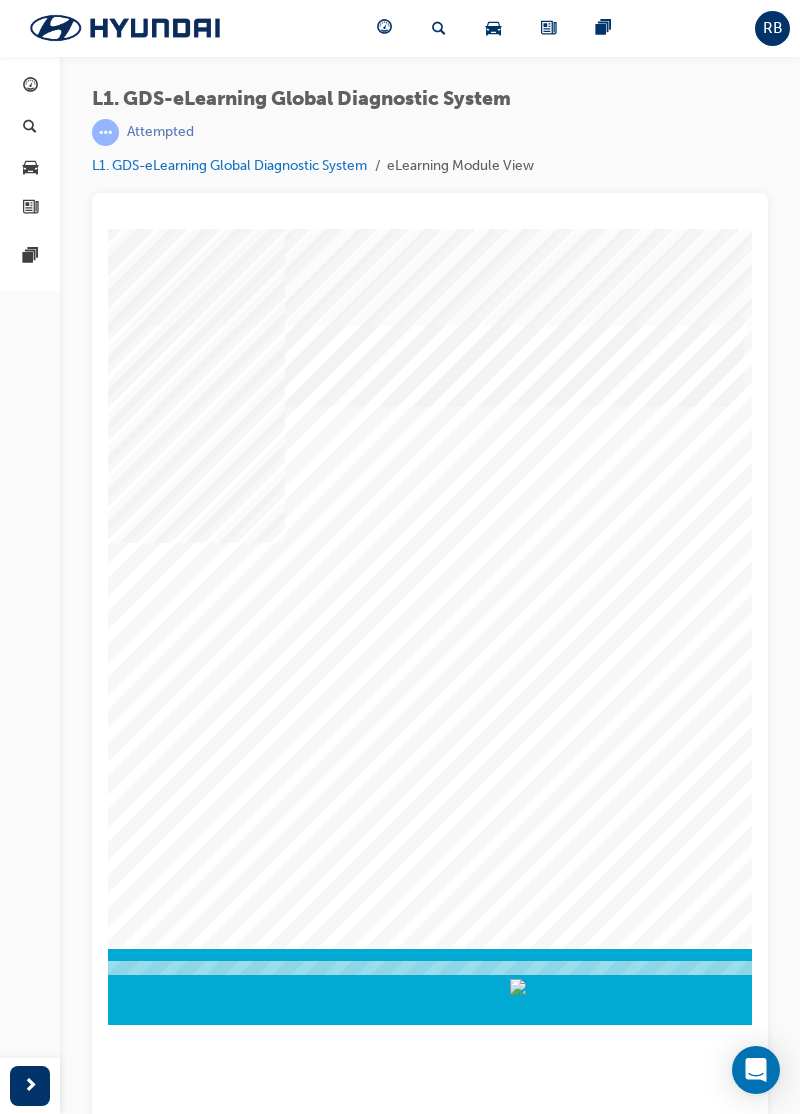 click at bounding box center [-309, 4323] 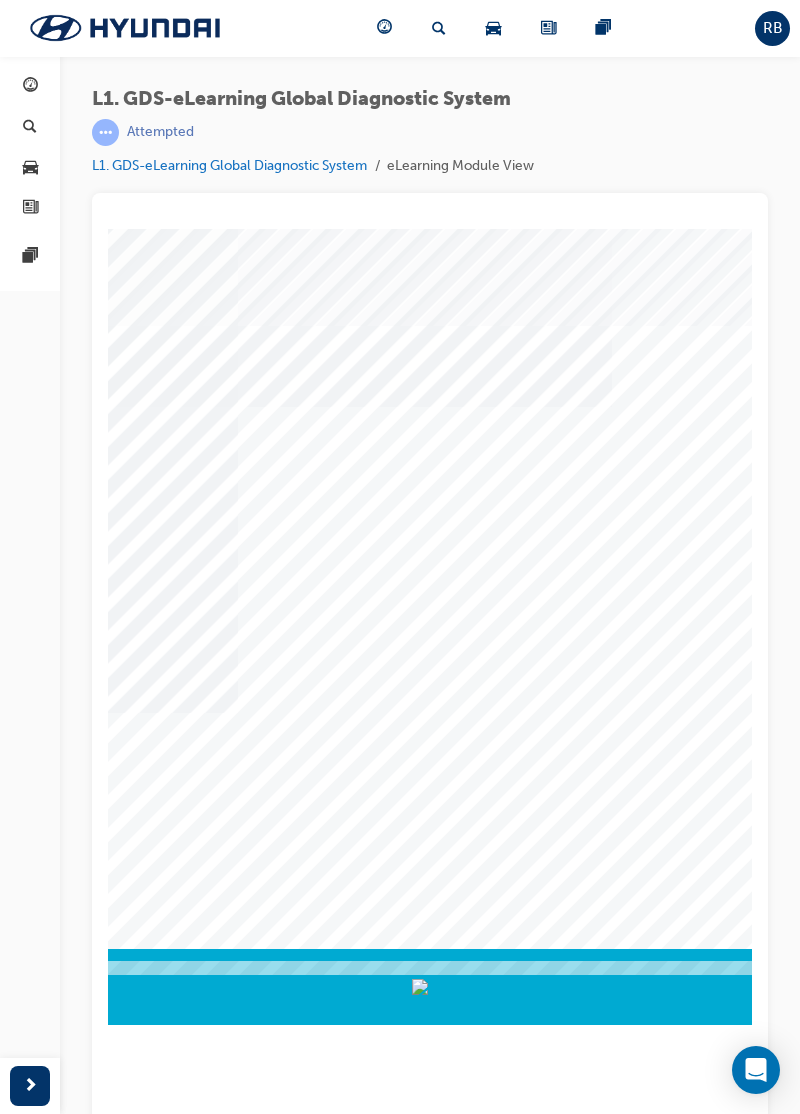 scroll, scrollTop: 0, scrollLeft: 716, axis: horizontal 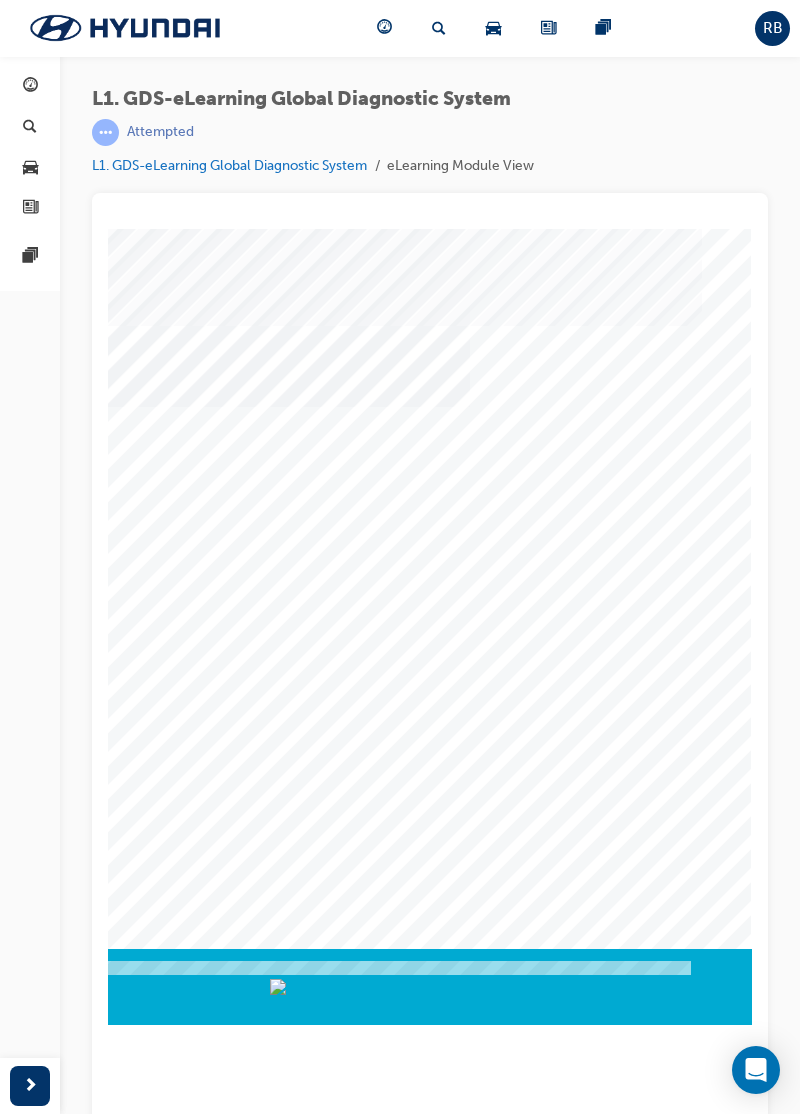 click at bounding box center [-538, 7543] 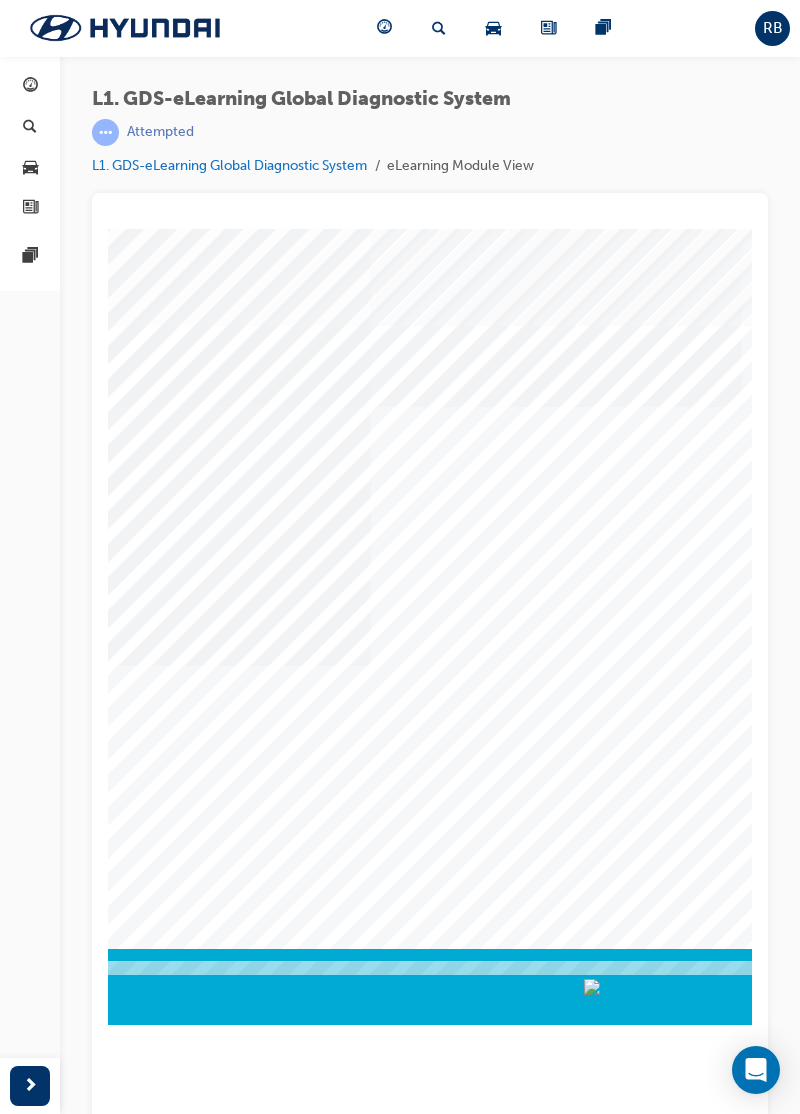 scroll, scrollTop: 0, scrollLeft: 444, axis: horizontal 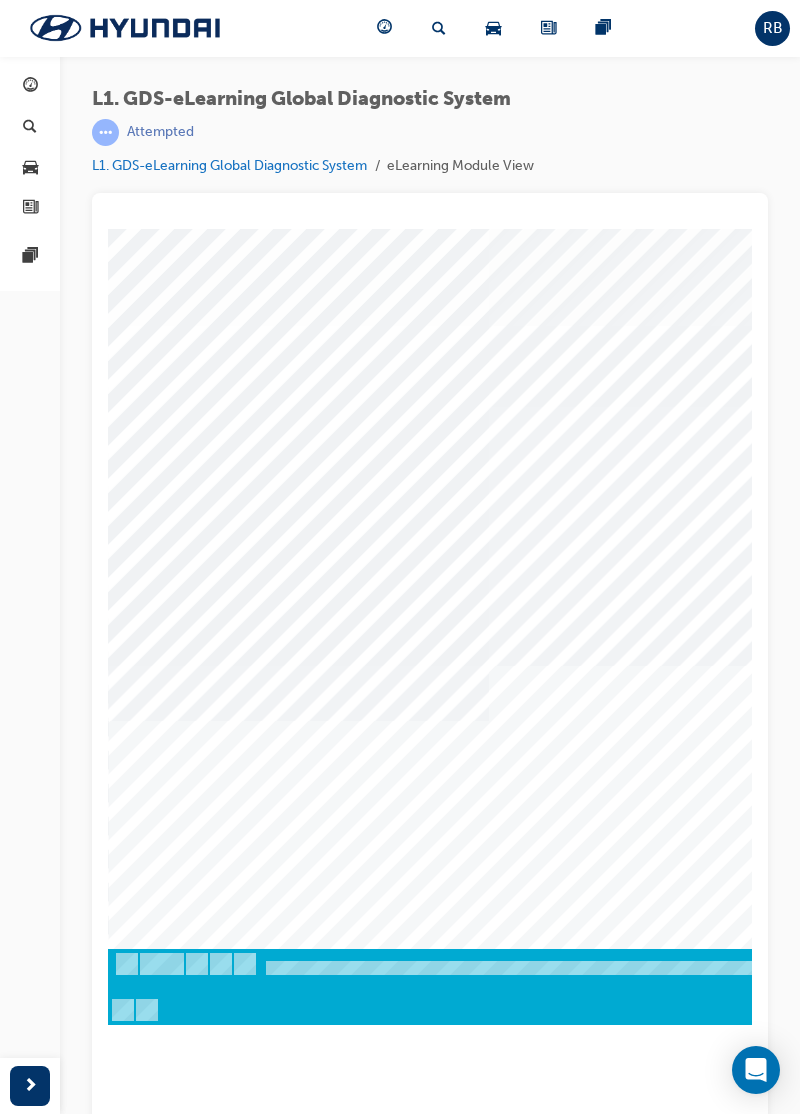 click at bounding box center [221, 7735] 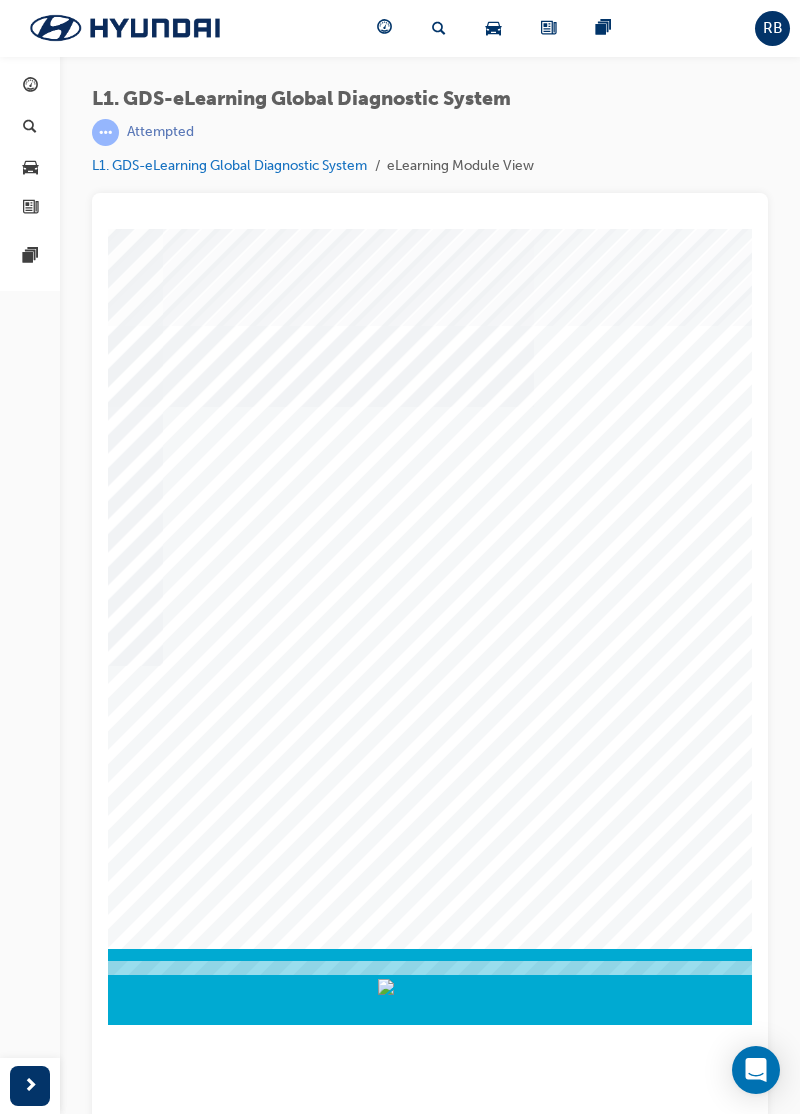 scroll, scrollTop: 0, scrollLeft: 716, axis: horizontal 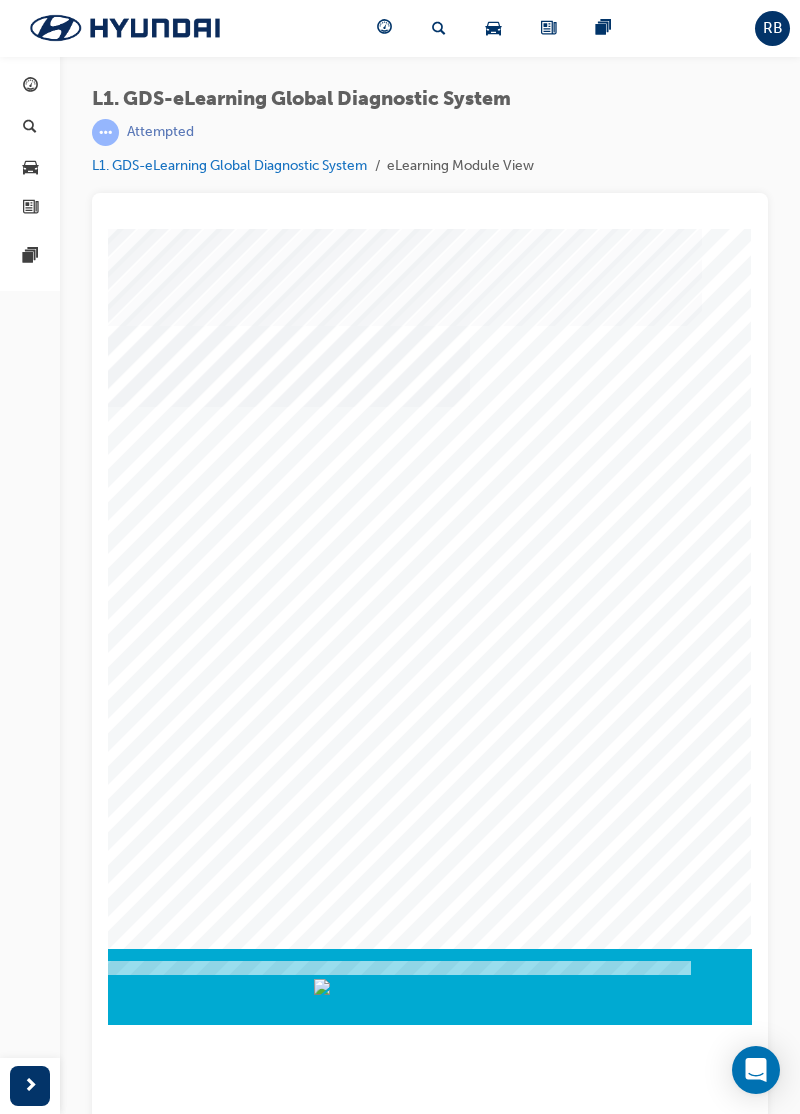click at bounding box center (-538, 3148) 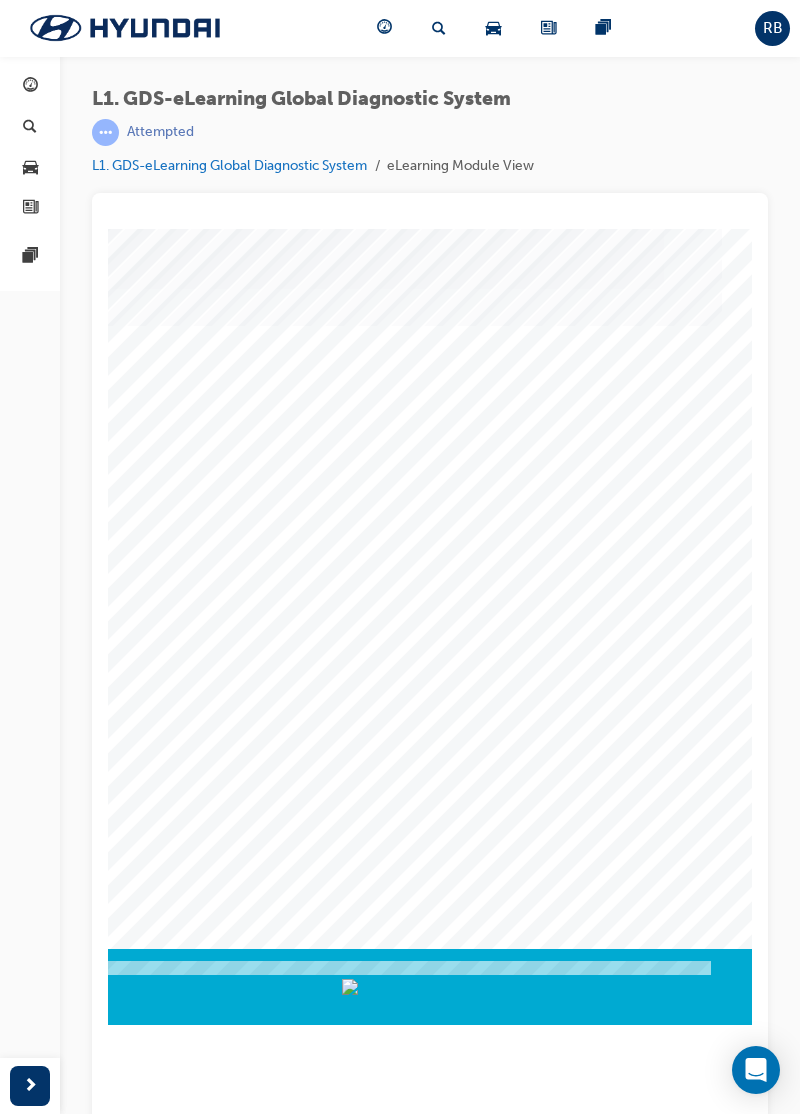 scroll, scrollTop: 0, scrollLeft: 716, axis: horizontal 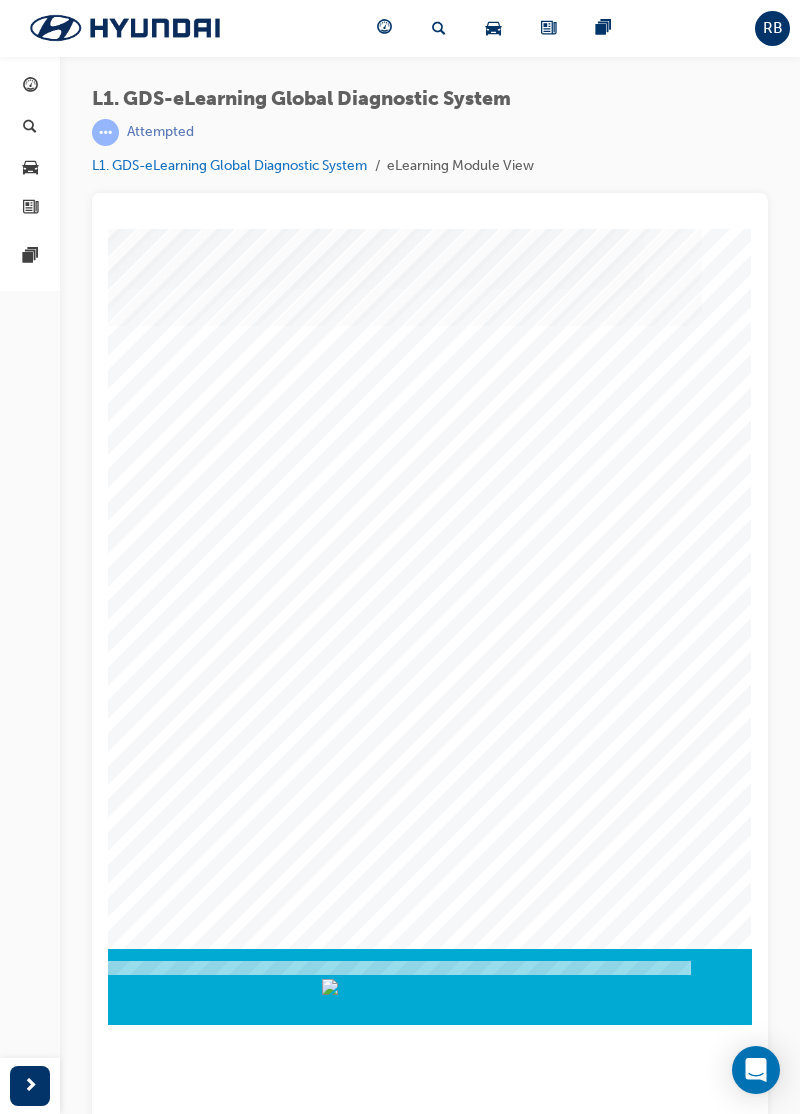 click at bounding box center (-538, 1076) 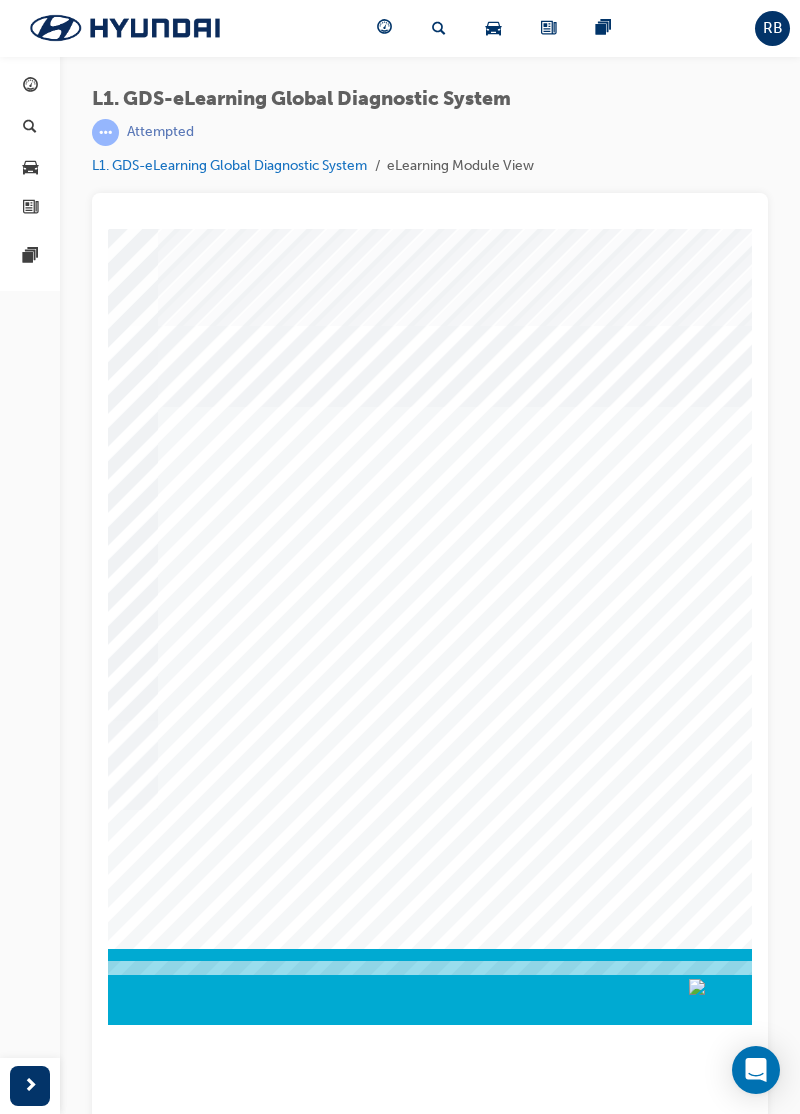 scroll, scrollTop: 0, scrollLeft: 363, axis: horizontal 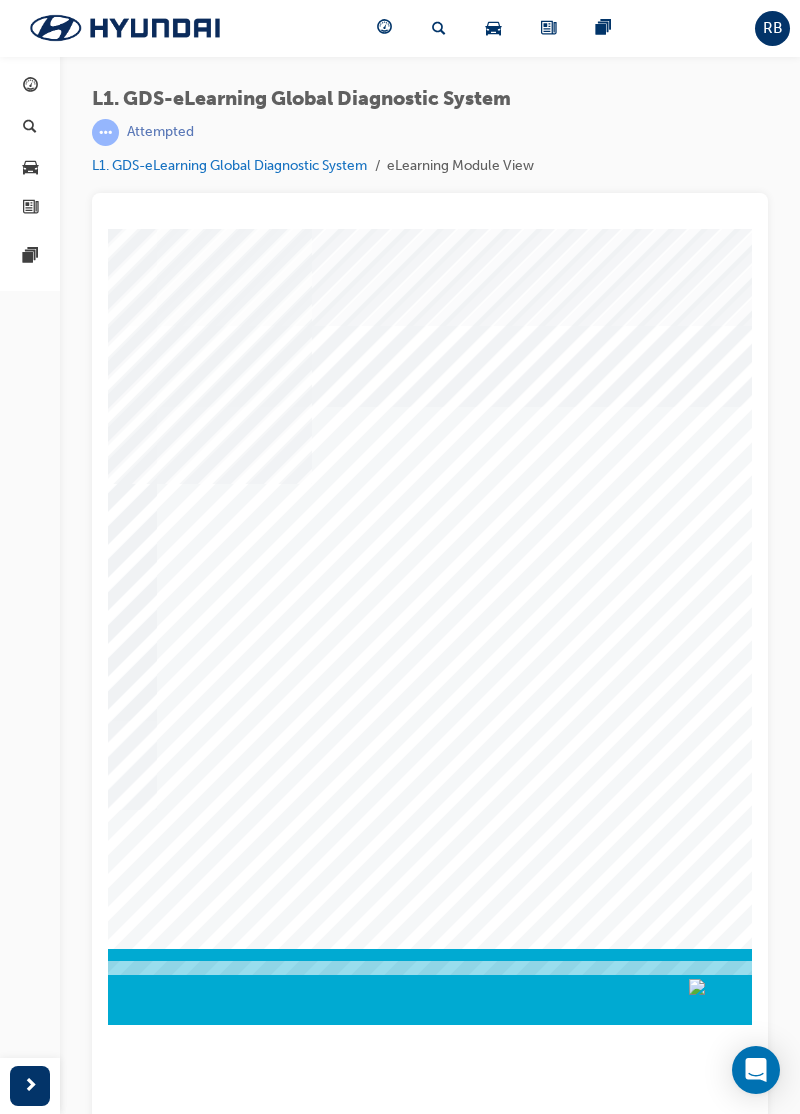 click at bounding box center (-230, 4314) 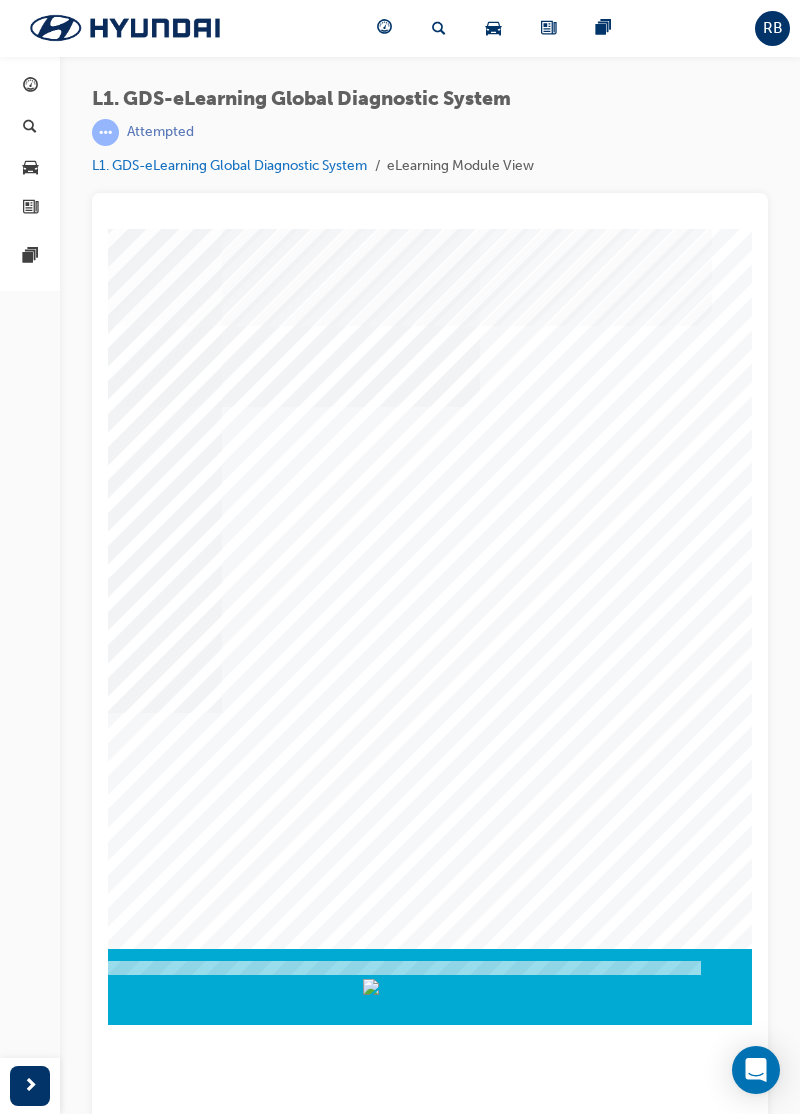 scroll, scrollTop: 0, scrollLeft: 716, axis: horizontal 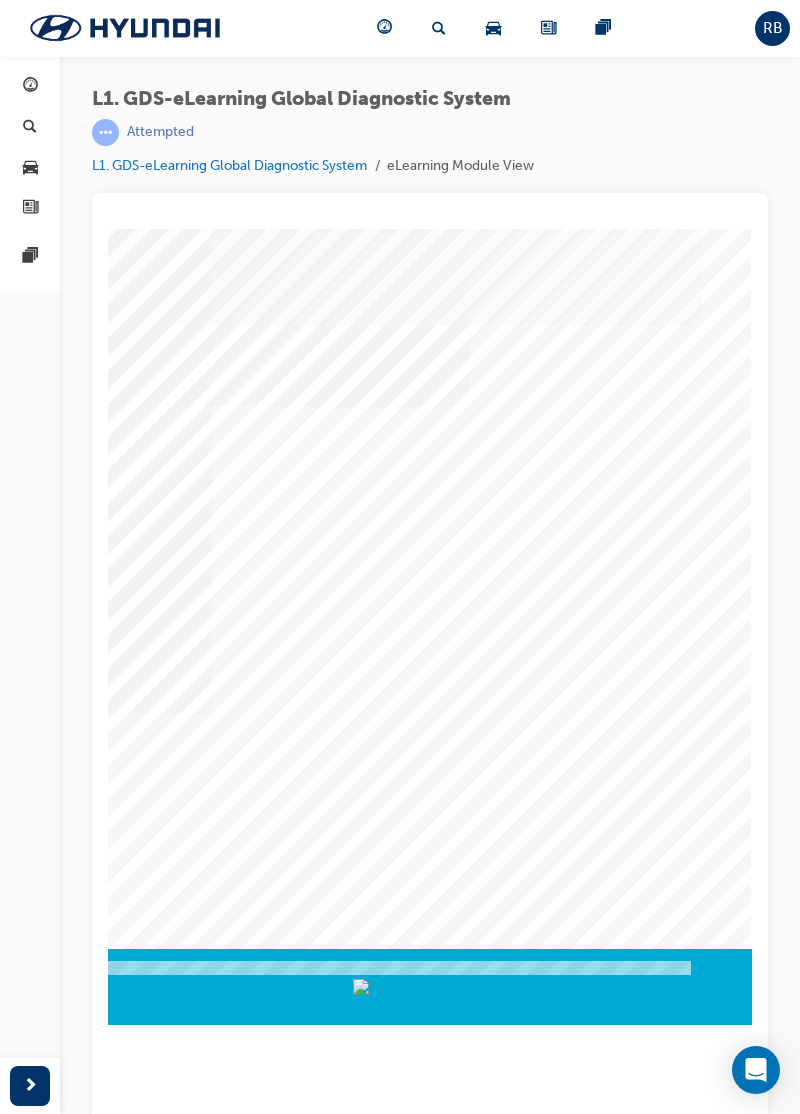click at bounding box center [-538, 4914] 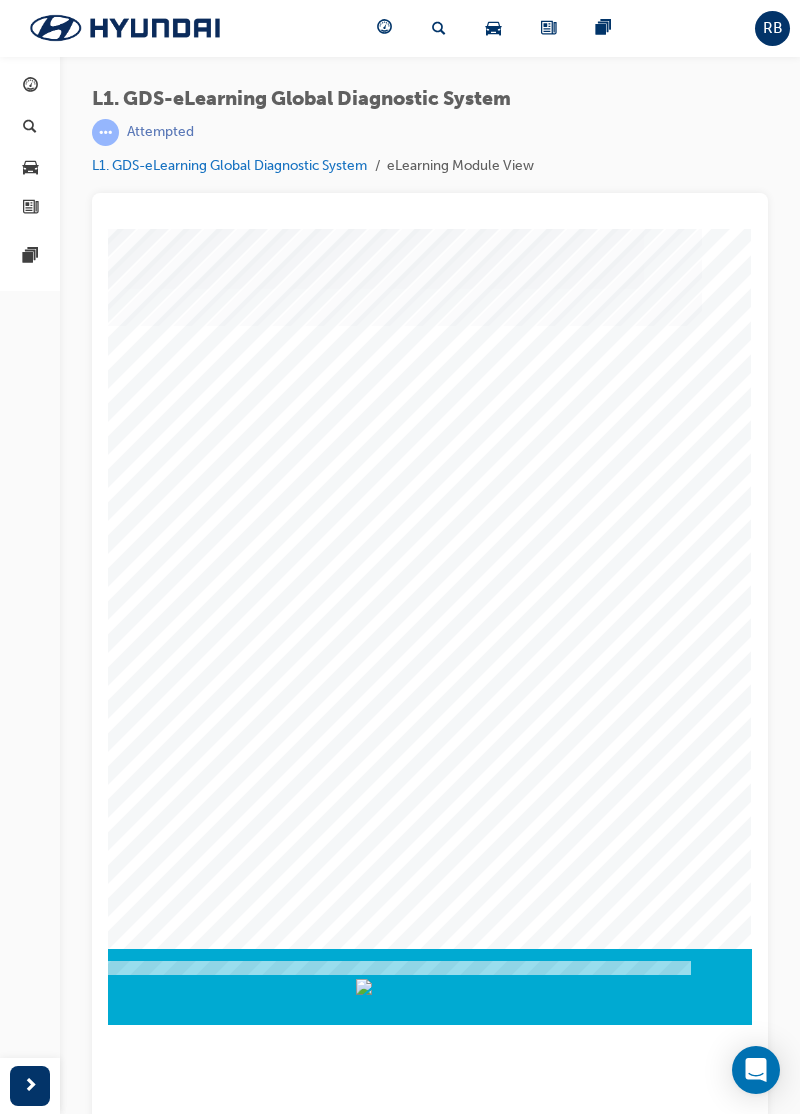 scroll, scrollTop: 0, scrollLeft: 710, axis: horizontal 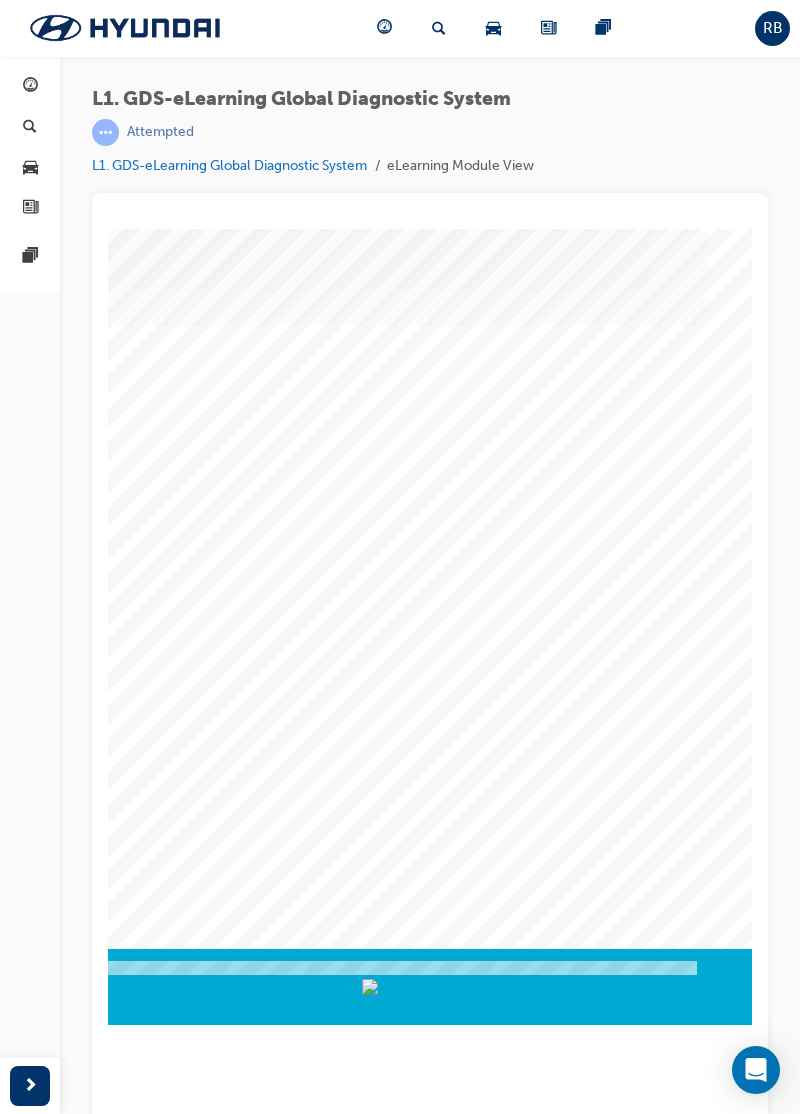 click at bounding box center [-532, 1076] 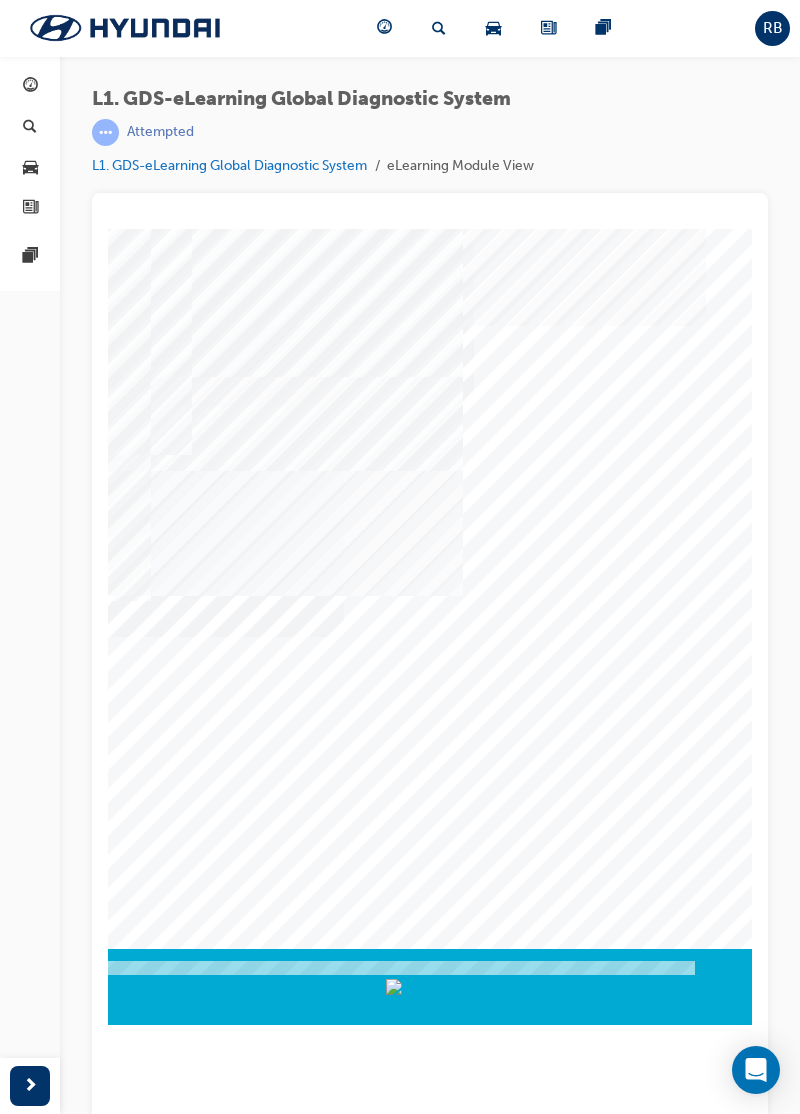 scroll, scrollTop: 0, scrollLeft: 716, axis: horizontal 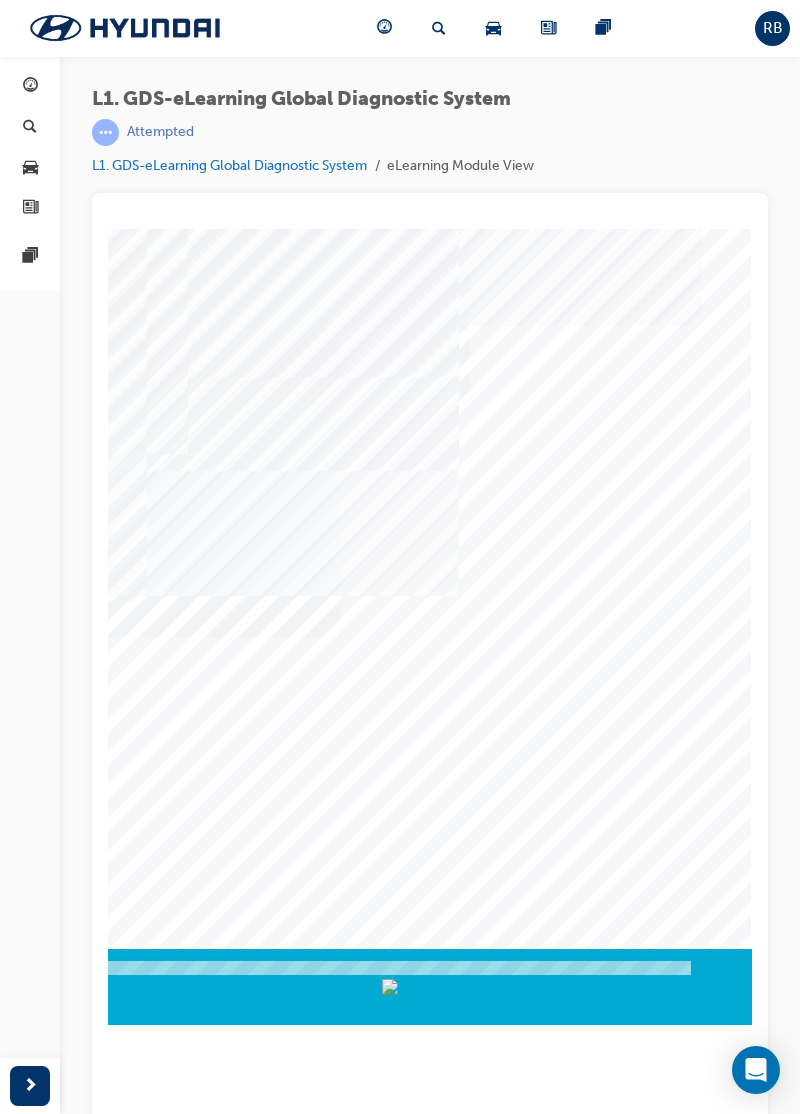 click at bounding box center (-538, 2656) 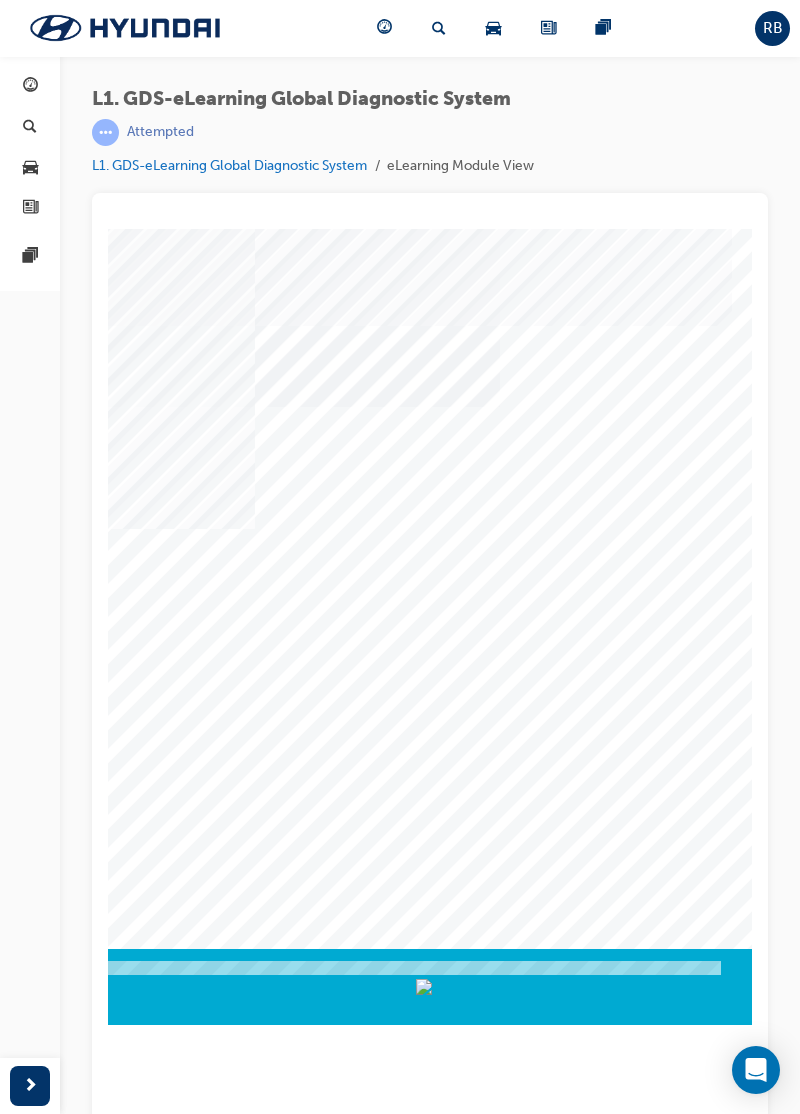 scroll, scrollTop: 0, scrollLeft: 716, axis: horizontal 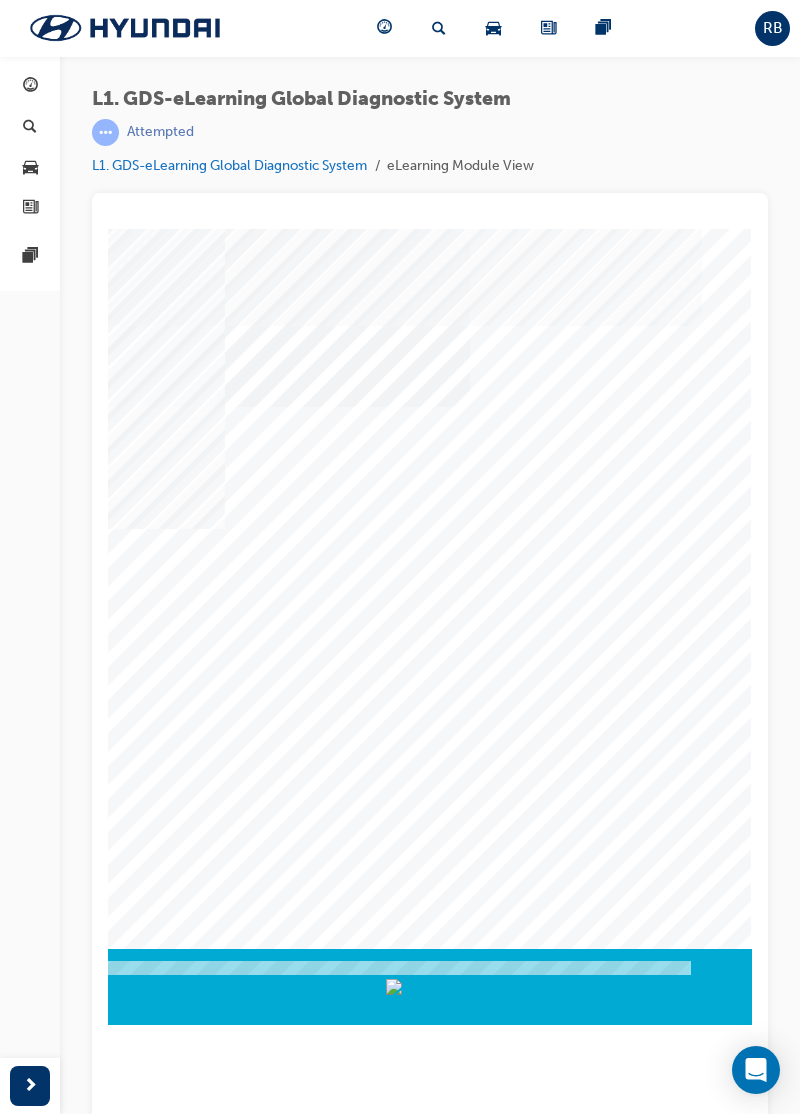 click at bounding box center [-428, 5323] 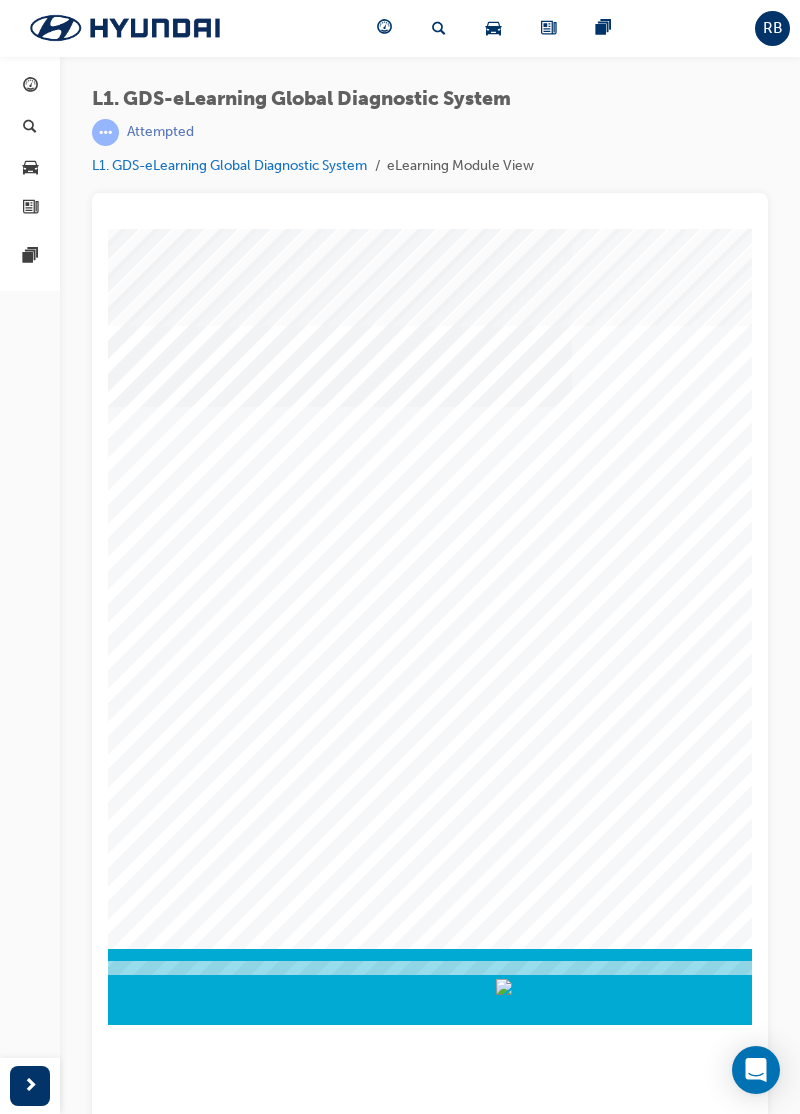 scroll, scrollTop: 0, scrollLeft: 612, axis: horizontal 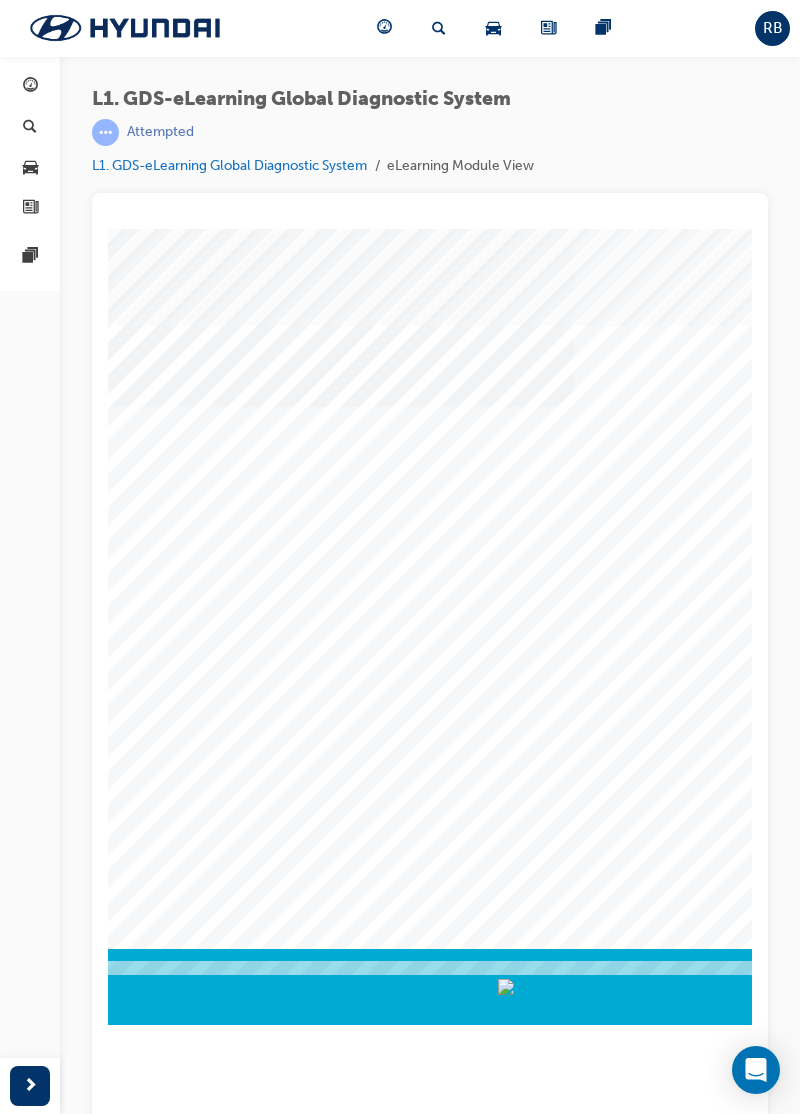 click at bounding box center [-434, 3148] 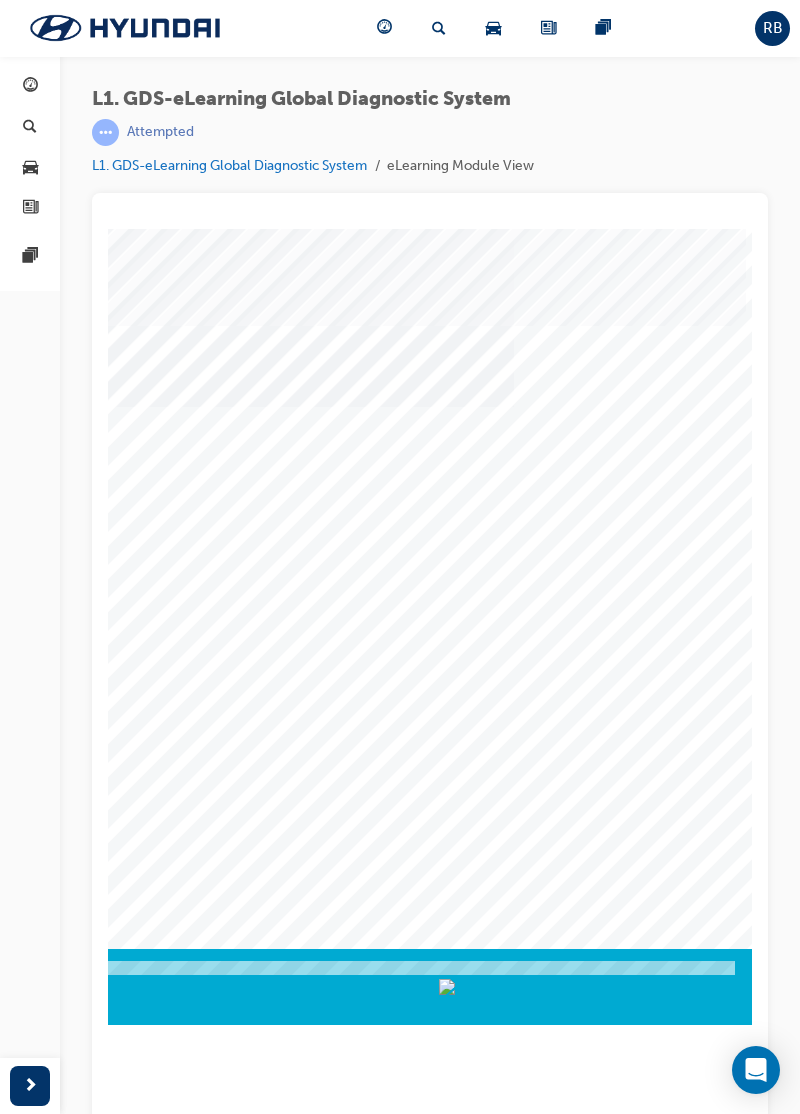 scroll, scrollTop: 0, scrollLeft: 673, axis: horizontal 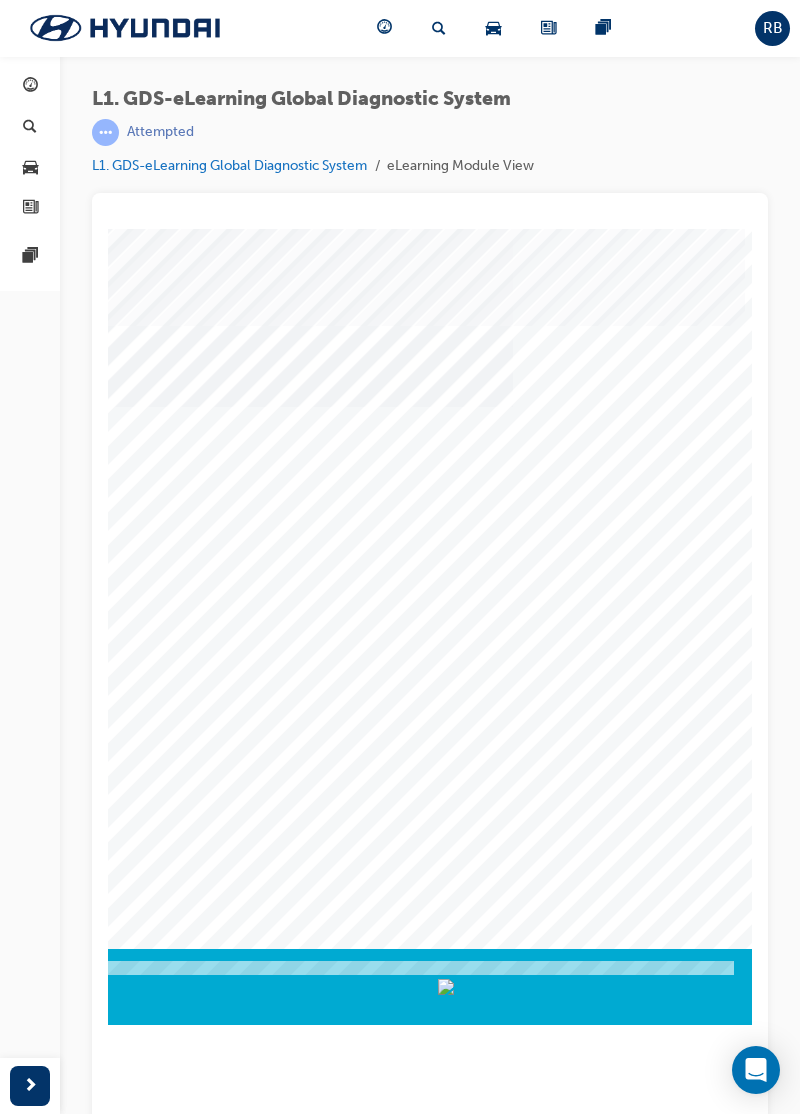 click at bounding box center (-495, 2656) 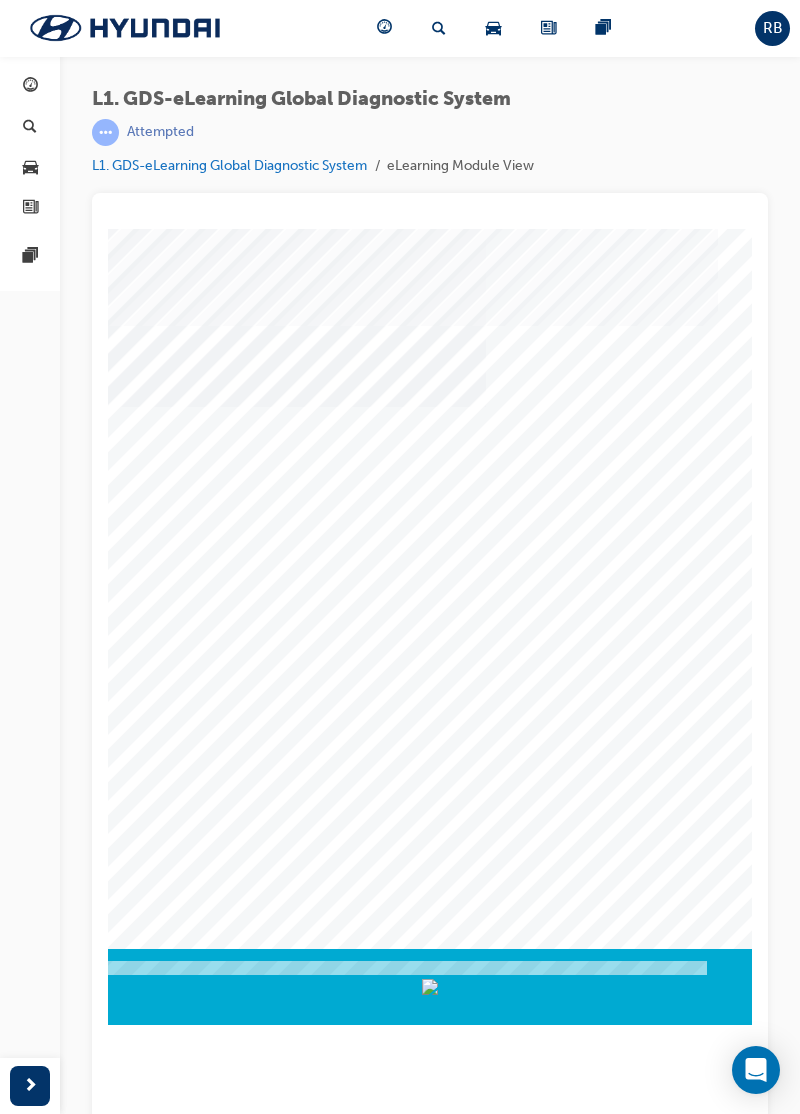 scroll, scrollTop: 0, scrollLeft: 716, axis: horizontal 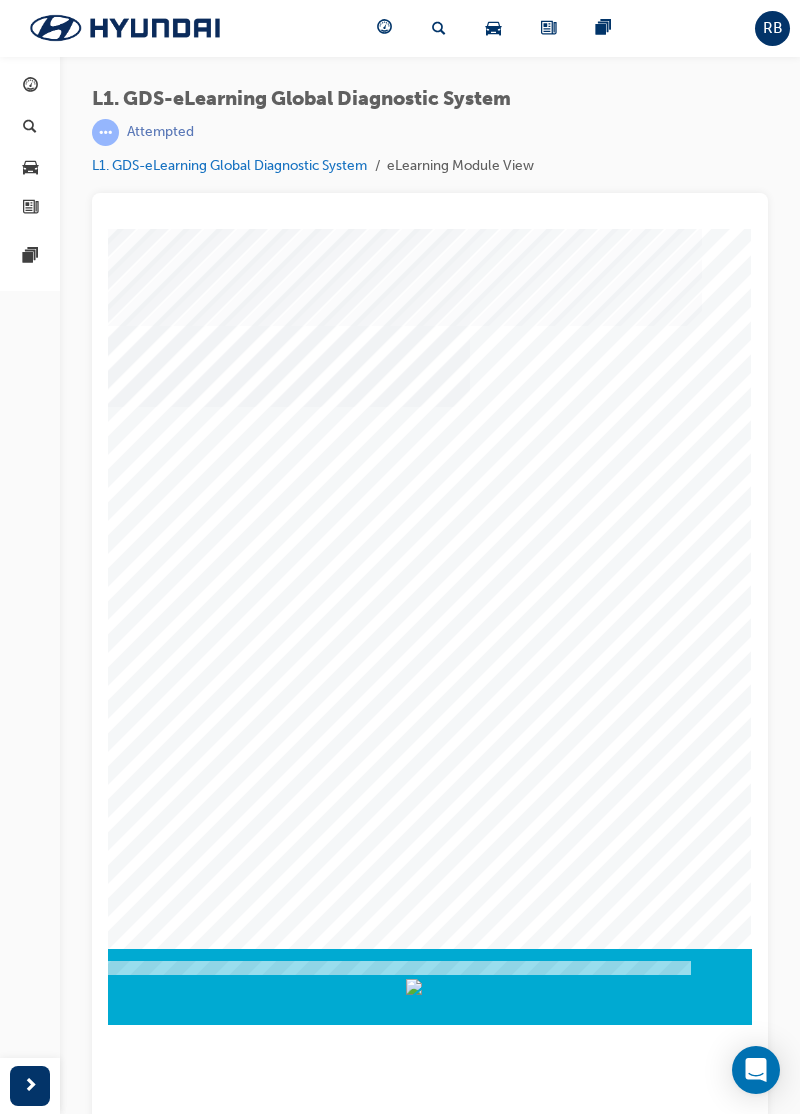 click at bounding box center [-538, 3148] 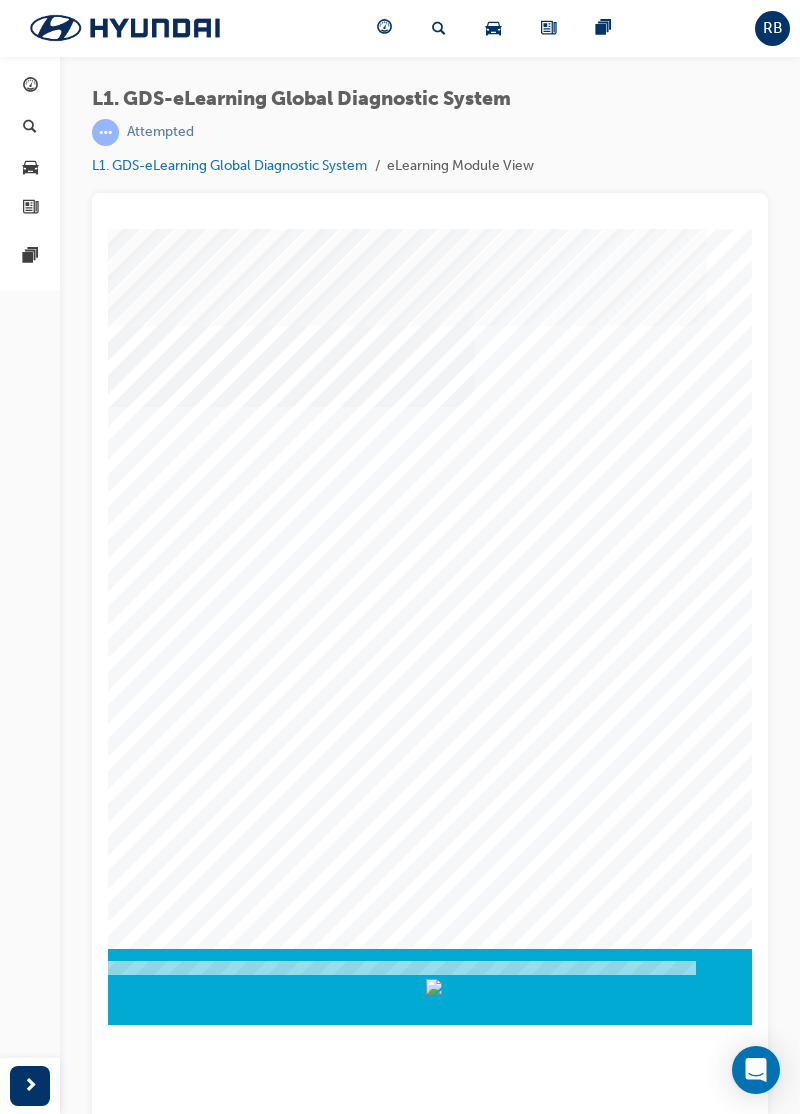 scroll, scrollTop: 0, scrollLeft: 716, axis: horizontal 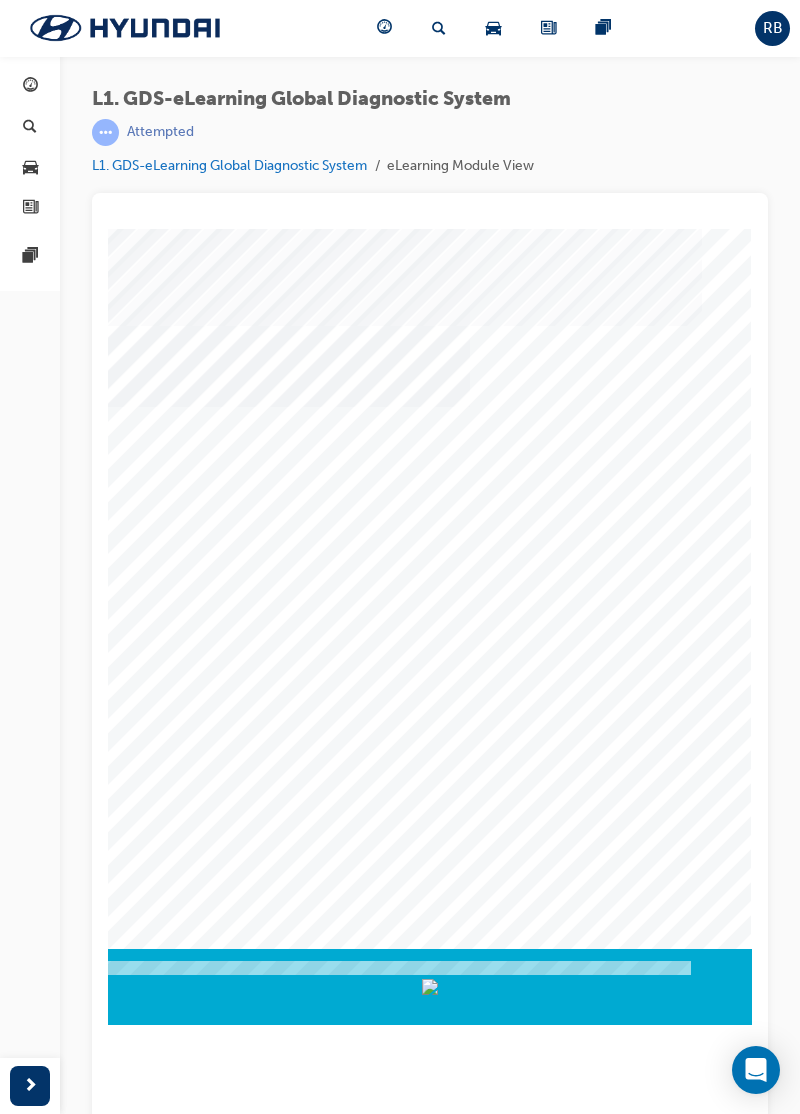 click at bounding box center (-538, 3699) 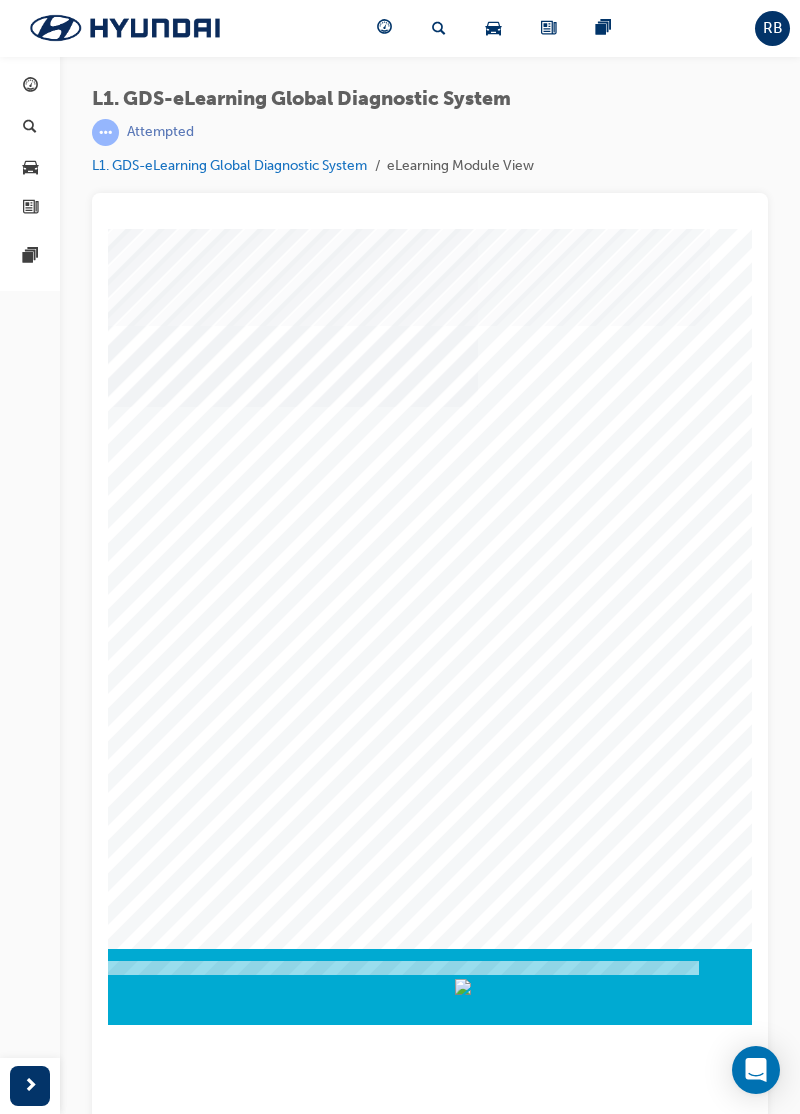 scroll, scrollTop: 0, scrollLeft: 716, axis: horizontal 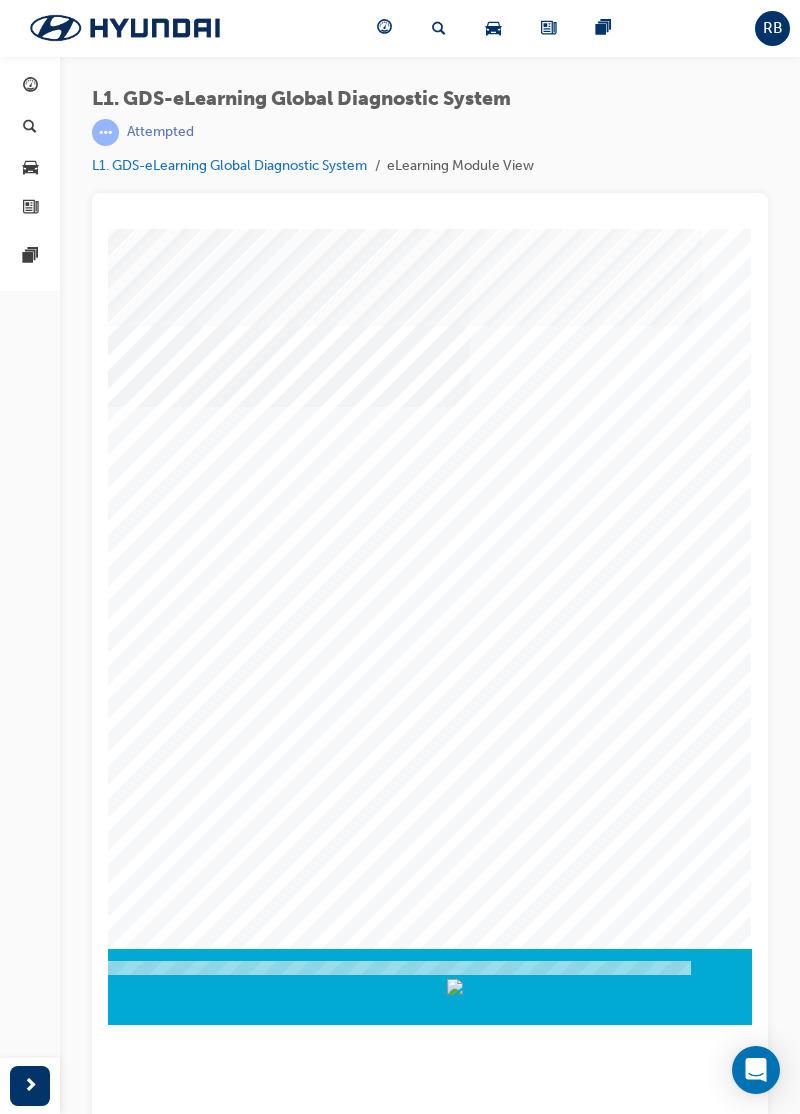 click at bounding box center [-538, 3148] 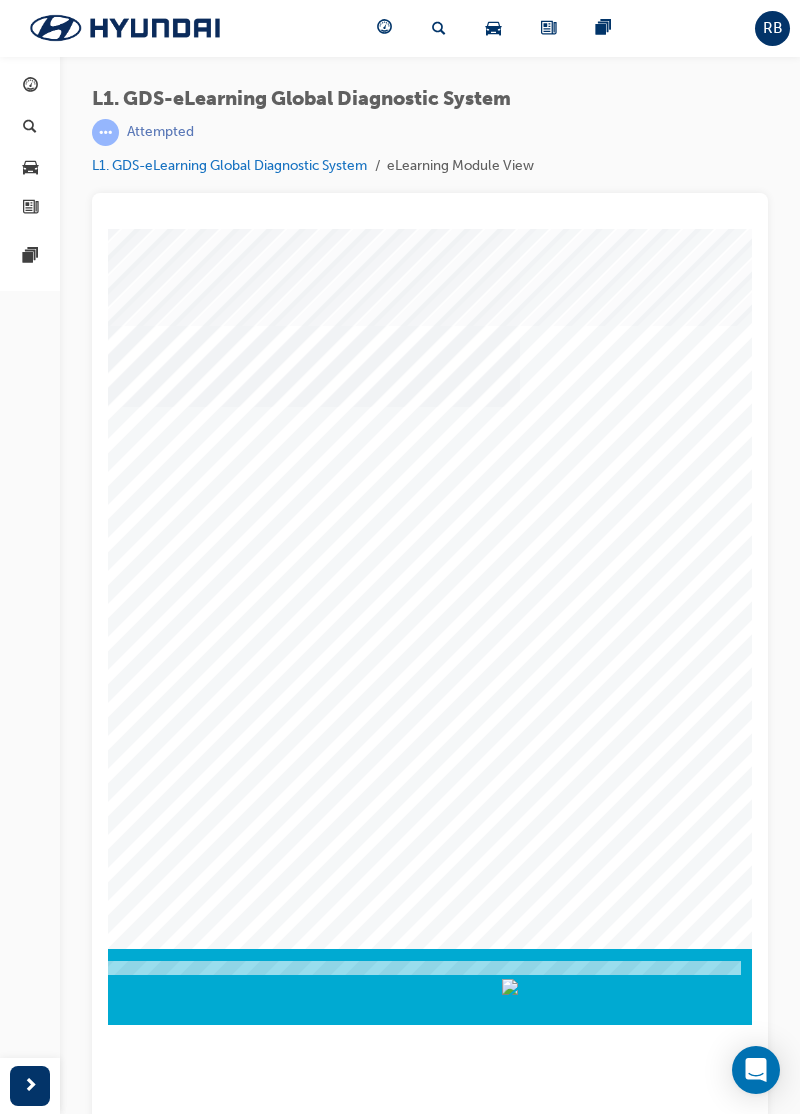 scroll, scrollTop: 0, scrollLeft: 716, axis: horizontal 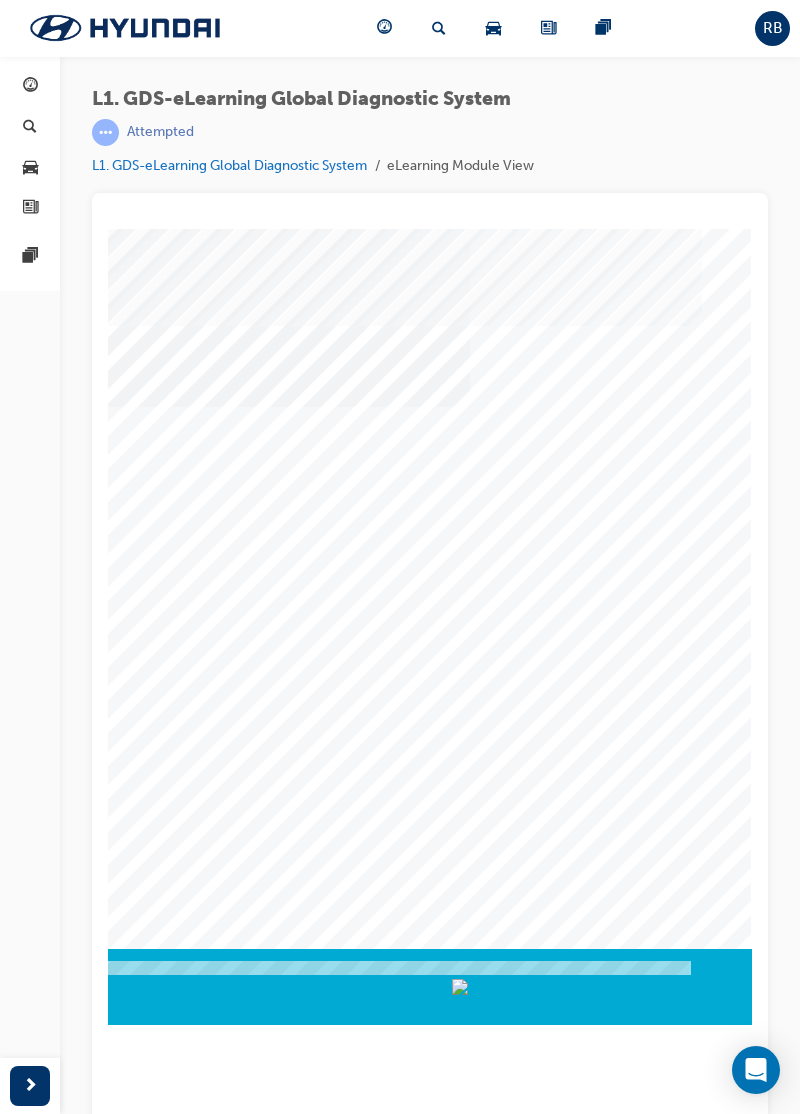 click at bounding box center [-538, 3148] 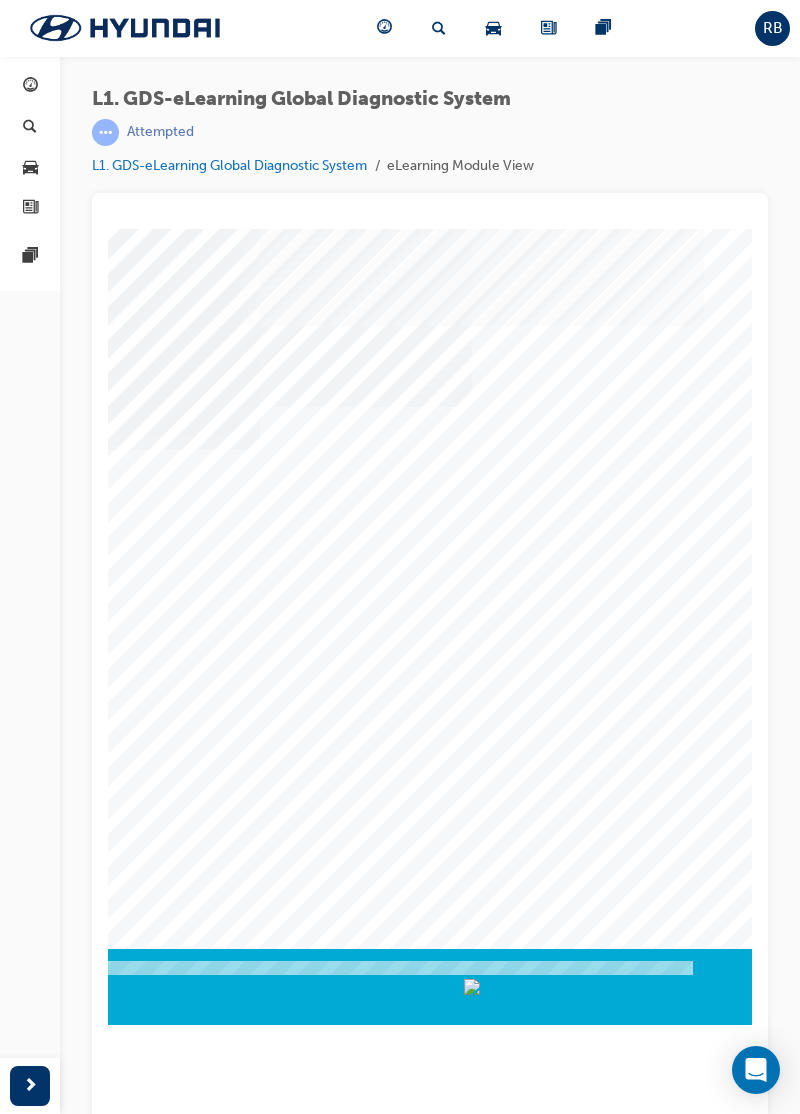 scroll, scrollTop: 0, scrollLeft: 716, axis: horizontal 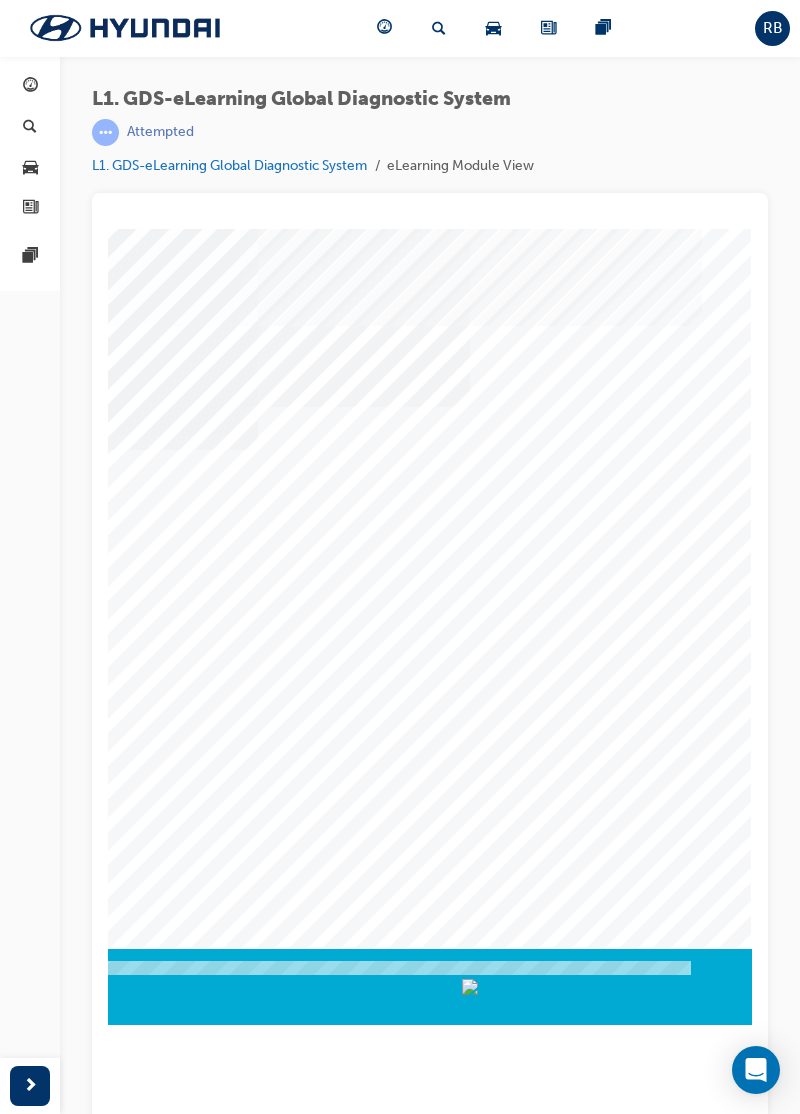 click at bounding box center (-538, 3148) 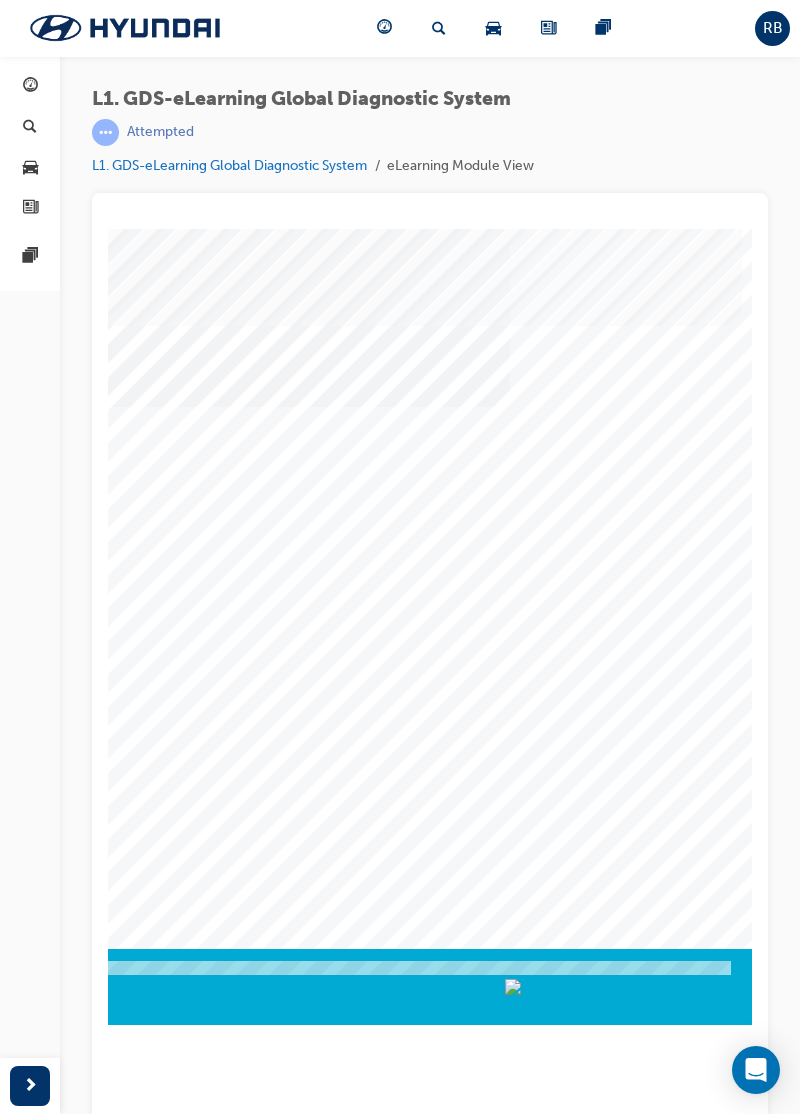 scroll, scrollTop: 0, scrollLeft: 677, axis: horizontal 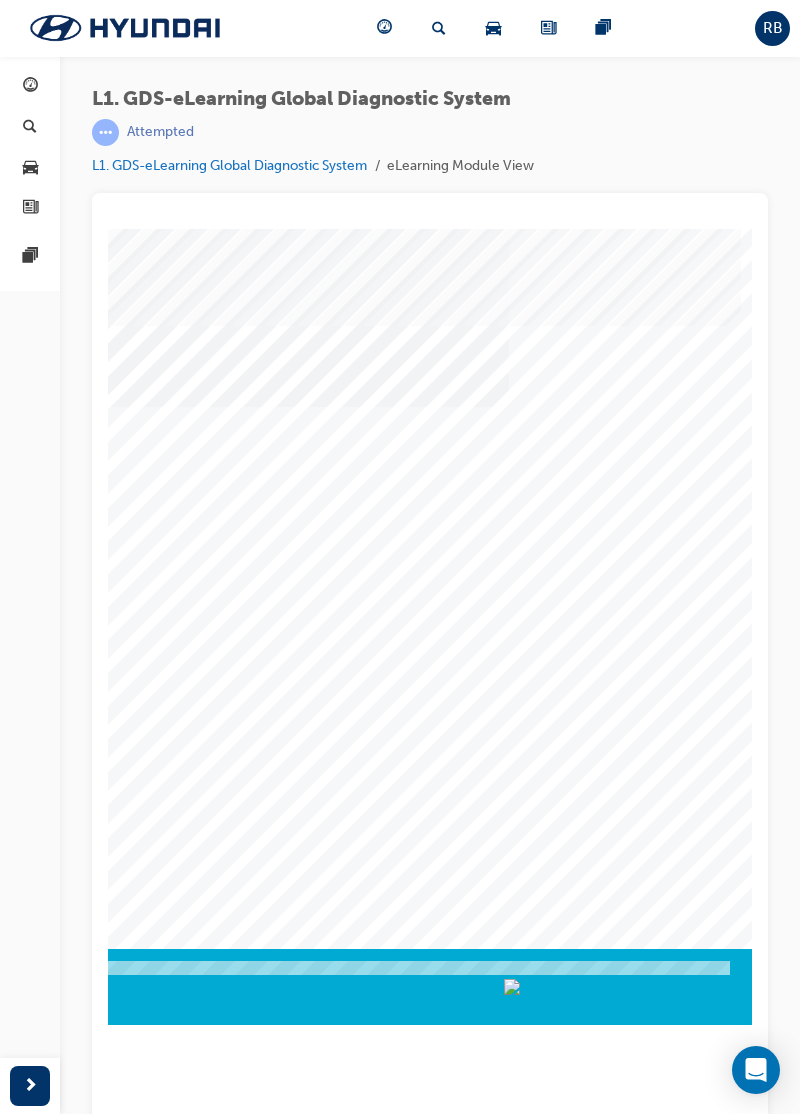 click at bounding box center [-499, 3148] 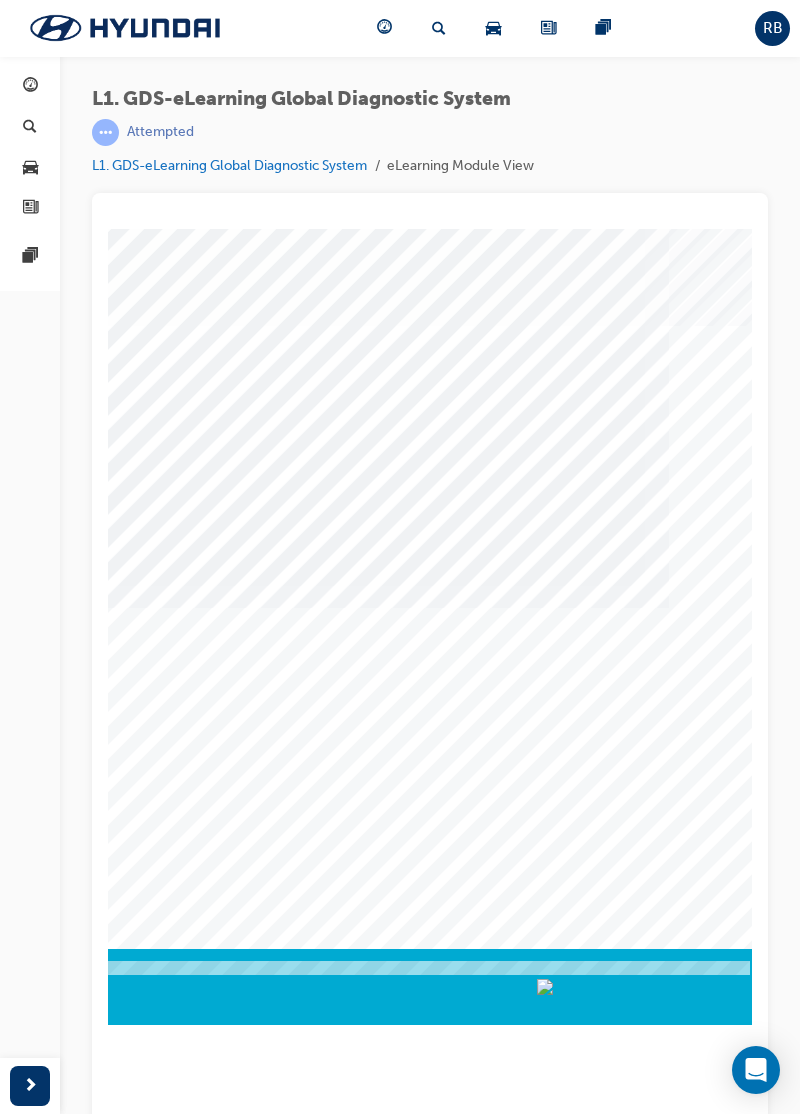 scroll, scrollTop: 0, scrollLeft: 716, axis: horizontal 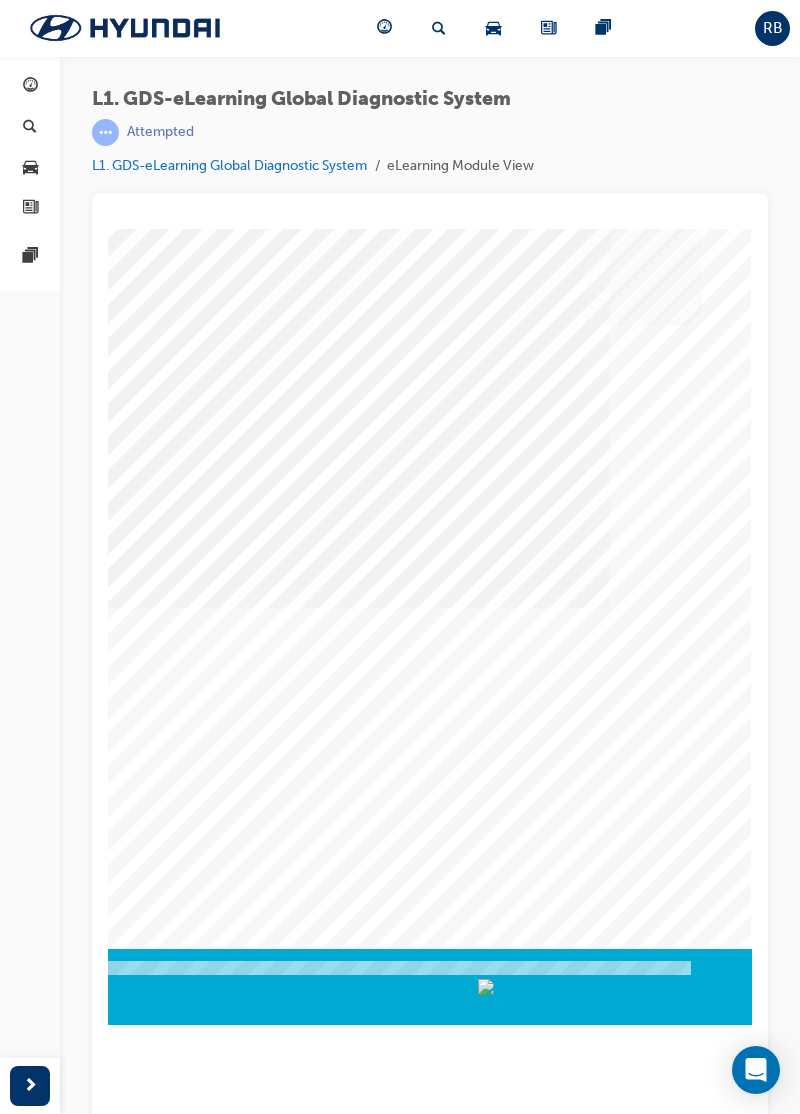 click at bounding box center [-538, 3148] 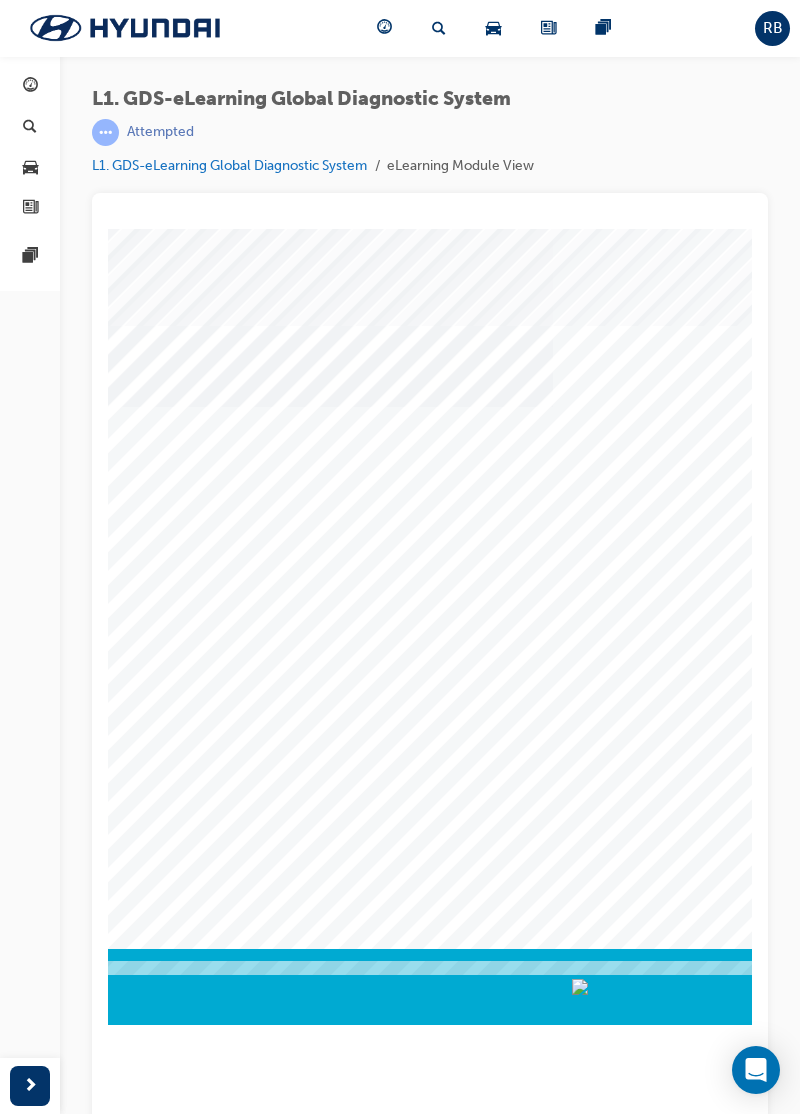 scroll, scrollTop: 0, scrollLeft: 716, axis: horizontal 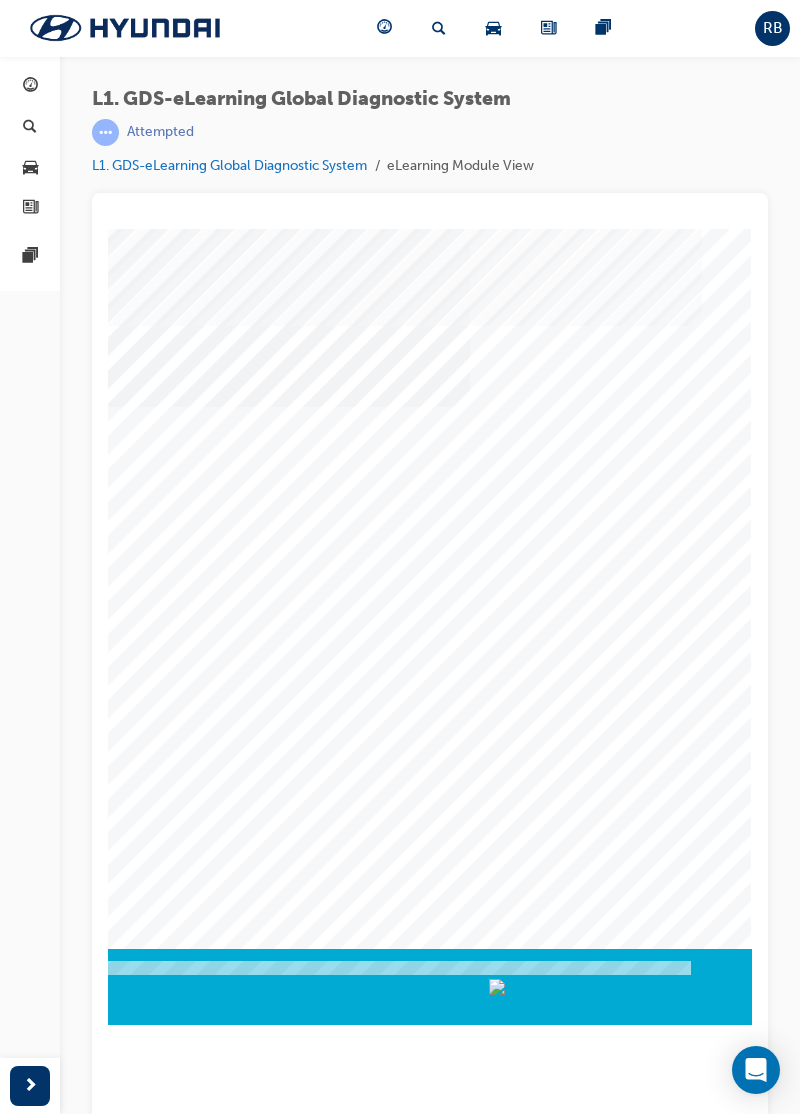 click at bounding box center [-538, 3148] 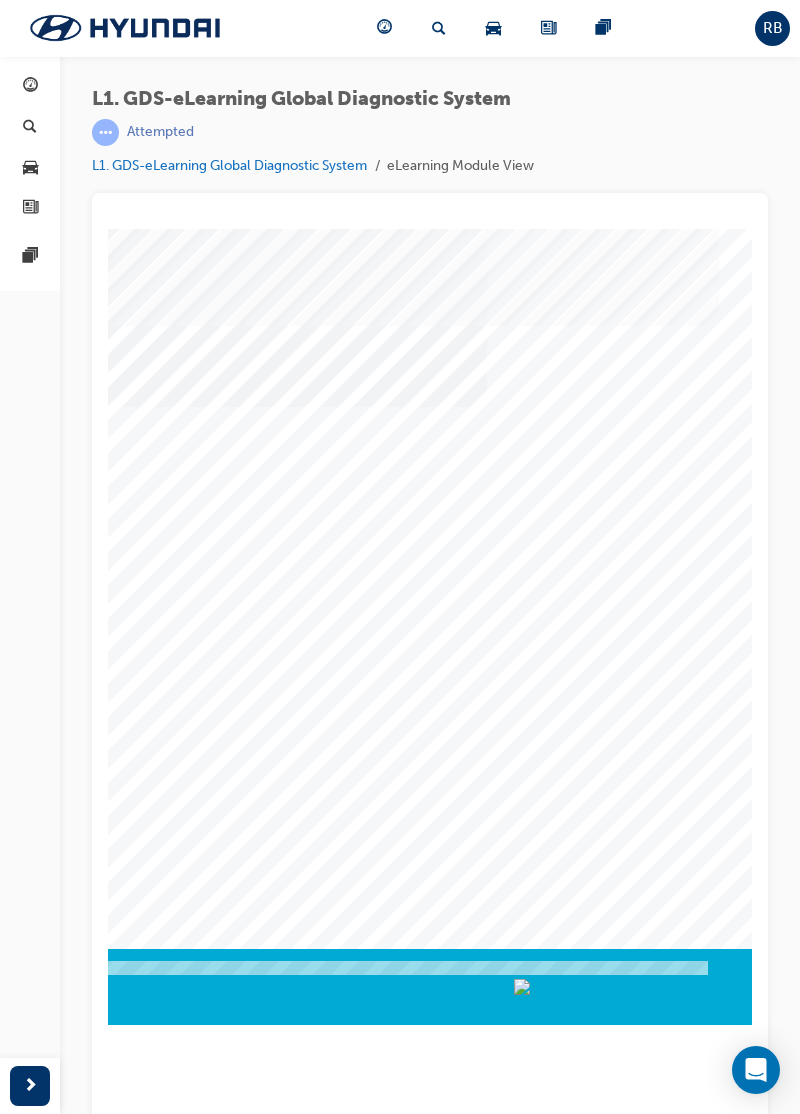 scroll, scrollTop: 0, scrollLeft: 716, axis: horizontal 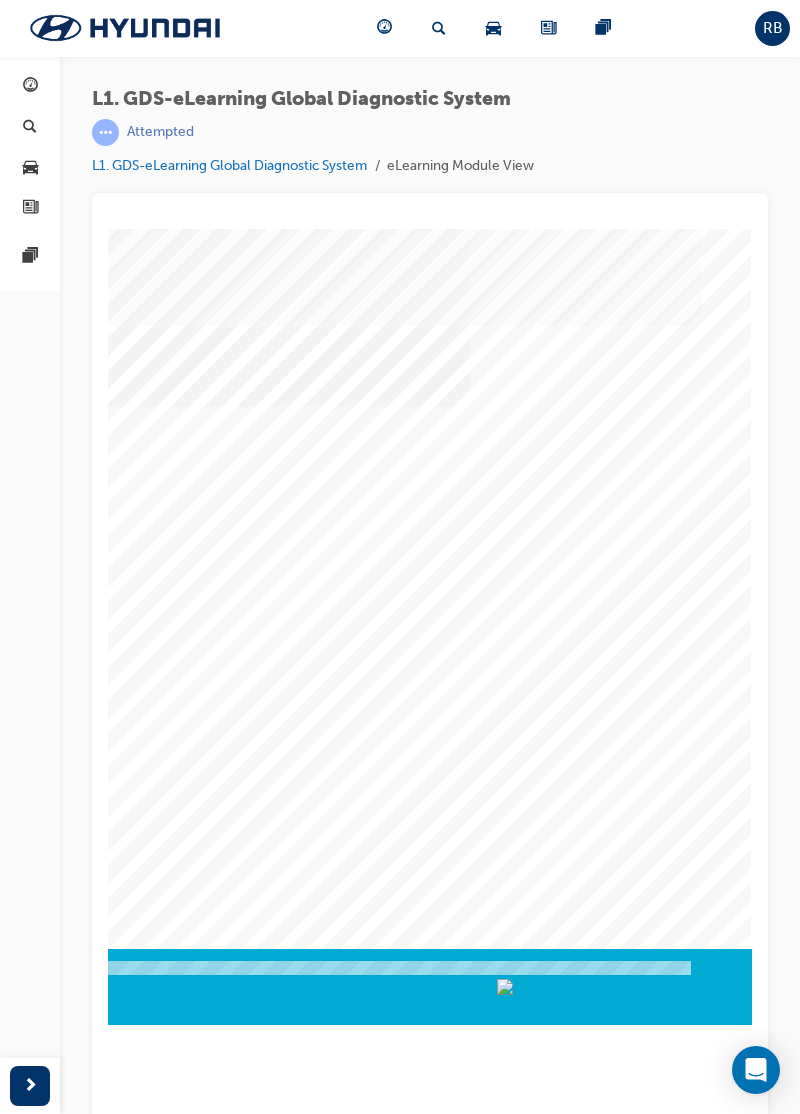 click at bounding box center [-538, 3148] 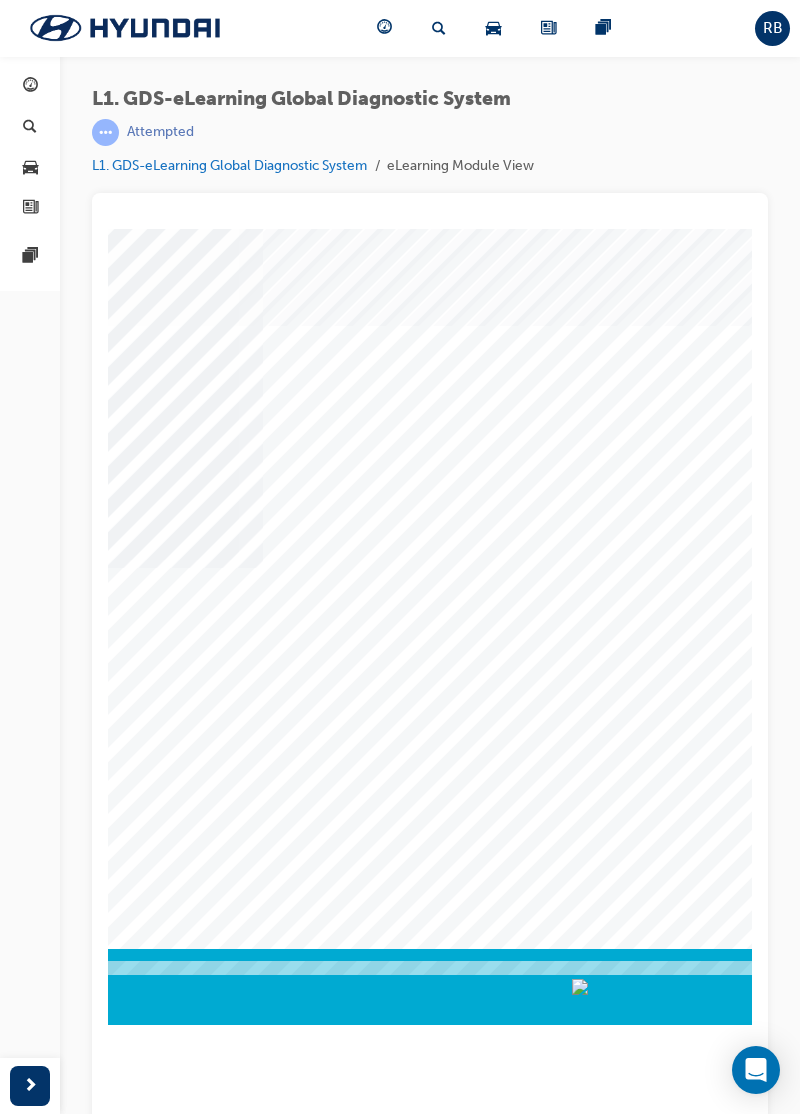 scroll, scrollTop: 0, scrollLeft: 716, axis: horizontal 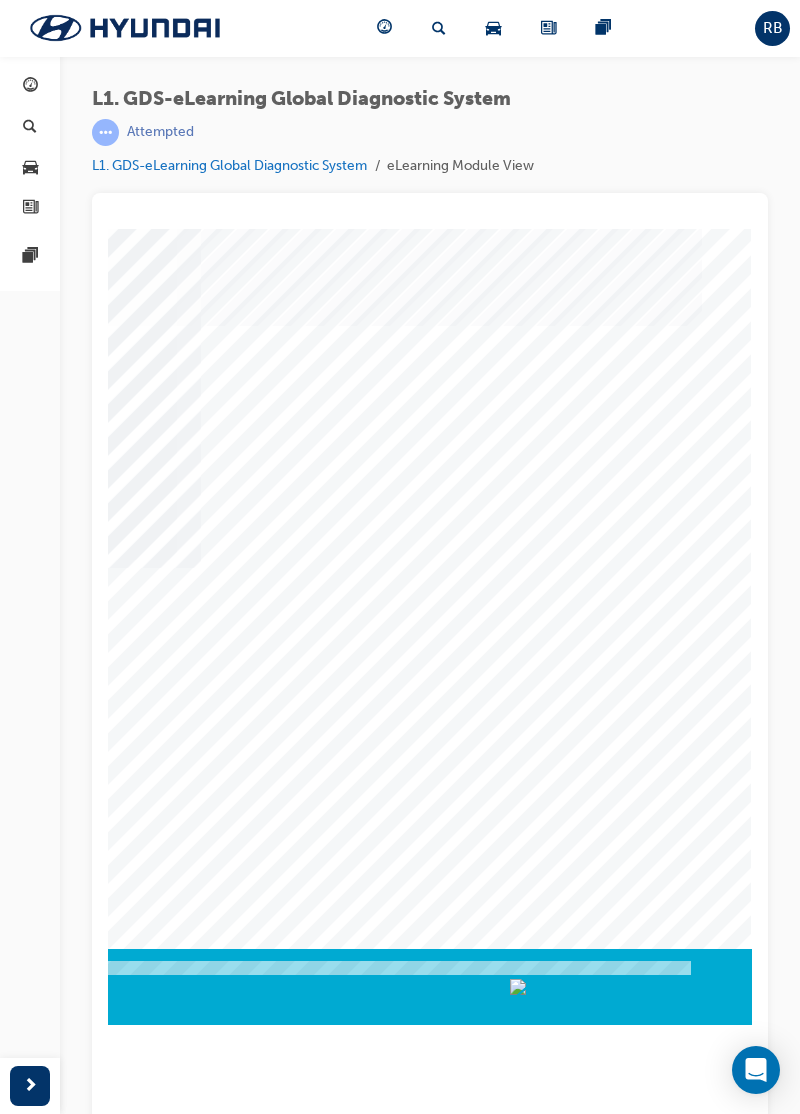 click at bounding box center (-538, 3148) 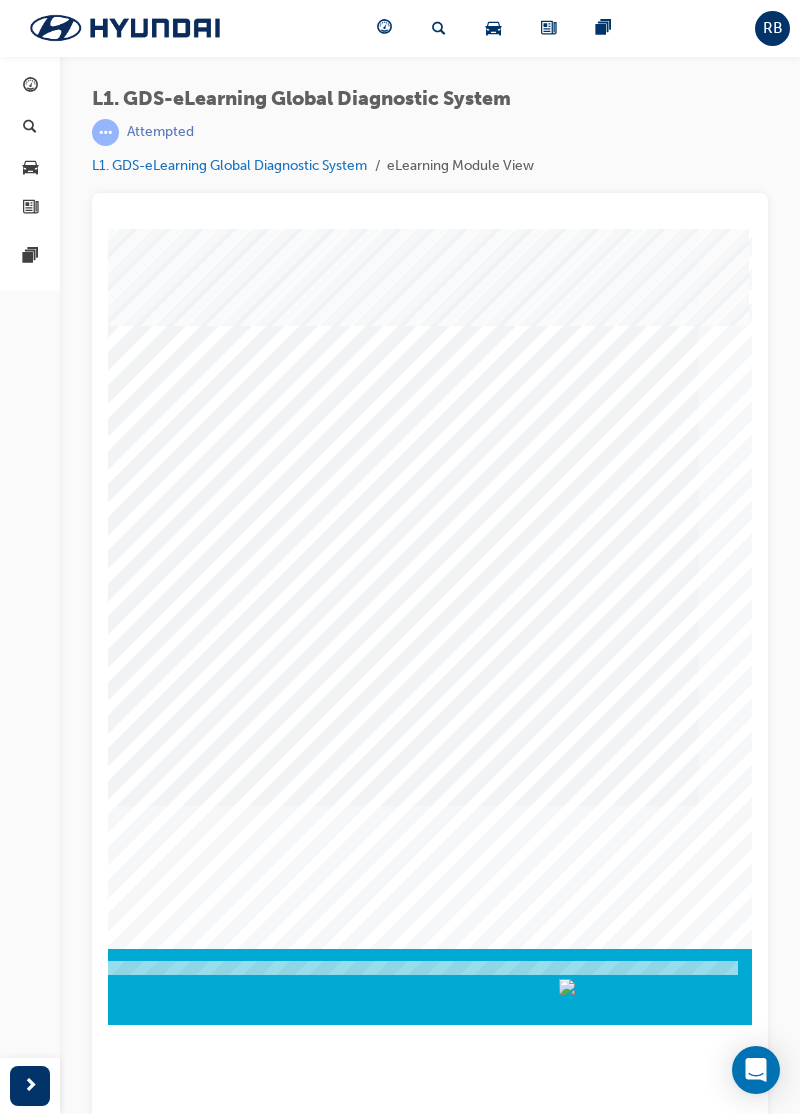 scroll, scrollTop: 0, scrollLeft: 716, axis: horizontal 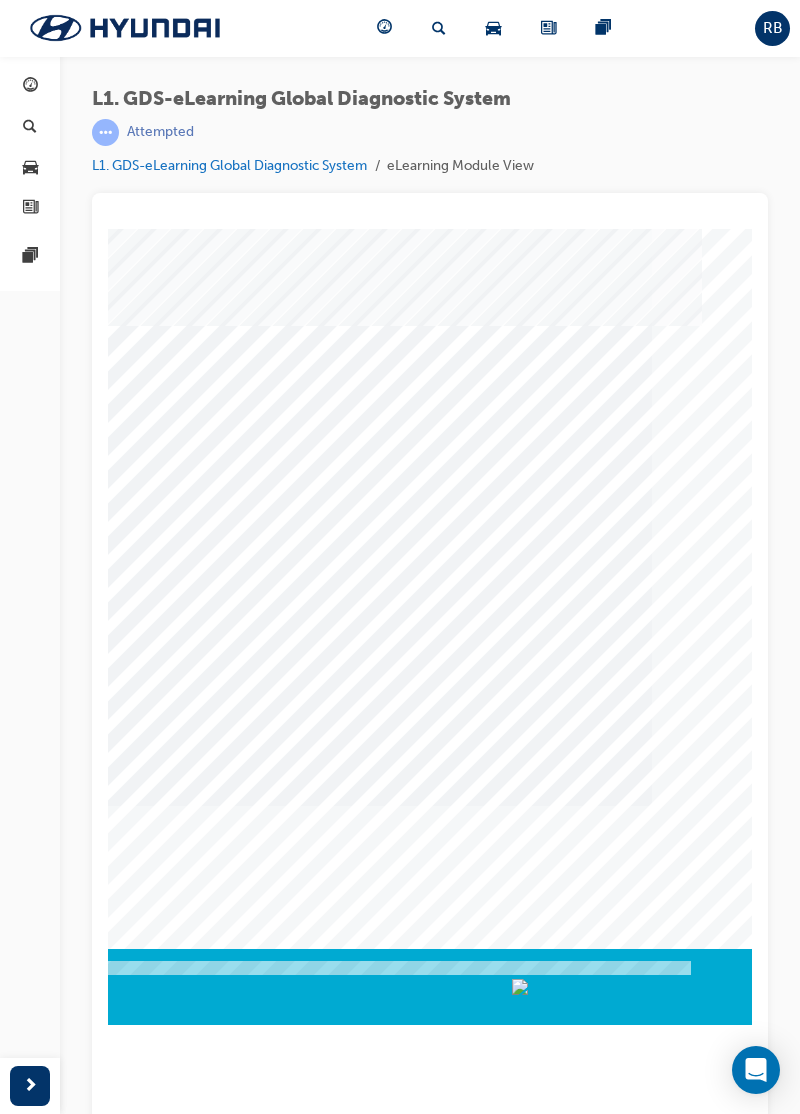 click at bounding box center (-538, 2667) 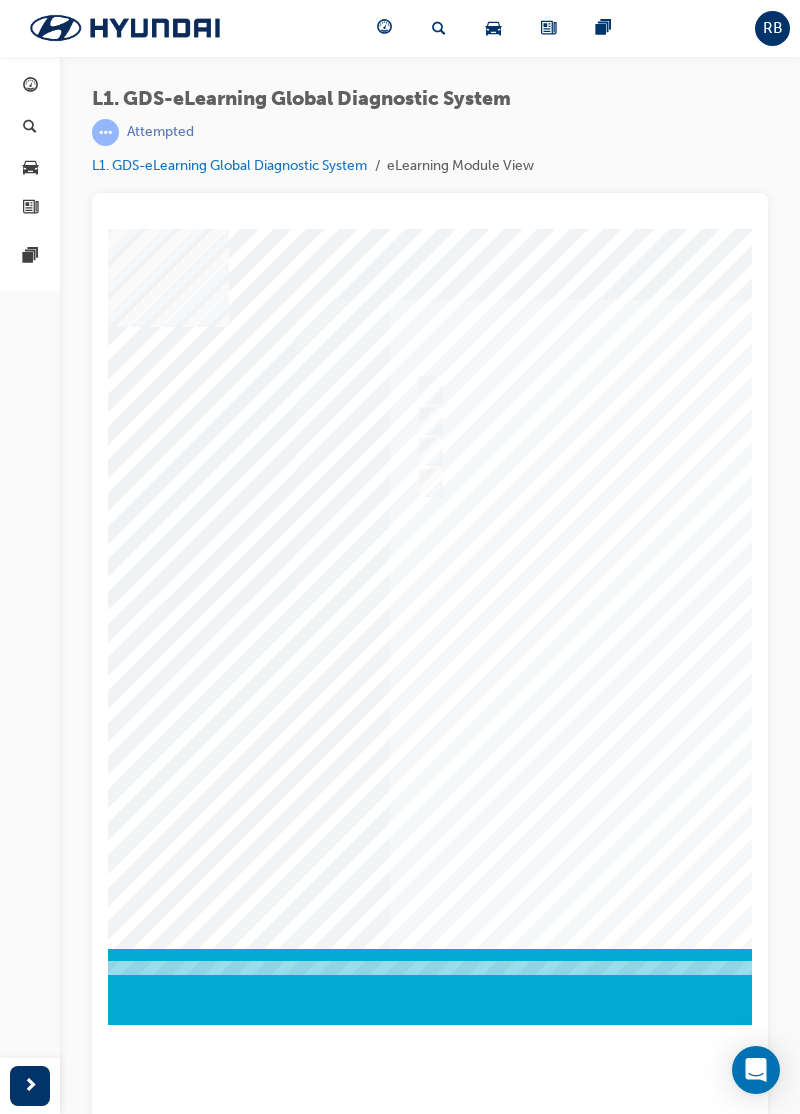 scroll, scrollTop: 0, scrollLeft: 329, axis: horizontal 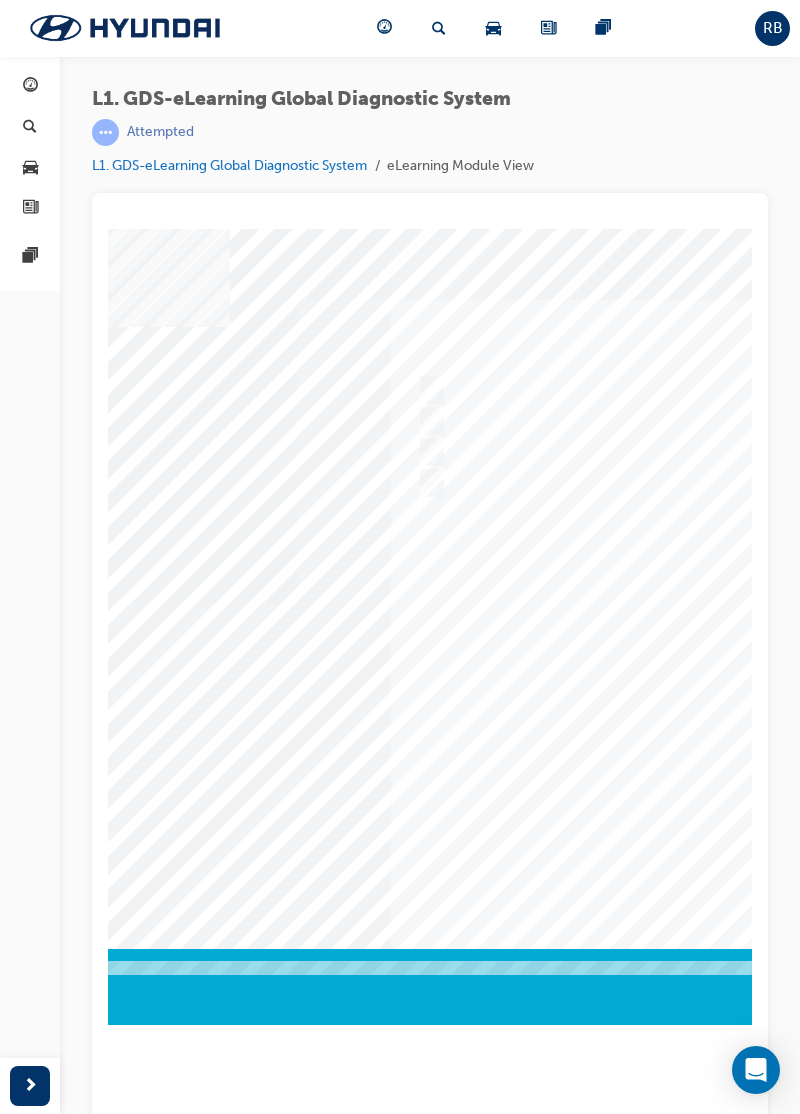 click at bounding box center [428, 422] 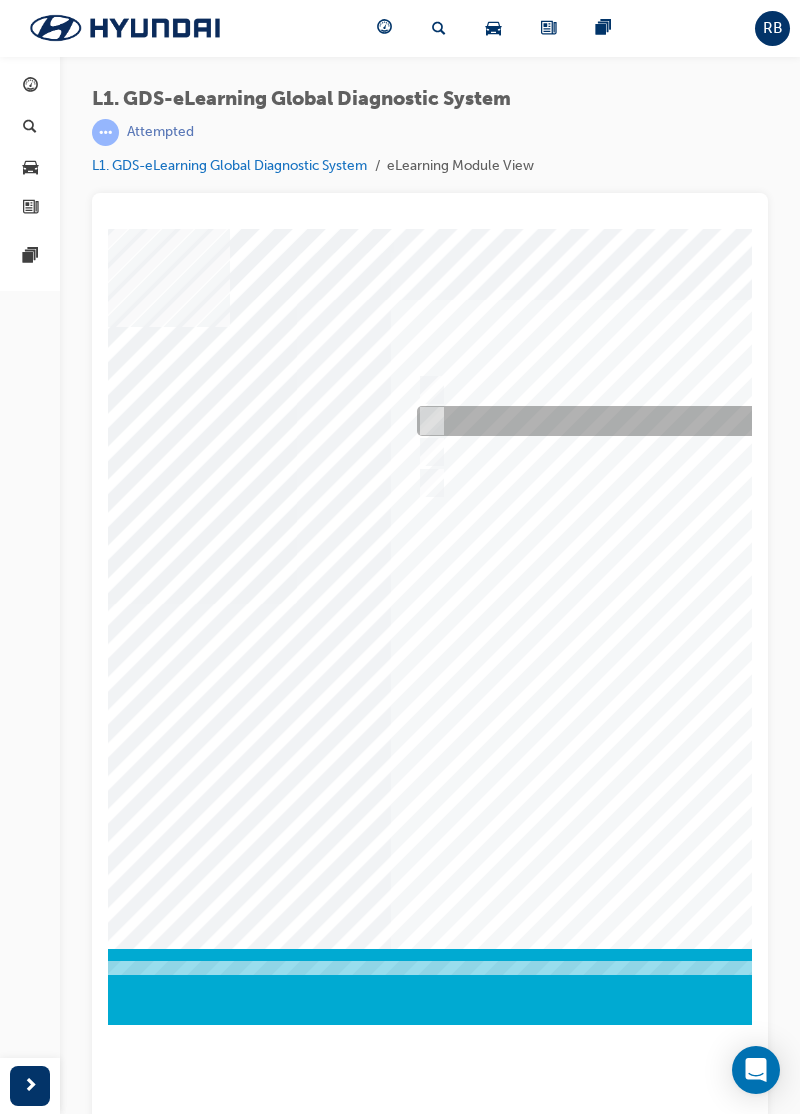 click at bounding box center (-151, 3686) 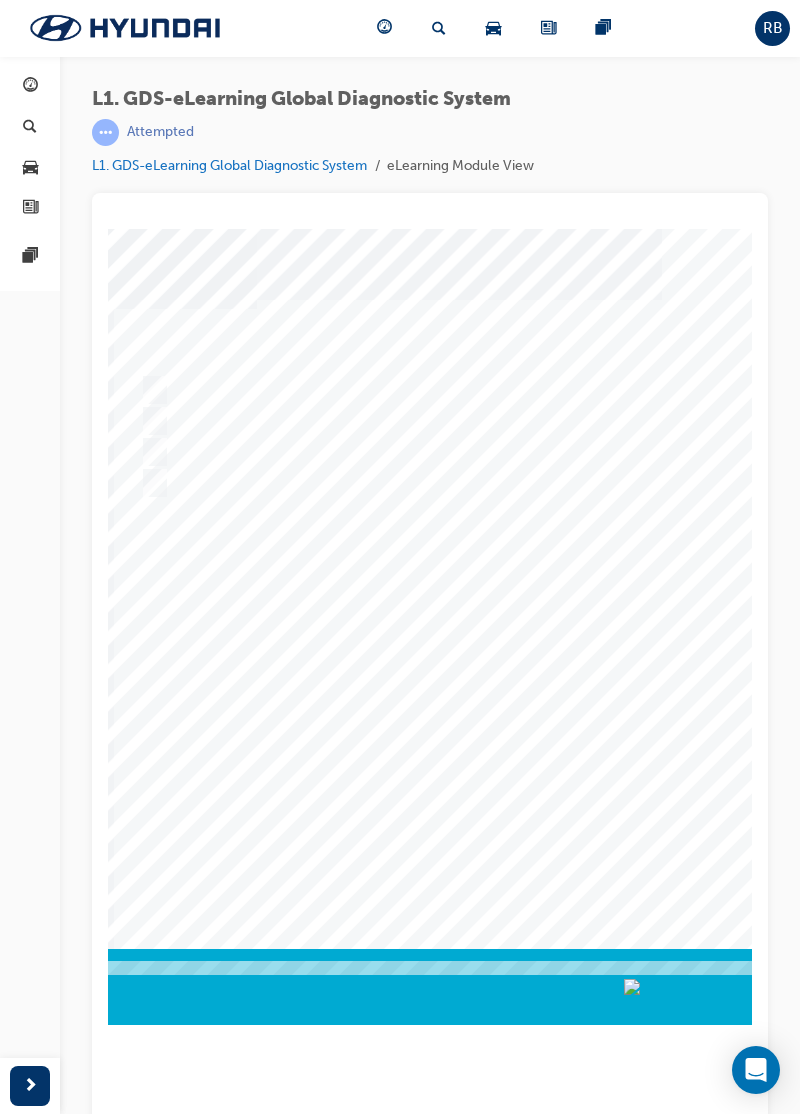 scroll, scrollTop: 0, scrollLeft: 604, axis: horizontal 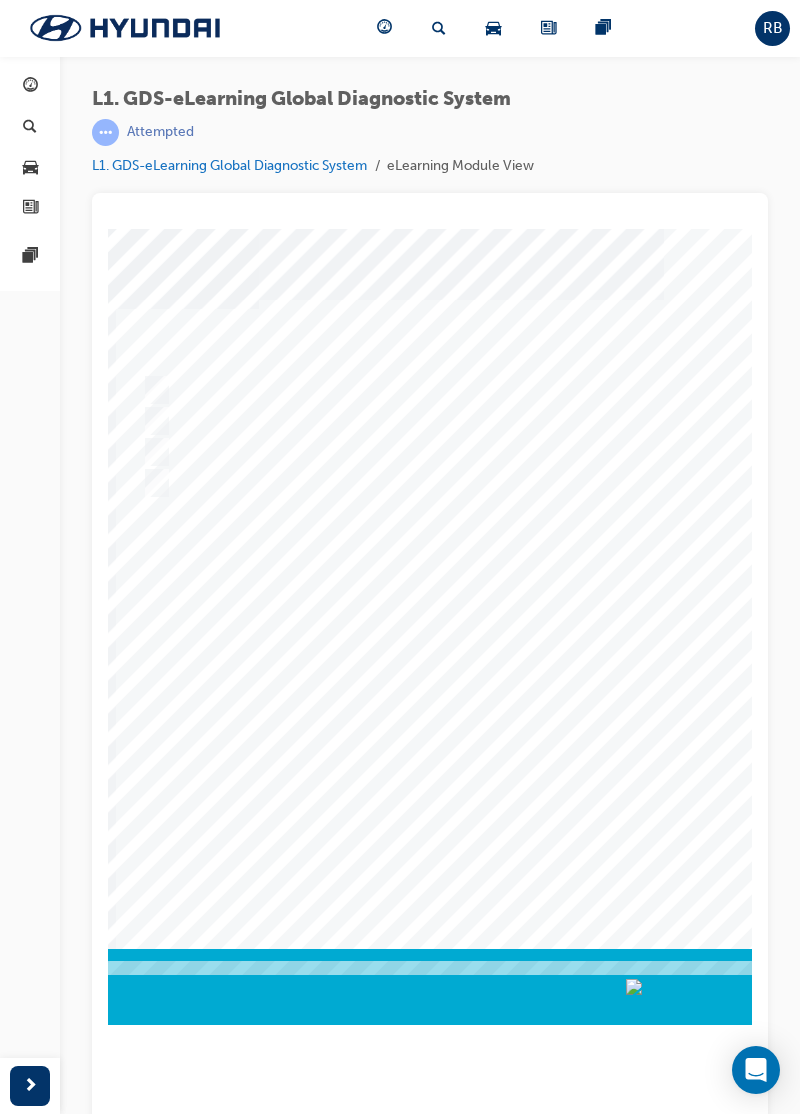 click at bounding box center (184, 604) 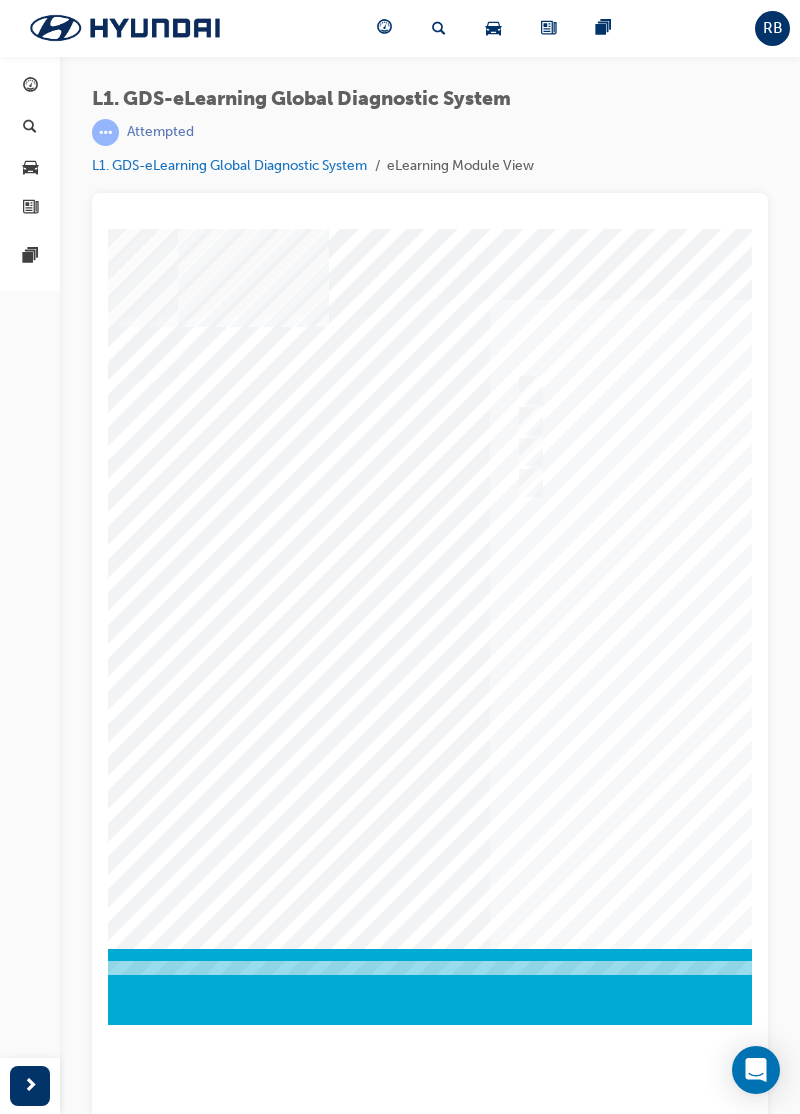 scroll, scrollTop: 0, scrollLeft: 228, axis: horizontal 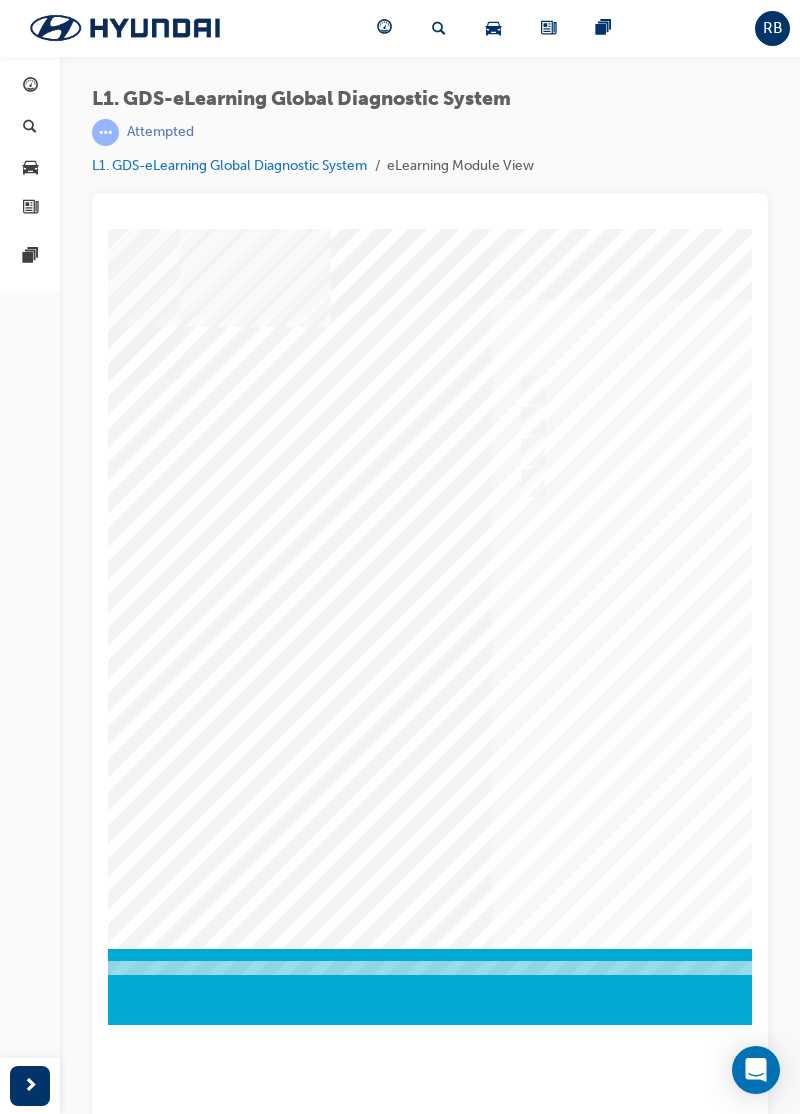 click at bounding box center (529, 453) 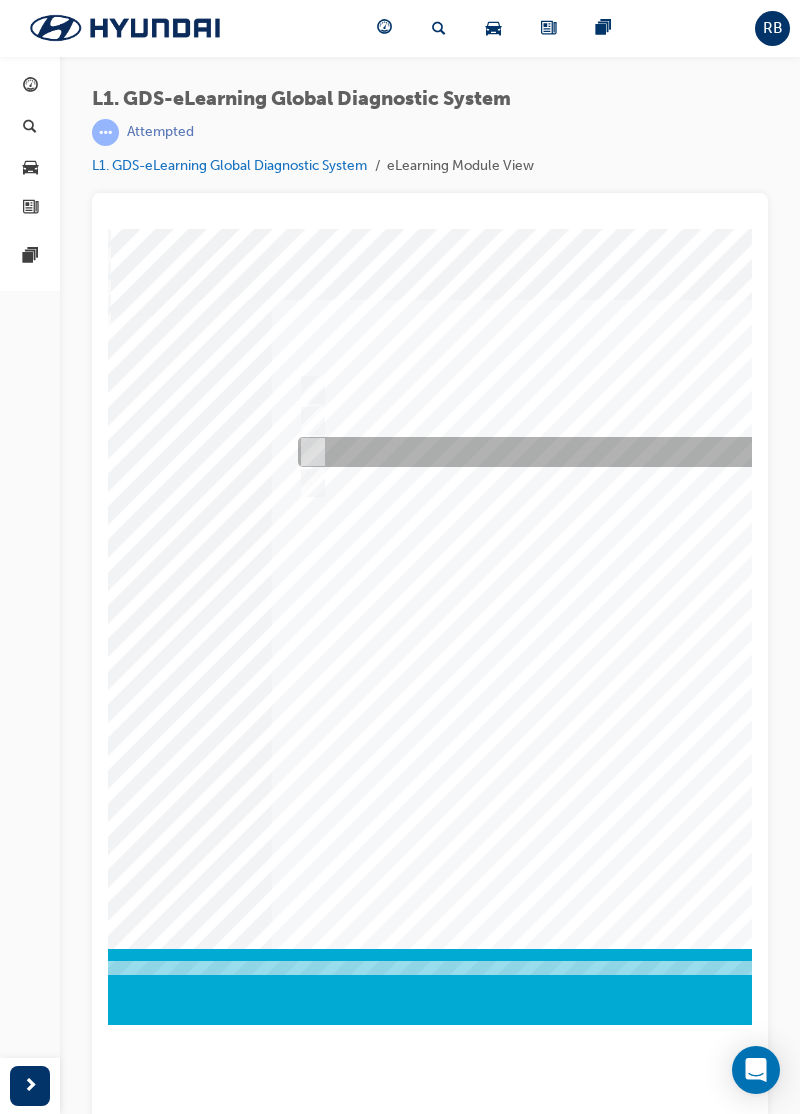 scroll, scrollTop: 0, scrollLeft: 450, axis: horizontal 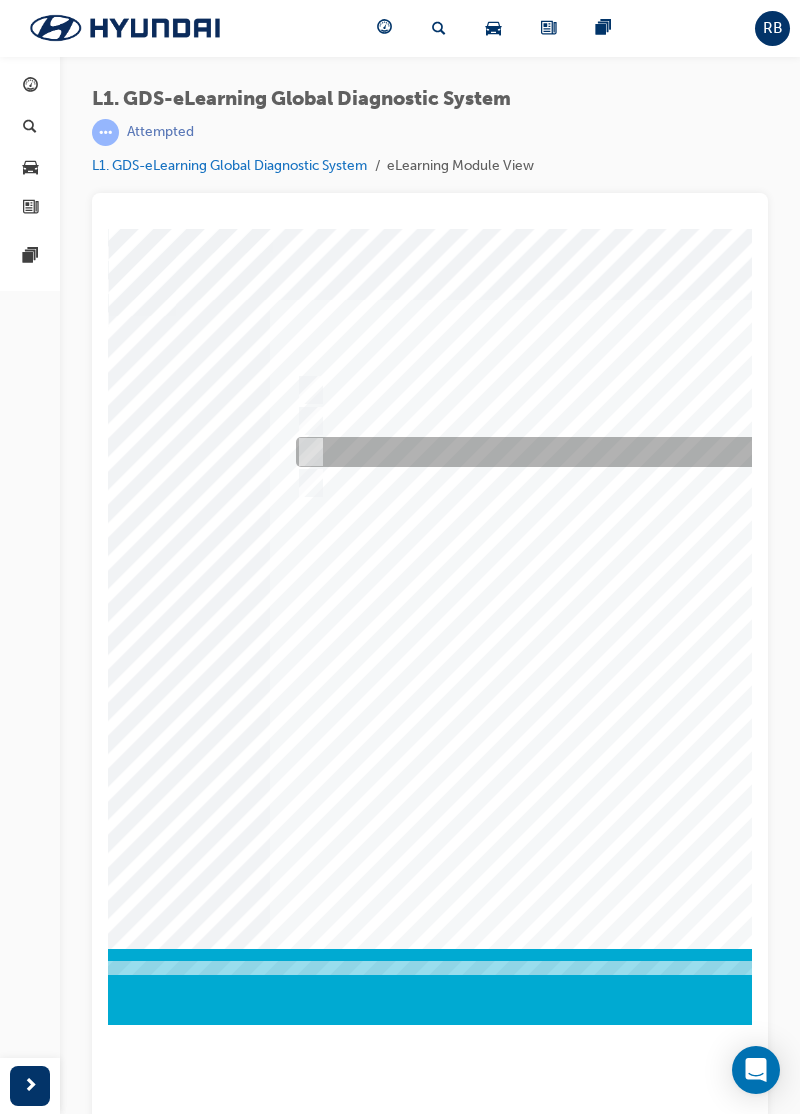 click at bounding box center [-272, 3525] 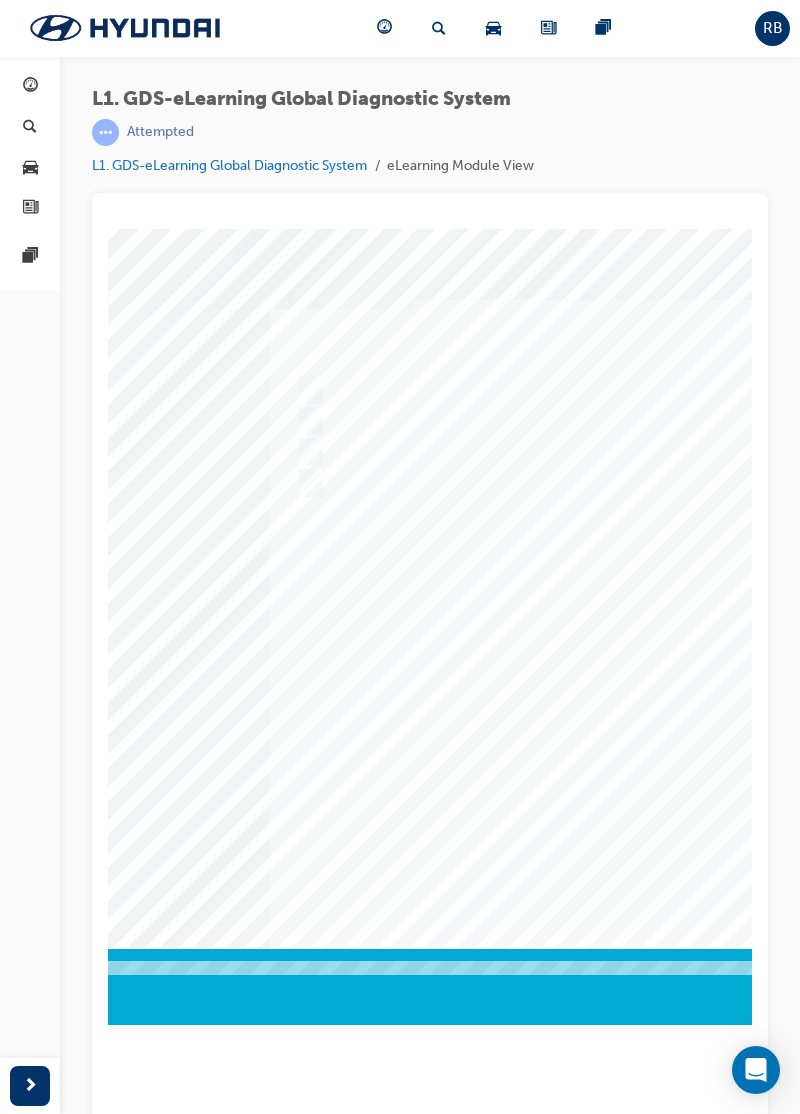 click at bounding box center (338, 604) 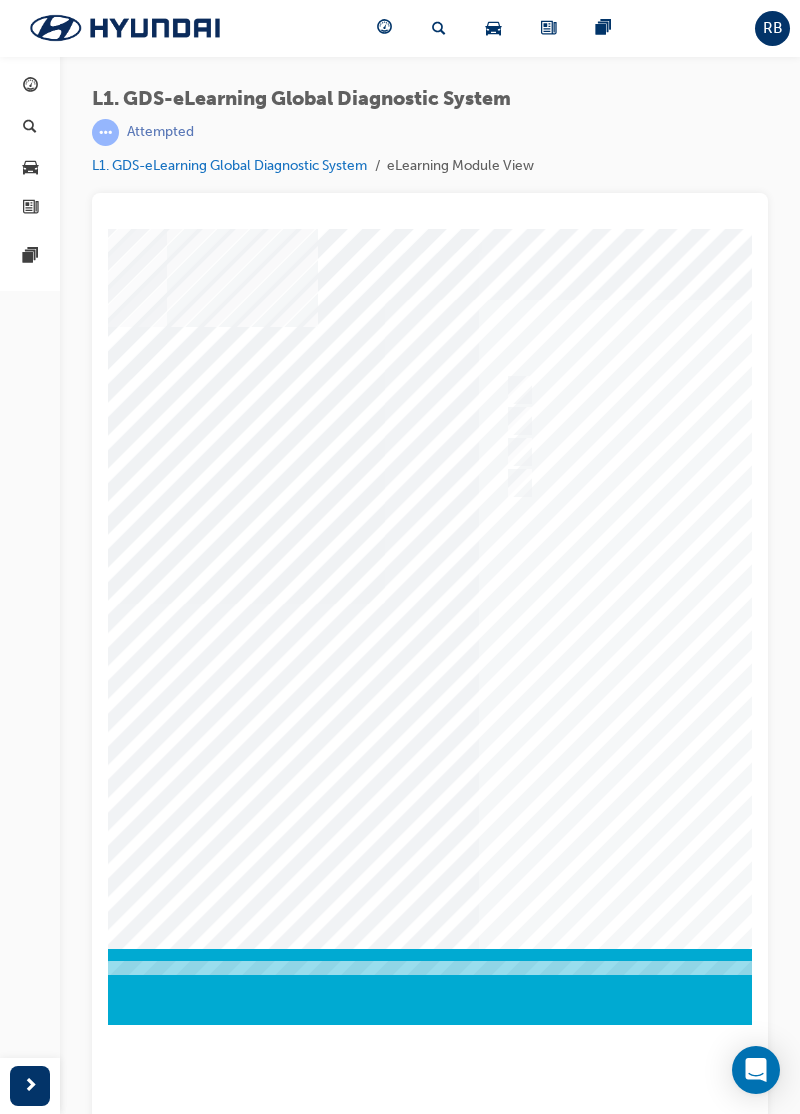 scroll, scrollTop: 0, scrollLeft: 244, axis: horizontal 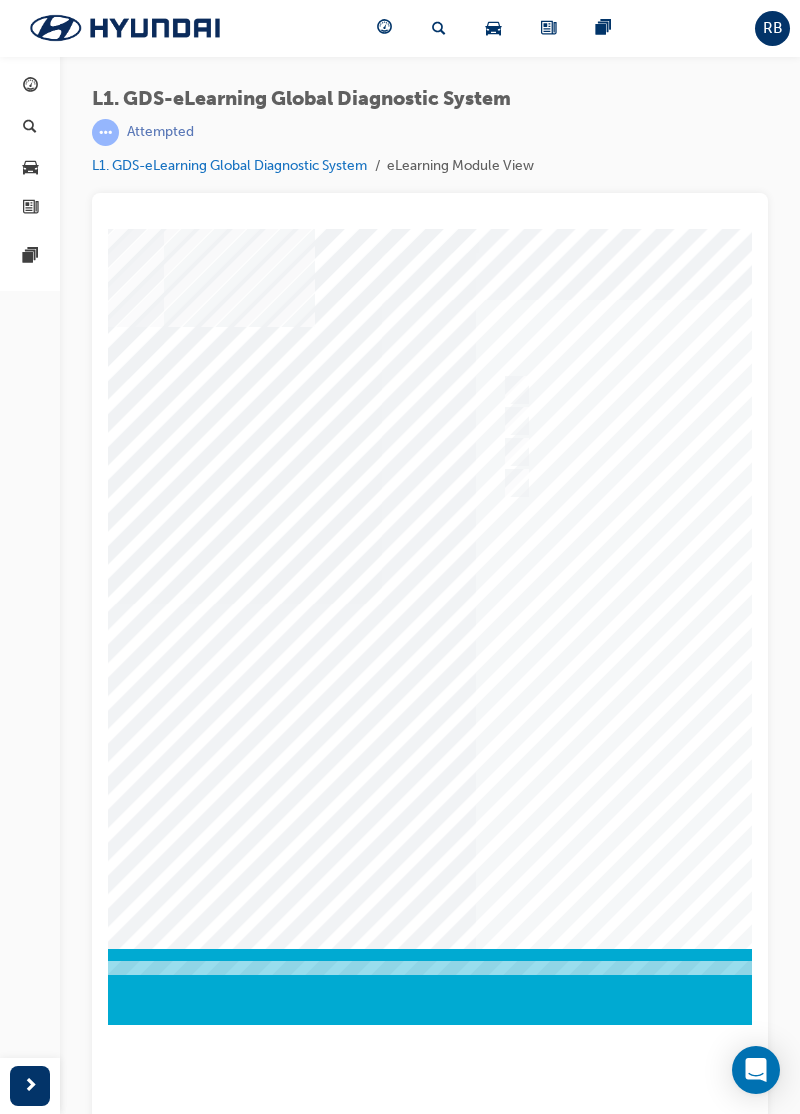 click at bounding box center [512, 453] 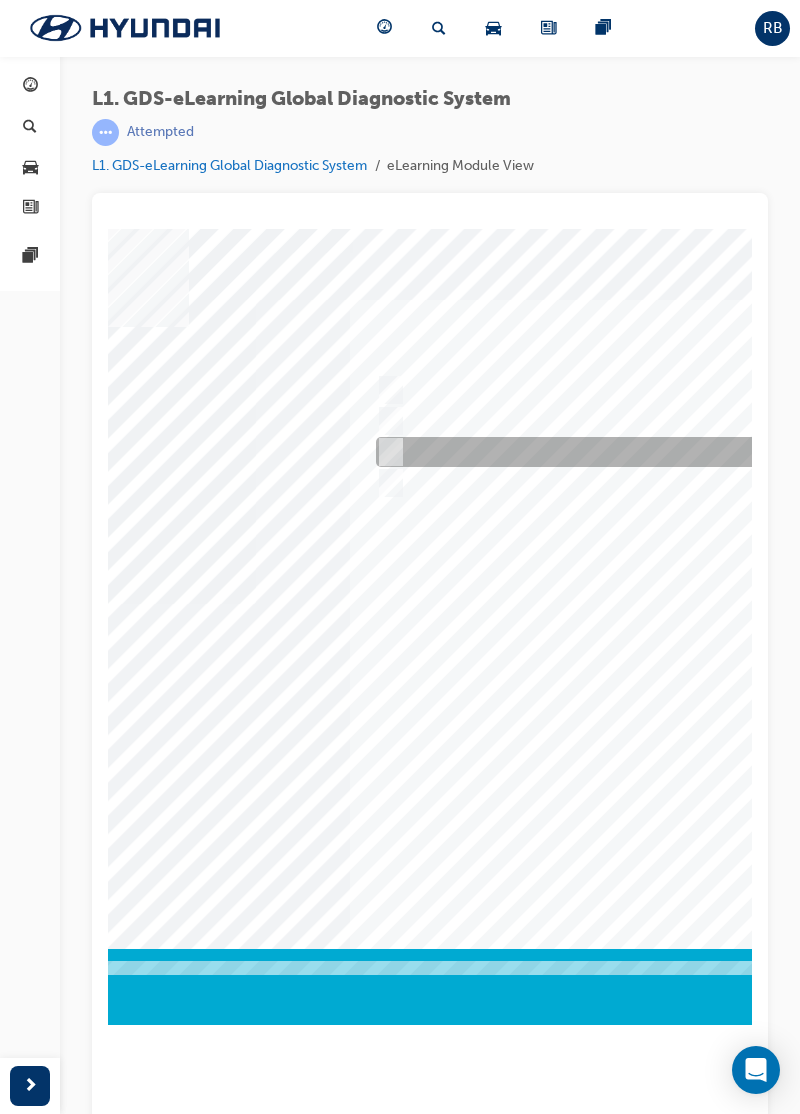 scroll, scrollTop: 0, scrollLeft: 372, axis: horizontal 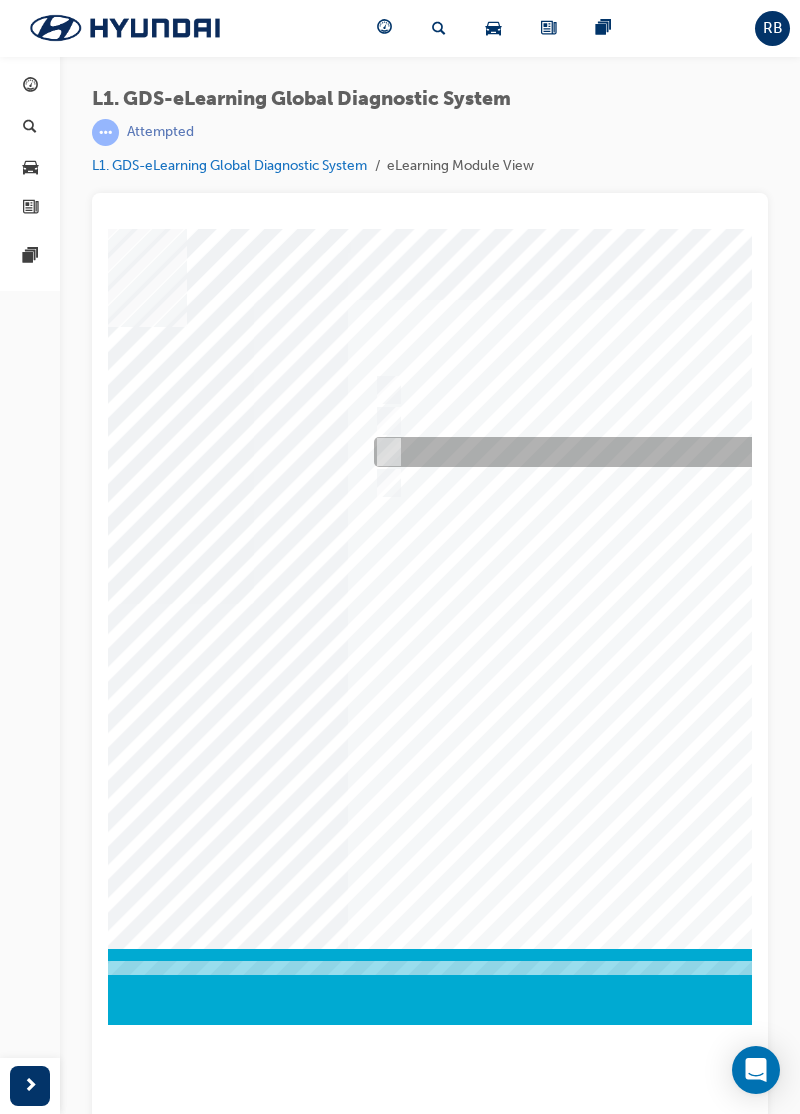 click at bounding box center [-194, 3686] 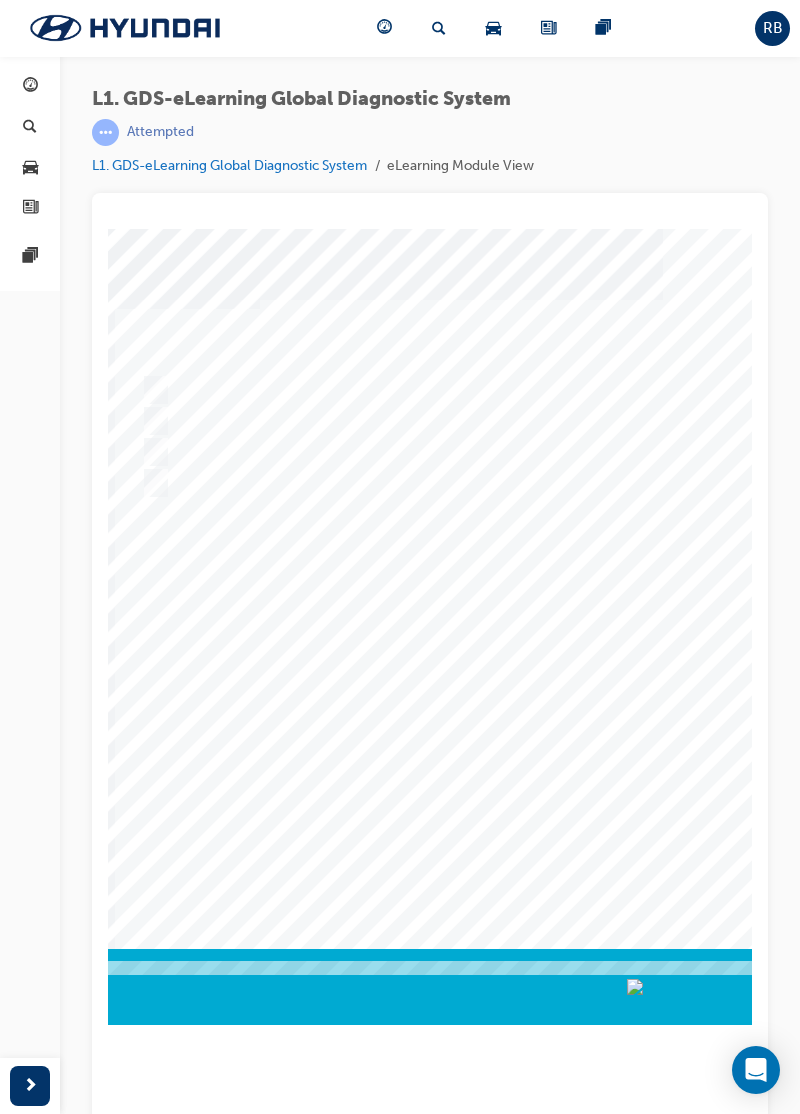 scroll, scrollTop: 0, scrollLeft: 604, axis: horizontal 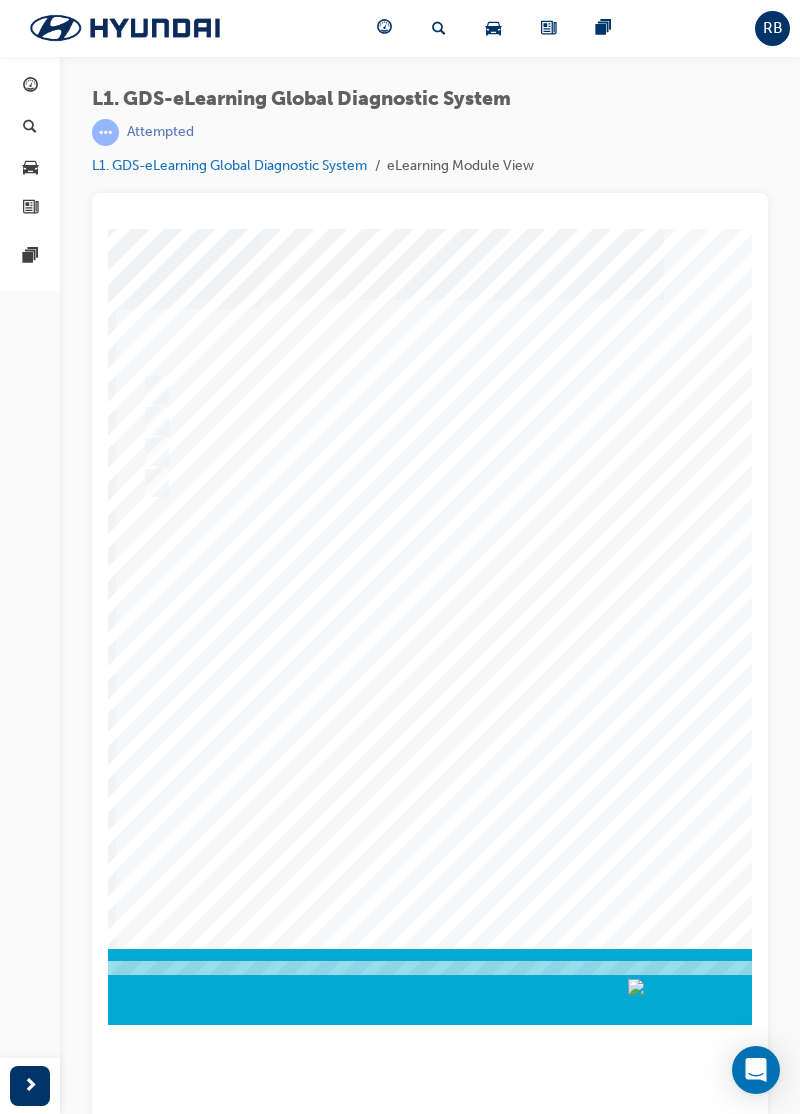 click at bounding box center (184, 604) 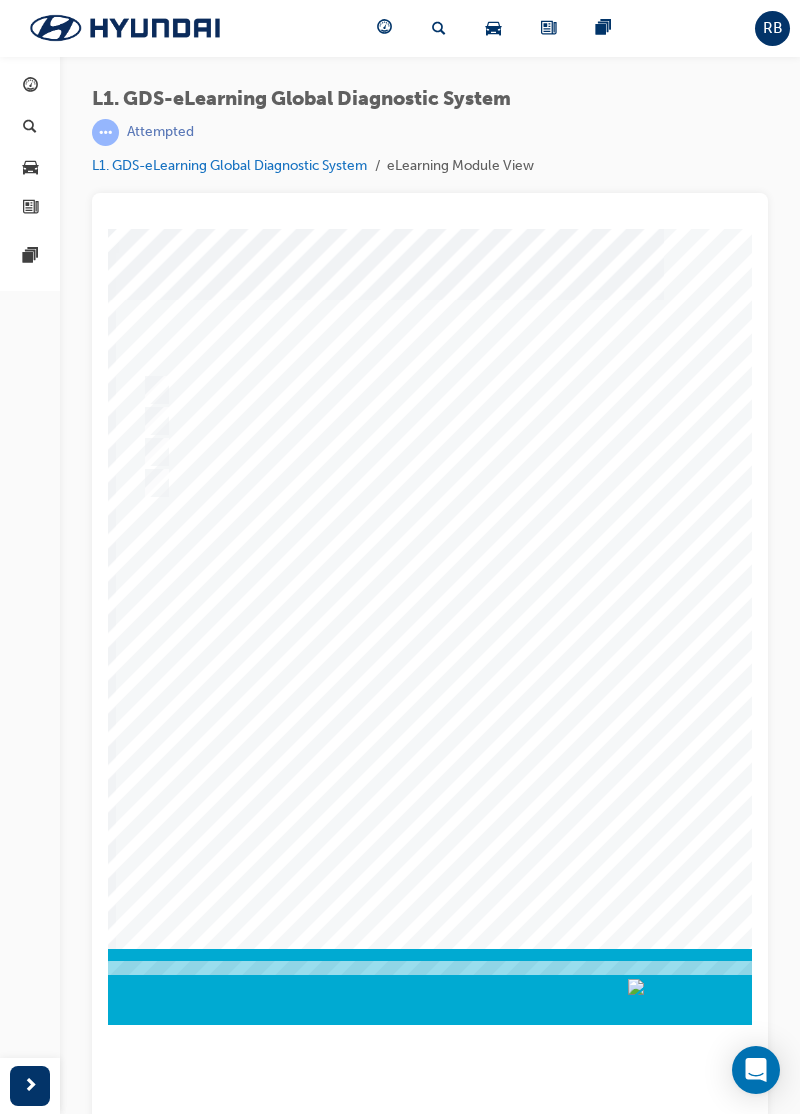 click at bounding box center [474, 485] 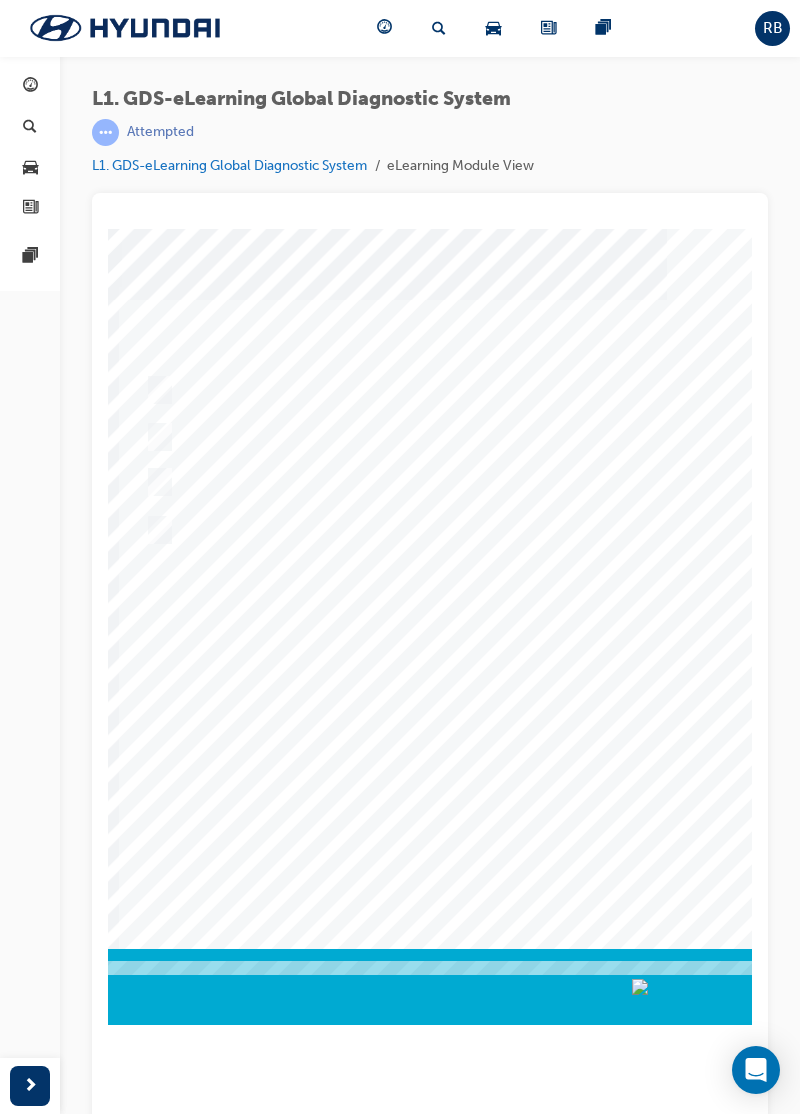 scroll, scrollTop: 0, scrollLeft: 600, axis: horizontal 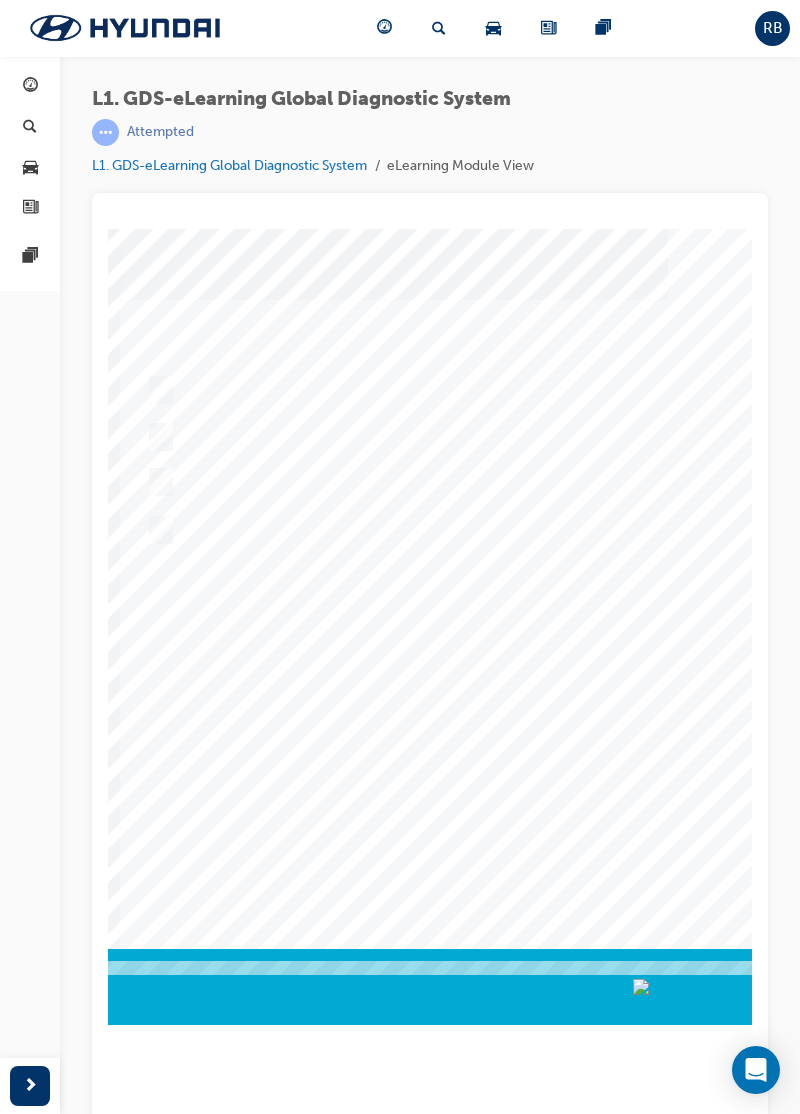 click at bounding box center (157, 438) 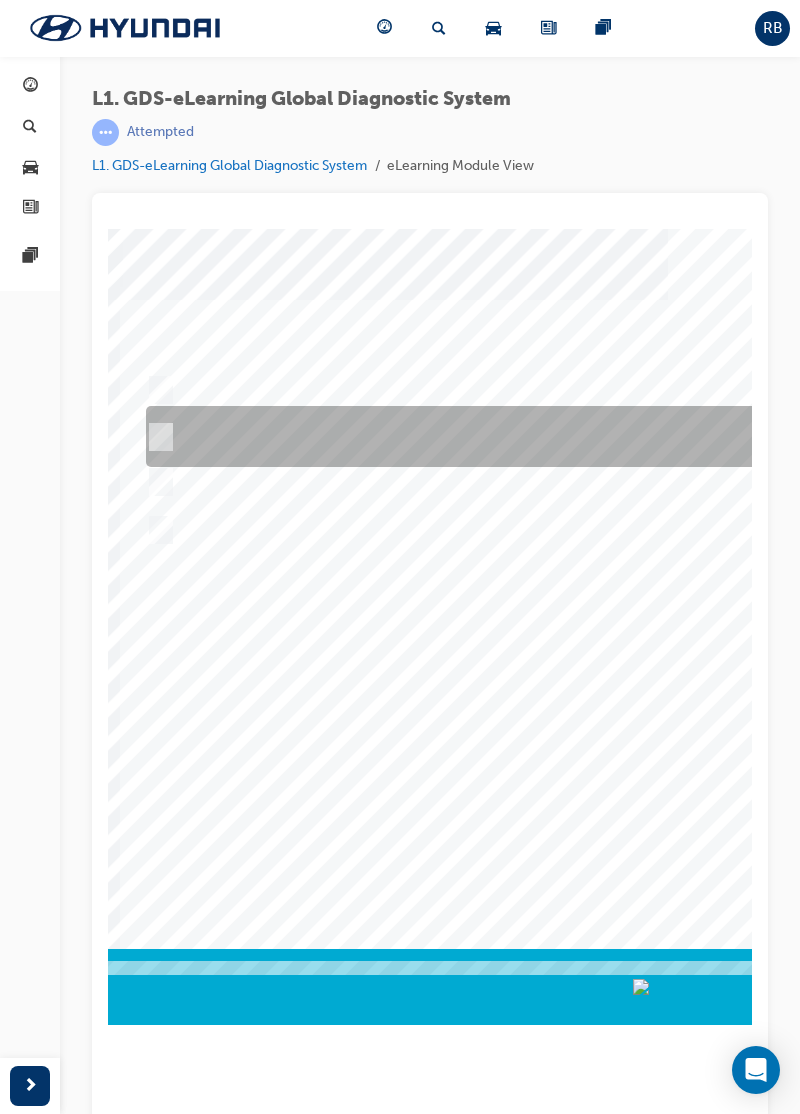 click at bounding box center [-422, 3686] 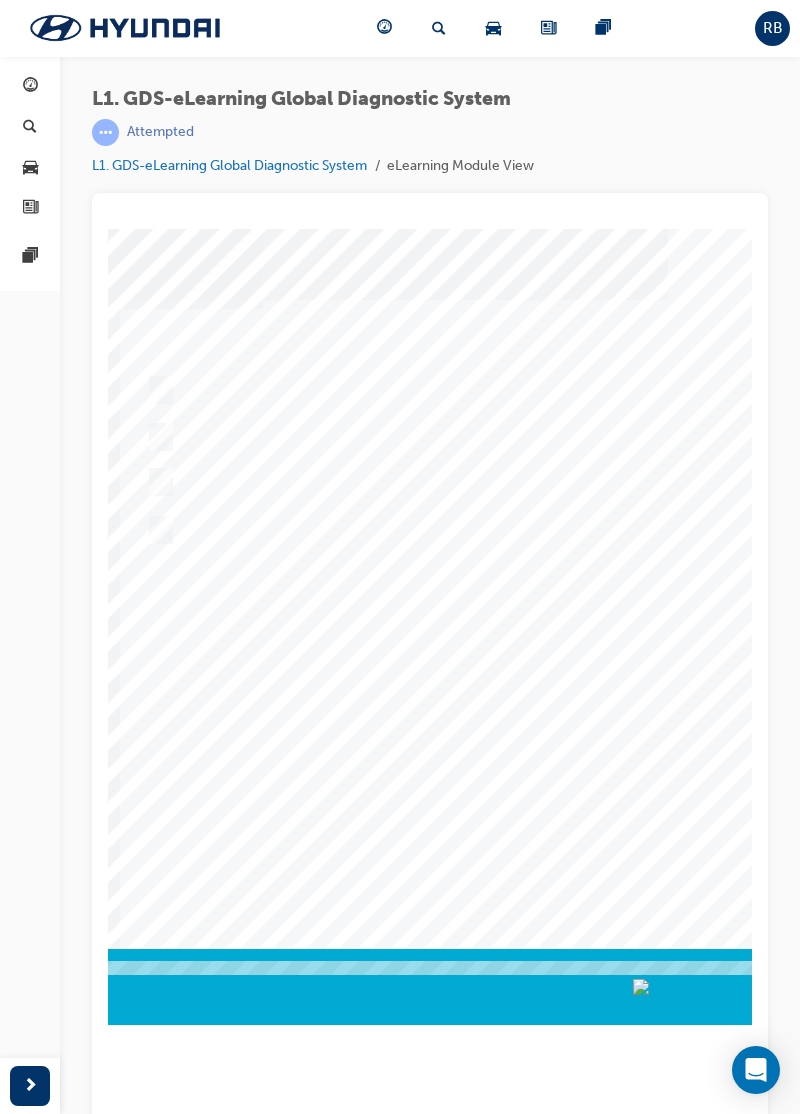 click at bounding box center (188, 604) 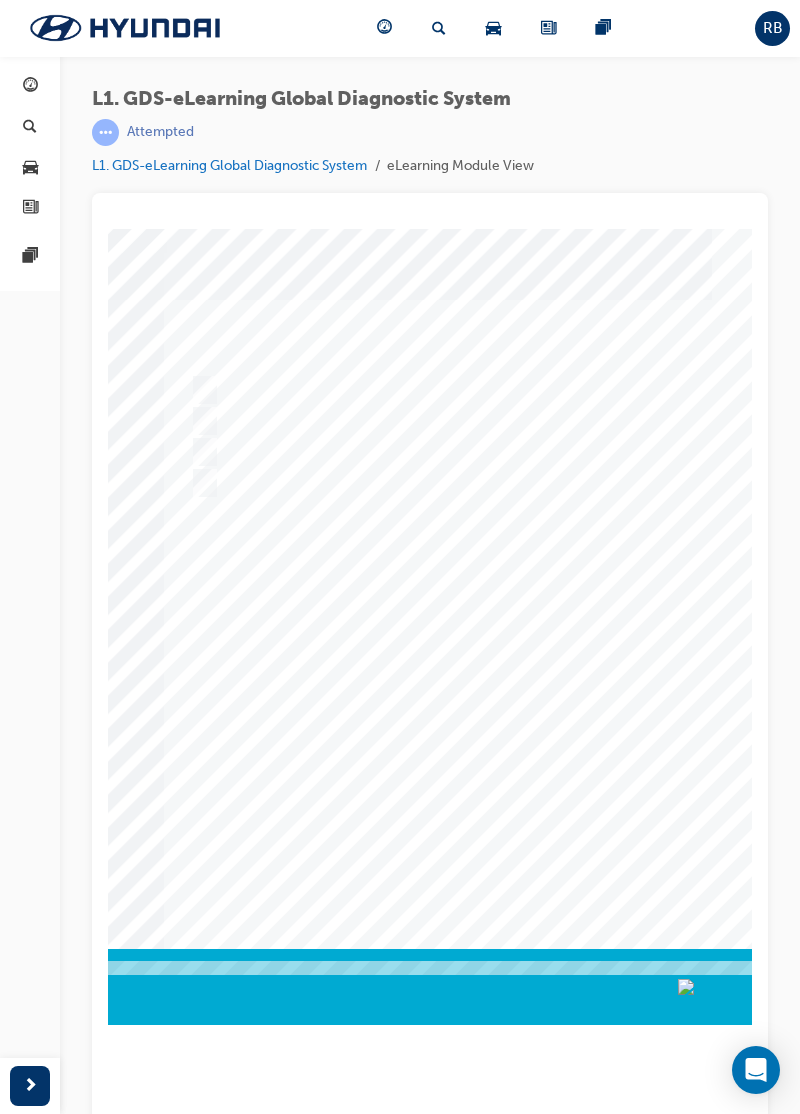 scroll, scrollTop: 0, scrollLeft: 552, axis: horizontal 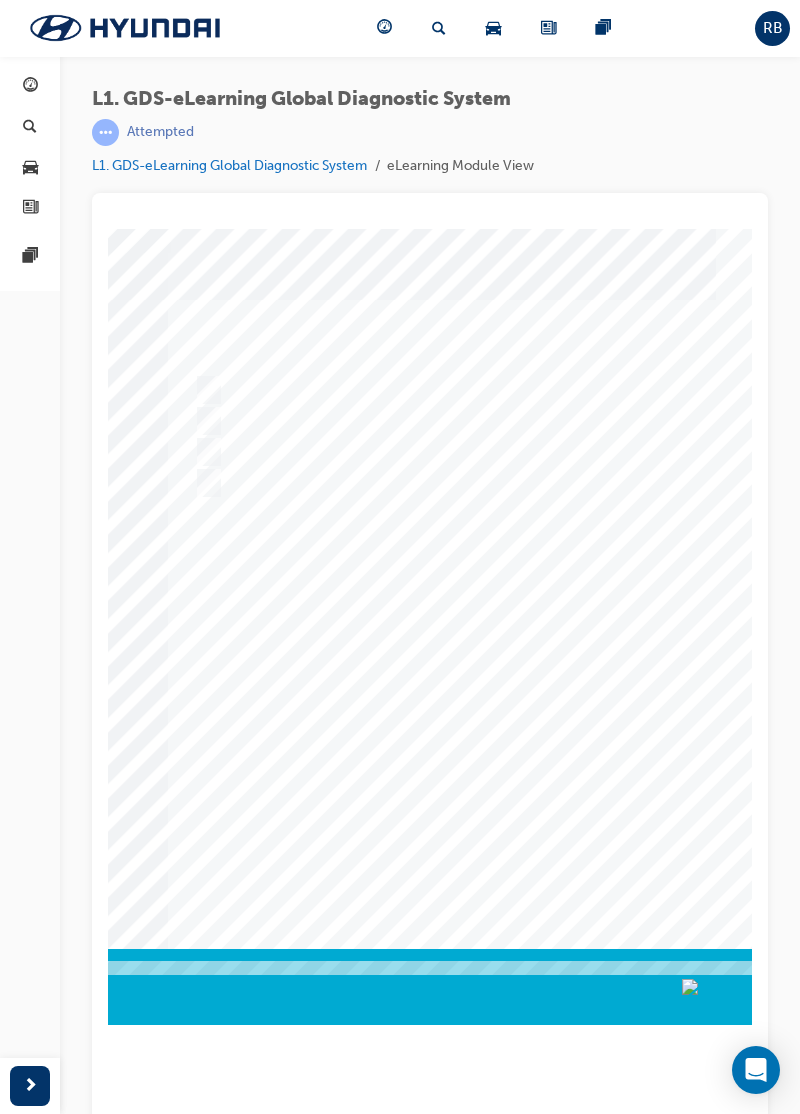 click at bounding box center (521, 484) 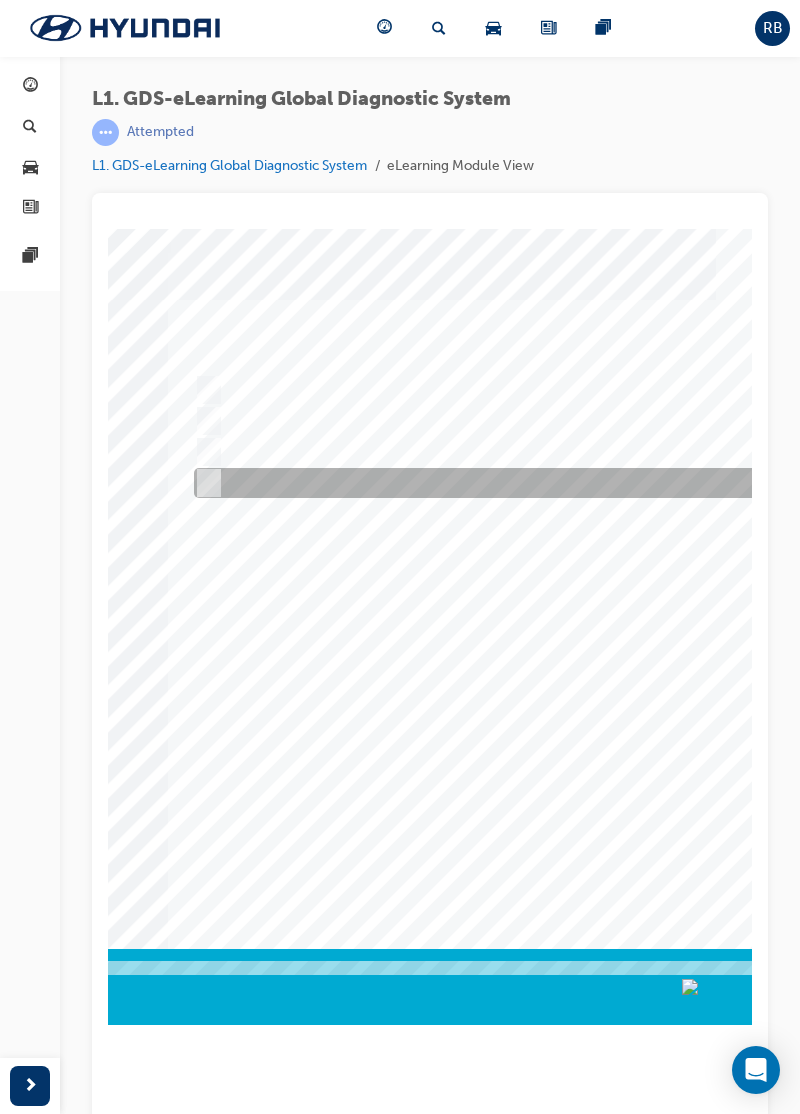 click at bounding box center (-374, 3686) 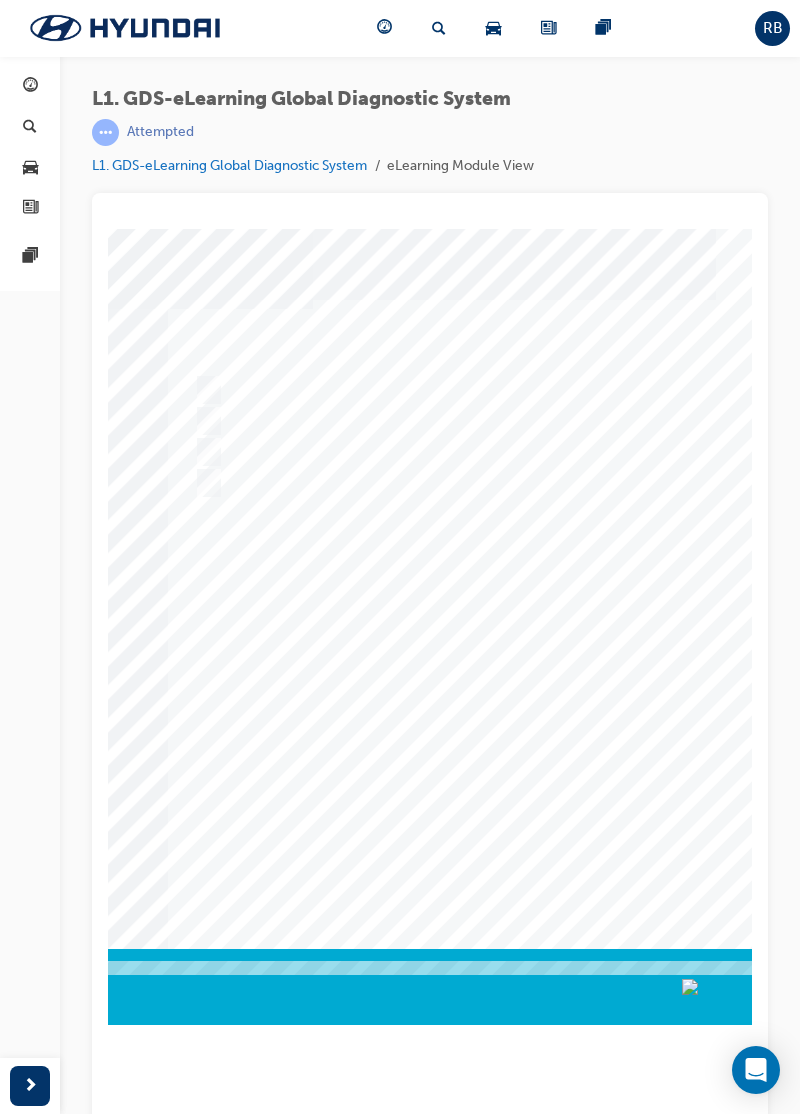 click at bounding box center [236, 604] 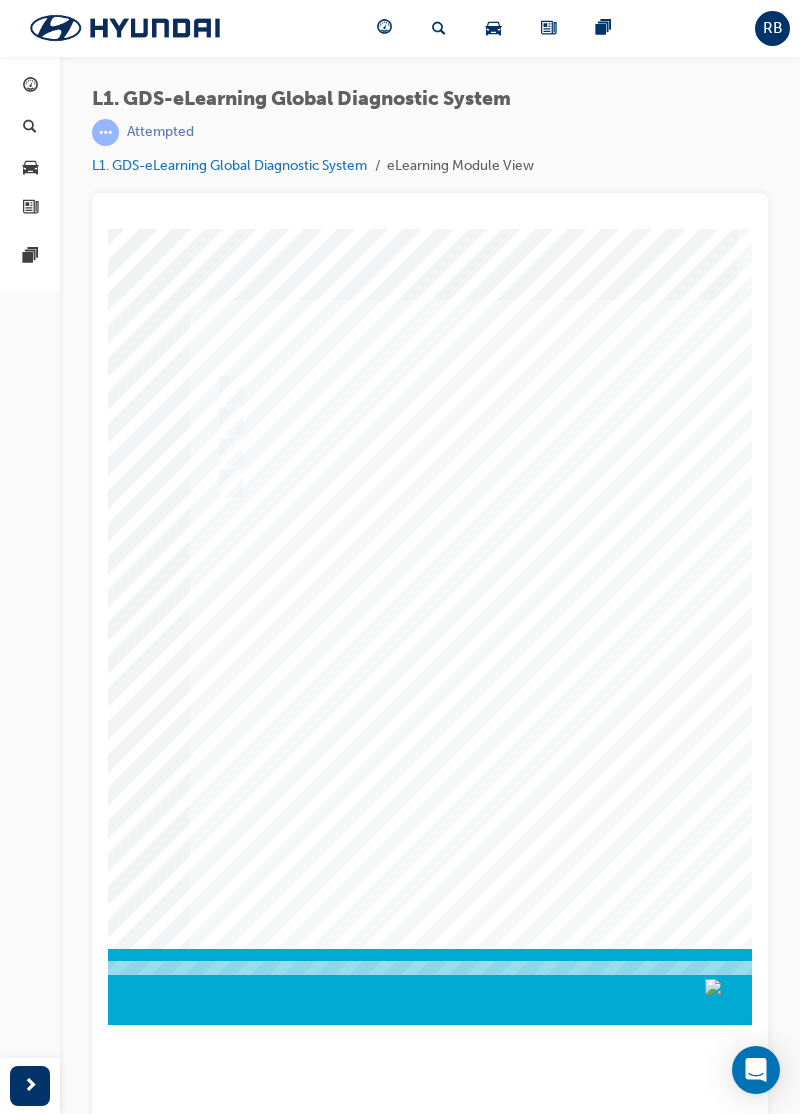 scroll, scrollTop: 0, scrollLeft: 532, axis: horizontal 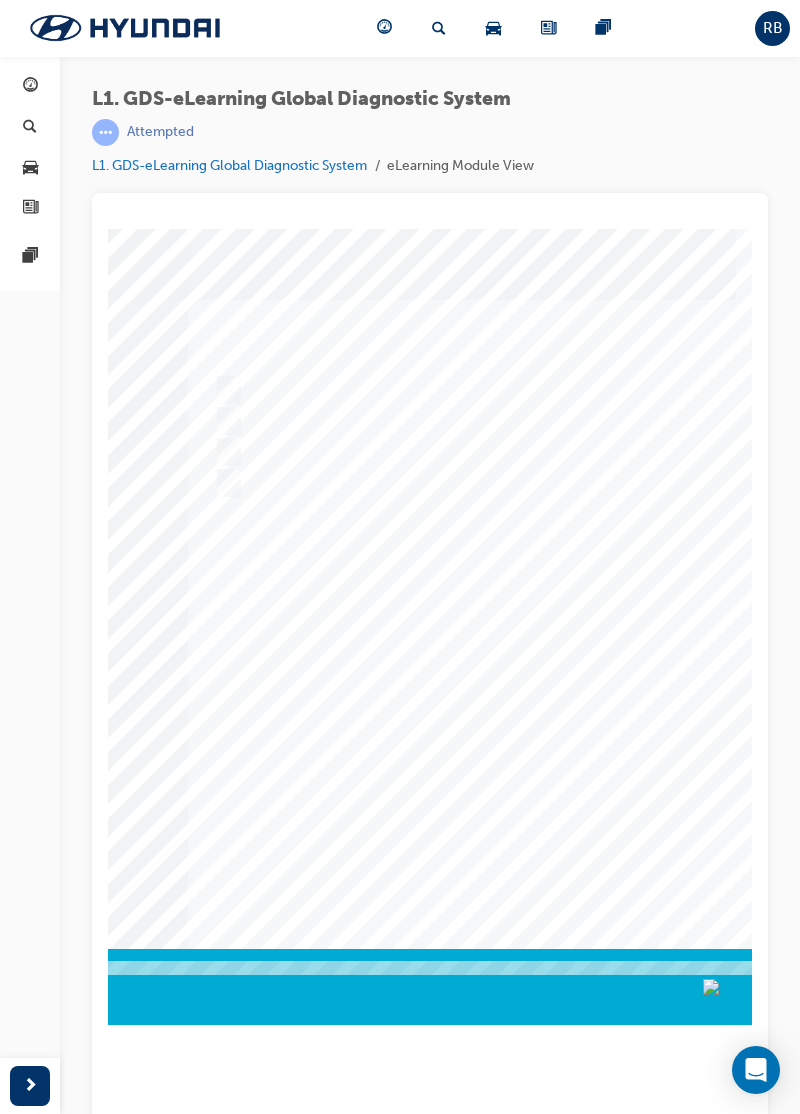 click at bounding box center [224, 391] 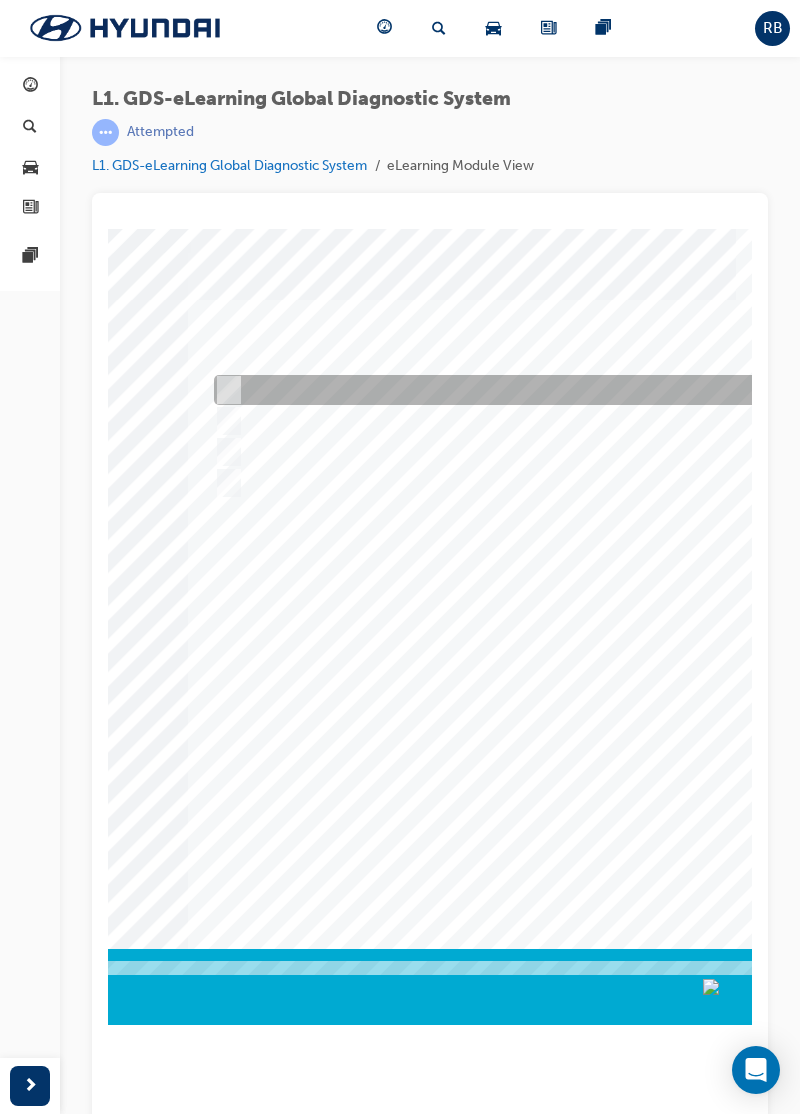 click at bounding box center [224, 422] 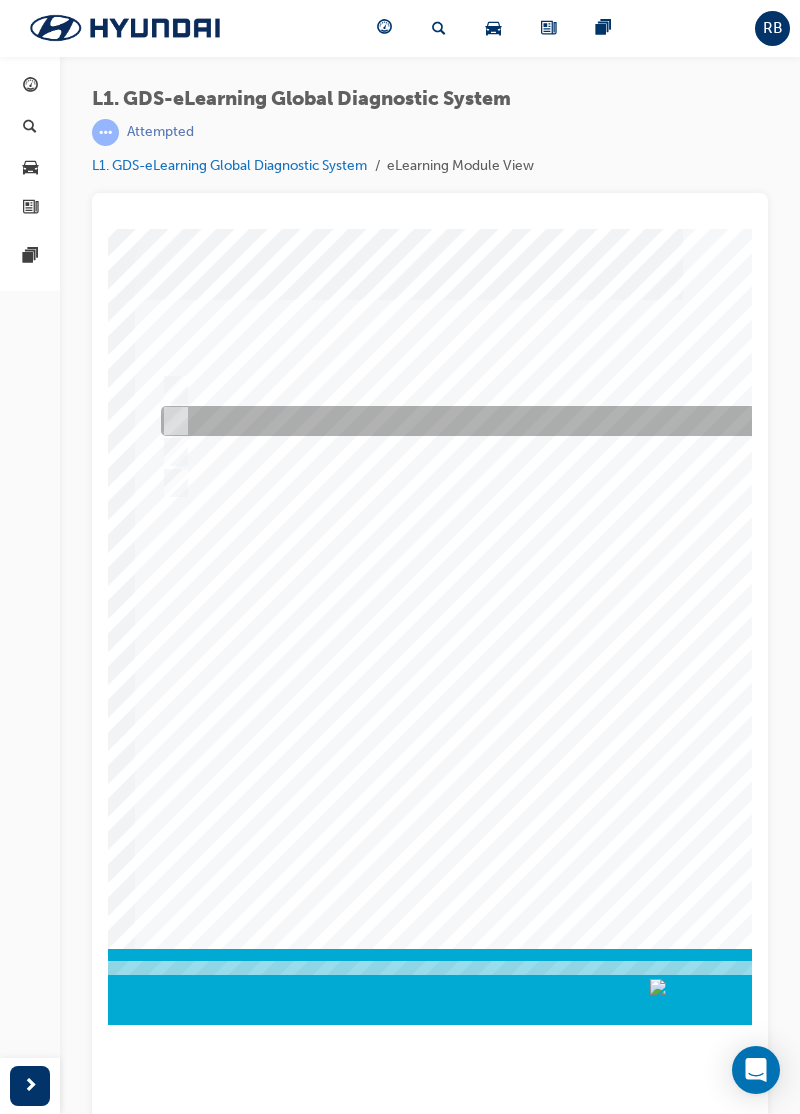 scroll, scrollTop: 0, scrollLeft: 584, axis: horizontal 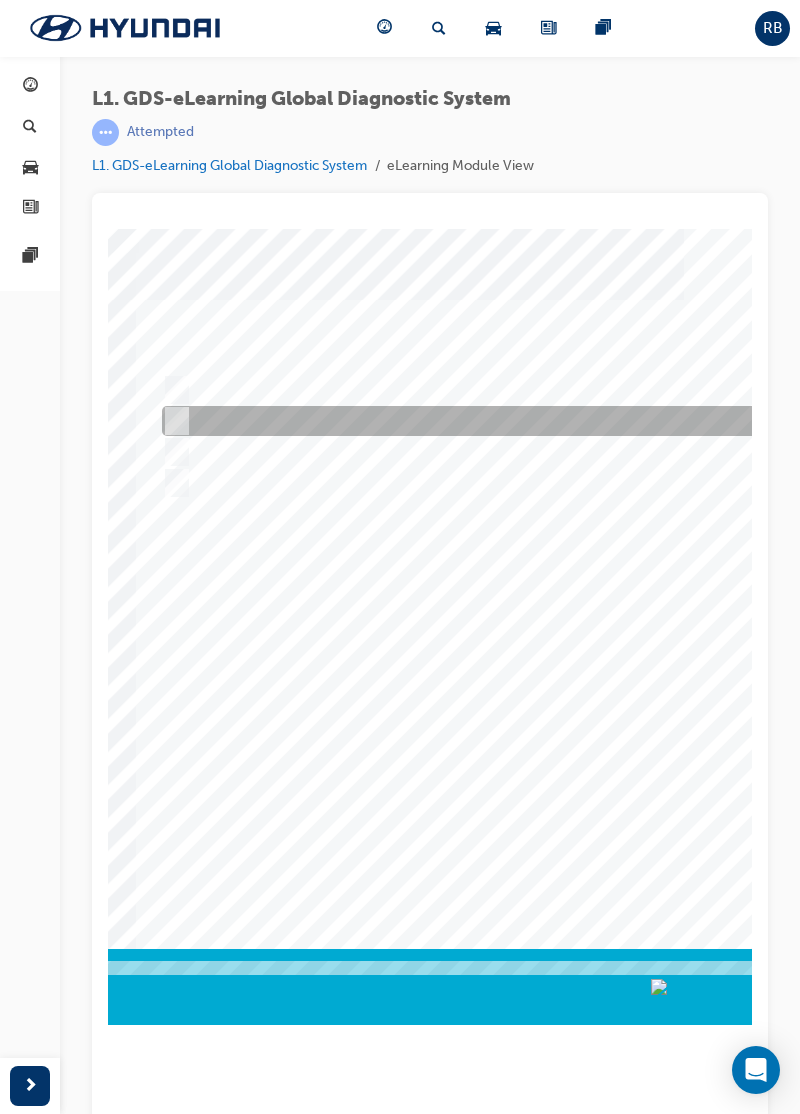 click at bounding box center [489, 484] 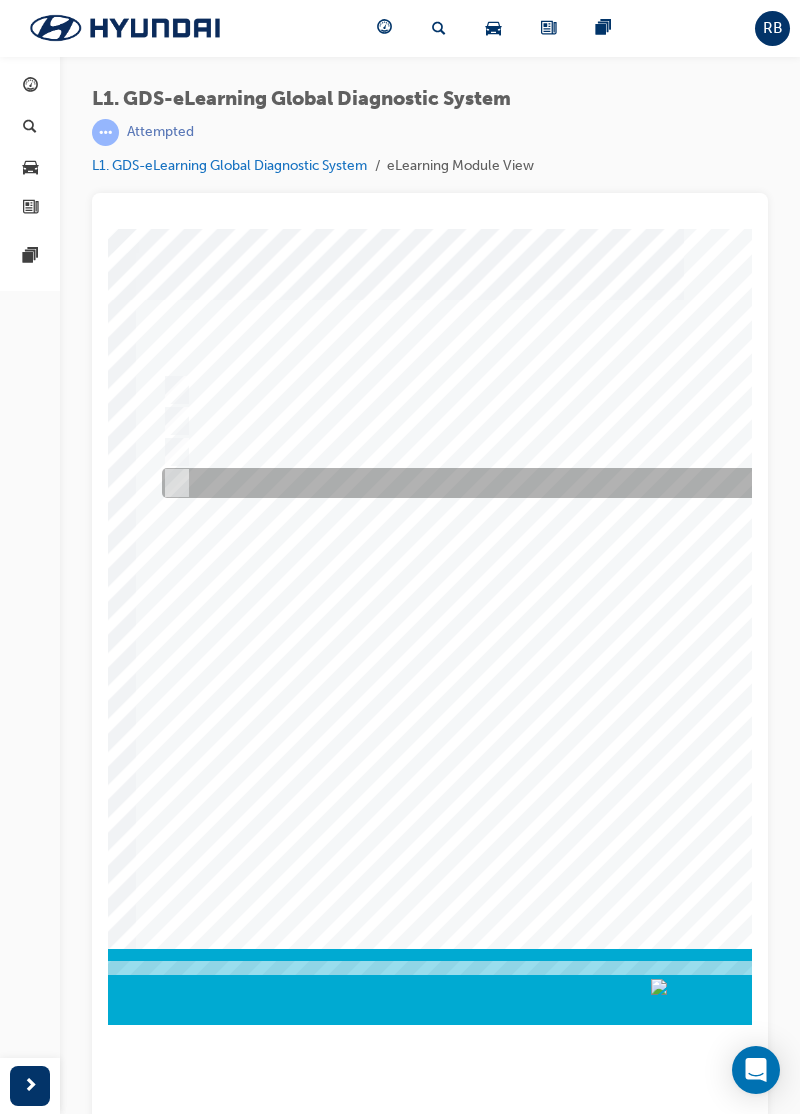 click at bounding box center [489, 453] 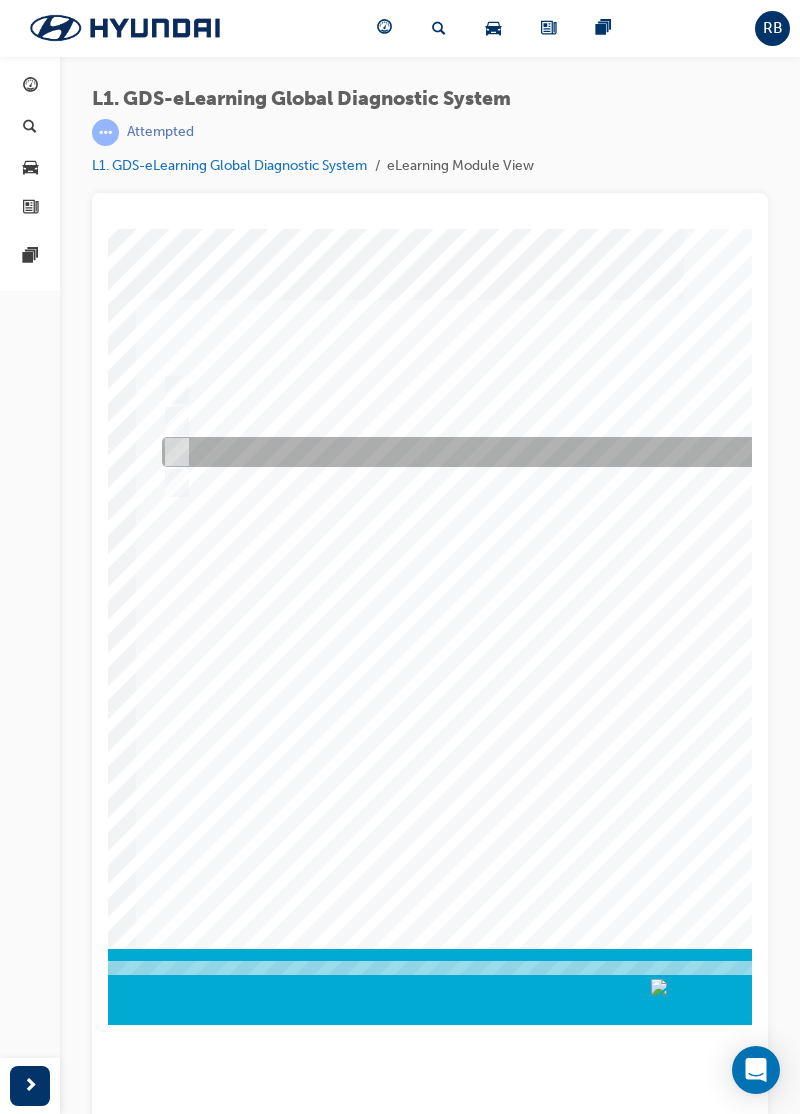 click at bounding box center [-406, 3686] 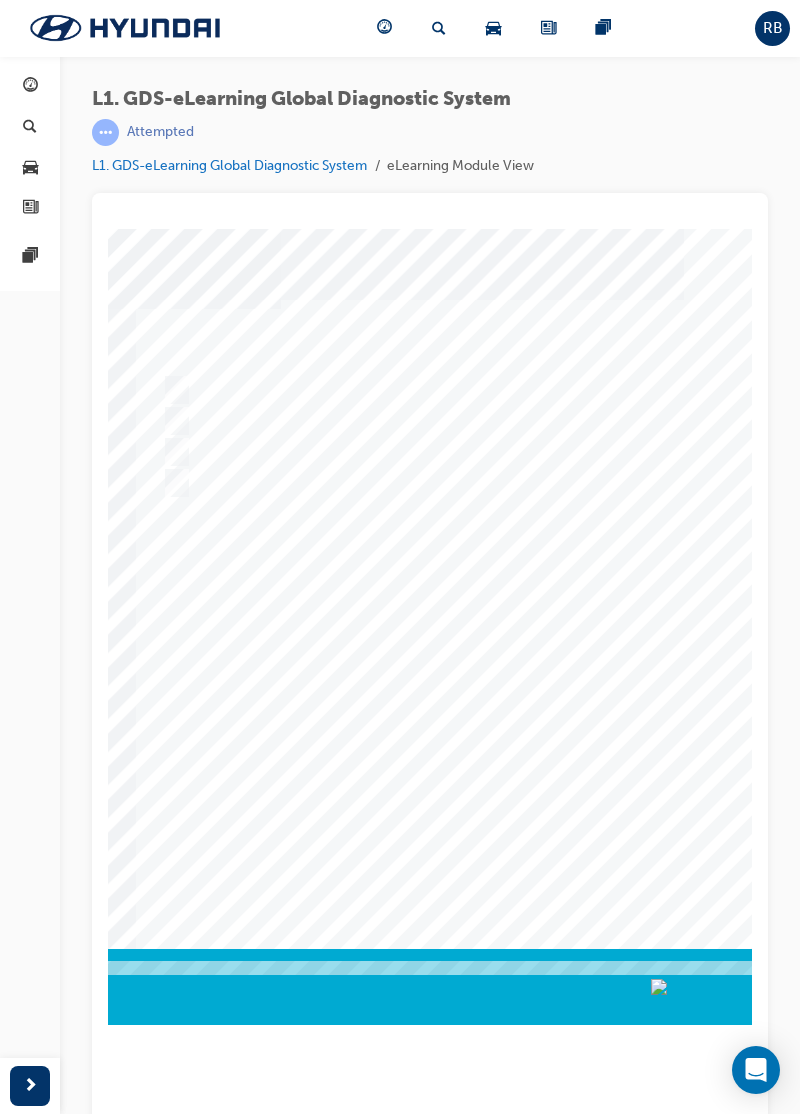 click at bounding box center (204, 604) 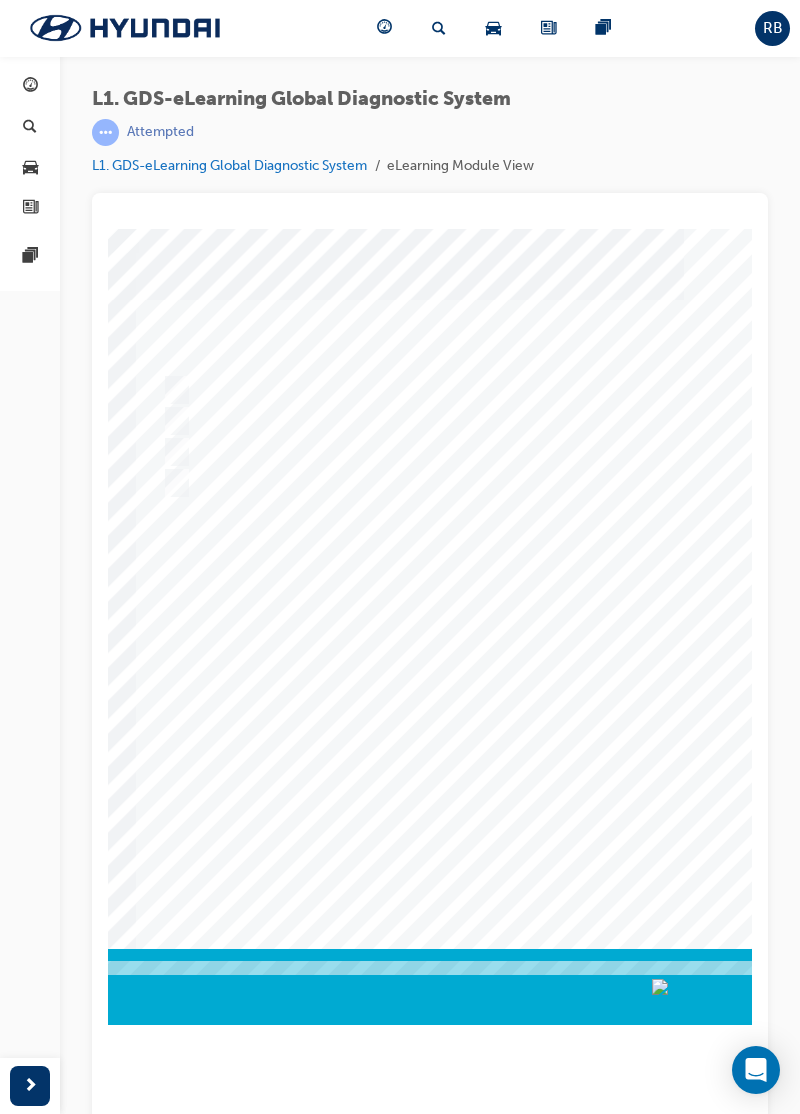 click at bounding box center [-406, 3686] 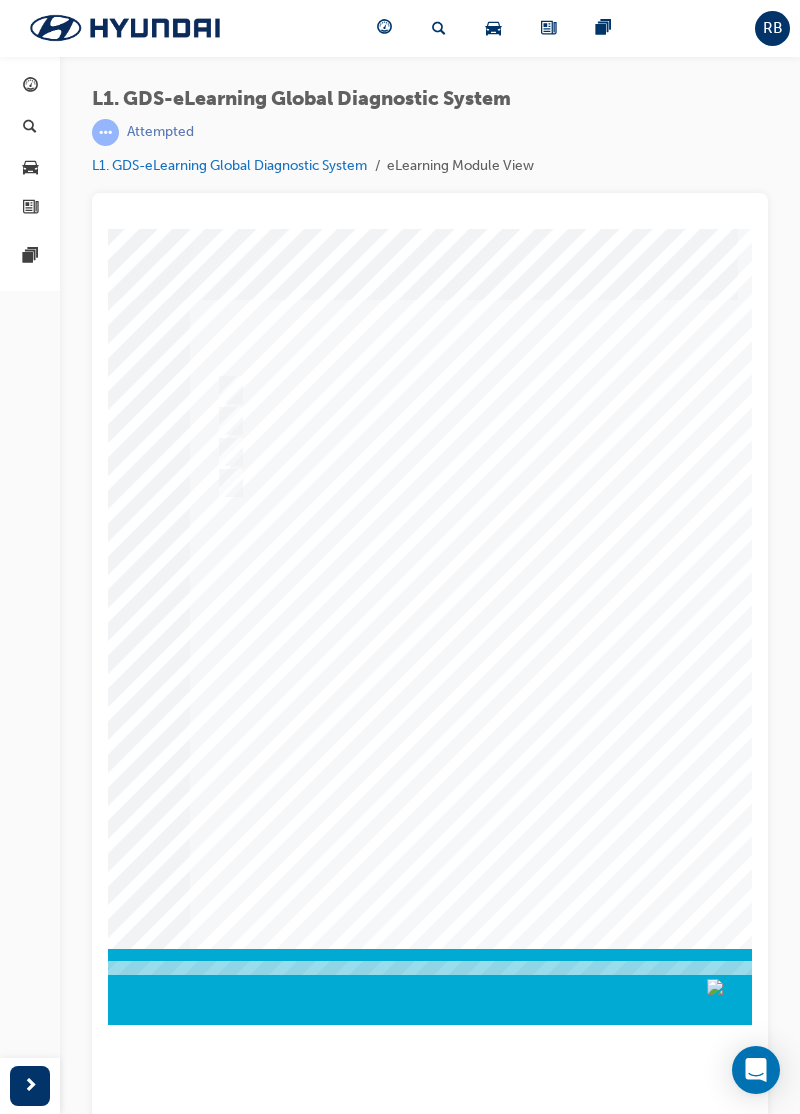 scroll, scrollTop: 0, scrollLeft: 532, axis: horizontal 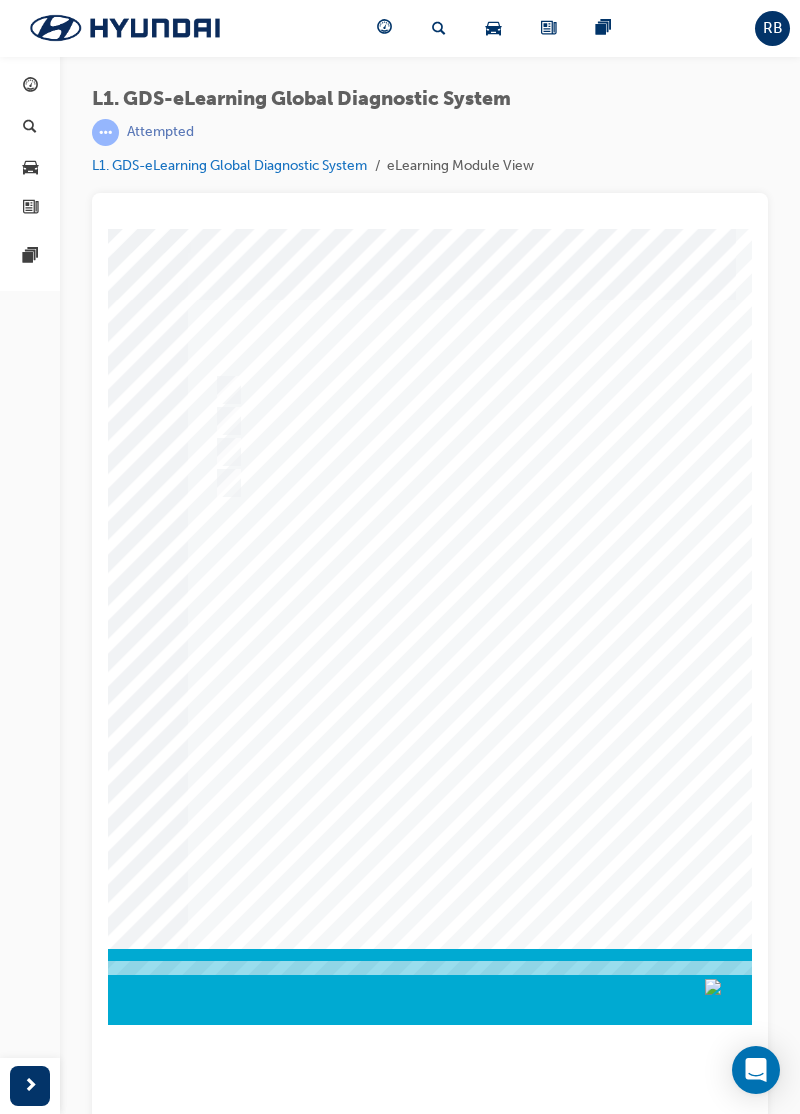 click at bounding box center [225, 453] 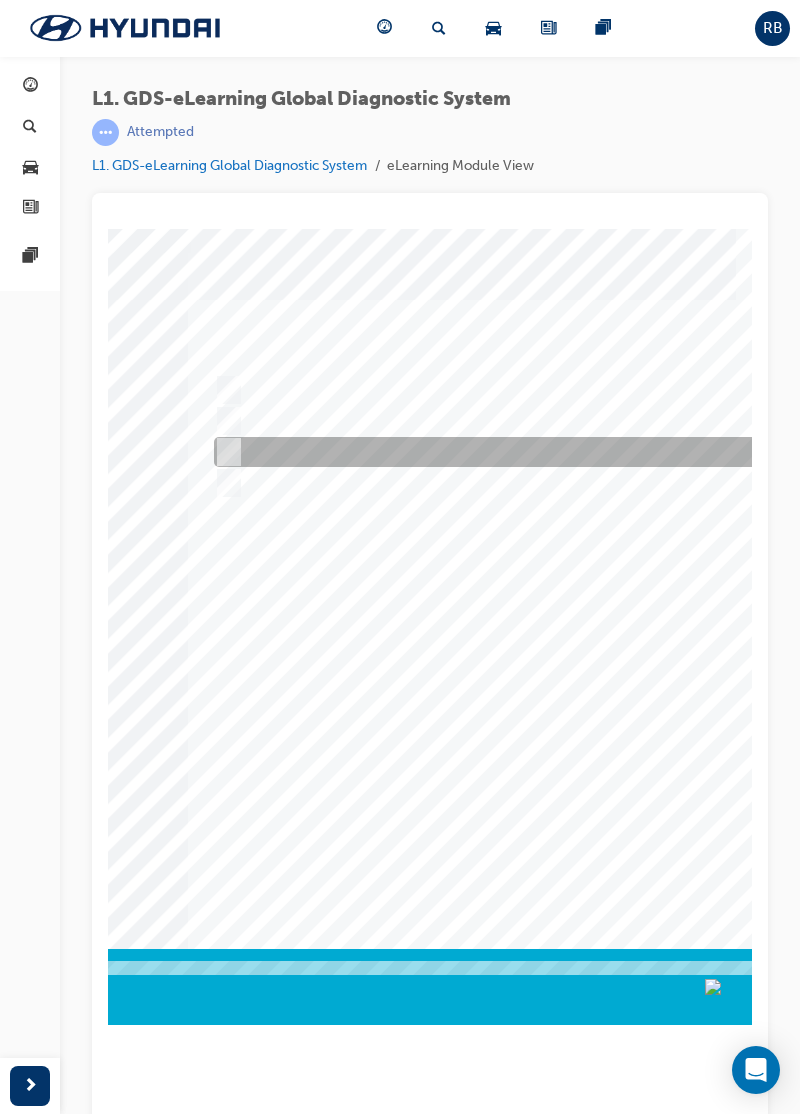 click at bounding box center (-354, 3686) 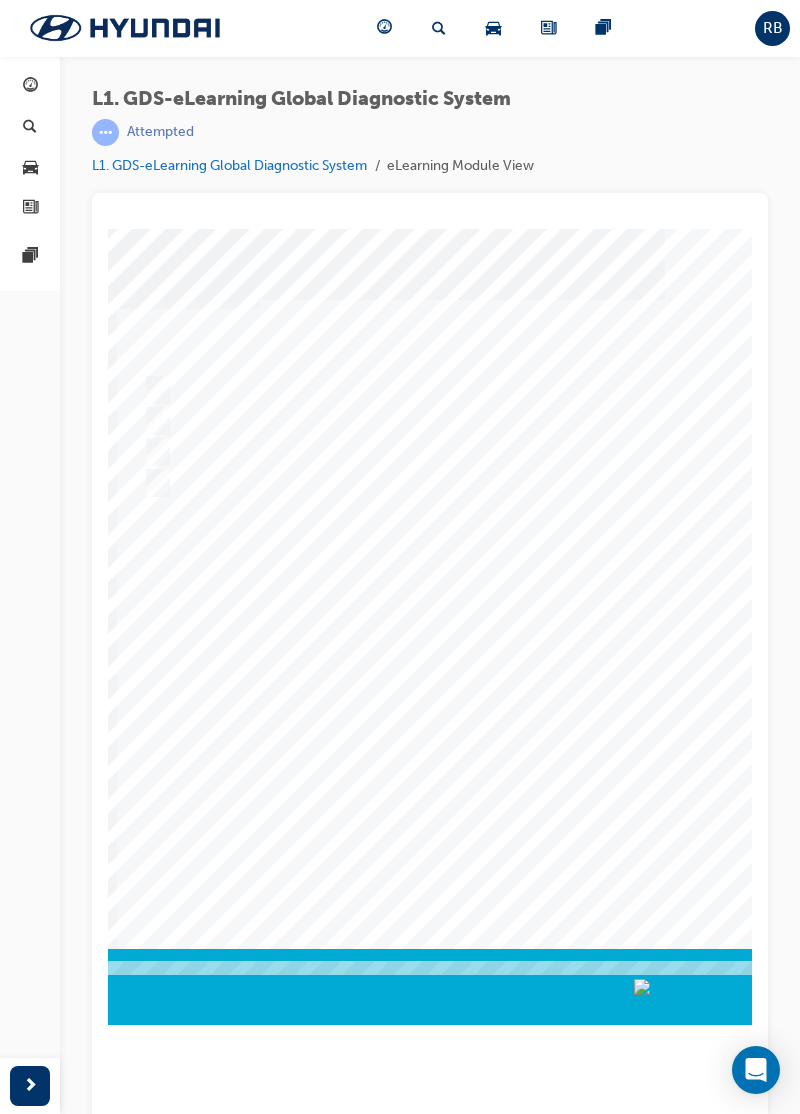 scroll, scrollTop: 0, scrollLeft: 638, axis: horizontal 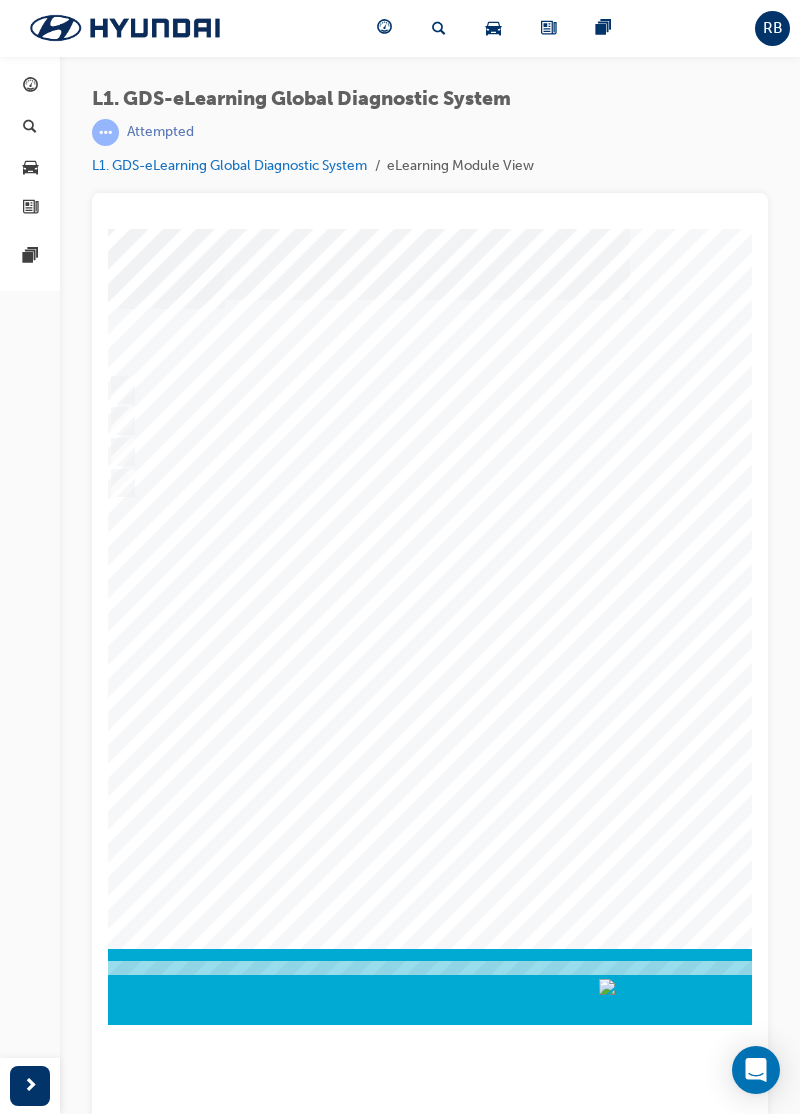 click at bounding box center [150, 604] 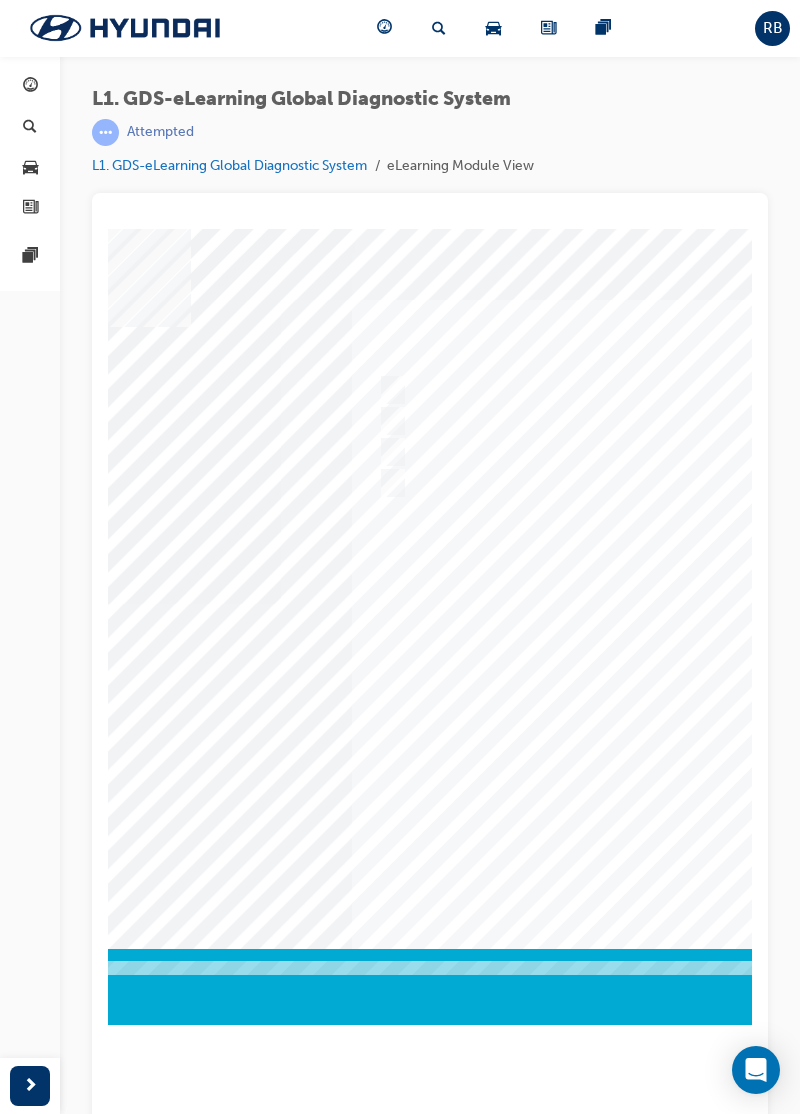 scroll, scrollTop: 0, scrollLeft: 385, axis: horizontal 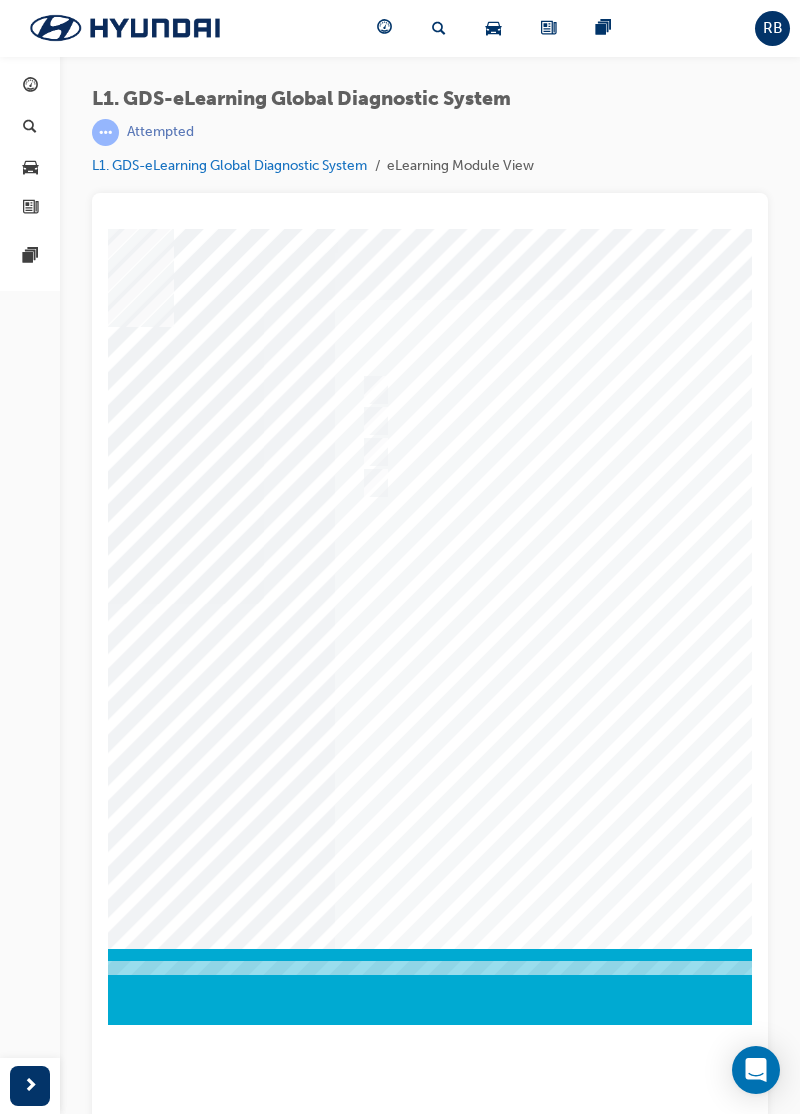 click at bounding box center (372, 391) 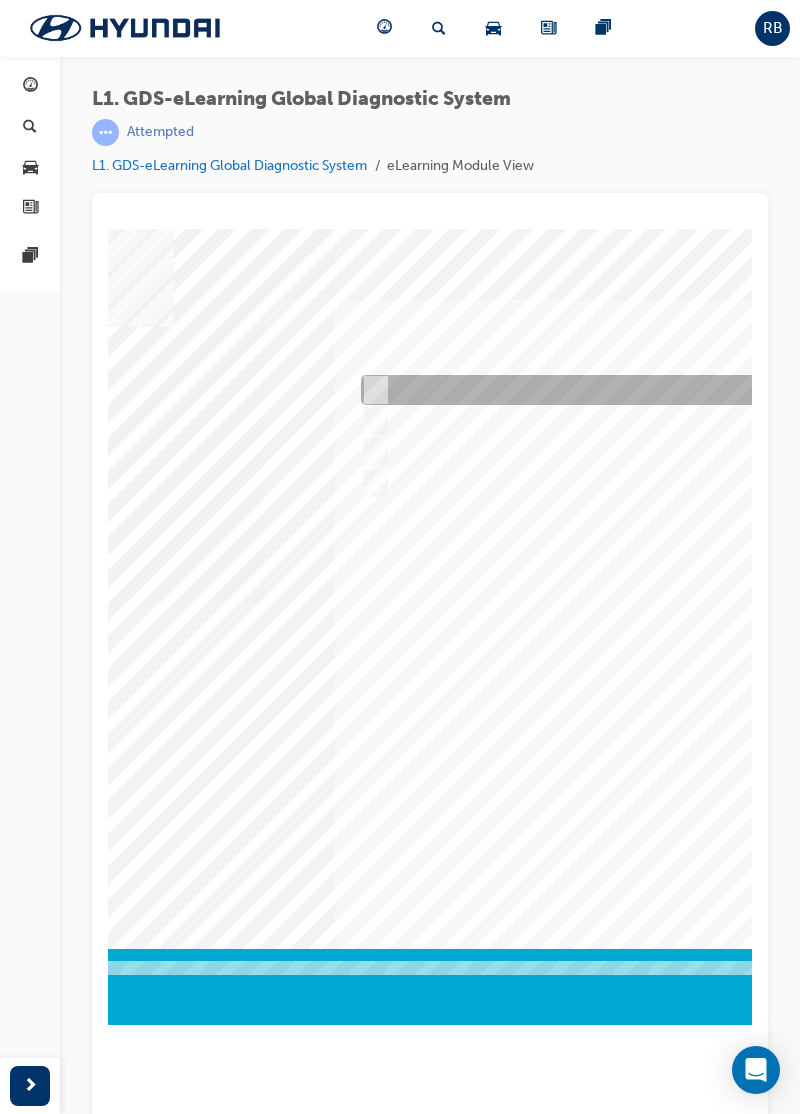 click at bounding box center [-207, 3686] 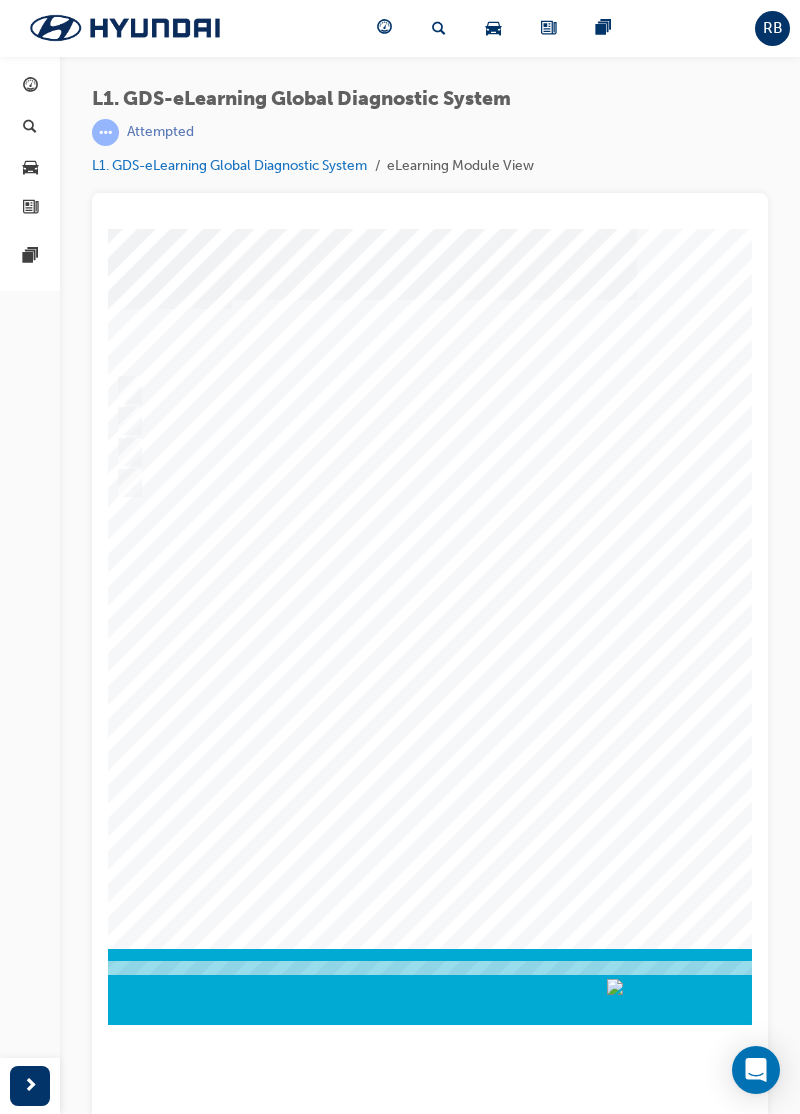 scroll, scrollTop: 0, scrollLeft: 716, axis: horizontal 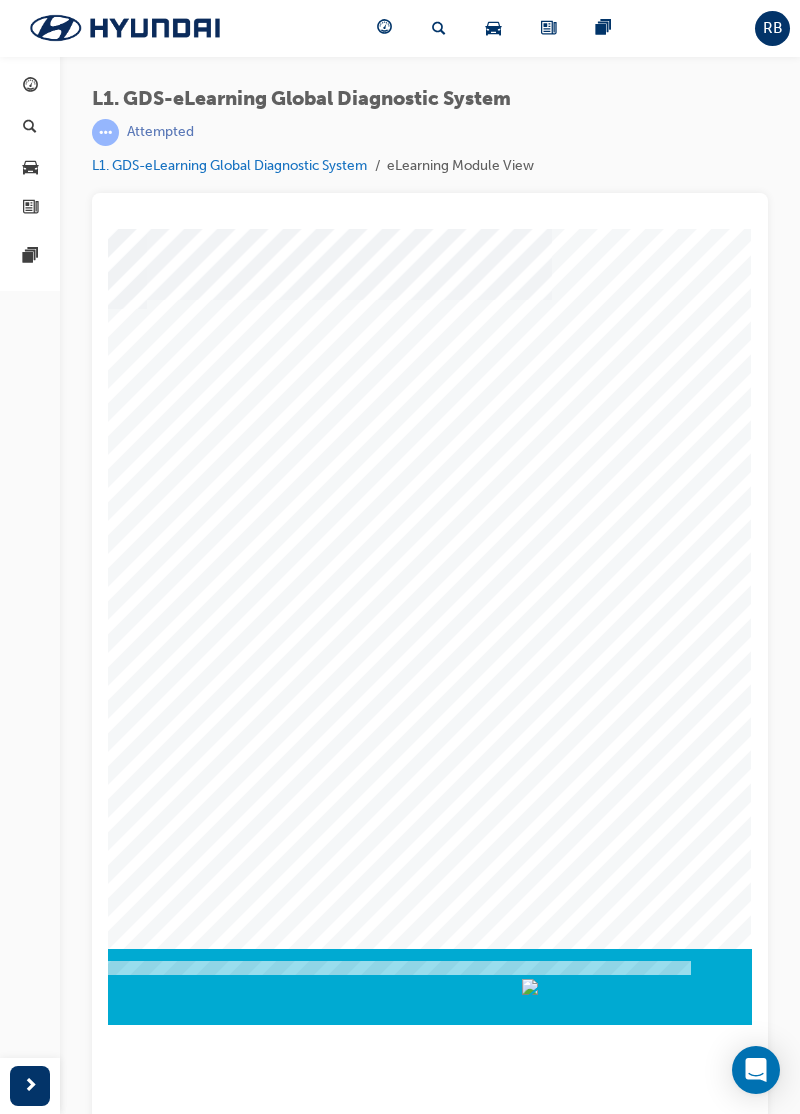 click at bounding box center (72, 604) 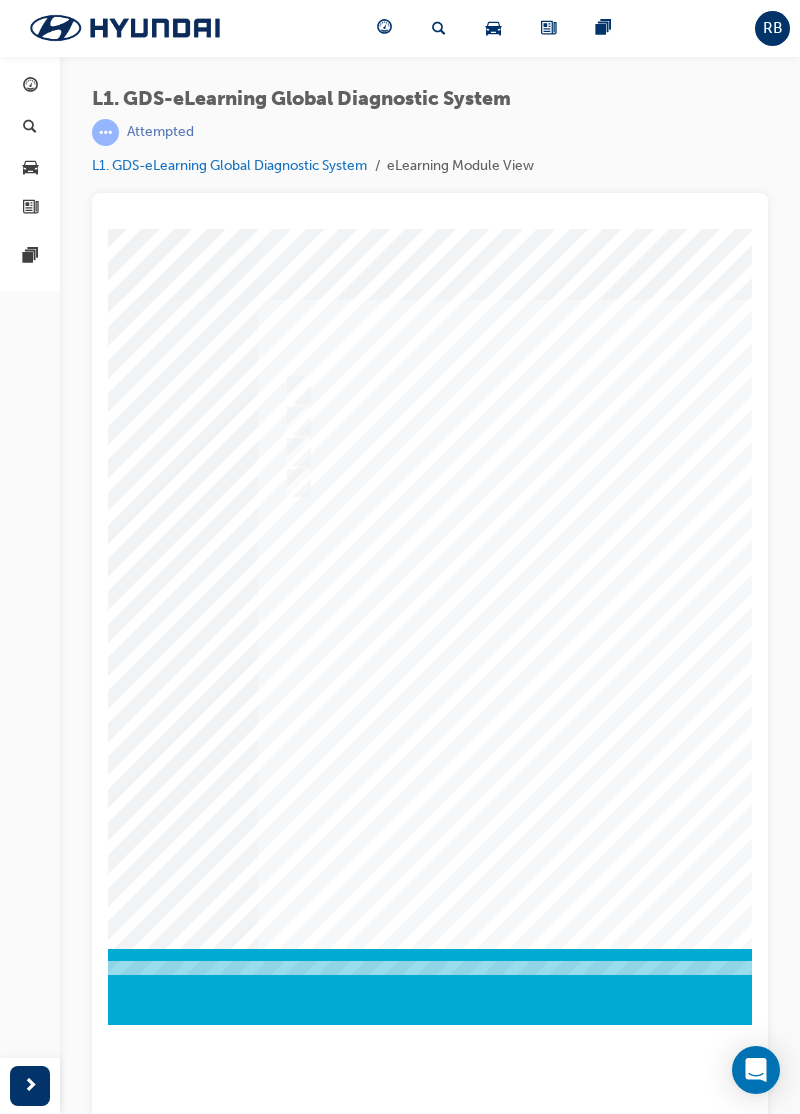 scroll, scrollTop: 0, scrollLeft: 464, axis: horizontal 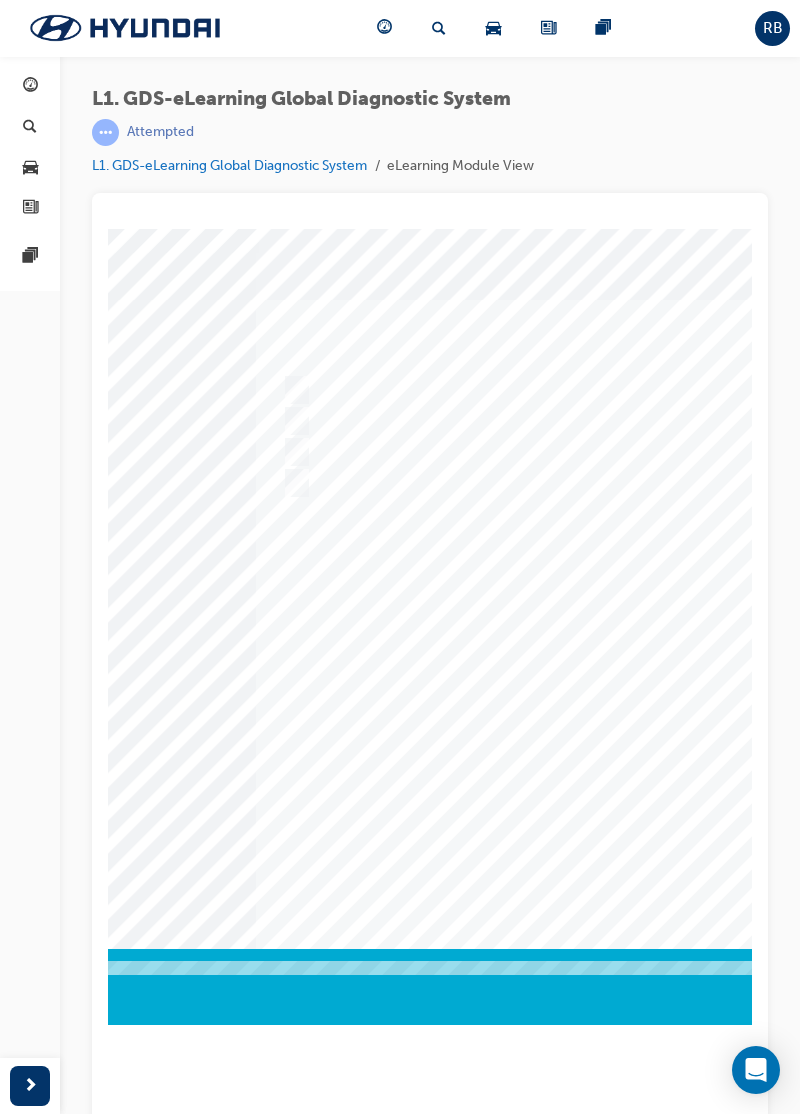 click at bounding box center (609, 422) 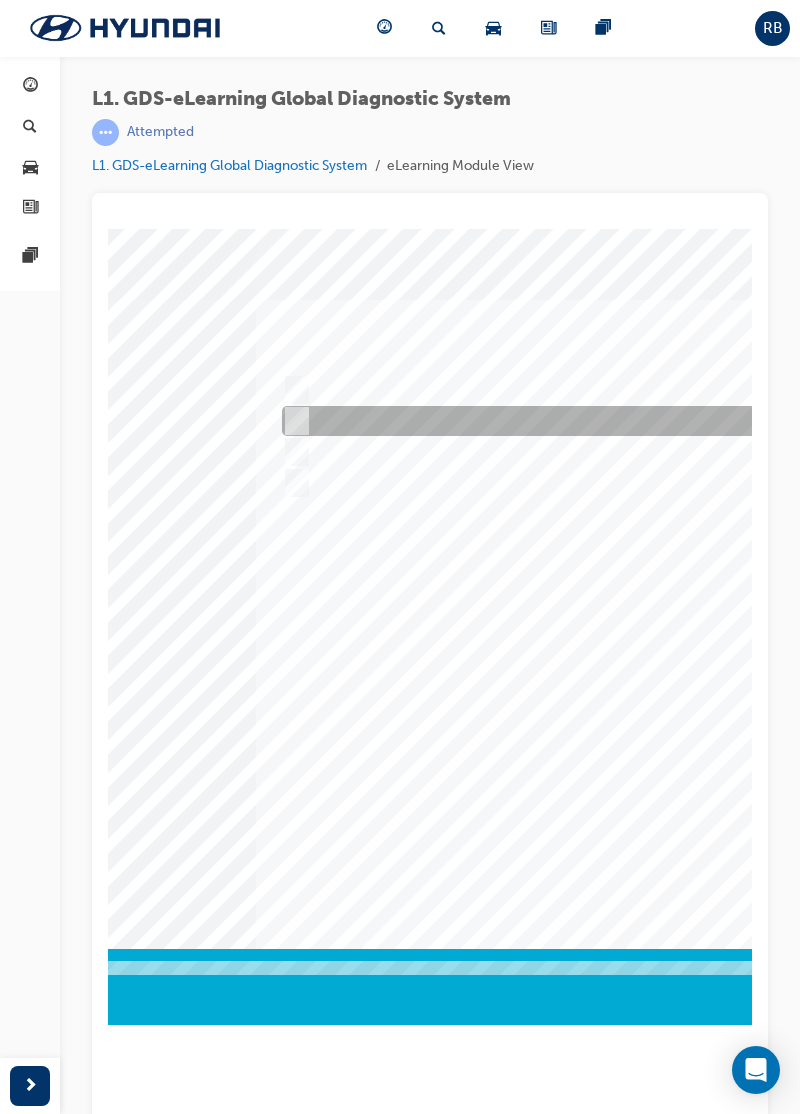 click at bounding box center (293, 391) 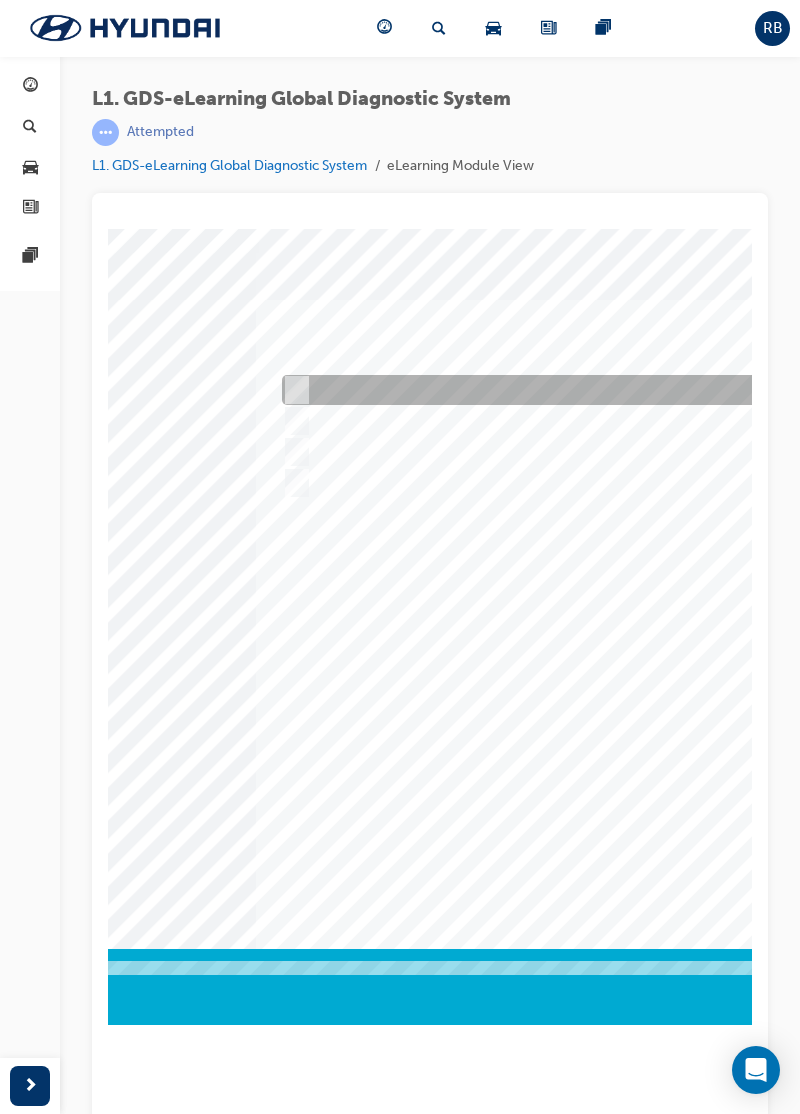 click at bounding box center [-286, 3686] 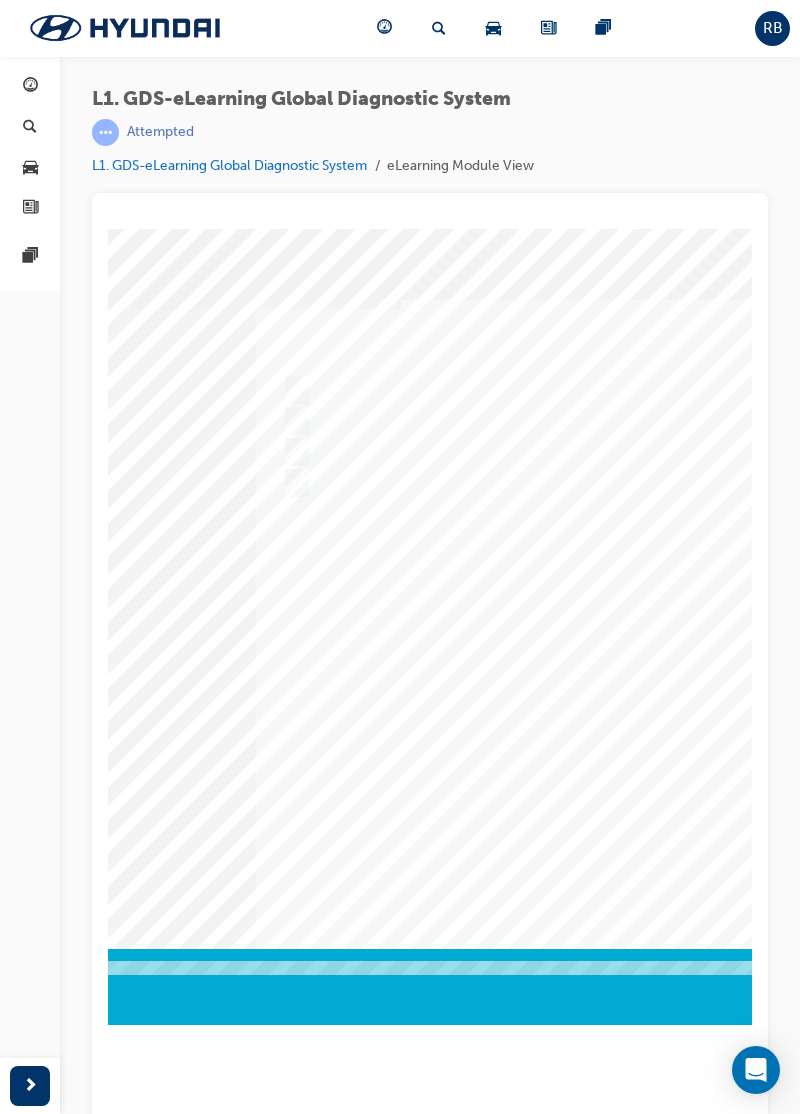 click at bounding box center (324, 604) 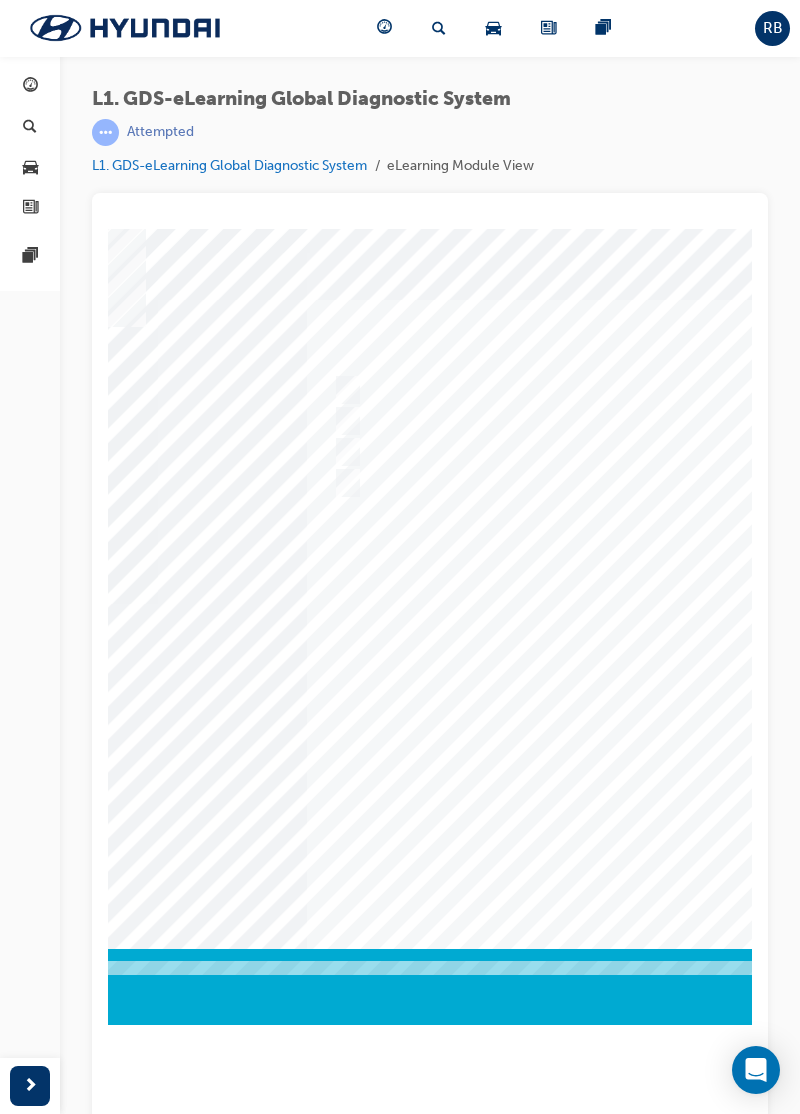 scroll, scrollTop: 0, scrollLeft: 420, axis: horizontal 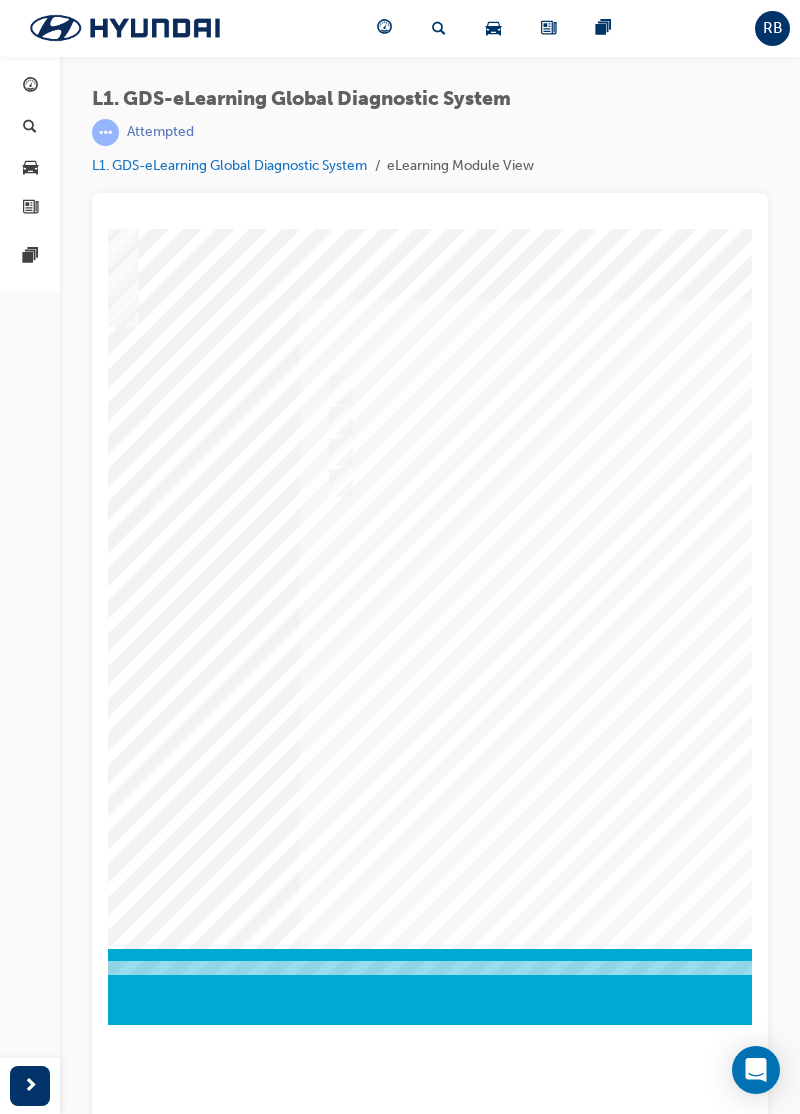 click at bounding box center (337, 453) 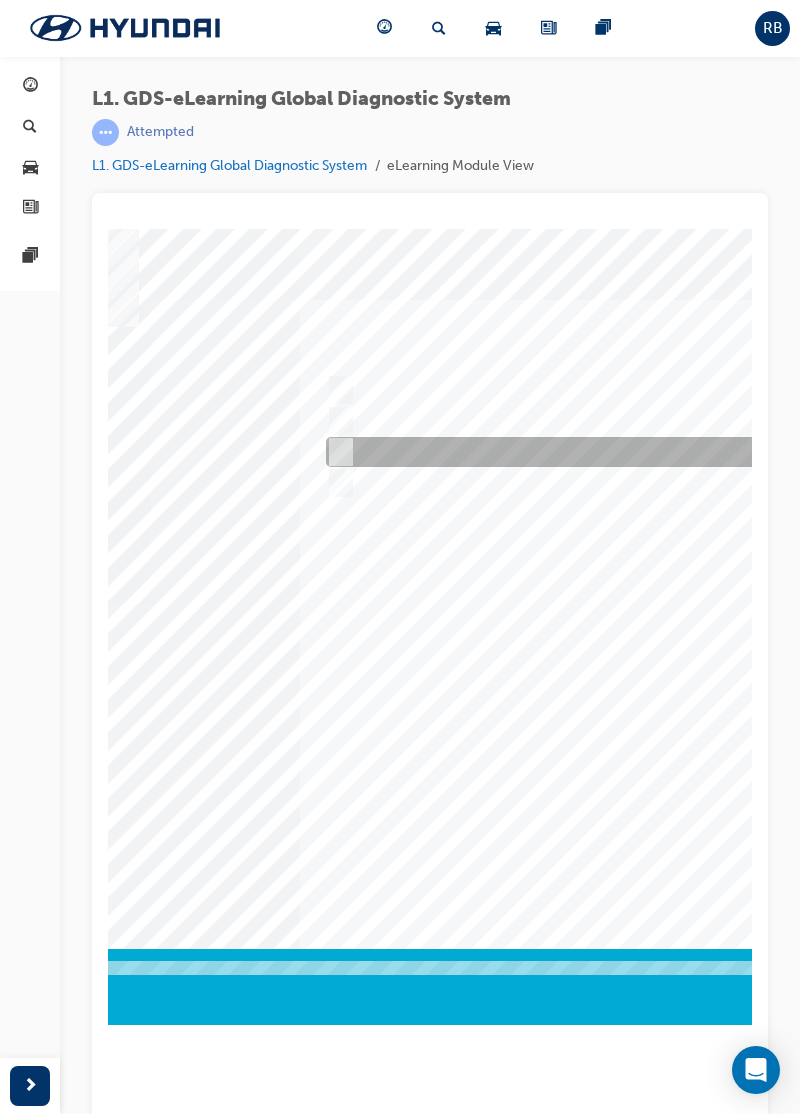 click at bounding box center (-242, 3686) 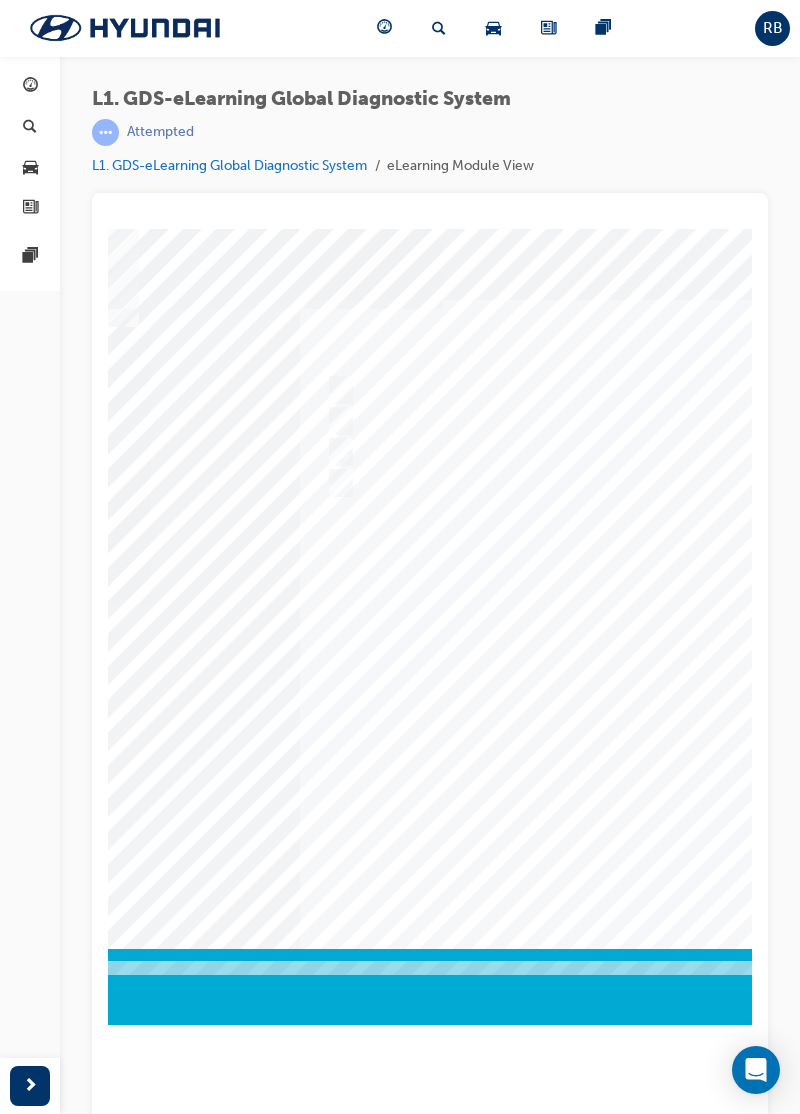 click at bounding box center (368, 604) 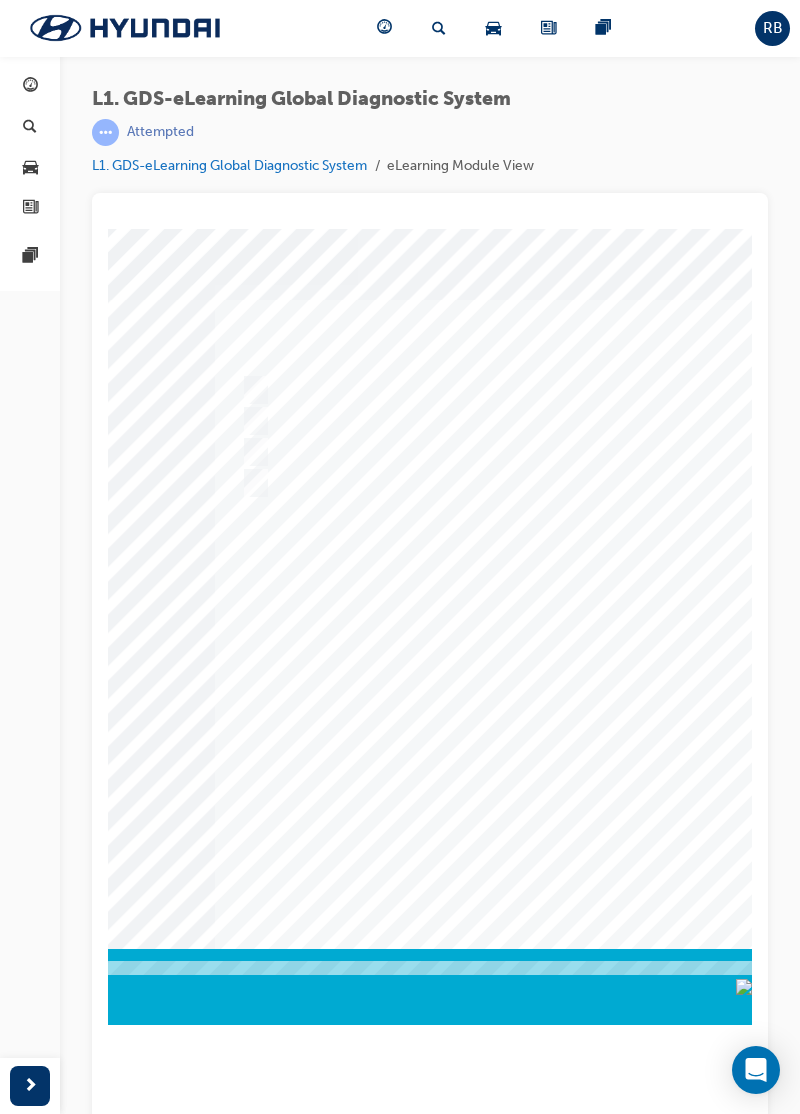 scroll, scrollTop: 0, scrollLeft: 507, axis: horizontal 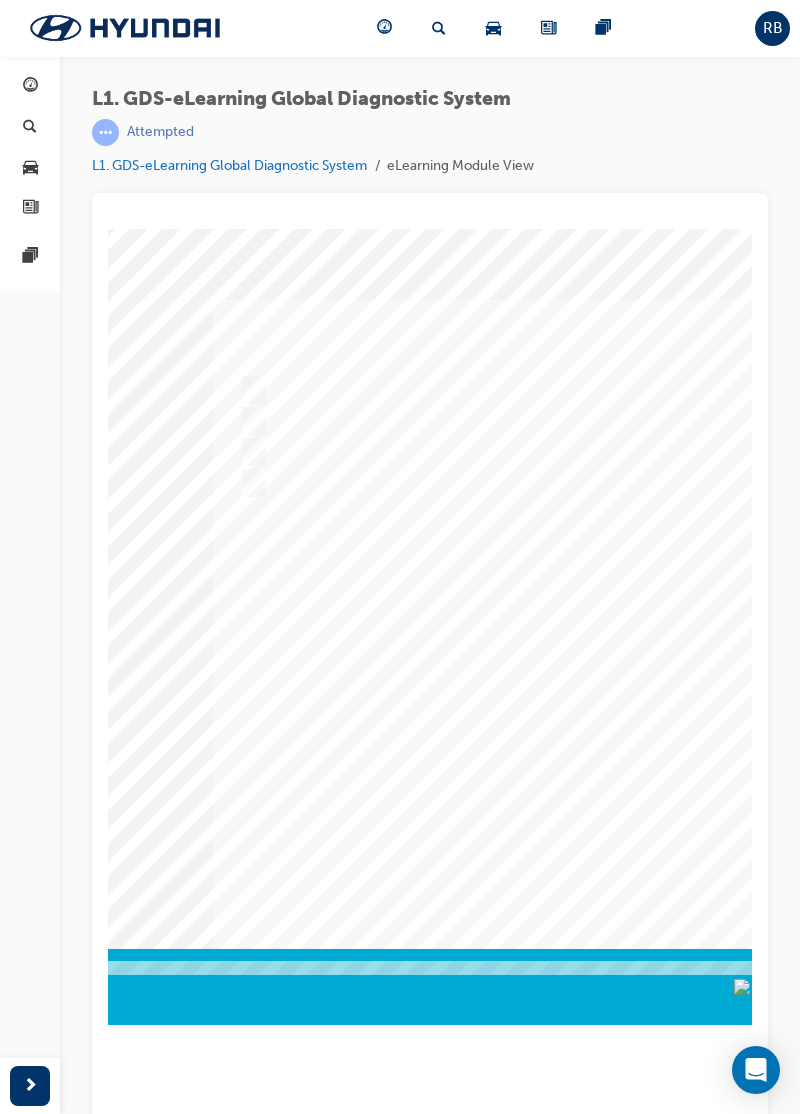 click at bounding box center [281, 604] 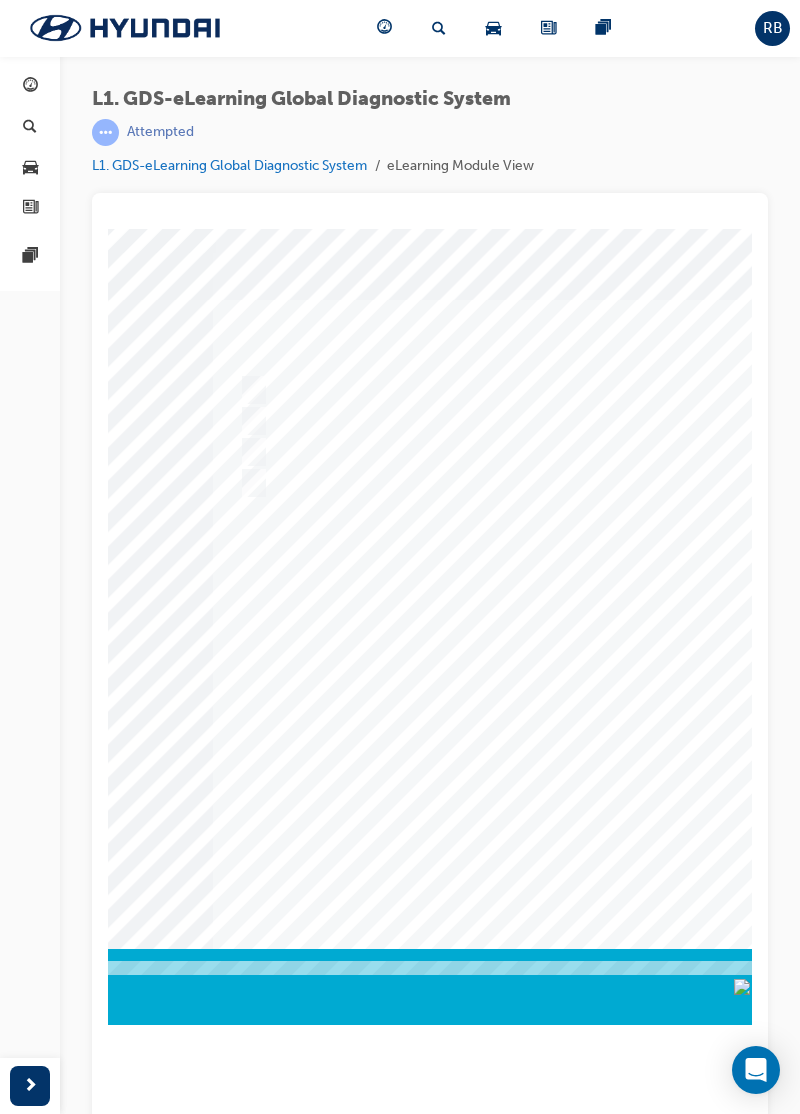click at bounding box center (250, 422) 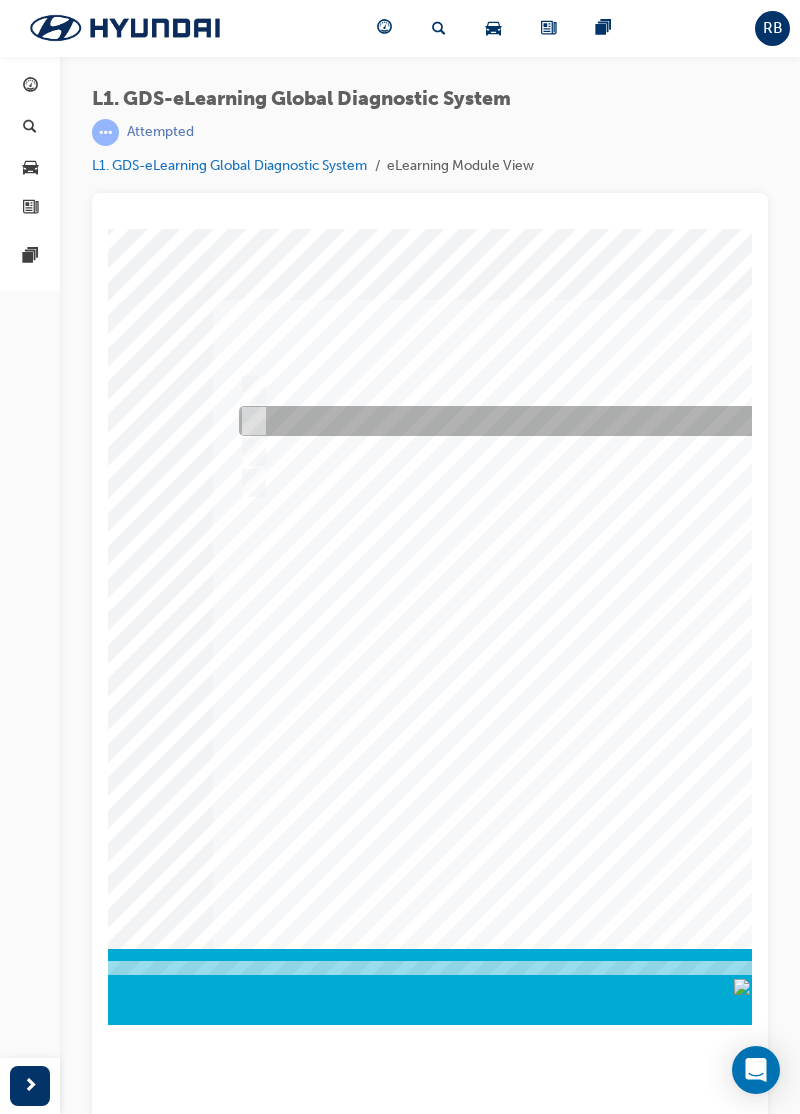 click at bounding box center (-329, 3686) 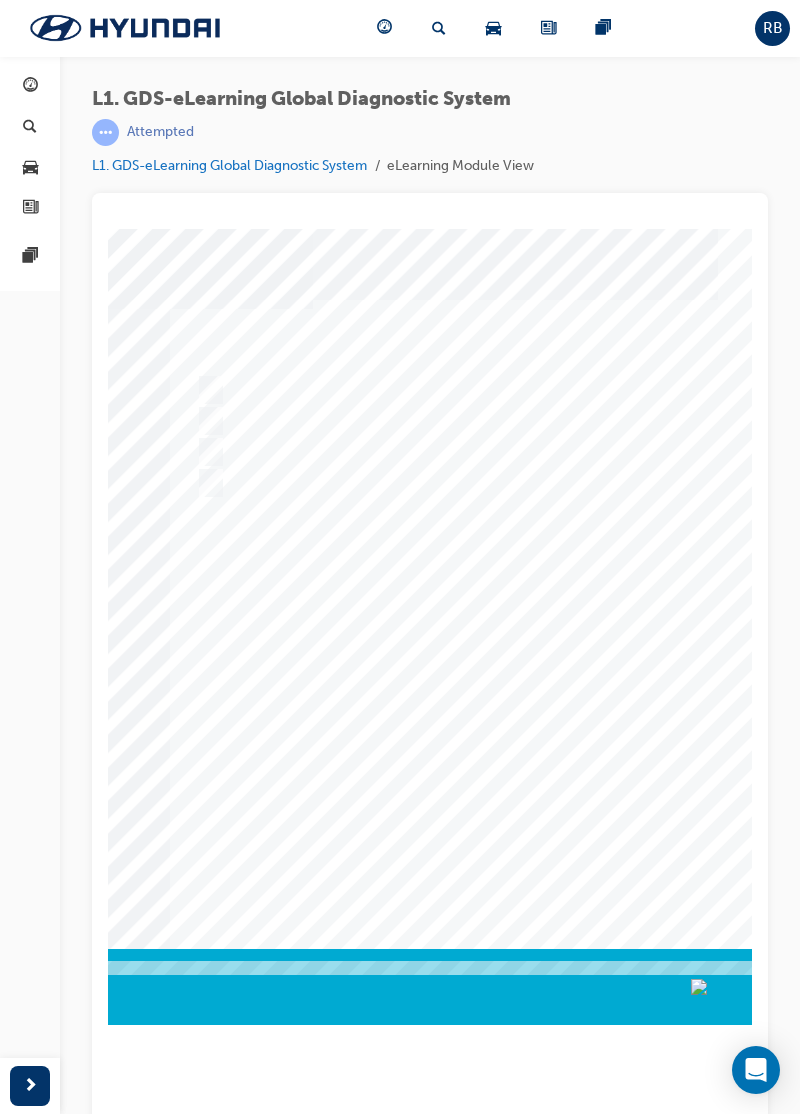 scroll, scrollTop: 0, scrollLeft: 556, axis: horizontal 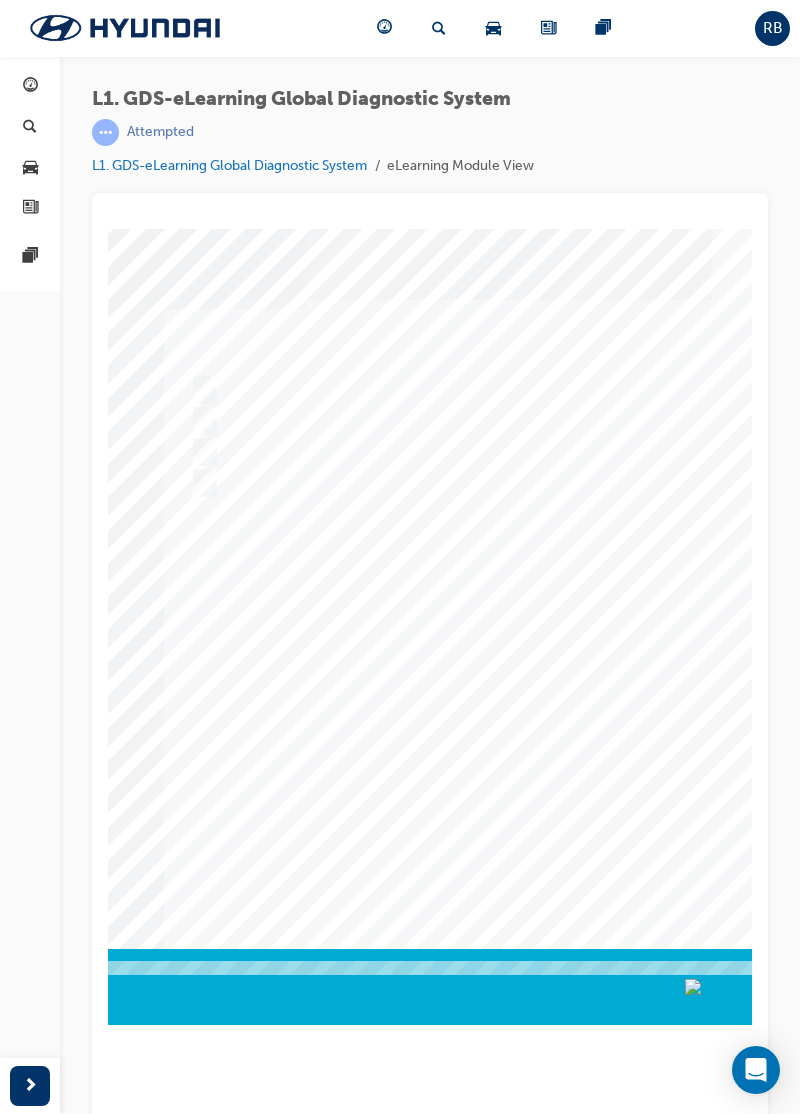click at bounding box center (232, 604) 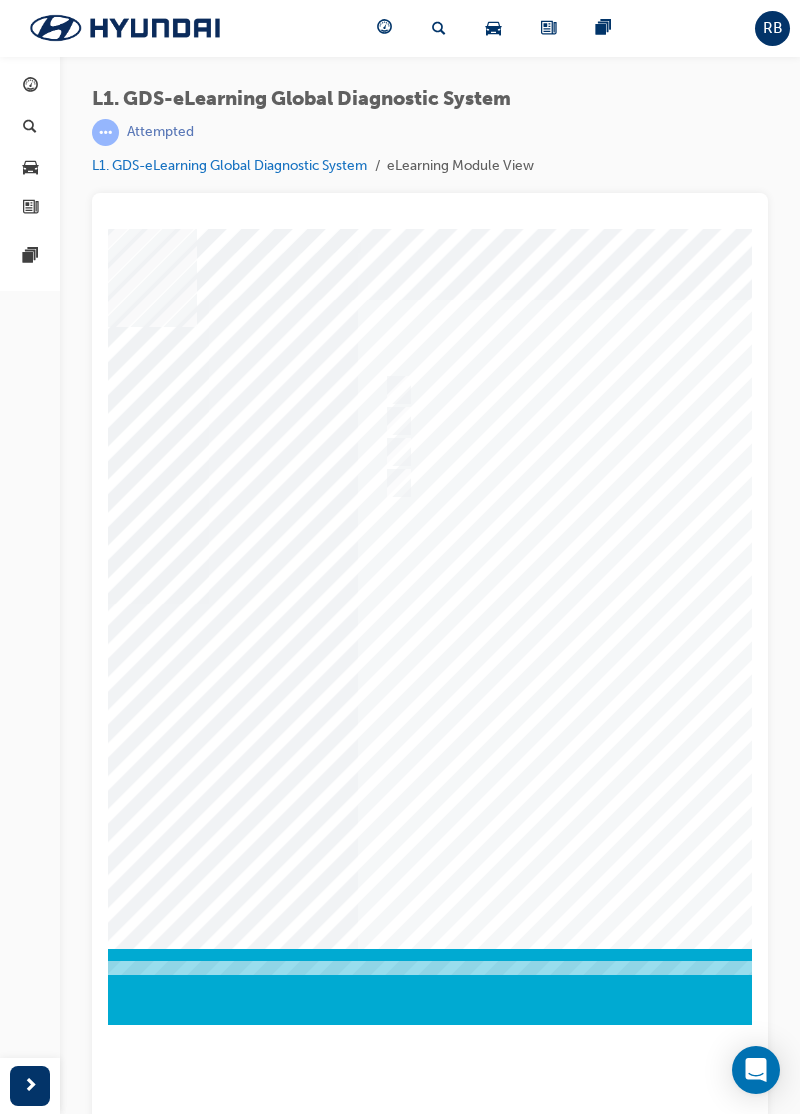 scroll, scrollTop: 0, scrollLeft: 363, axis: horizontal 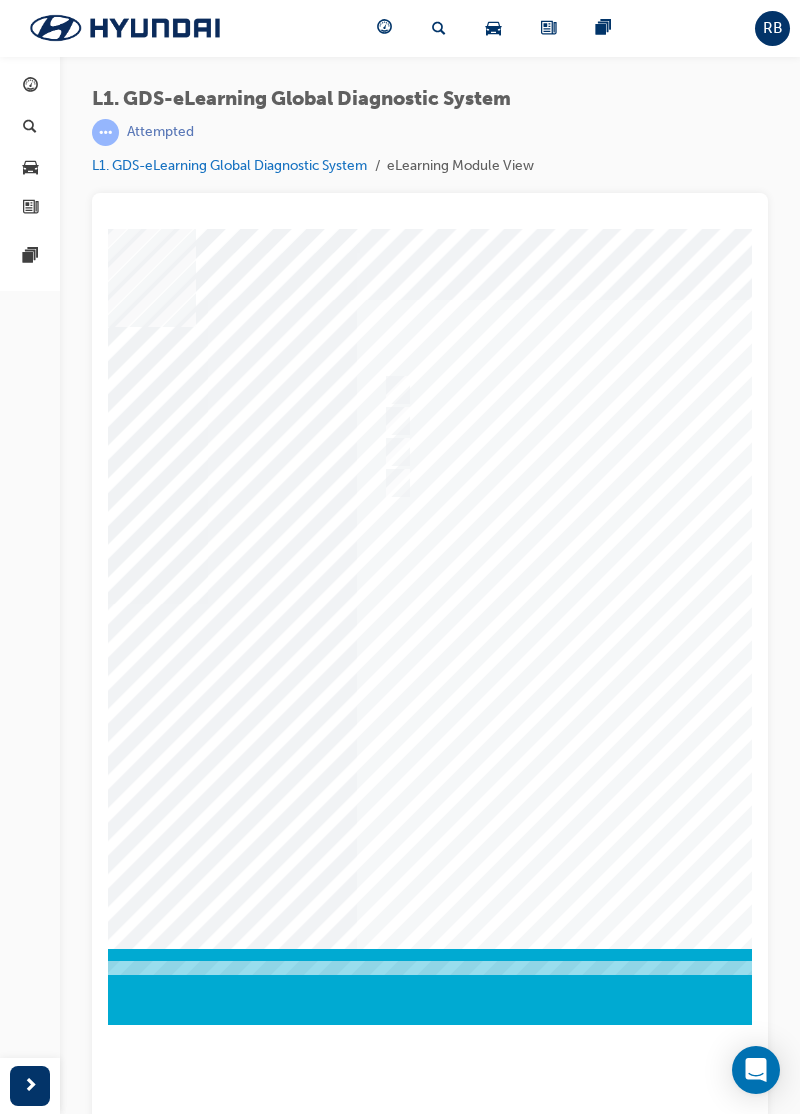 click at bounding box center [394, 453] 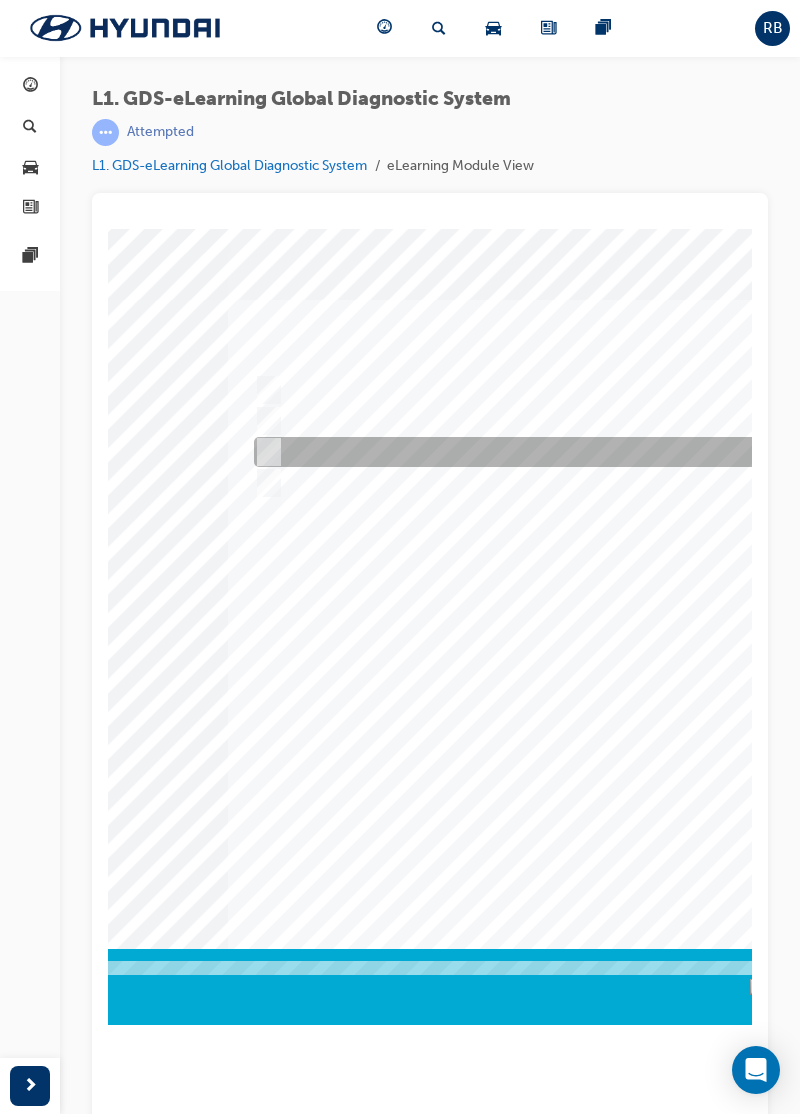 scroll, scrollTop: 0, scrollLeft: 518, axis: horizontal 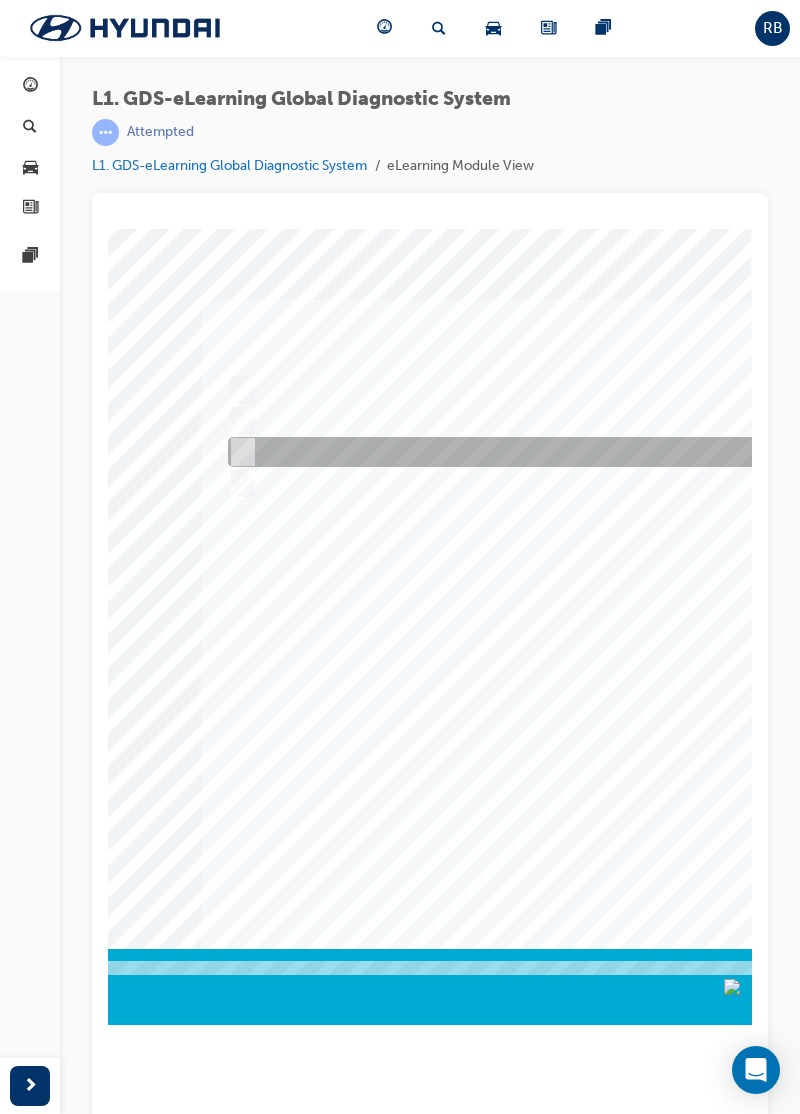 click at bounding box center (-340, 3686) 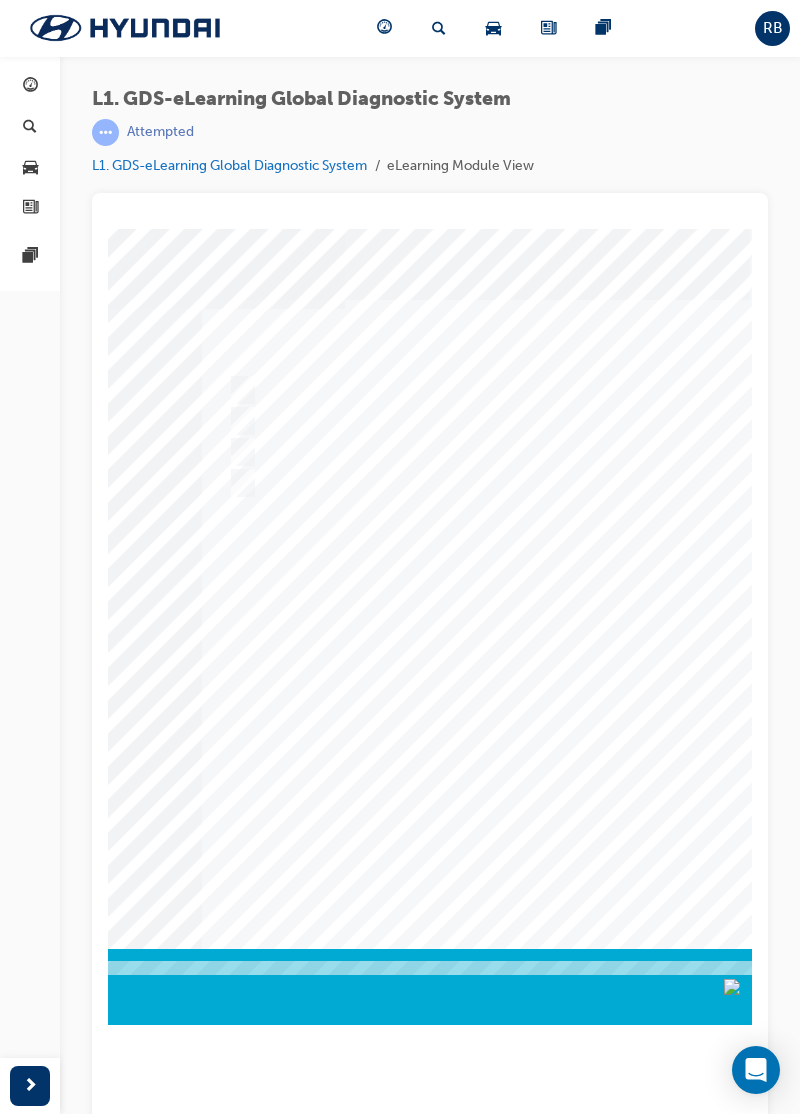 click at bounding box center (270, 604) 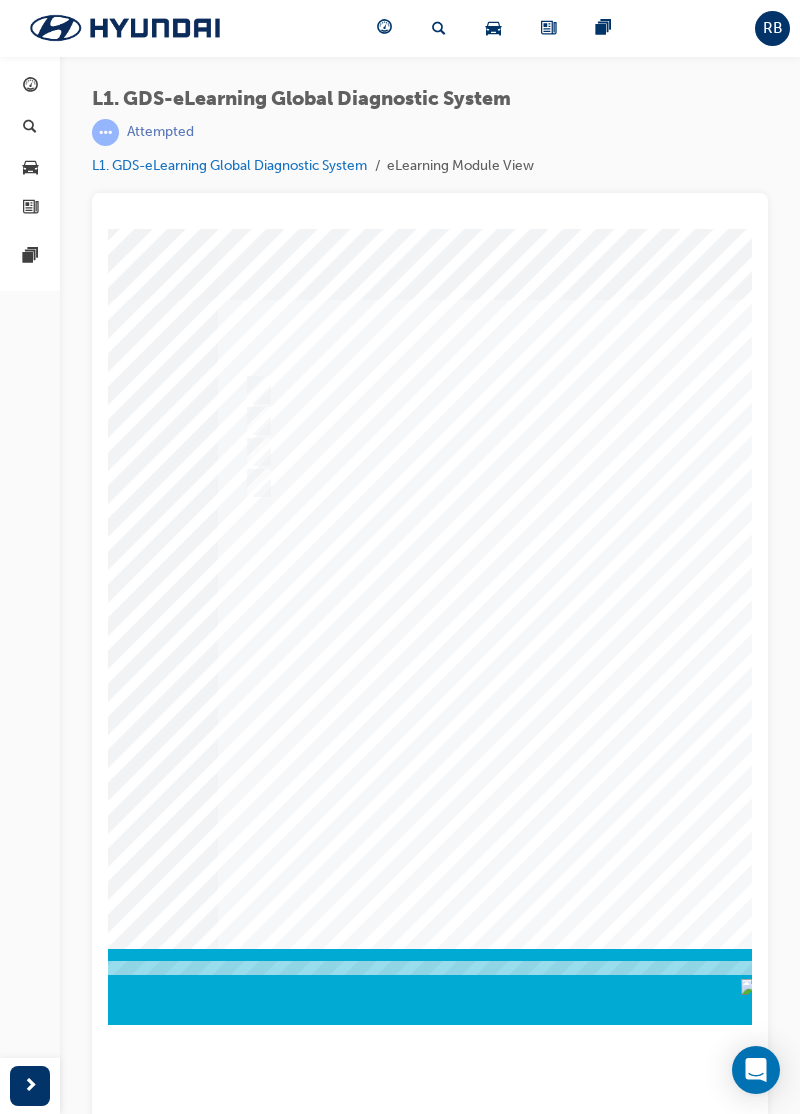scroll, scrollTop: 0, scrollLeft: 507, axis: horizontal 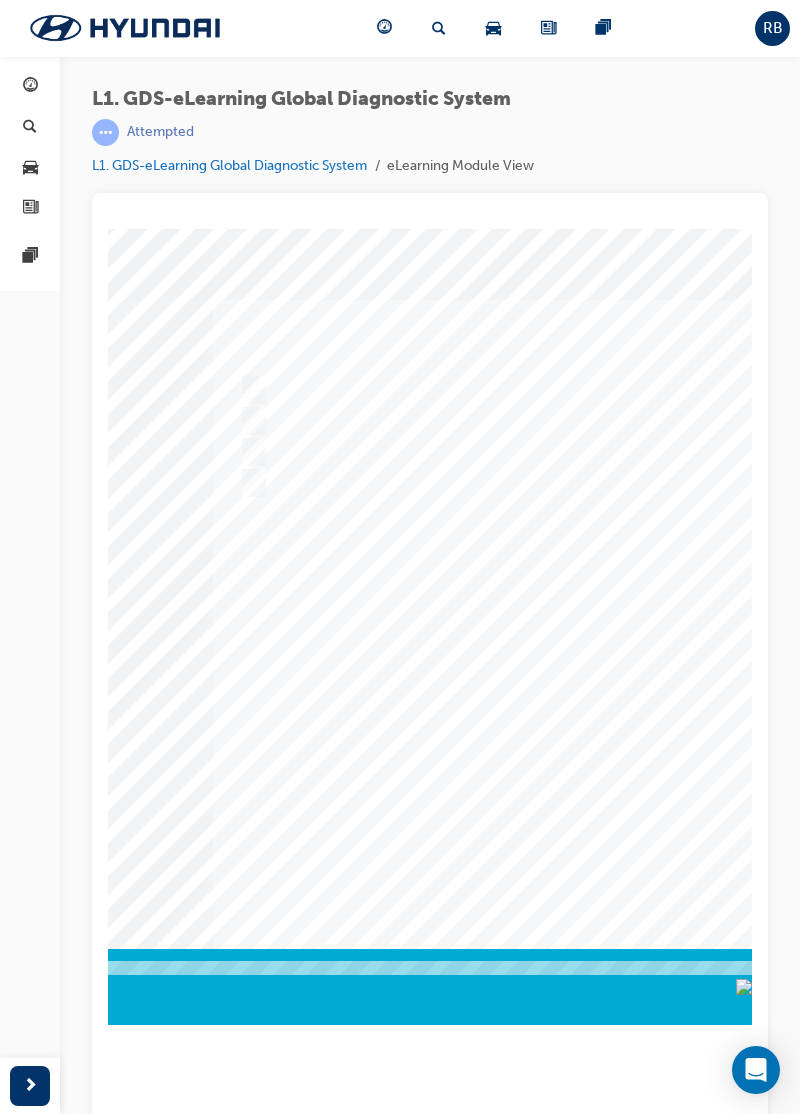 click at bounding box center (250, 453) 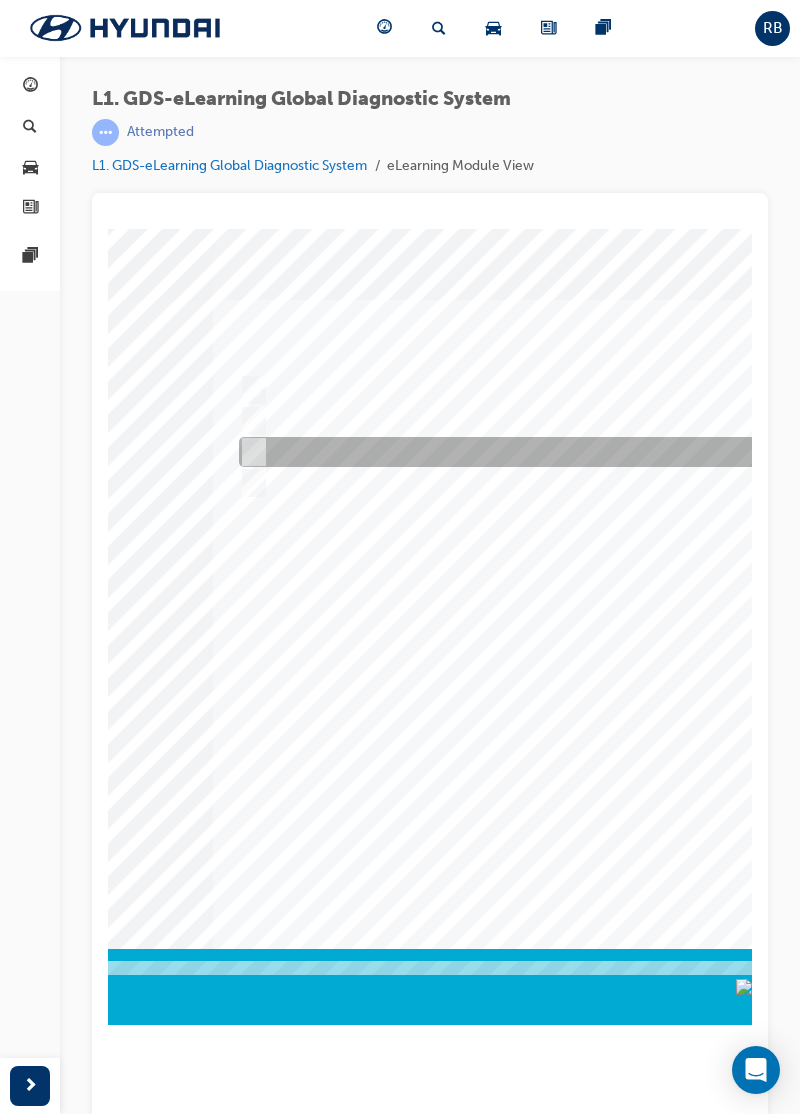 click at bounding box center (-329, 3686) 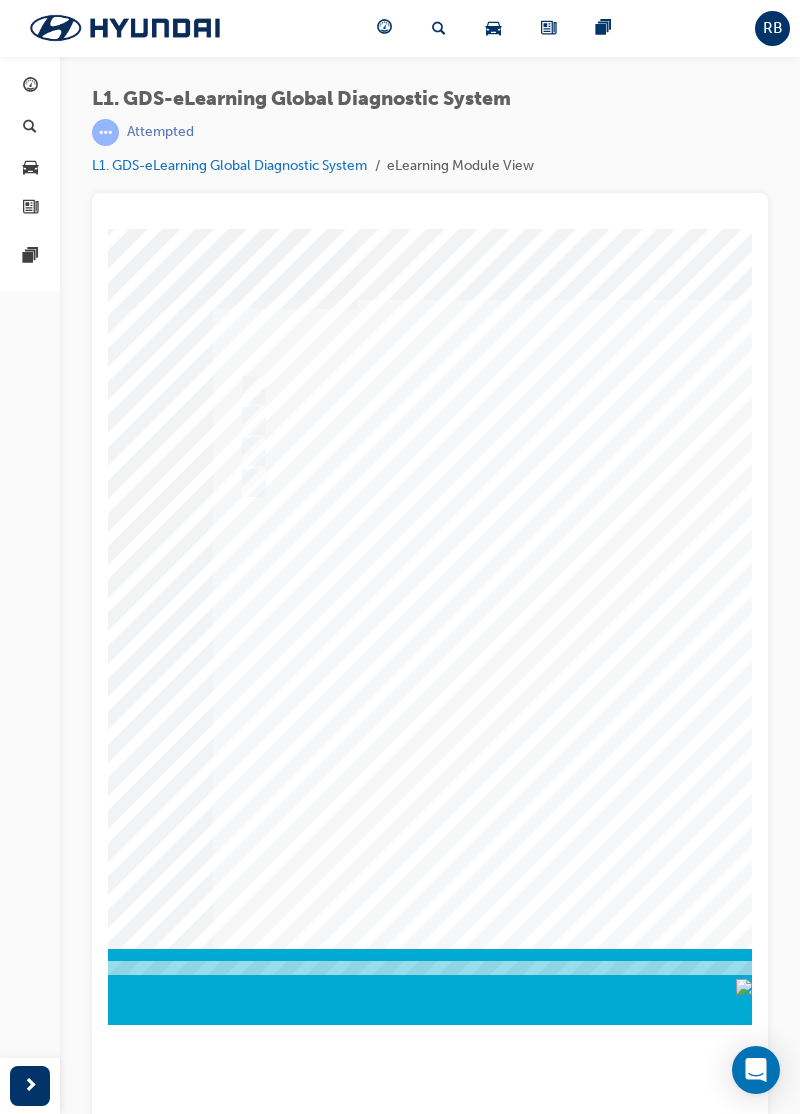 click at bounding box center [281, 604] 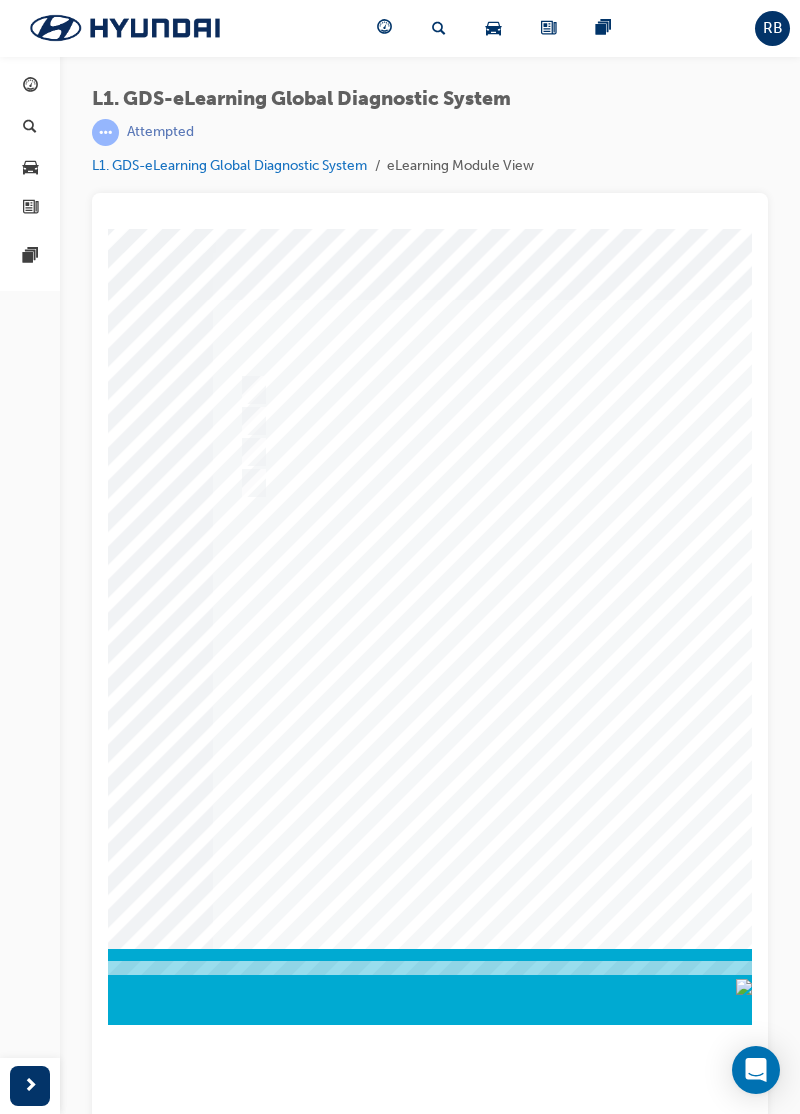 click at bounding box center [-329, 3686] 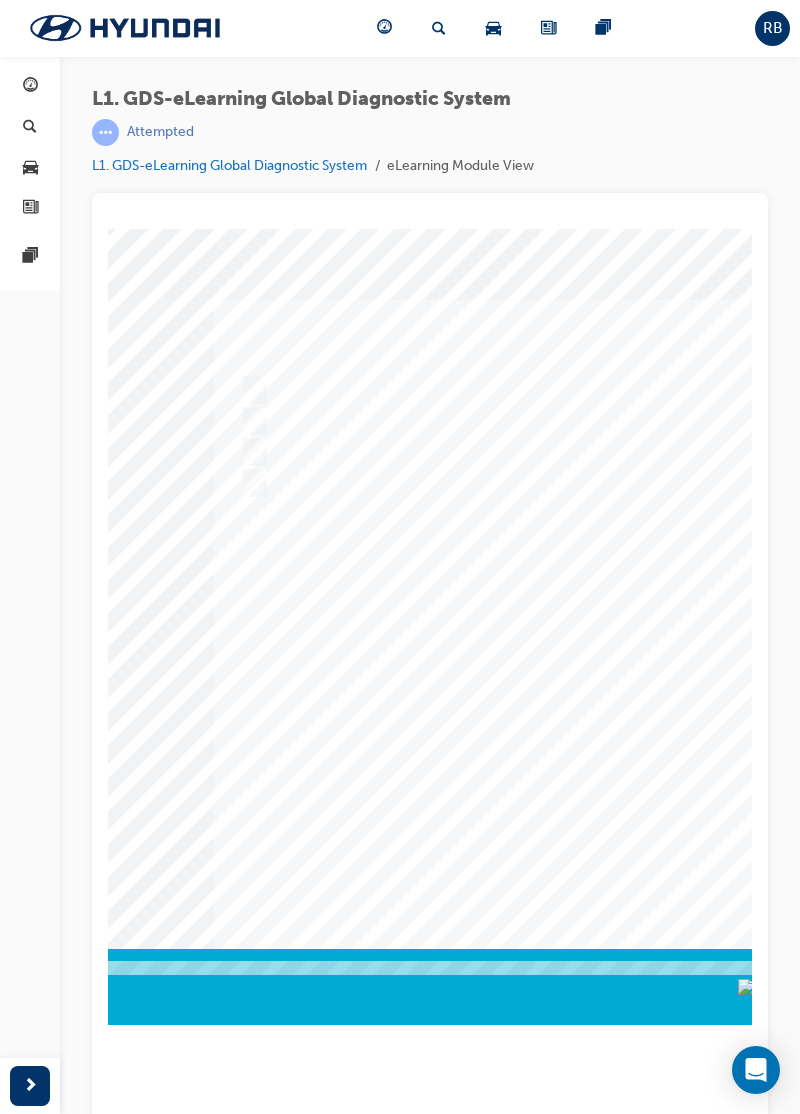 scroll, scrollTop: 0, scrollLeft: 470, axis: horizontal 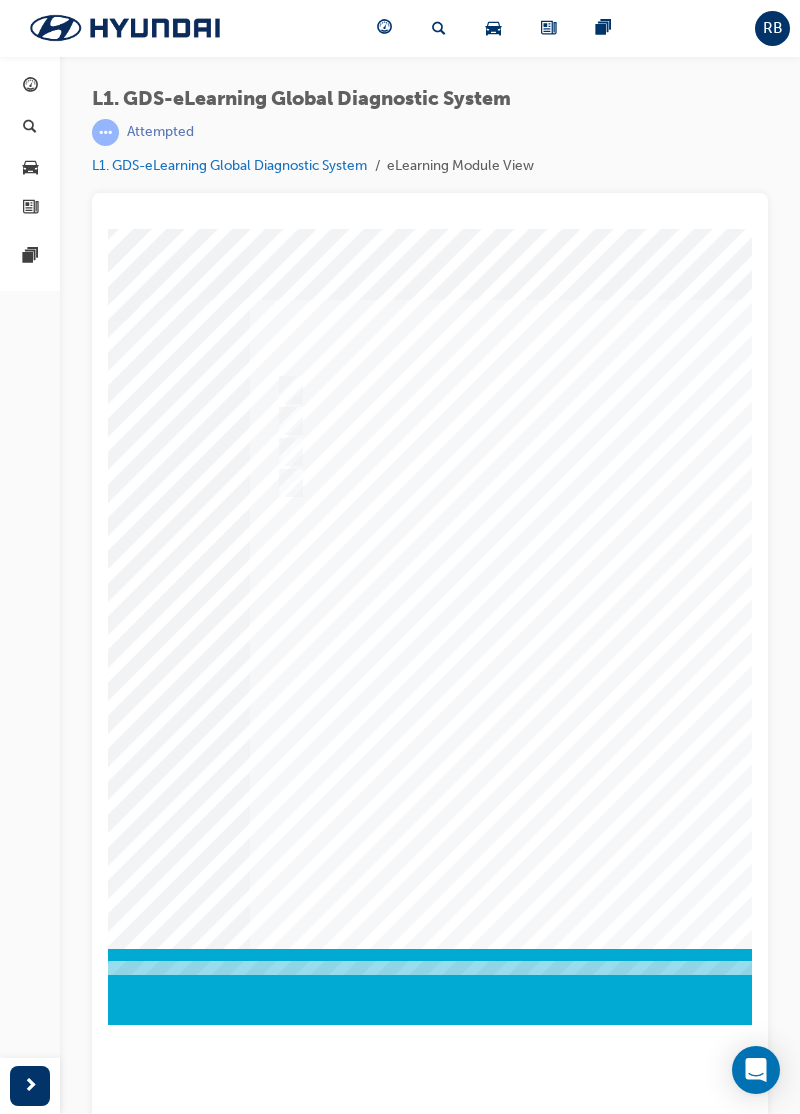 click at bounding box center [603, 453] 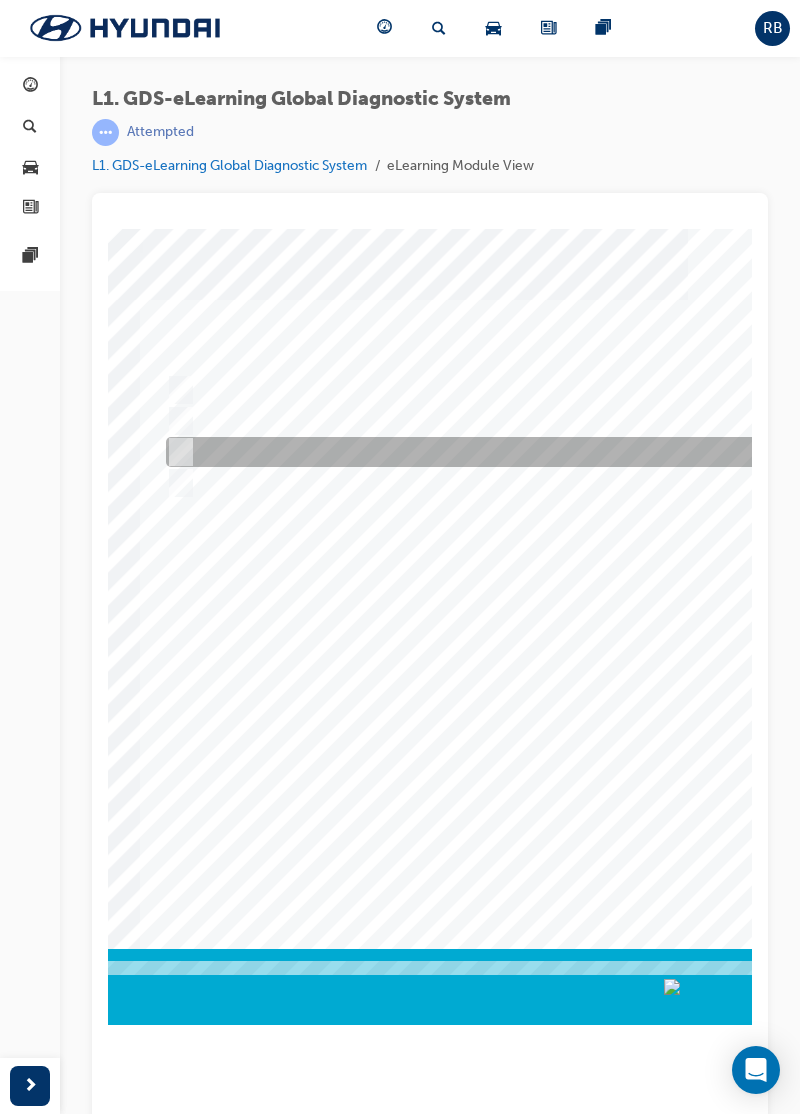 scroll, scrollTop: 0, scrollLeft: 581, axis: horizontal 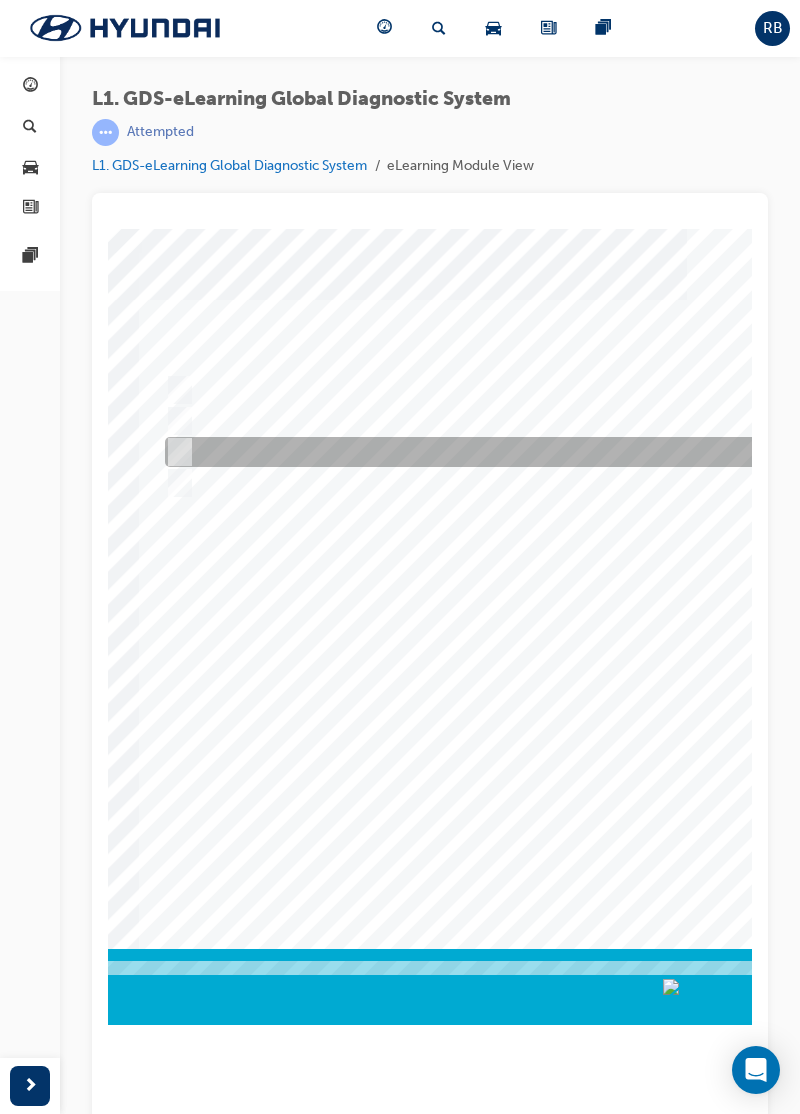 click at bounding box center [-403, 3778] 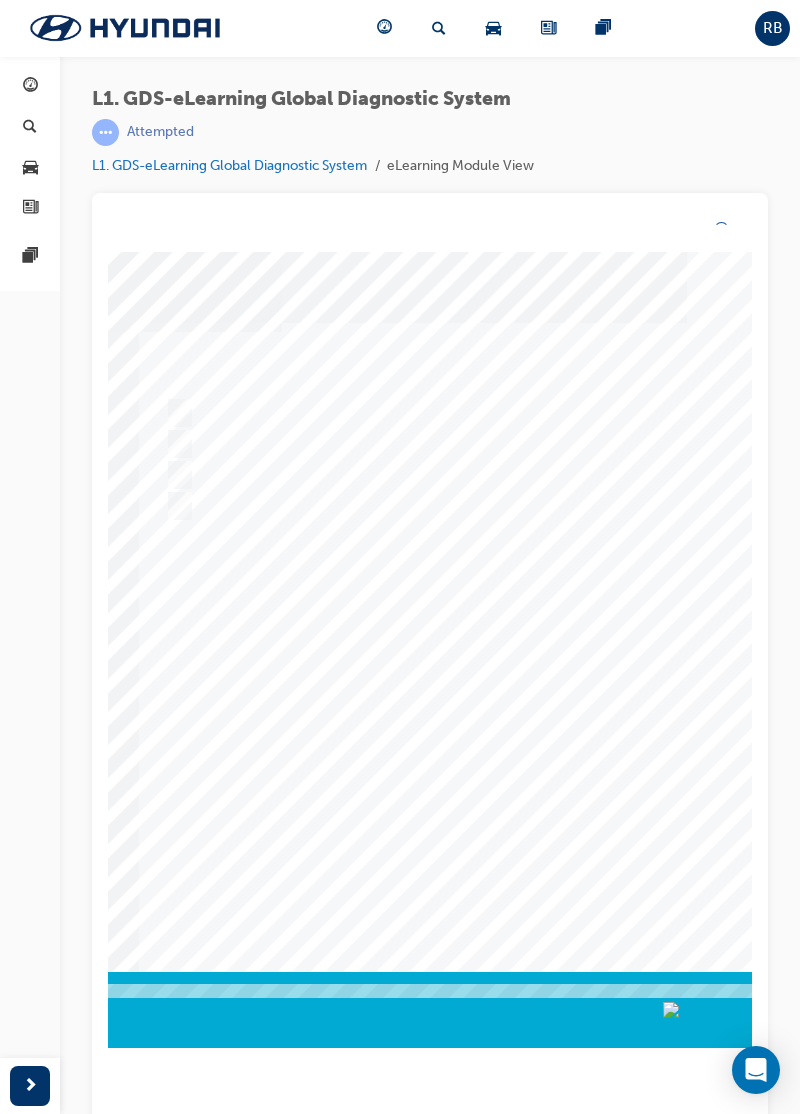 click at bounding box center [207, 626] 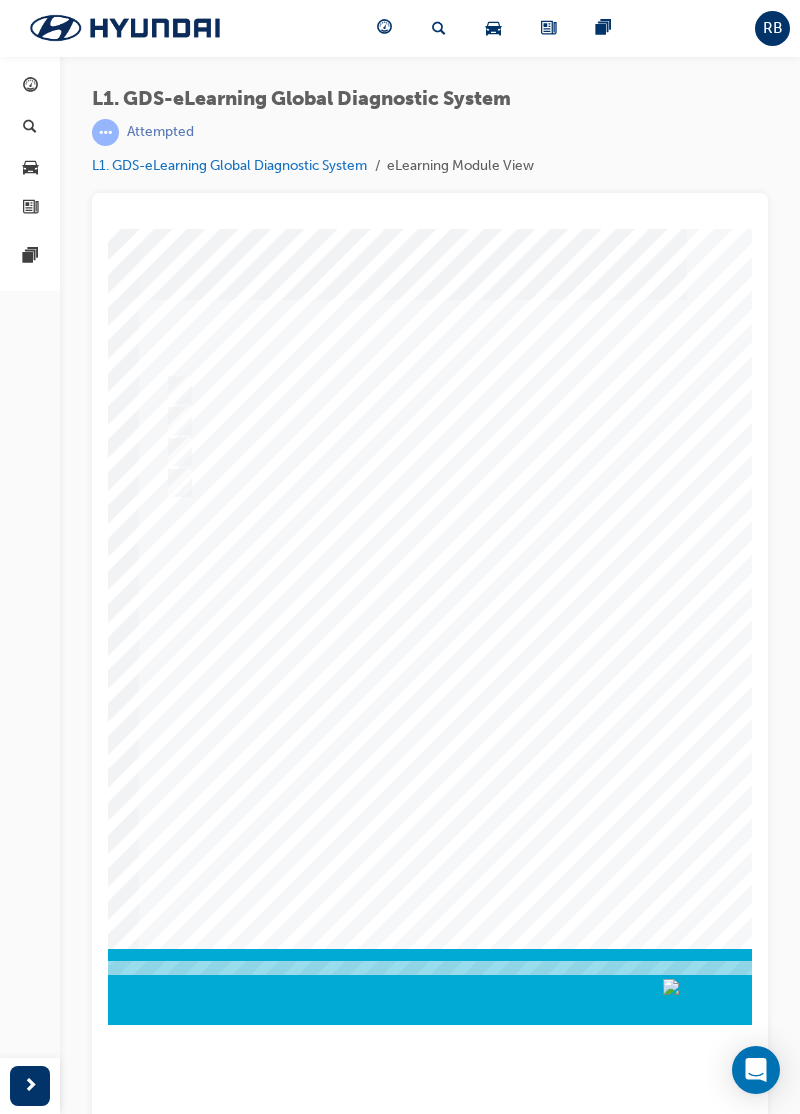 click at bounding box center [-403, 3778] 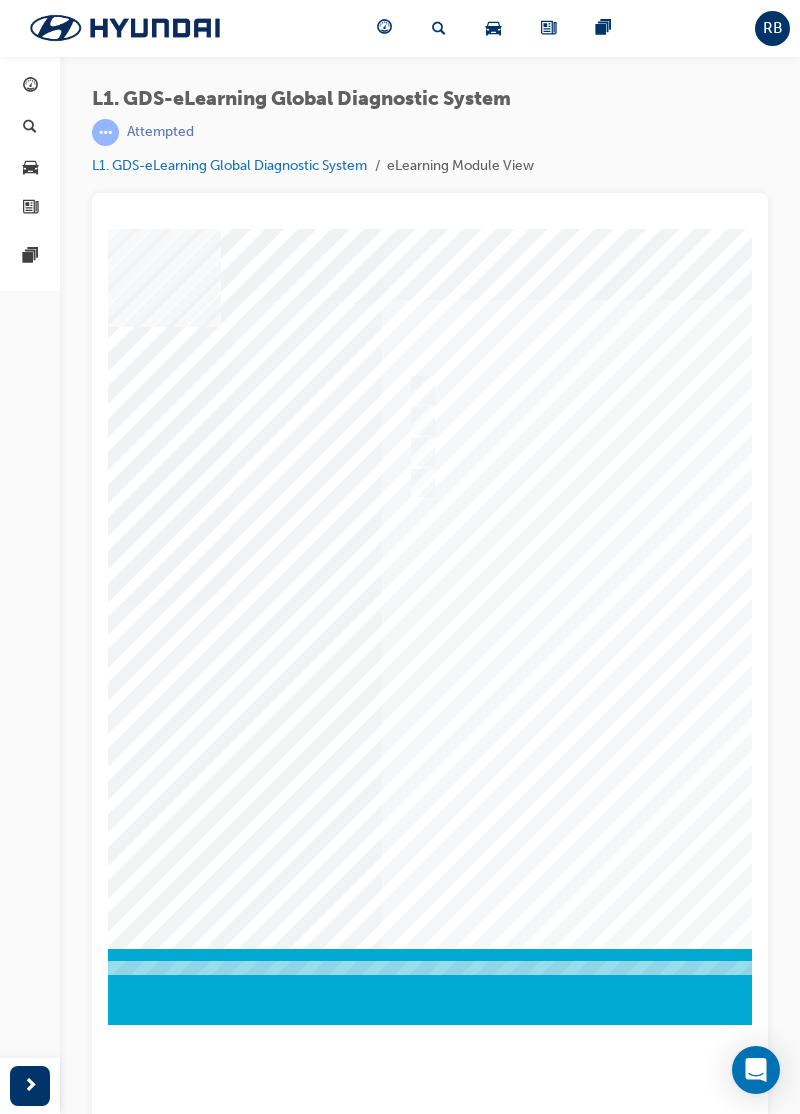 scroll, scrollTop: 0, scrollLeft: 337, axis: horizontal 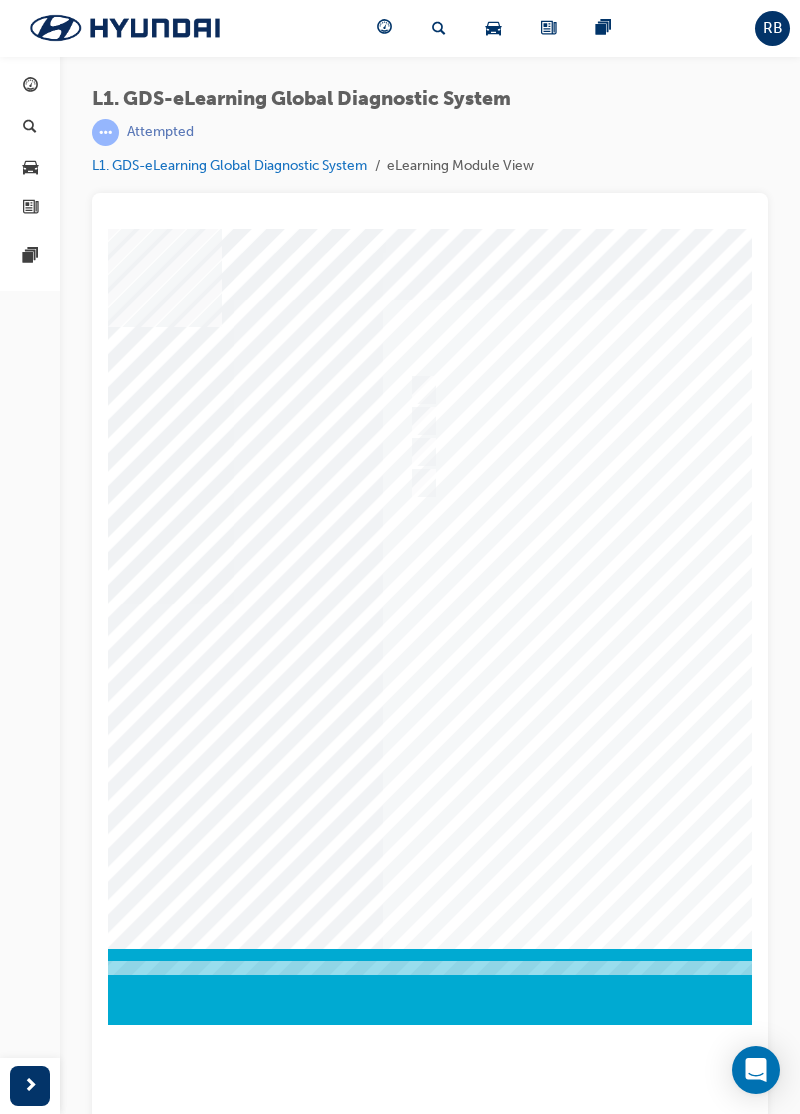 click at bounding box center (420, 484) 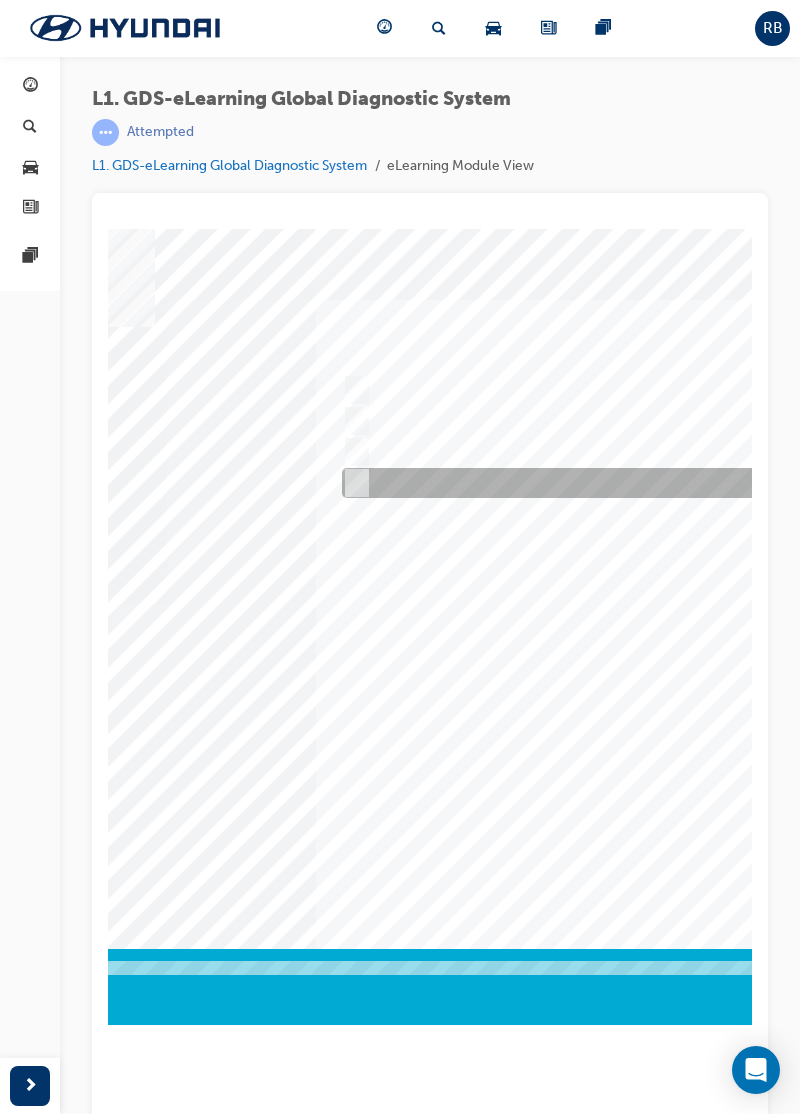 scroll, scrollTop: 0, scrollLeft: 407, axis: horizontal 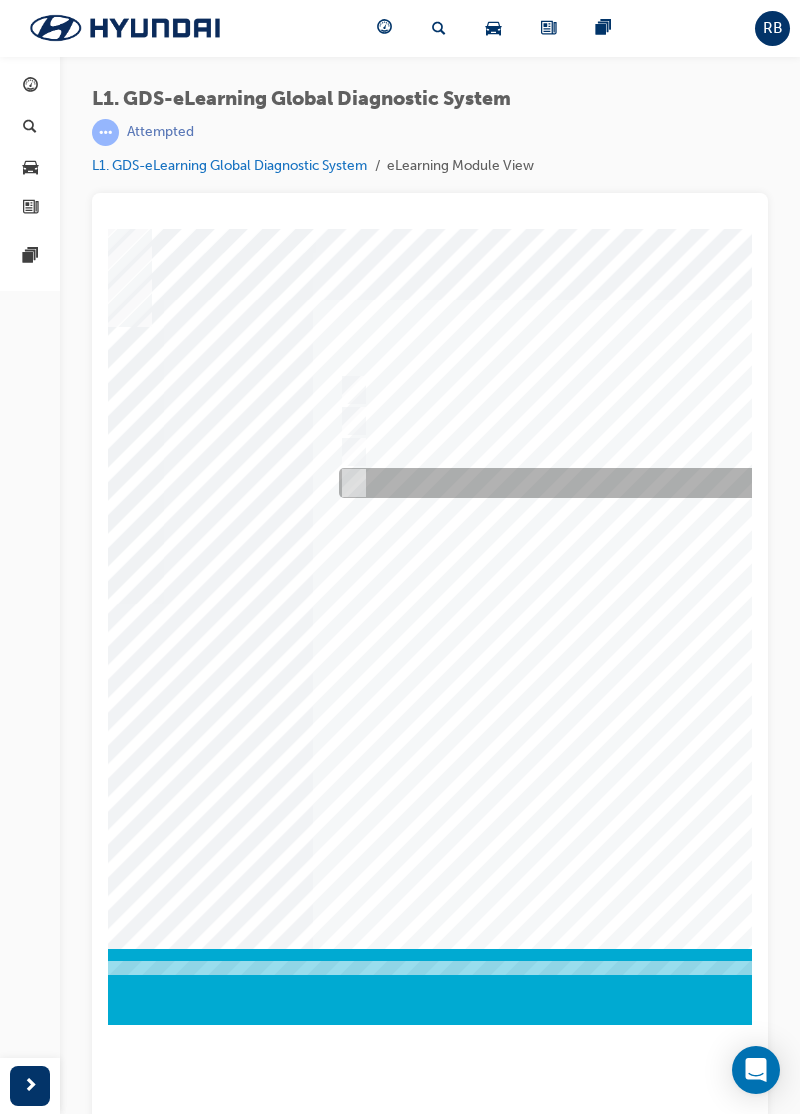 click at bounding box center [-229, 3686] 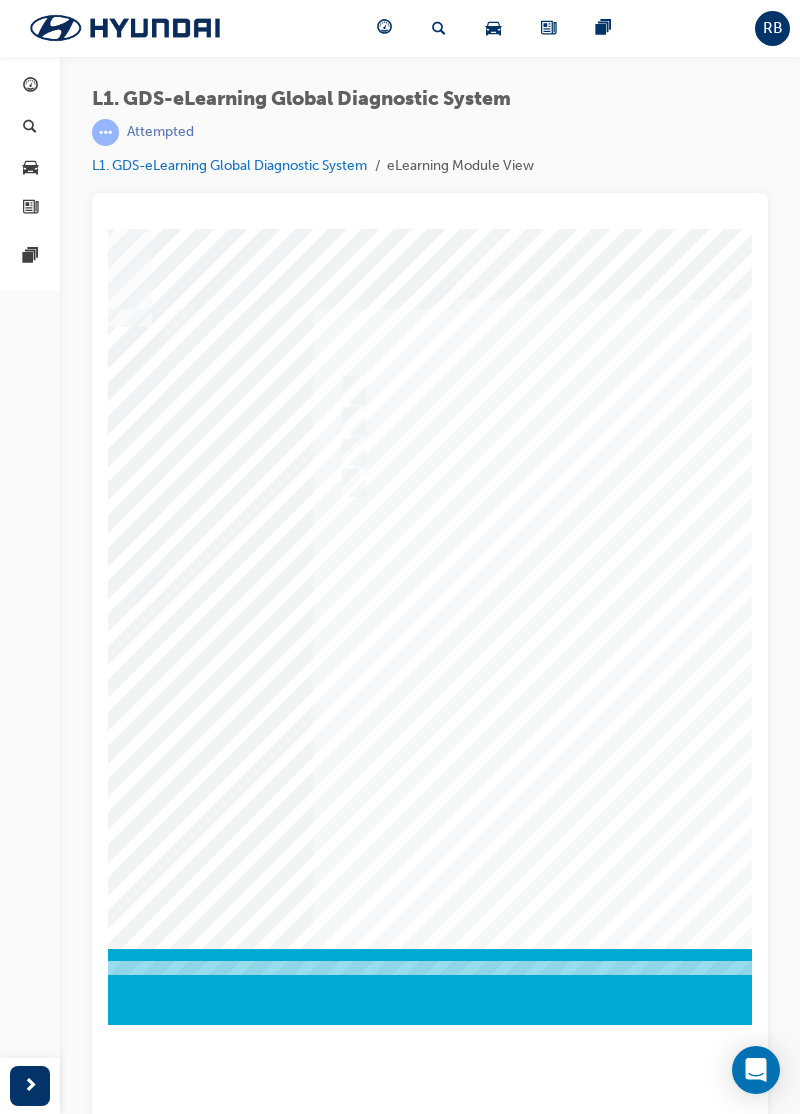 click at bounding box center (381, 604) 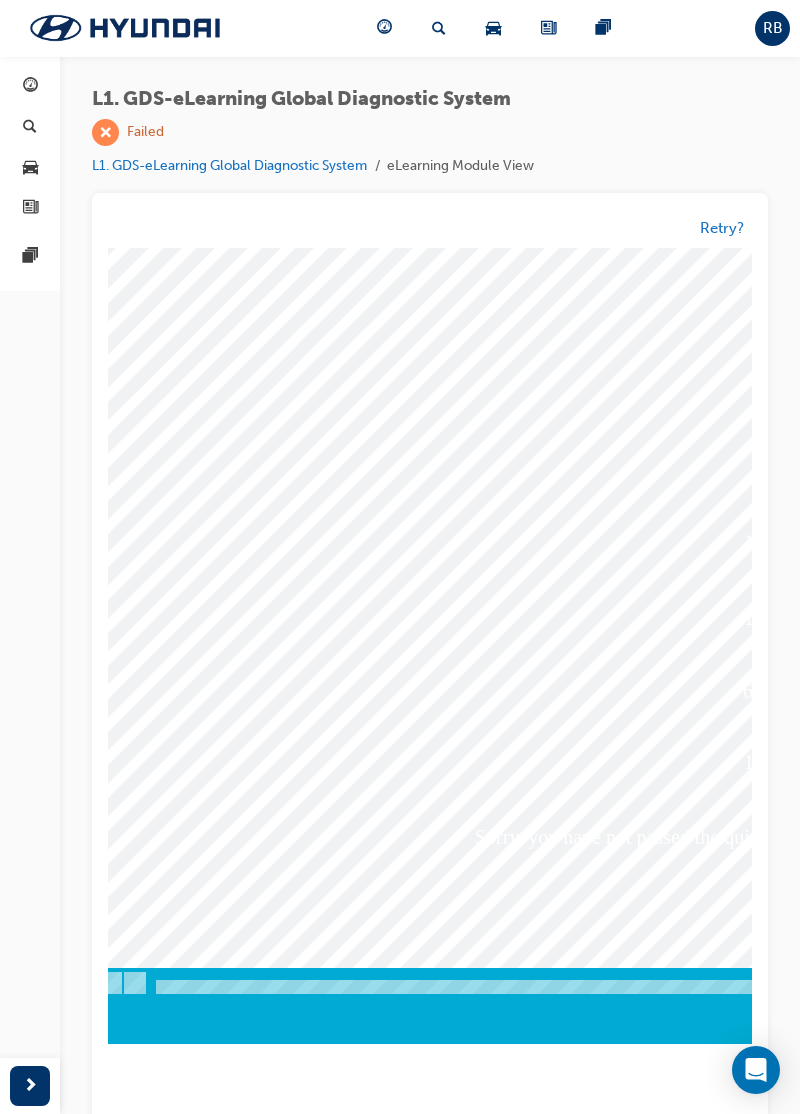 scroll, scrollTop: 0, scrollLeft: 108, axis: horizontal 